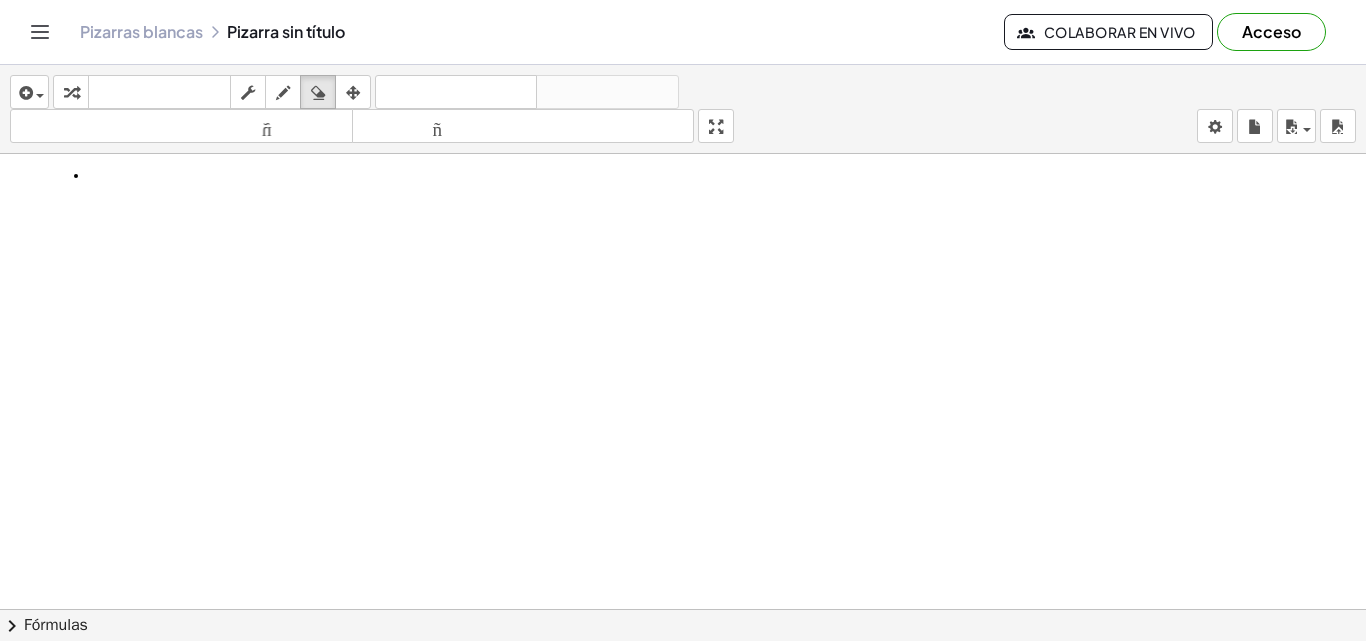 scroll, scrollTop: 0, scrollLeft: 0, axis: both 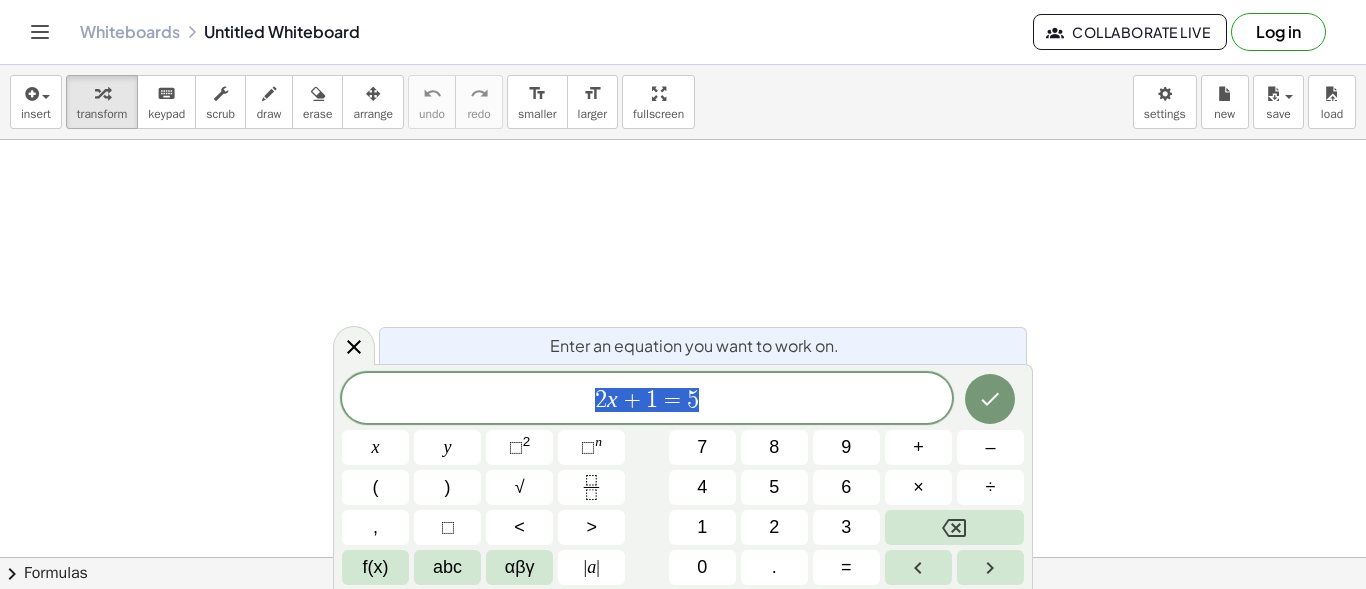 click at bounding box center (683, 622) 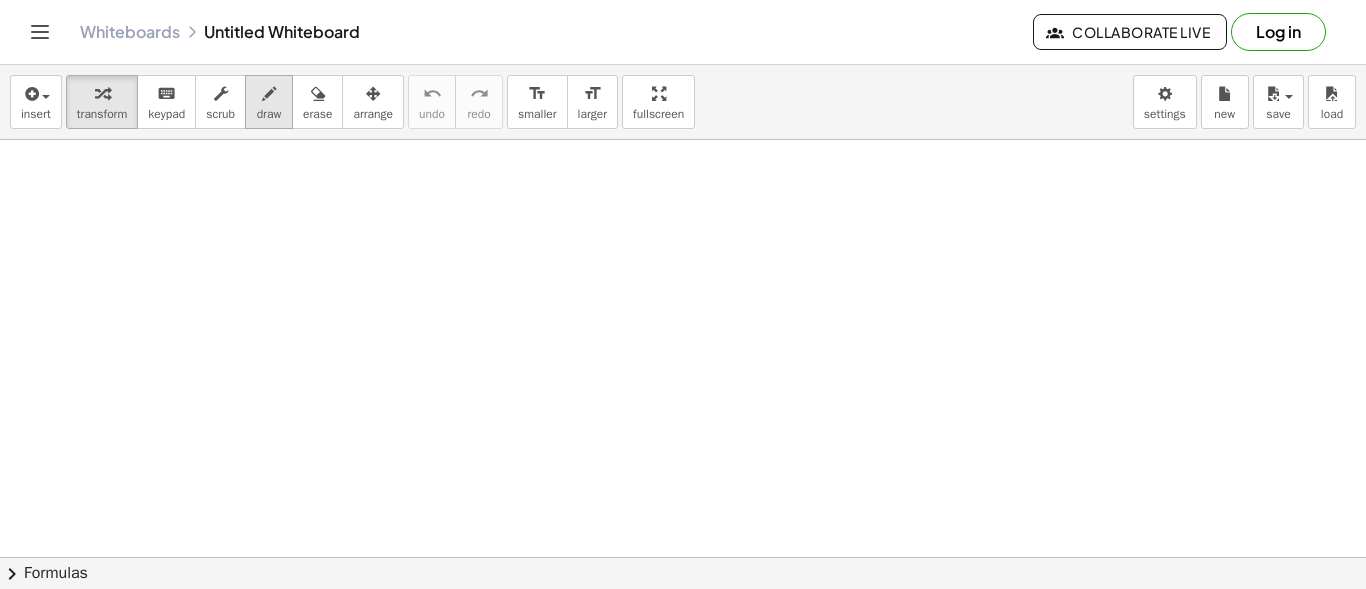 click at bounding box center [269, 94] 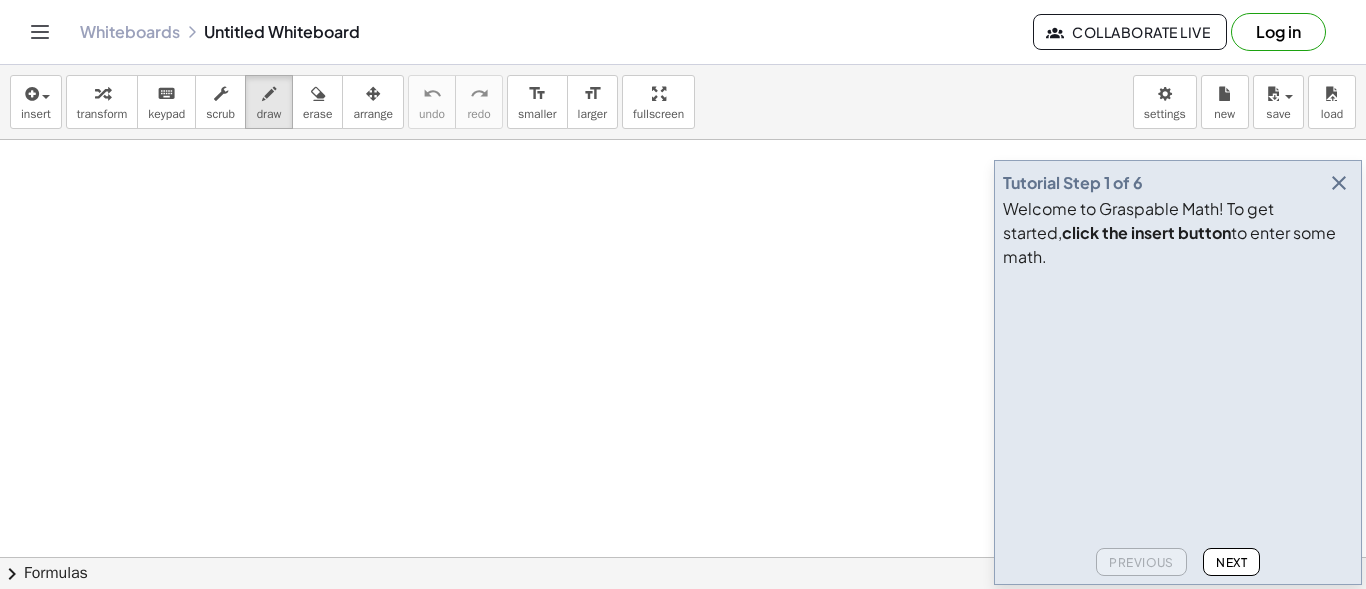 click at bounding box center [1339, 183] 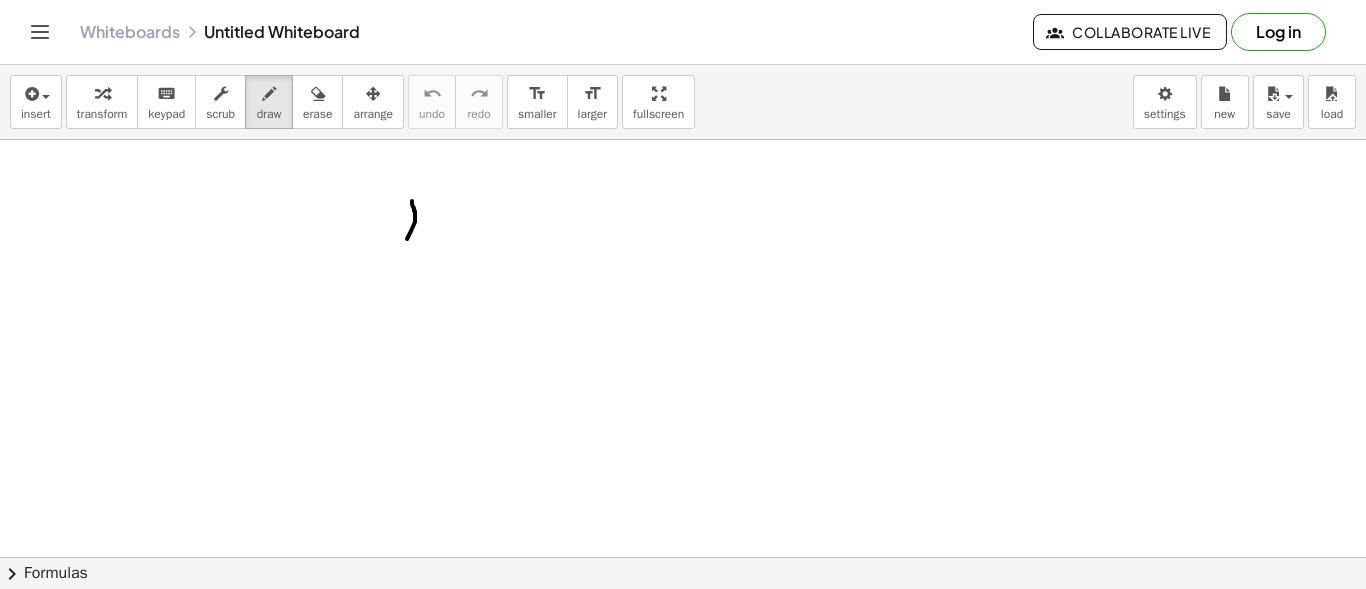 drag, startPoint x: 412, startPoint y: 201, endPoint x: 404, endPoint y: 231, distance: 31.04835 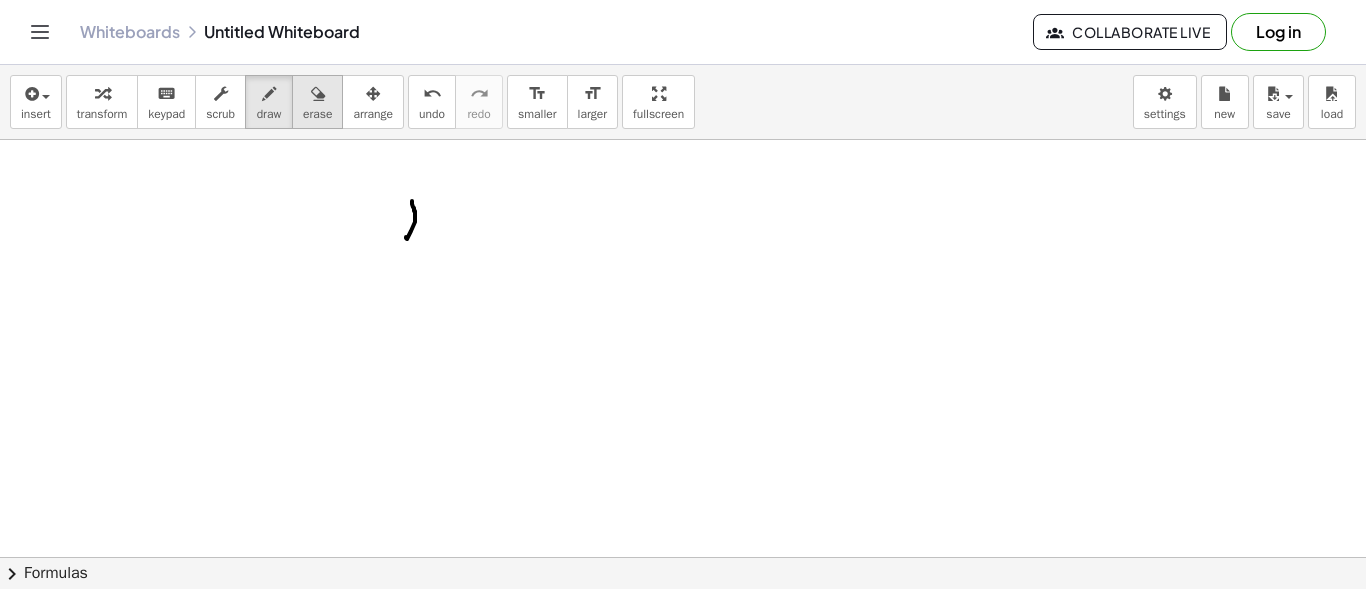 click on "erase" at bounding box center [317, 114] 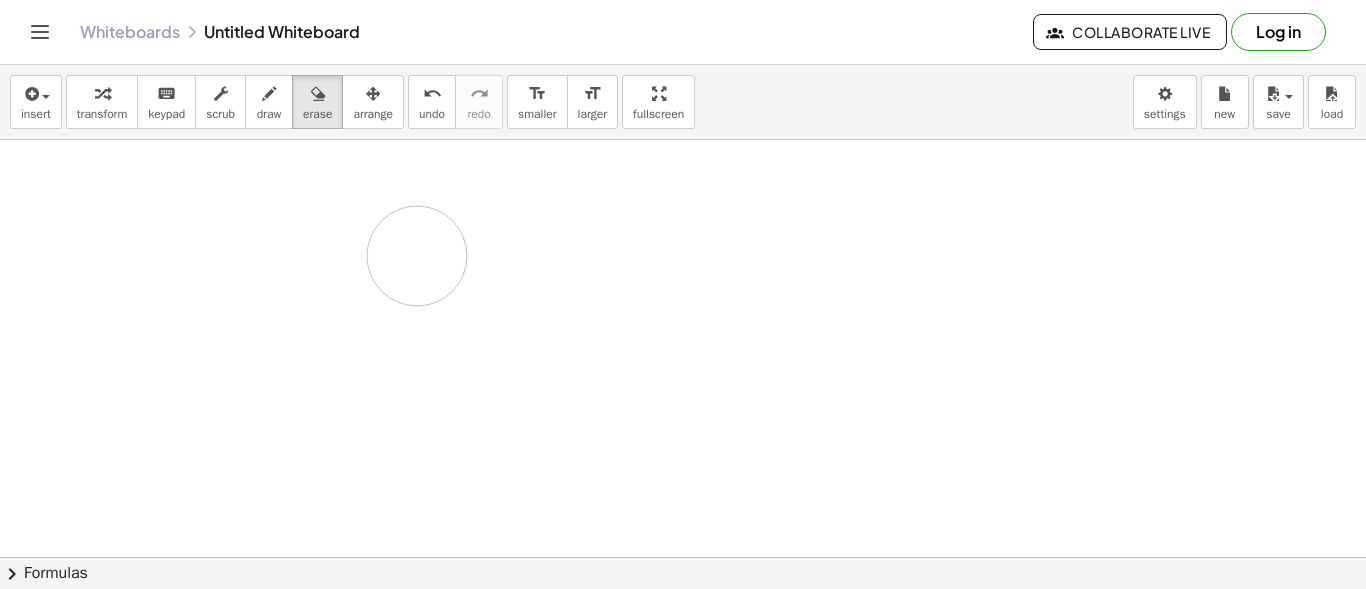 drag, startPoint x: 494, startPoint y: 232, endPoint x: 458, endPoint y: 244, distance: 37.94733 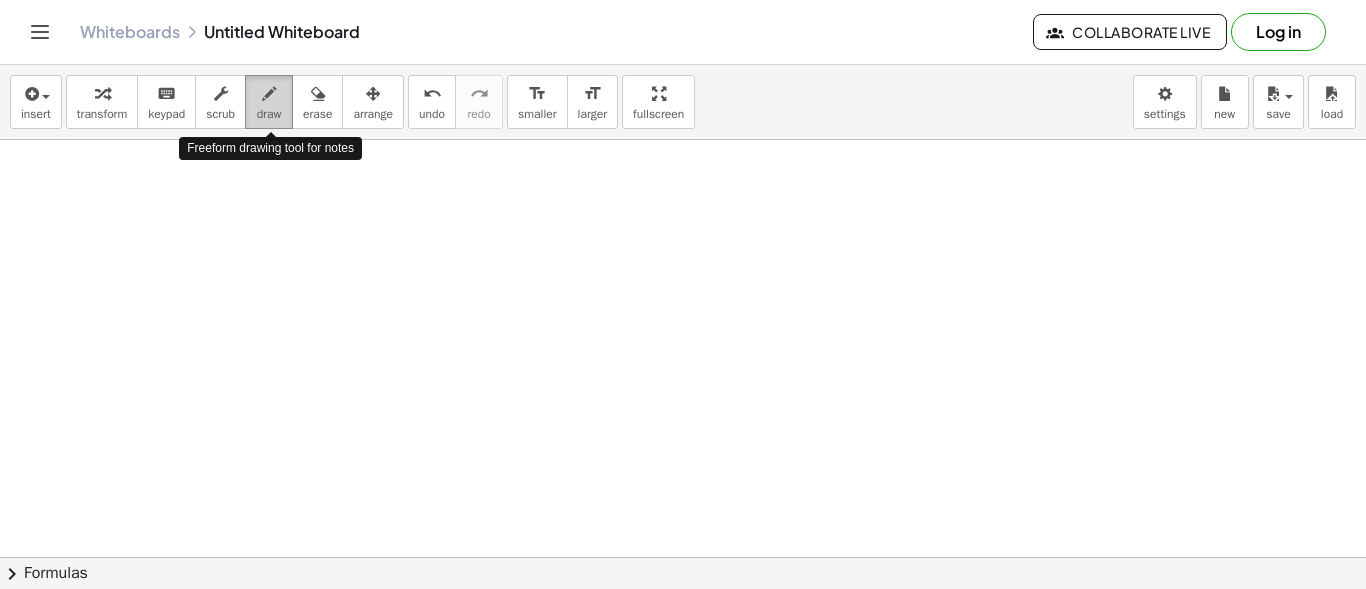 click on "draw" at bounding box center [269, 102] 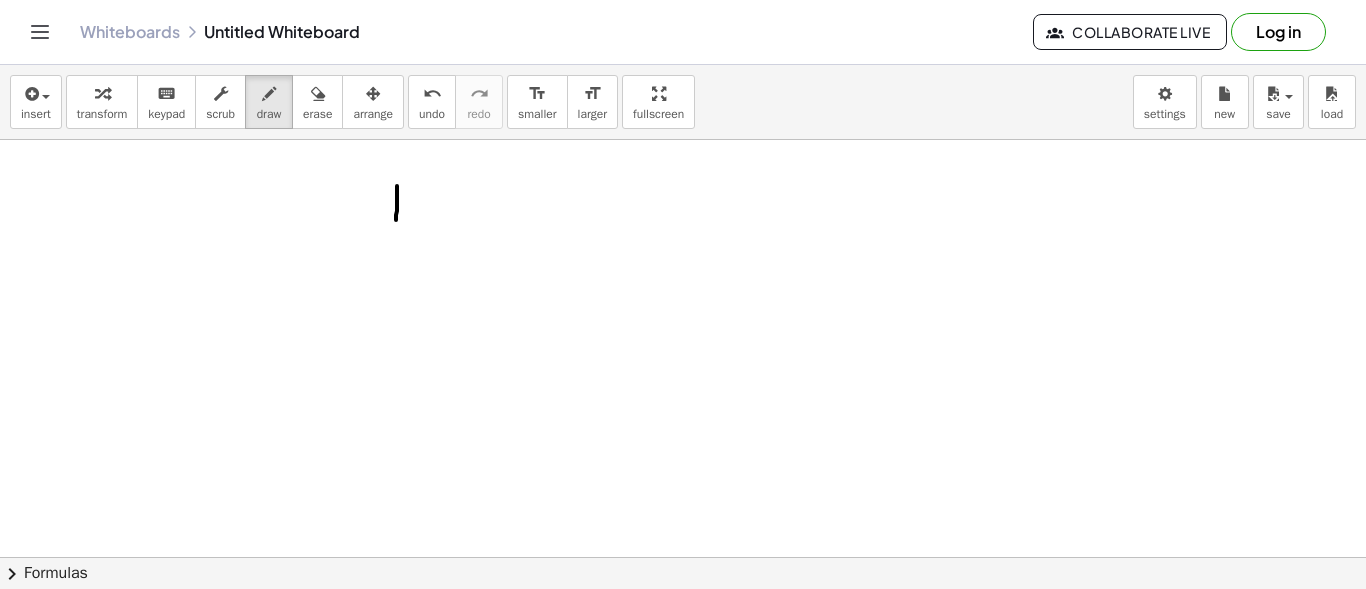 drag, startPoint x: 397, startPoint y: 186, endPoint x: 391, endPoint y: 201, distance: 16.155495 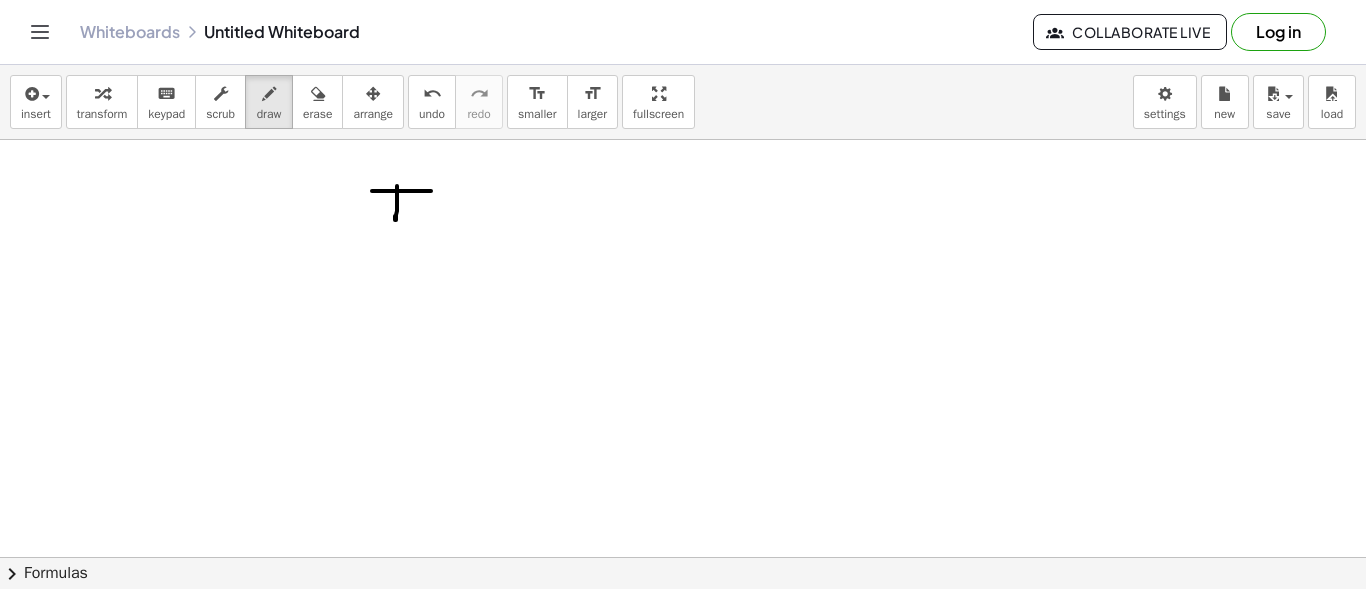 drag, startPoint x: 372, startPoint y: 191, endPoint x: 413, endPoint y: 202, distance: 42.44997 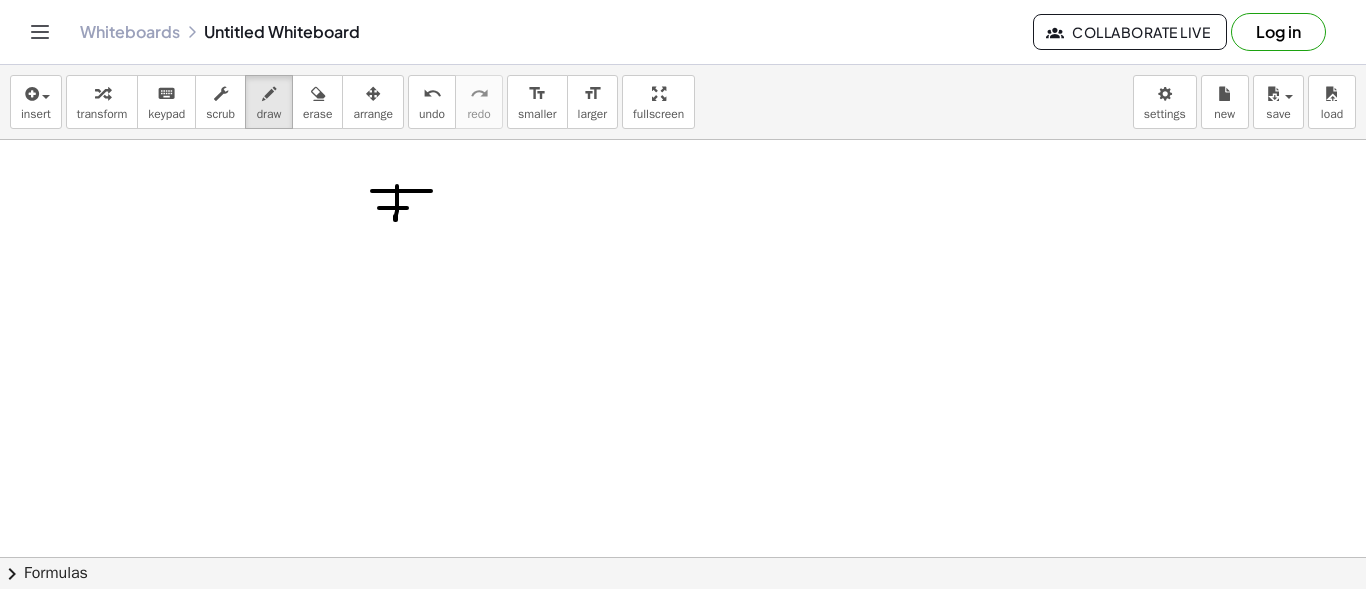 drag, startPoint x: 379, startPoint y: 208, endPoint x: 413, endPoint y: 309, distance: 106.56923 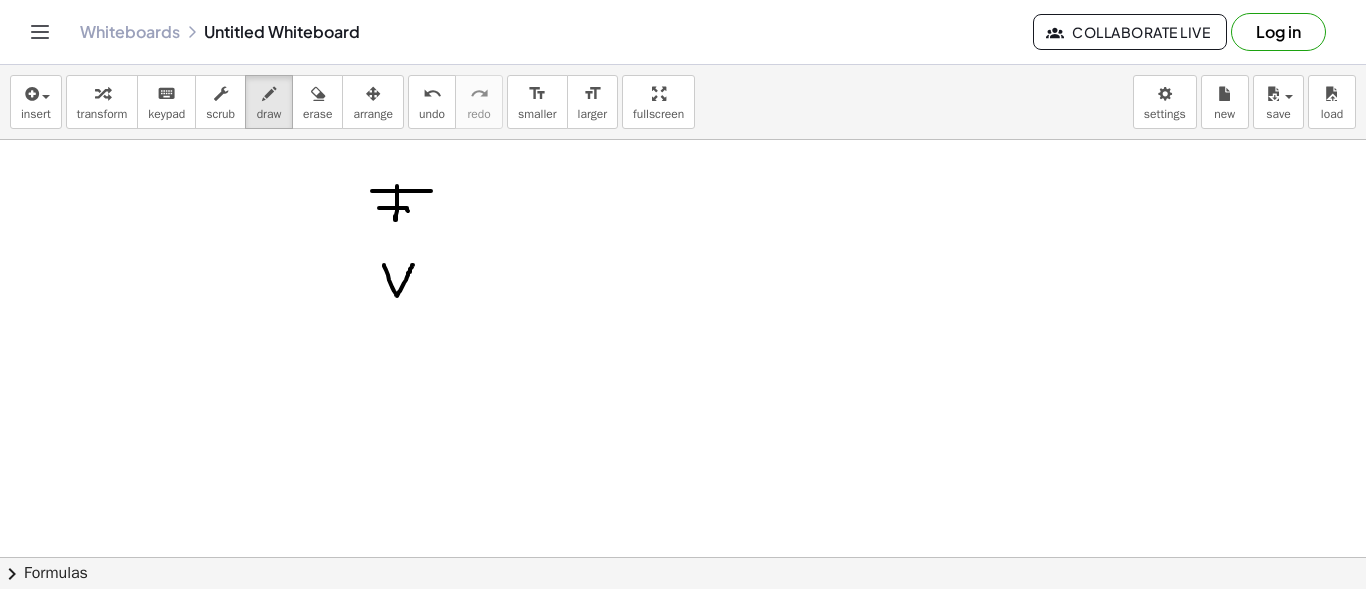 drag, startPoint x: 384, startPoint y: 265, endPoint x: 413, endPoint y: 265, distance: 29 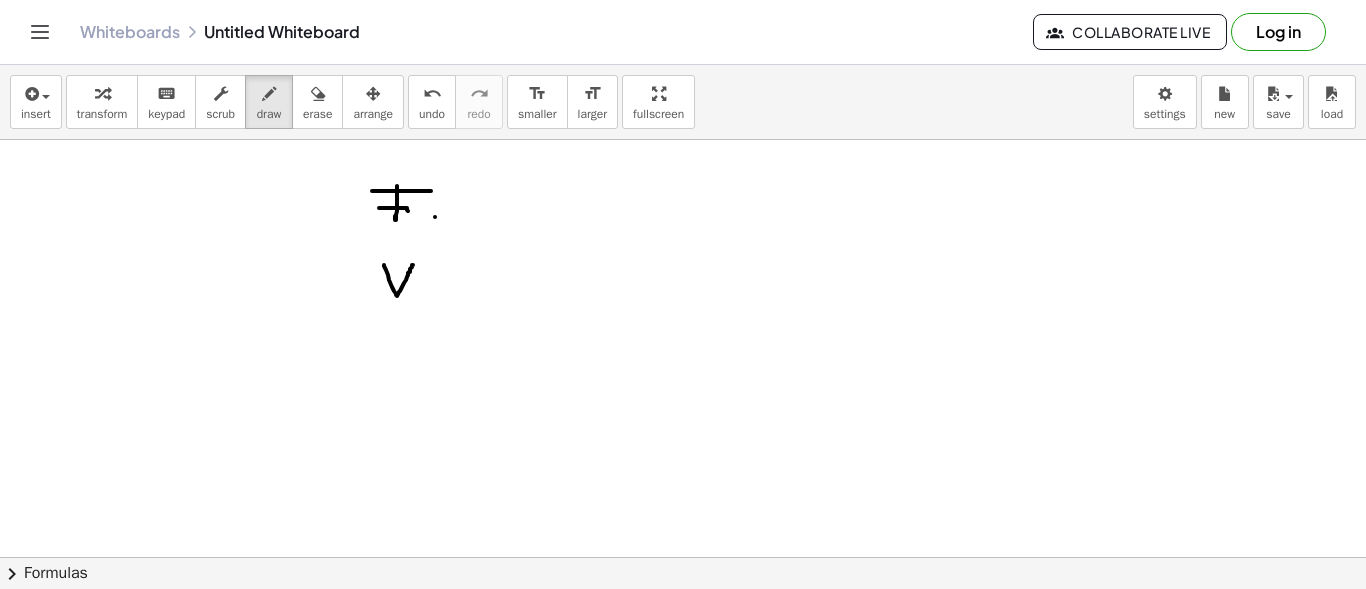 click at bounding box center (683, 622) 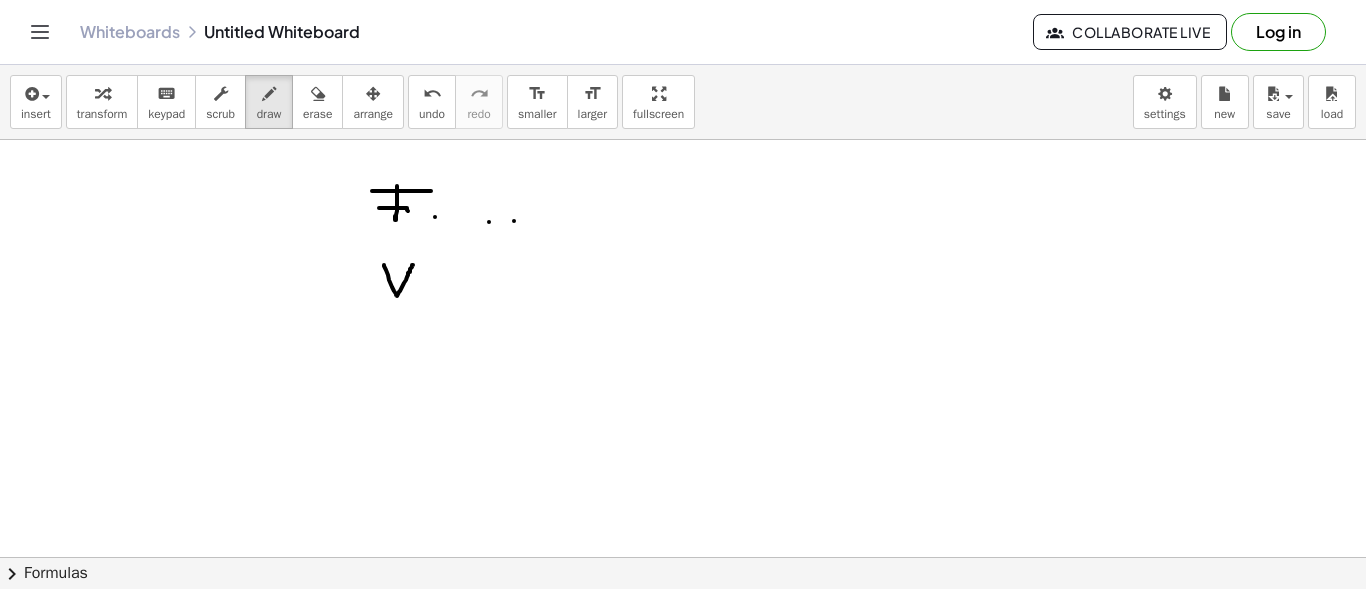 click at bounding box center (683, 622) 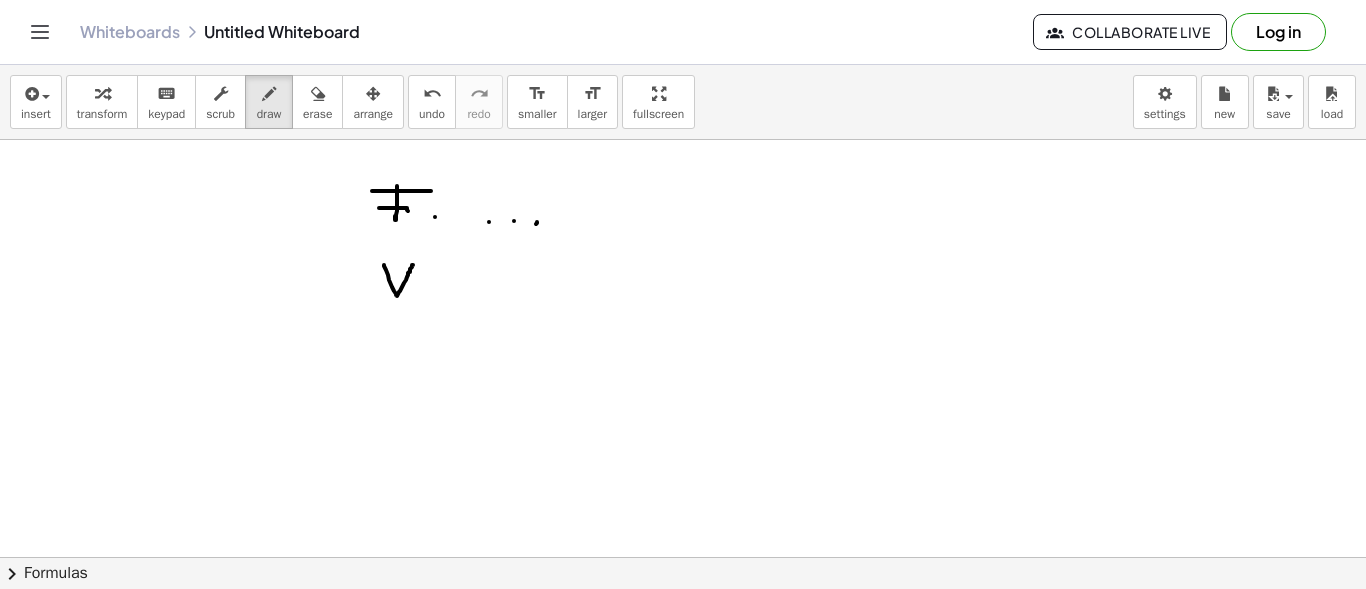 drag, startPoint x: 440, startPoint y: 298, endPoint x: 489, endPoint y: 298, distance: 49 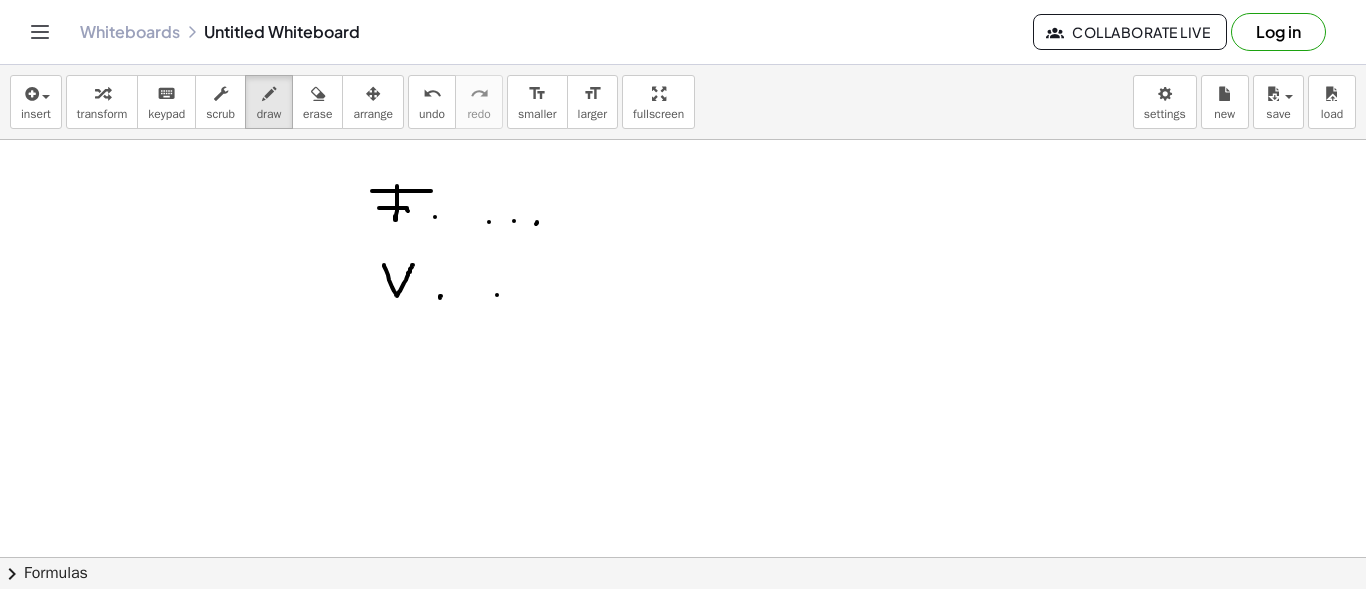 click at bounding box center [683, 622] 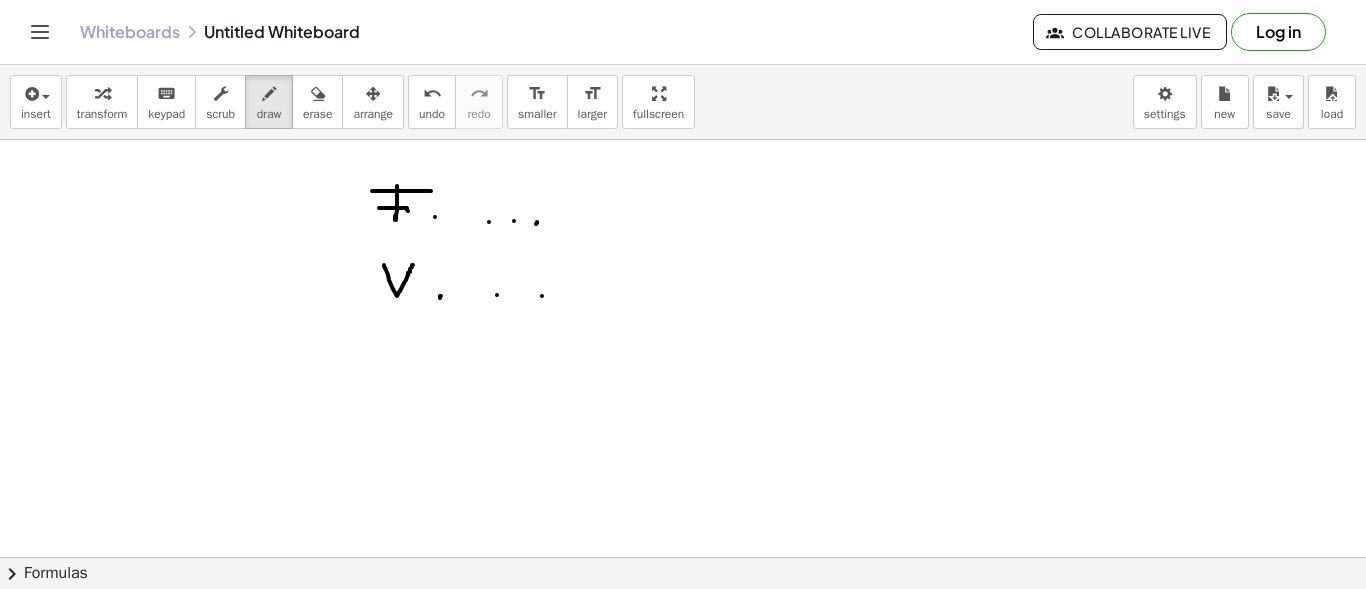 click at bounding box center (683, 622) 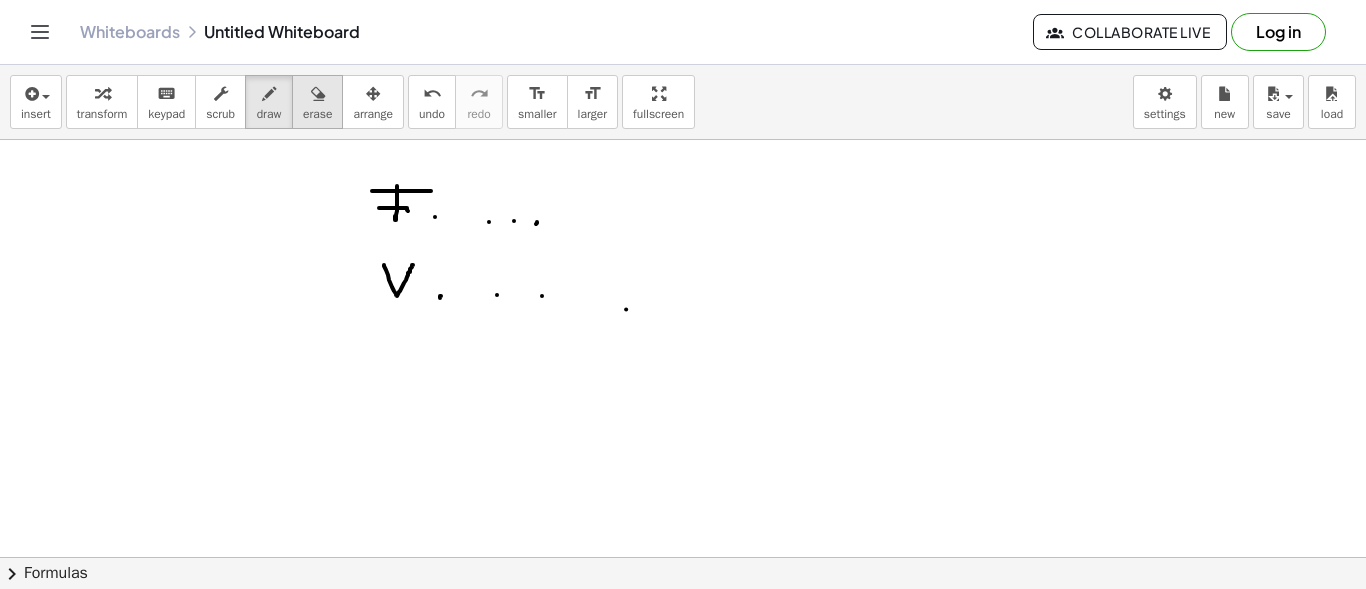 click on "erase" at bounding box center [317, 102] 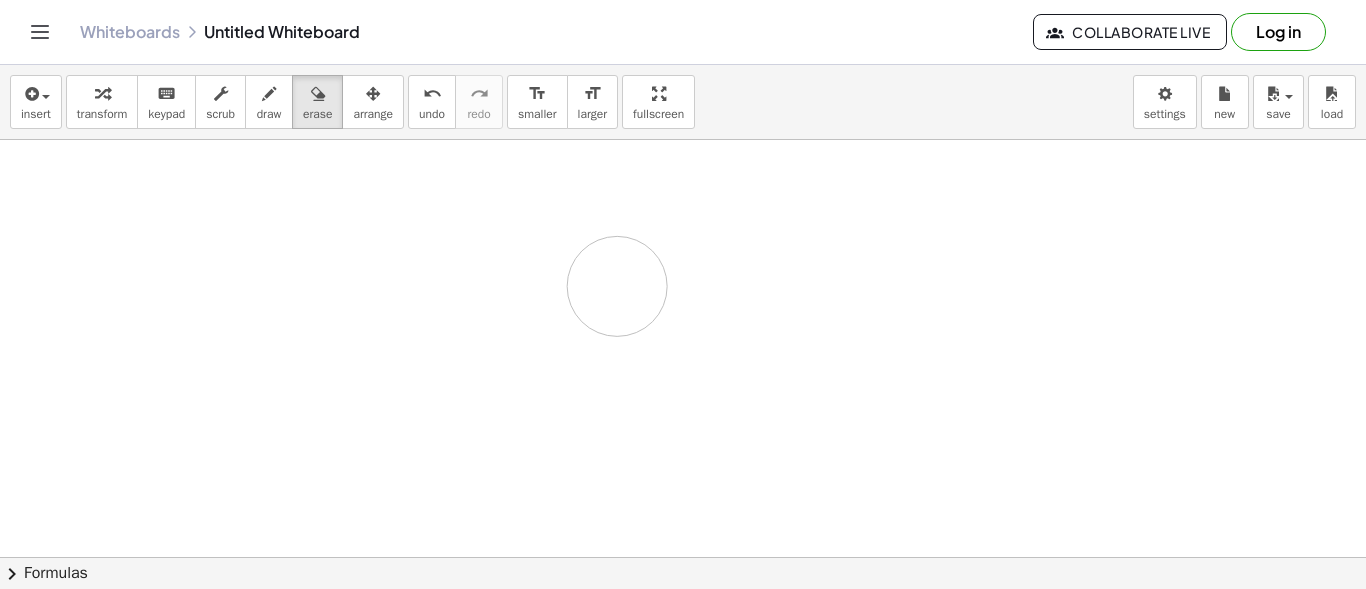 drag, startPoint x: 545, startPoint y: 217, endPoint x: 617, endPoint y: 285, distance: 99.03535 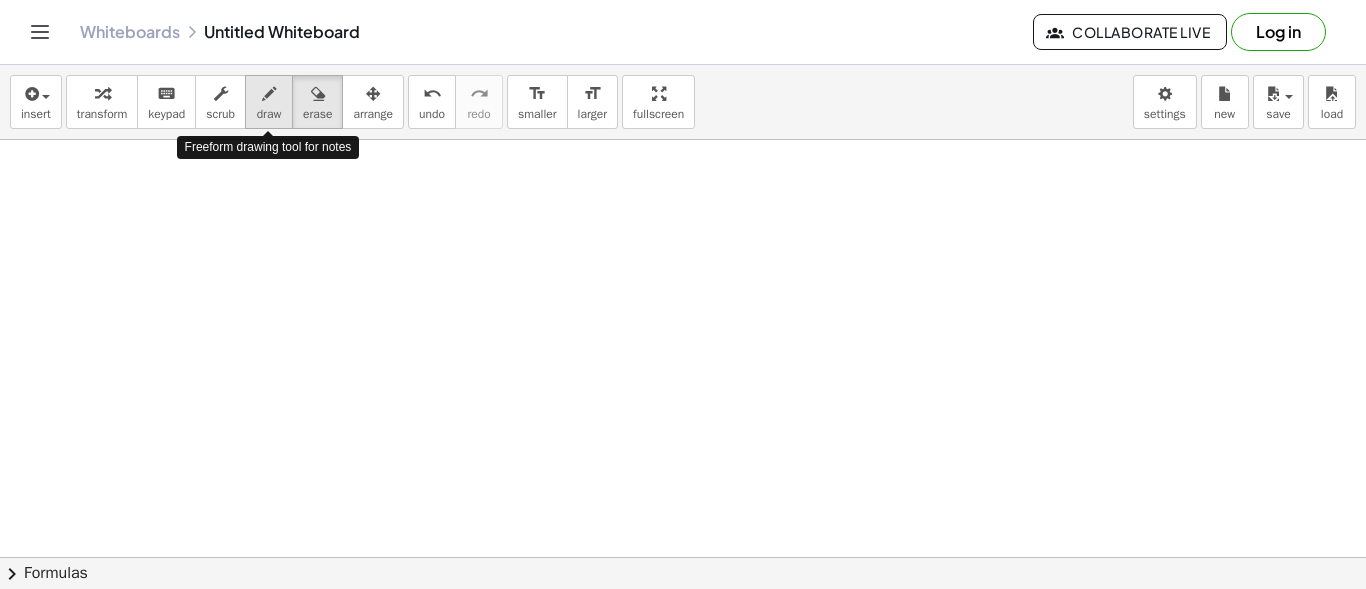 click on "draw" at bounding box center (269, 114) 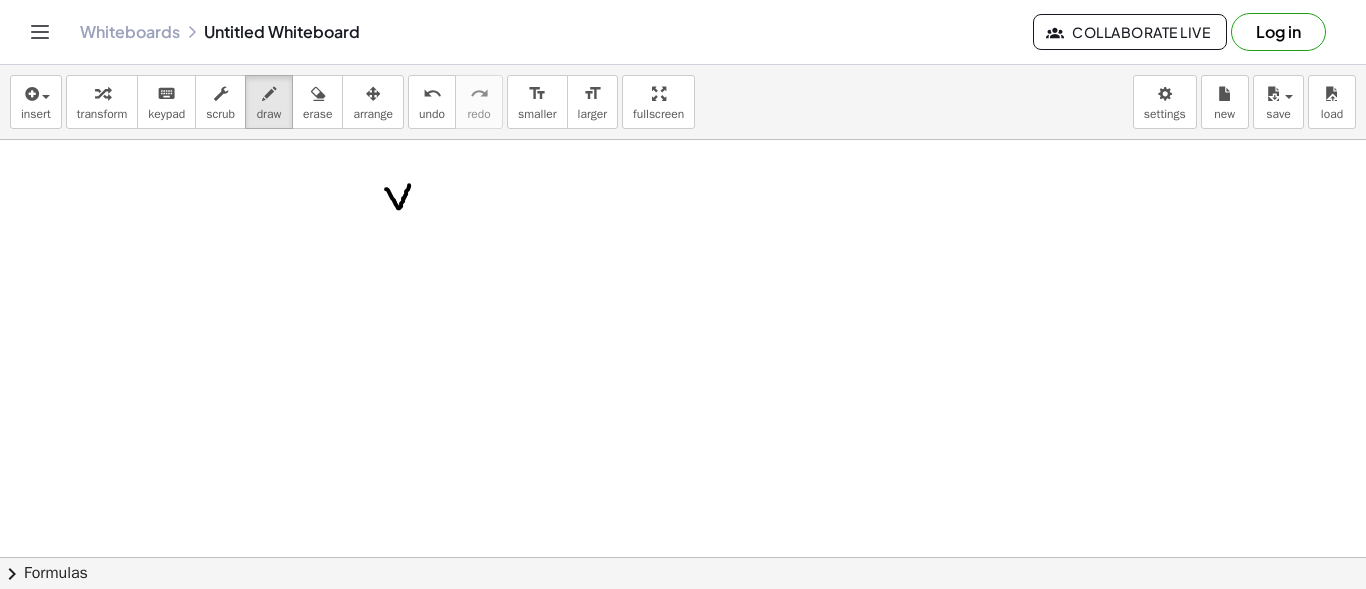 drag, startPoint x: 386, startPoint y: 188, endPoint x: 421, endPoint y: 199, distance: 36.687874 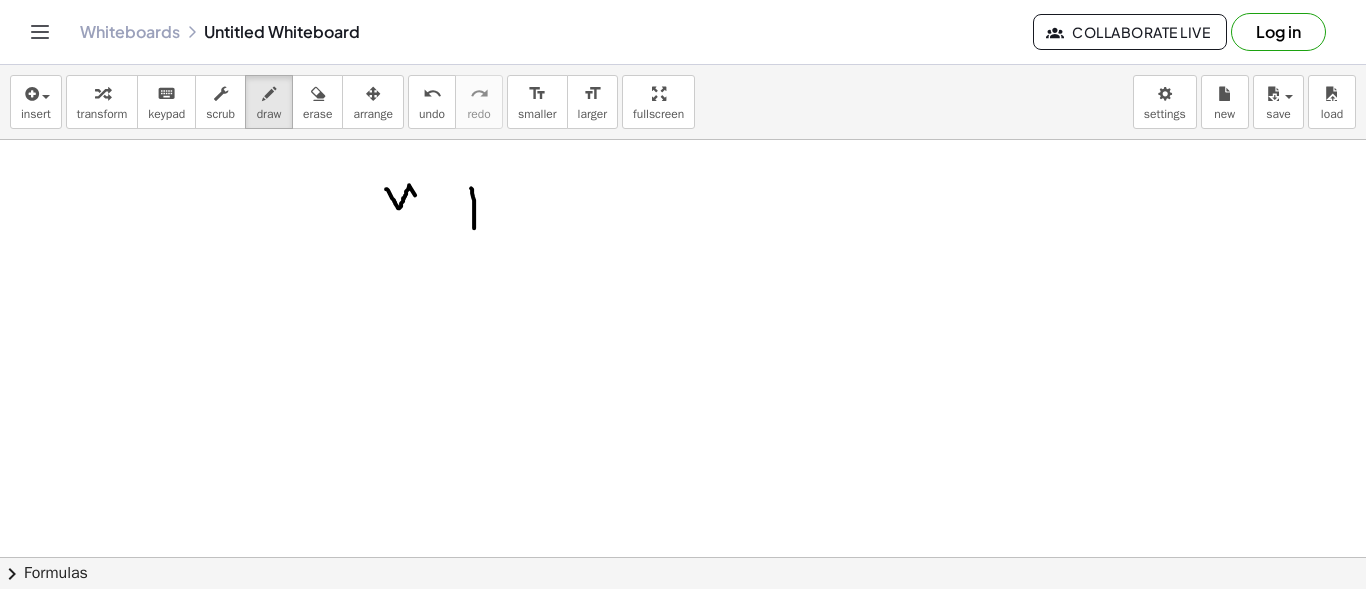 drag, startPoint x: 471, startPoint y: 187, endPoint x: 474, endPoint y: 201, distance: 14.3178215 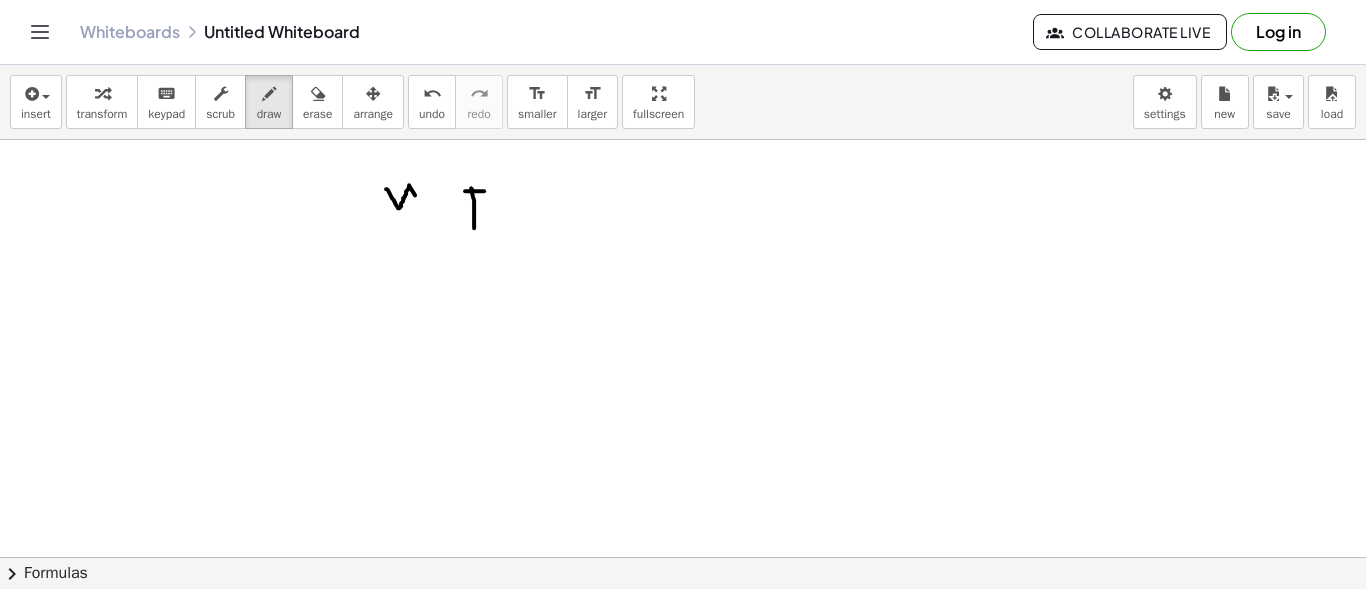 drag, startPoint x: 465, startPoint y: 190, endPoint x: 480, endPoint y: 212, distance: 26.627054 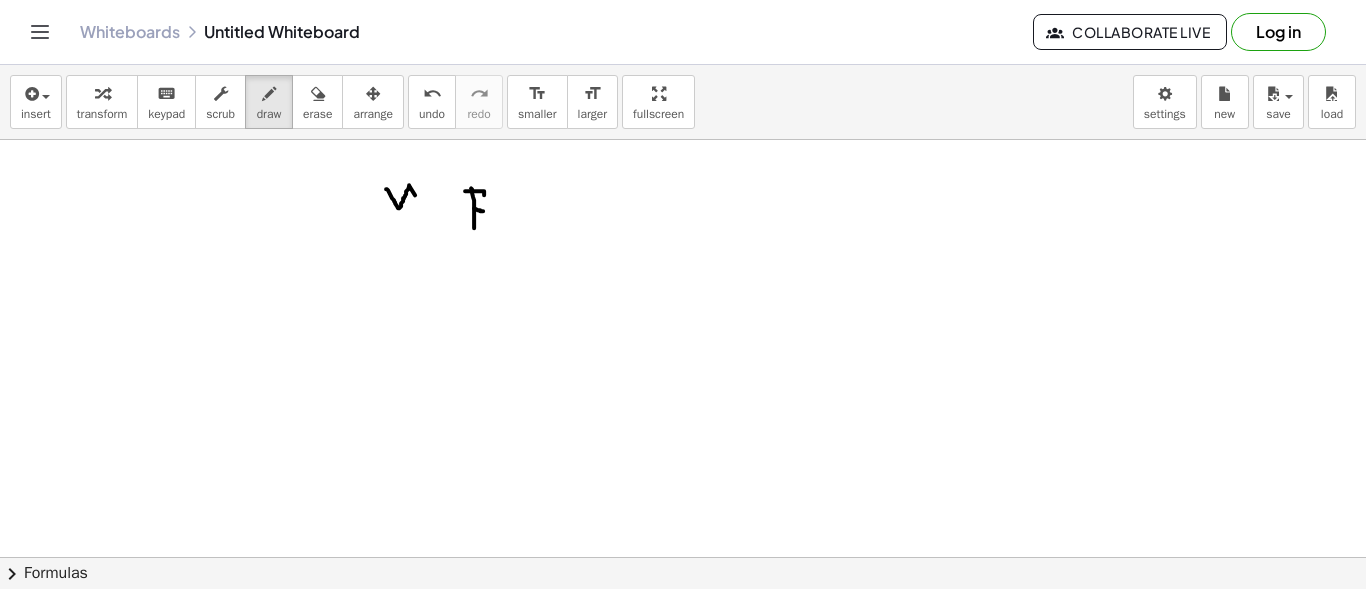 click at bounding box center (683, 622) 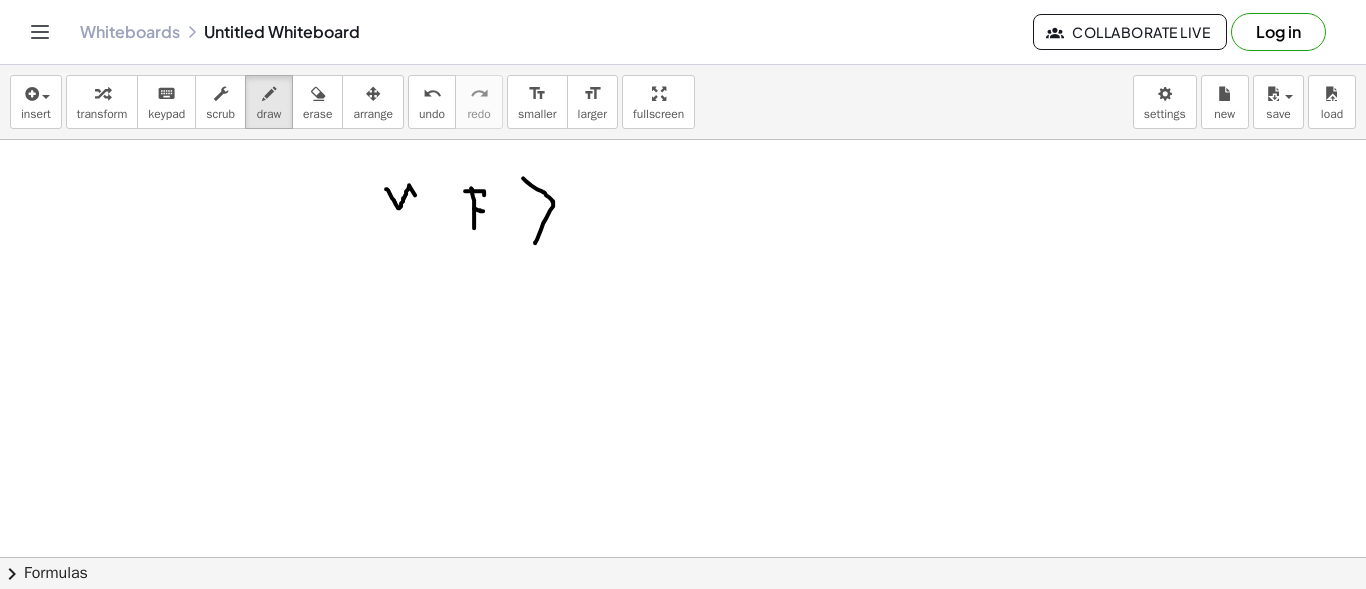 drag, startPoint x: 523, startPoint y: 177, endPoint x: 592, endPoint y: 213, distance: 77.82673 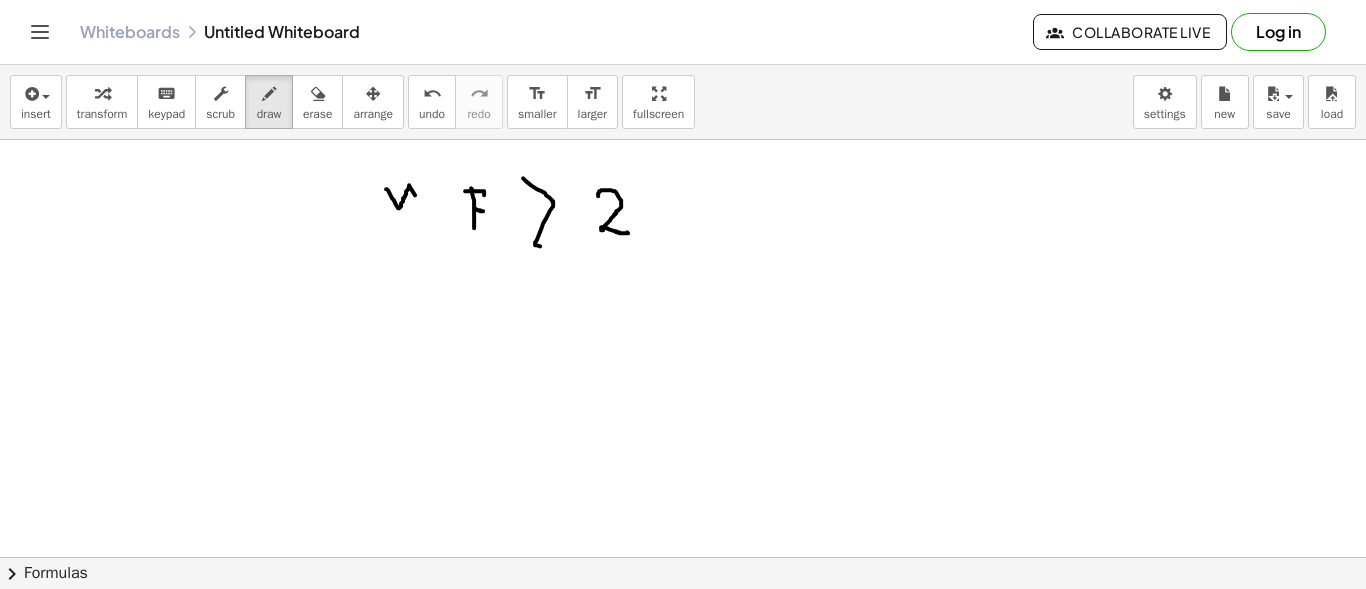 drag, startPoint x: 598, startPoint y: 195, endPoint x: 627, endPoint y: 231, distance: 46.227695 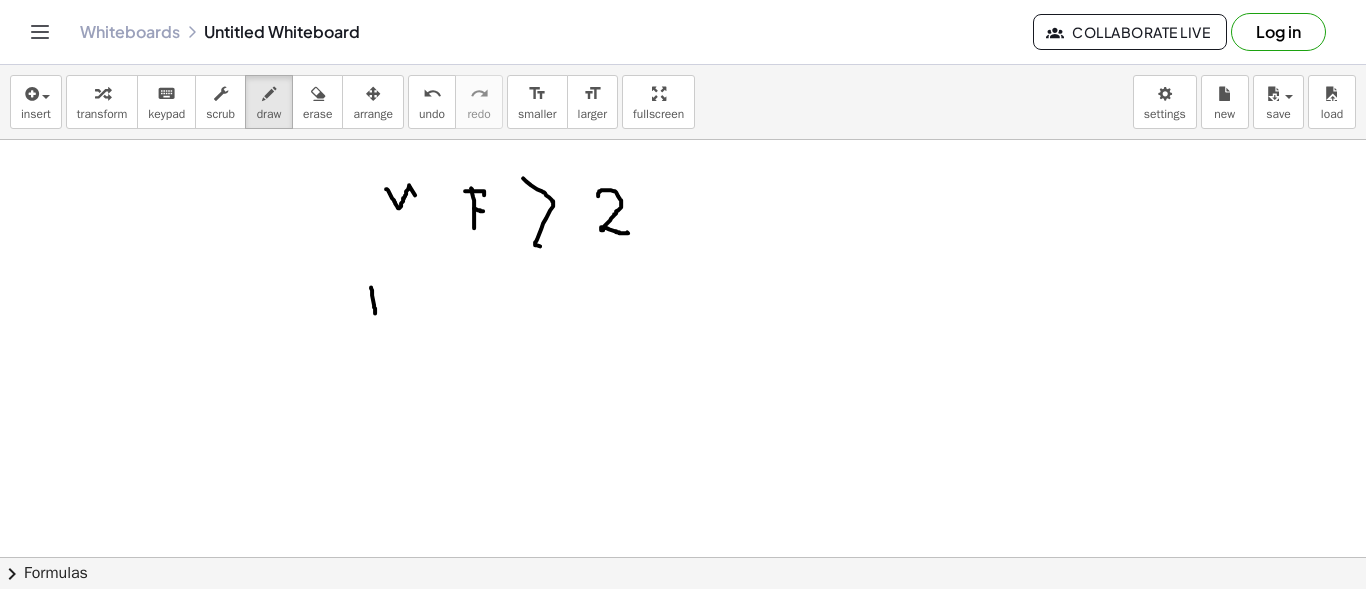 drag, startPoint x: 371, startPoint y: 286, endPoint x: 368, endPoint y: 312, distance: 26.172504 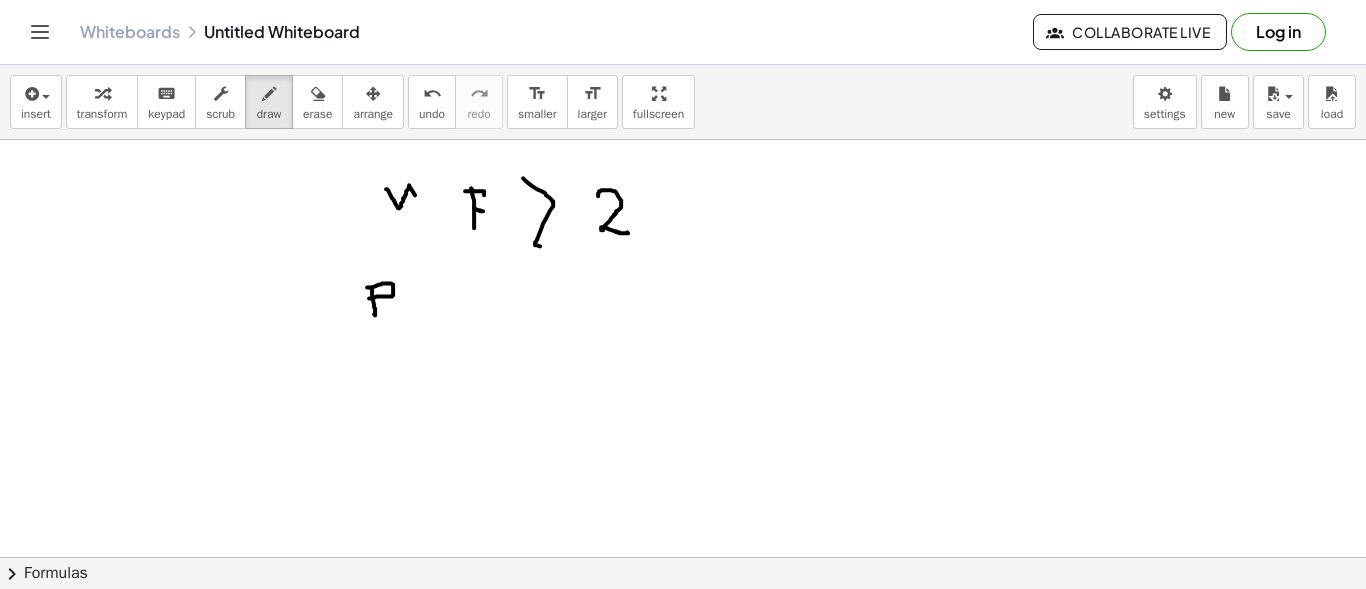 drag, startPoint x: 380, startPoint y: 283, endPoint x: 439, endPoint y: 312, distance: 65.74192 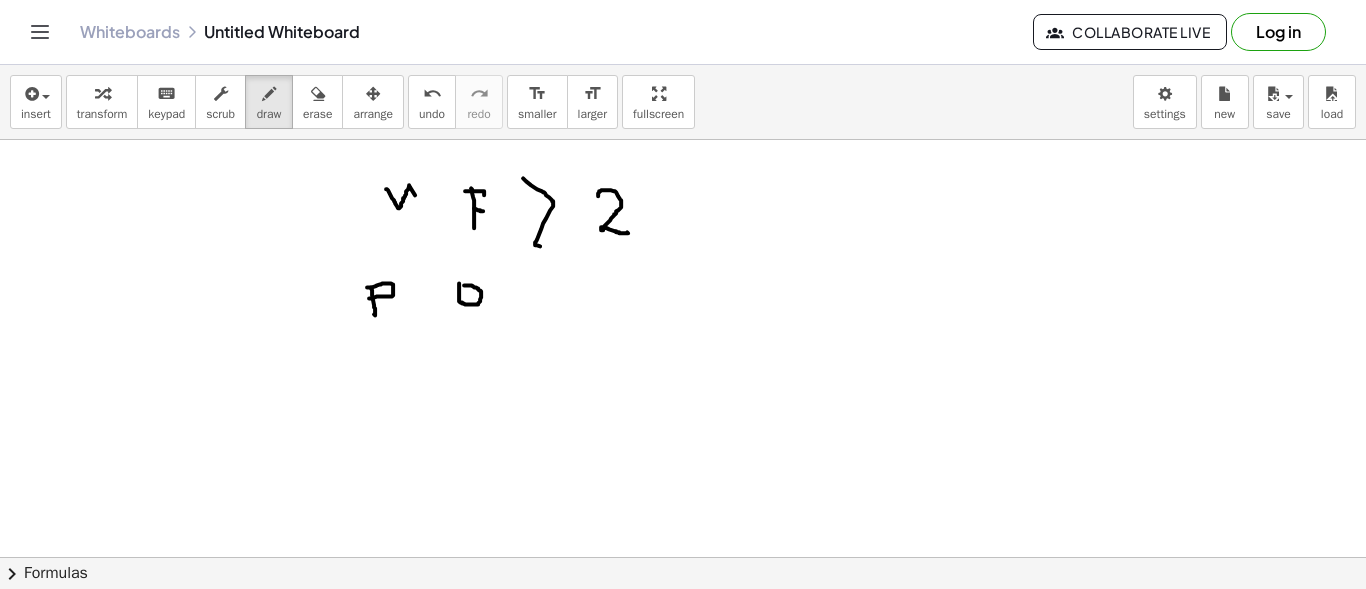 click at bounding box center (683, 622) 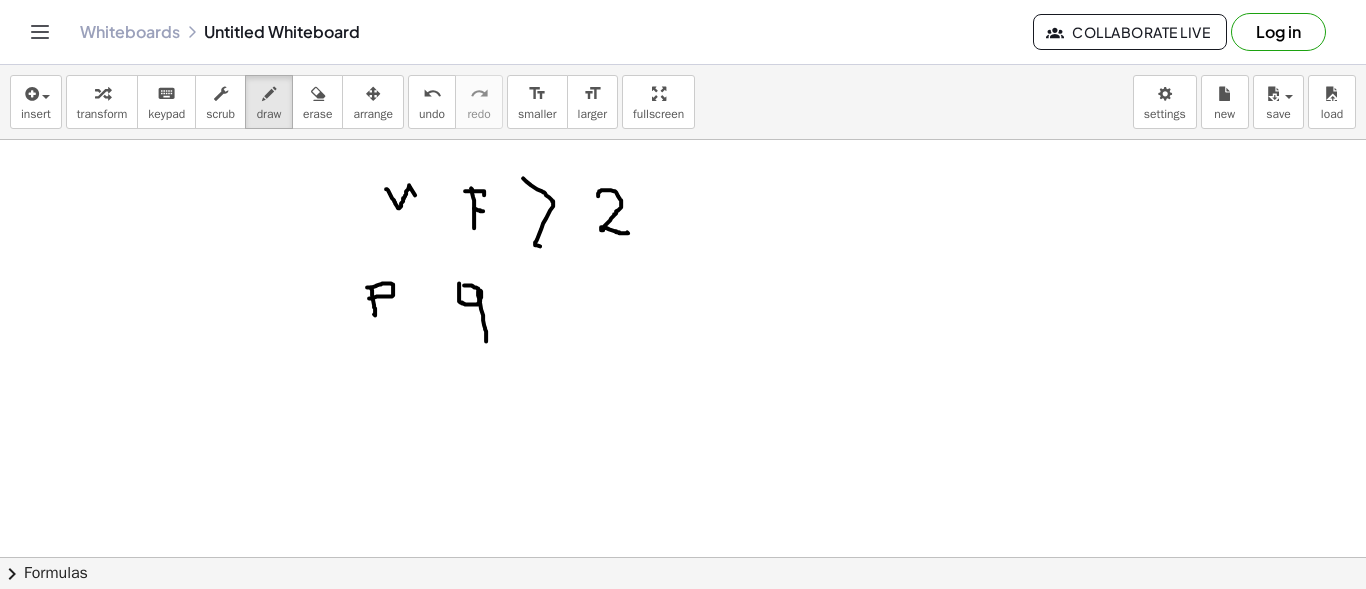 drag, startPoint x: 483, startPoint y: 319, endPoint x: 486, endPoint y: 340, distance: 21.213203 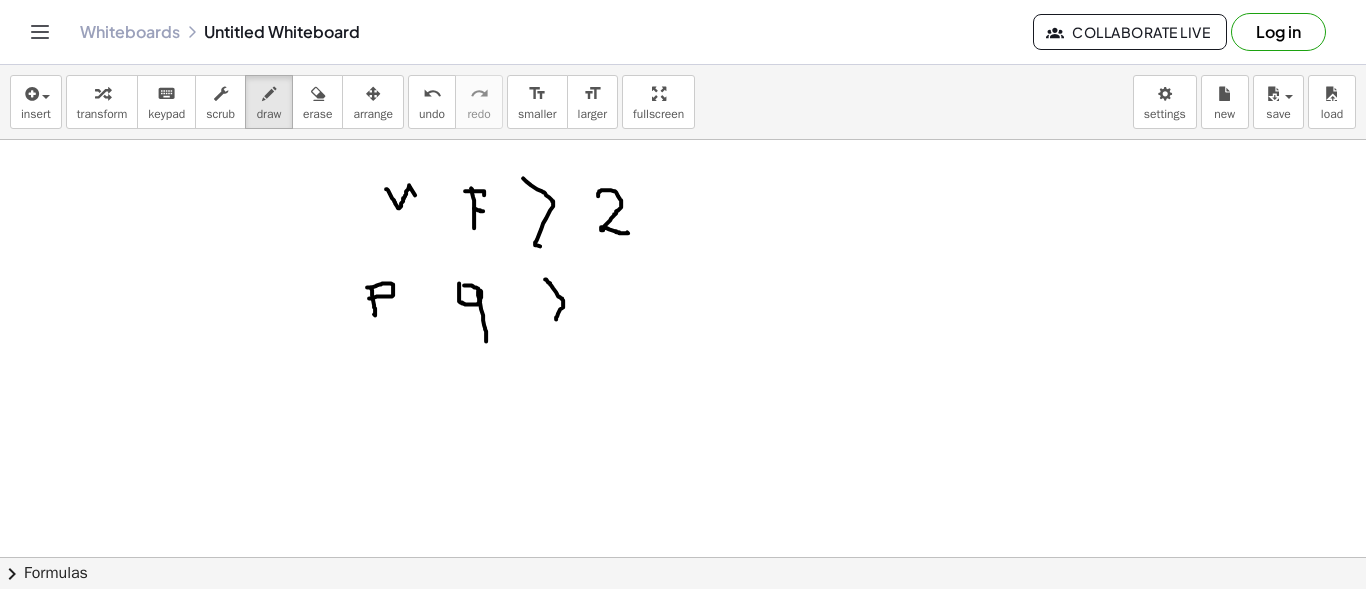 drag, startPoint x: 545, startPoint y: 278, endPoint x: 592, endPoint y: 296, distance: 50.32892 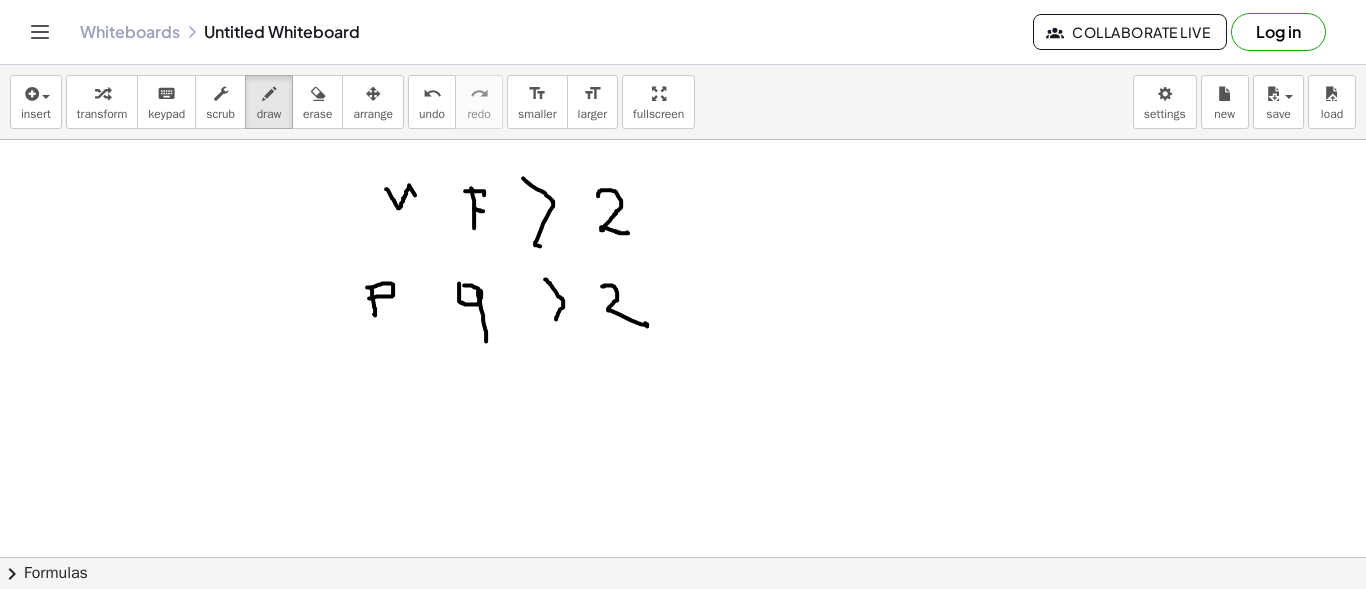drag, startPoint x: 602, startPoint y: 285, endPoint x: 611, endPoint y: 324, distance: 40.024994 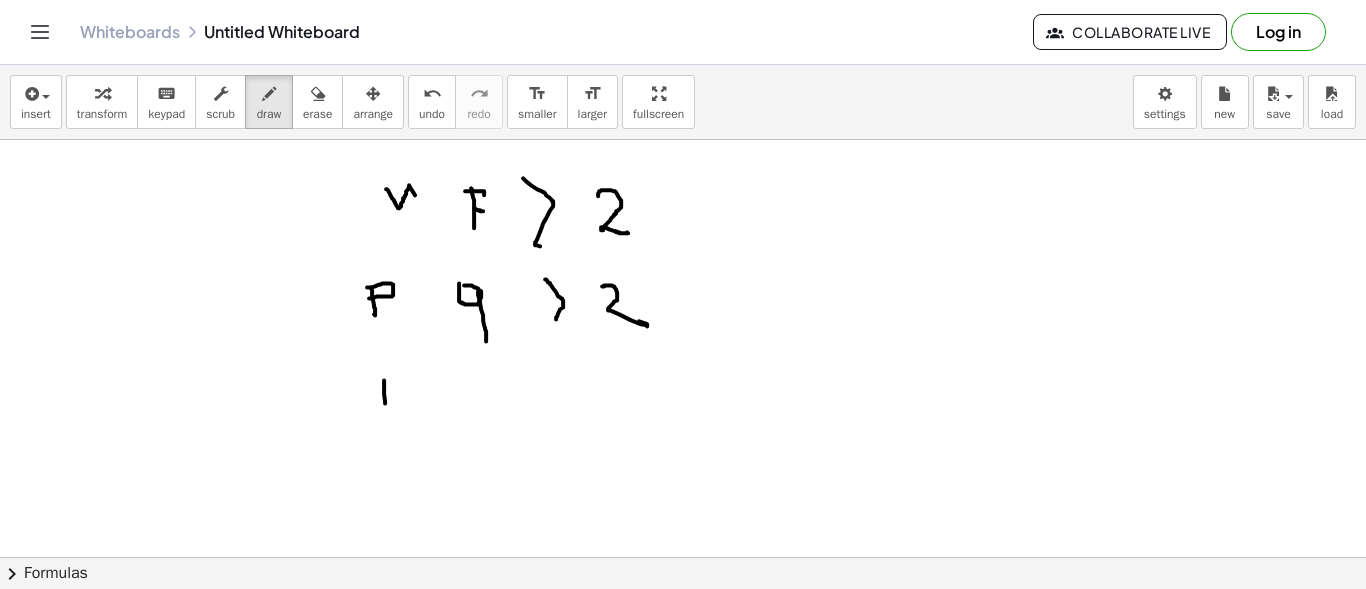 click at bounding box center (683, 622) 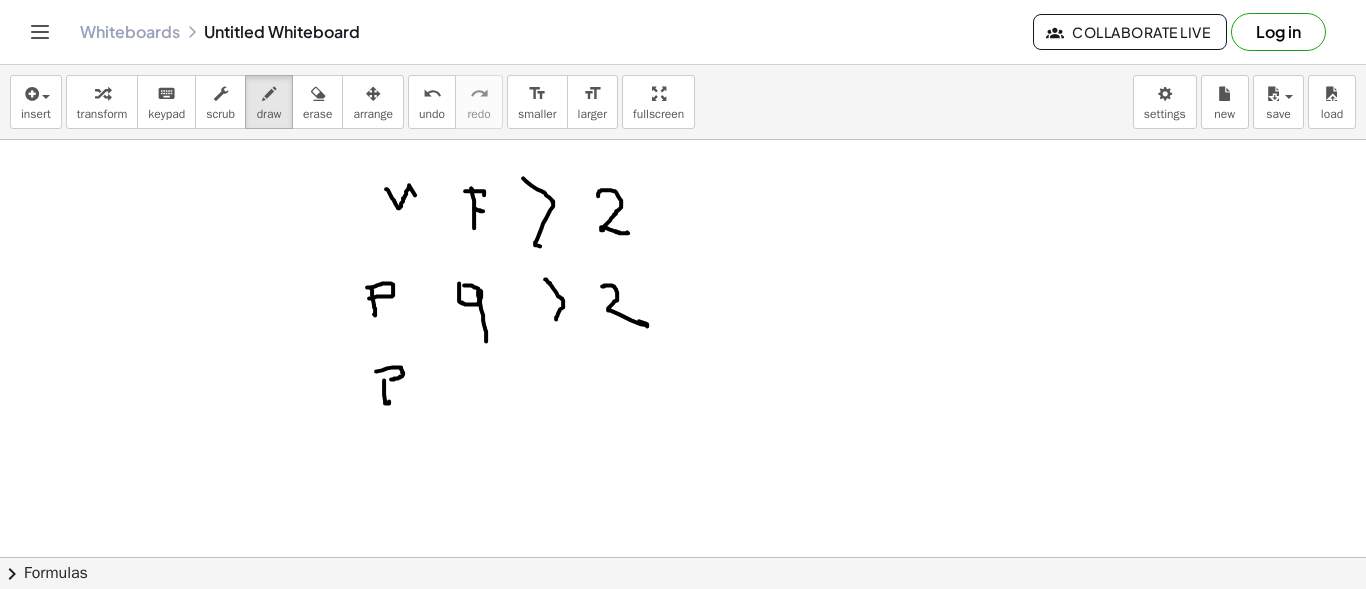 drag, startPoint x: 382, startPoint y: 369, endPoint x: 416, endPoint y: 379, distance: 35.44009 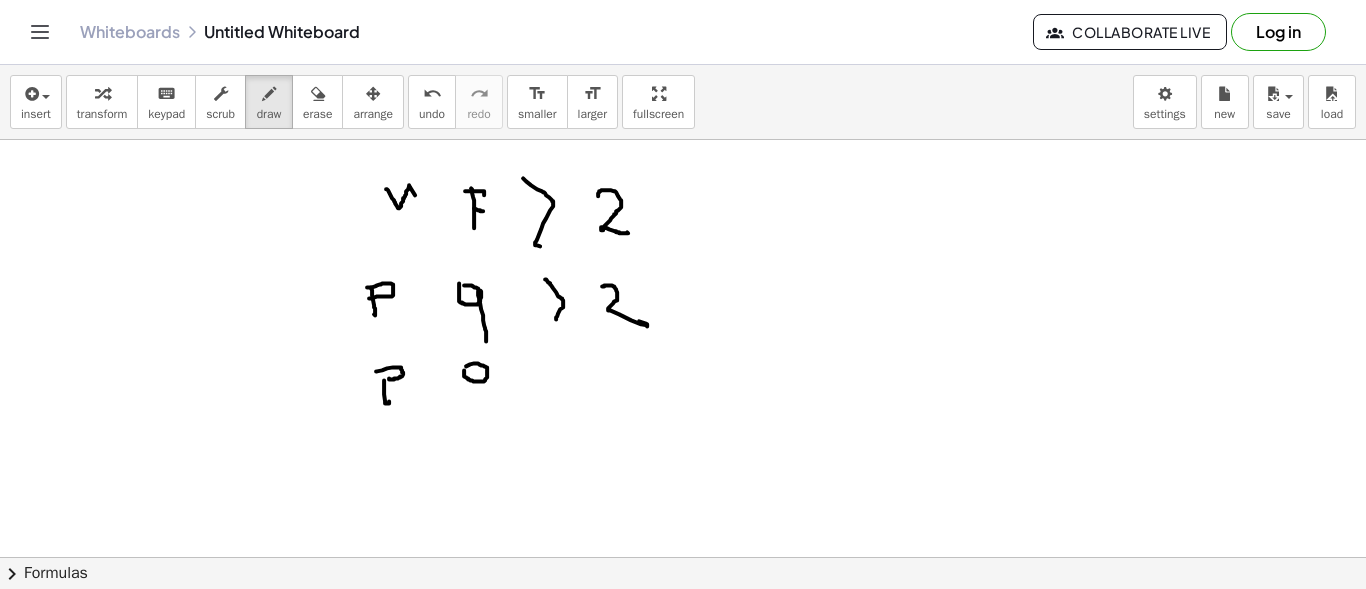 click at bounding box center [683, 622] 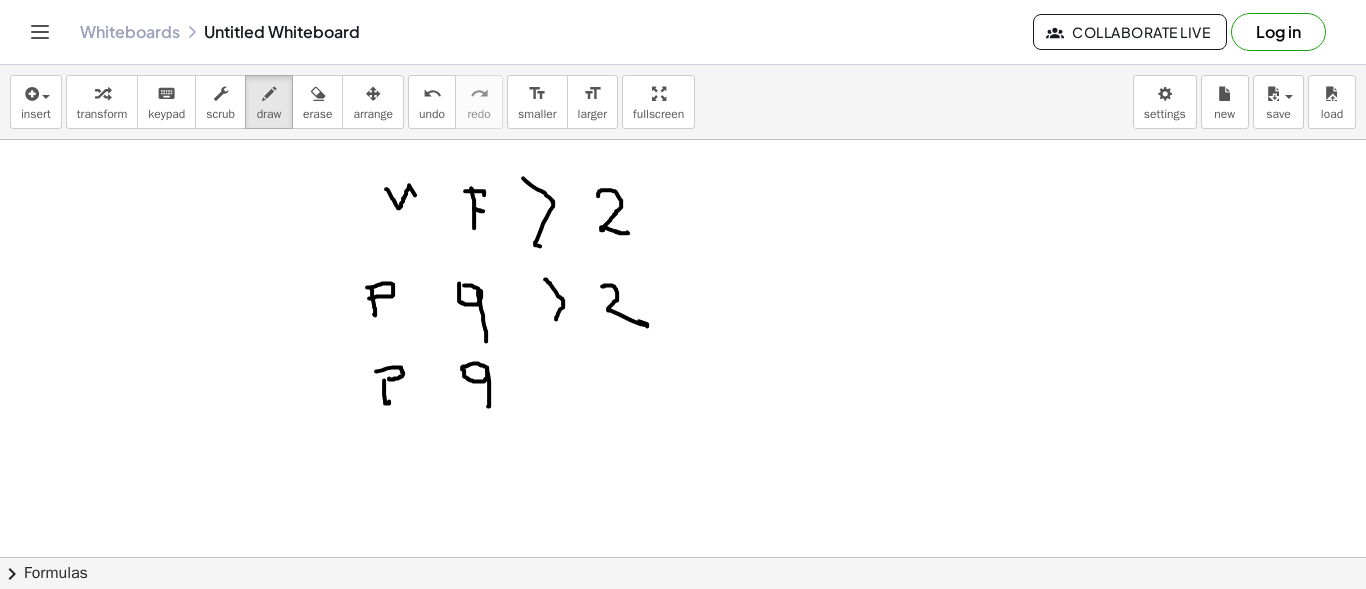 drag, startPoint x: 489, startPoint y: 386, endPoint x: 523, endPoint y: 384, distance: 34.058773 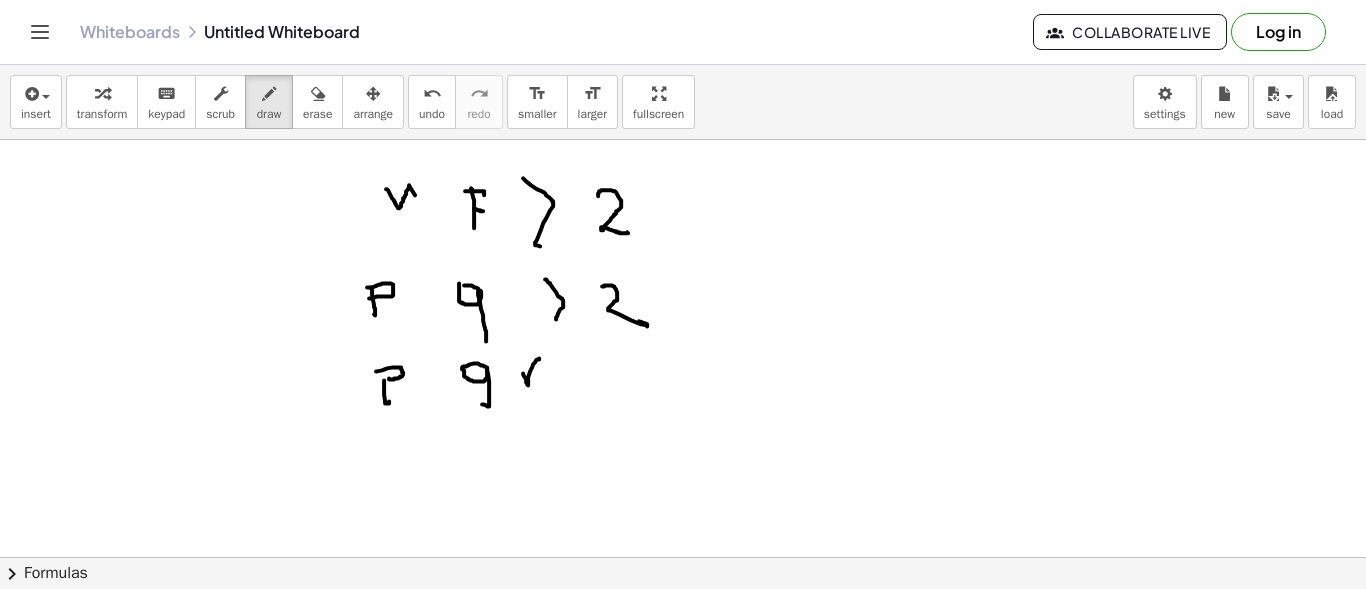 drag, startPoint x: 523, startPoint y: 372, endPoint x: 558, endPoint y: 379, distance: 35.69314 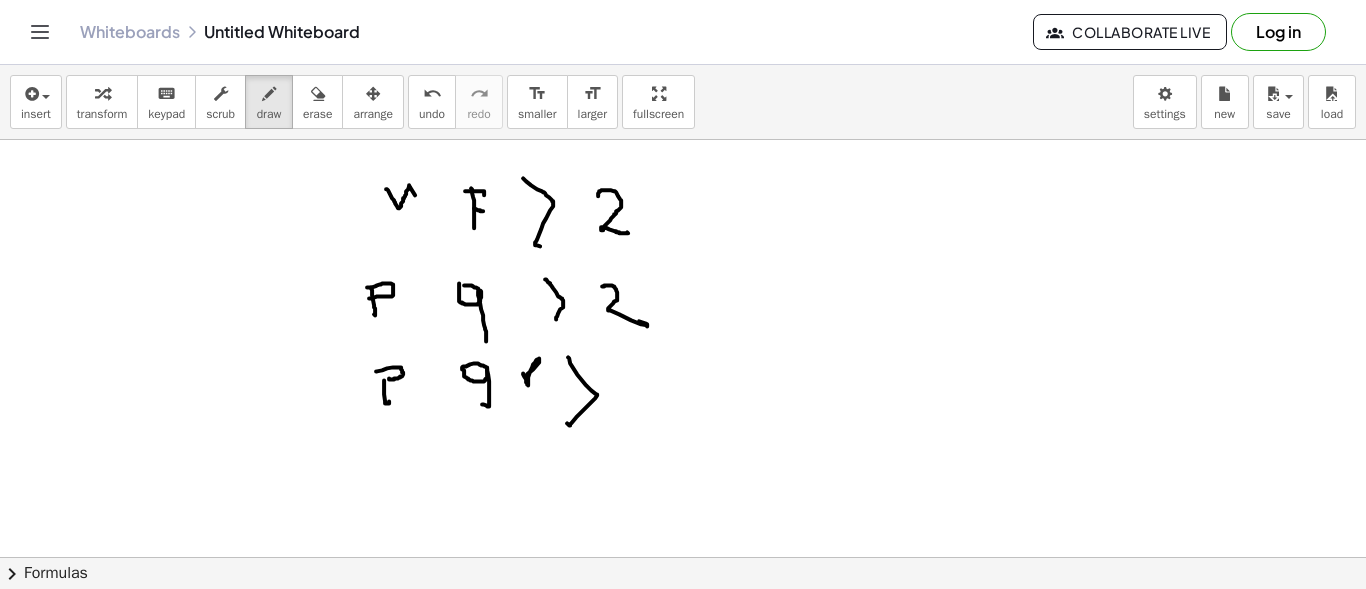 drag, startPoint x: 568, startPoint y: 356, endPoint x: 567, endPoint y: 423, distance: 67.00746 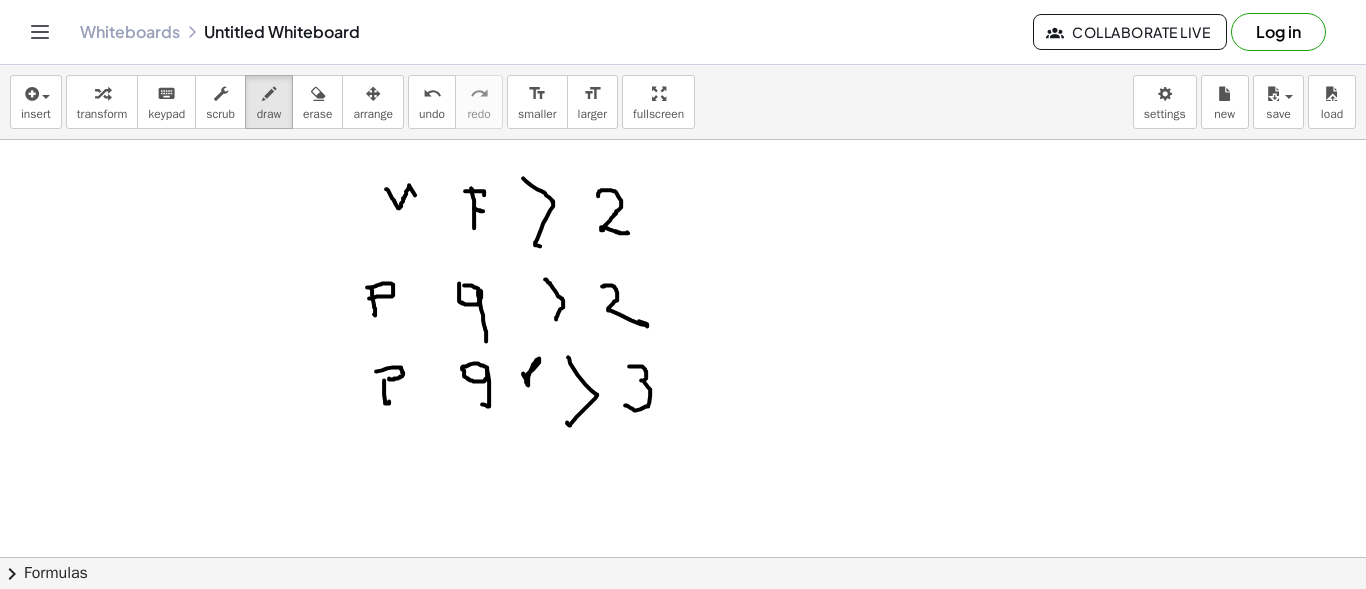 drag, startPoint x: 629, startPoint y: 365, endPoint x: 620, endPoint y: 400, distance: 36.138622 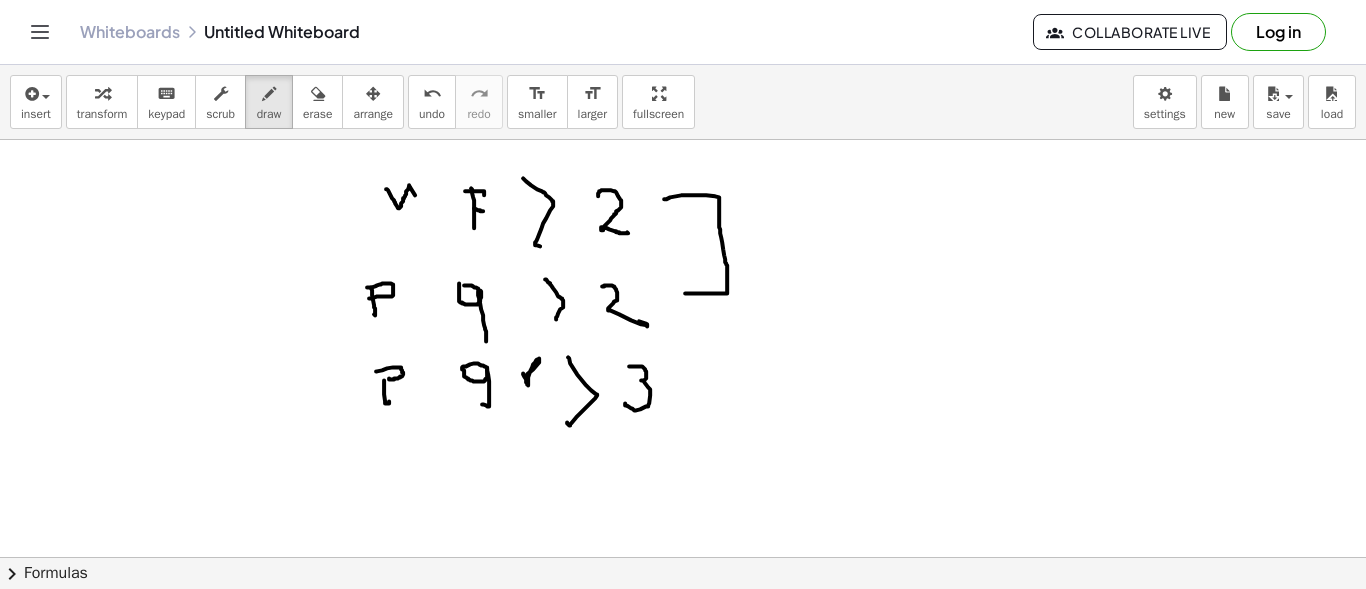 drag, startPoint x: 665, startPoint y: 198, endPoint x: 682, endPoint y: 299, distance: 102.4207 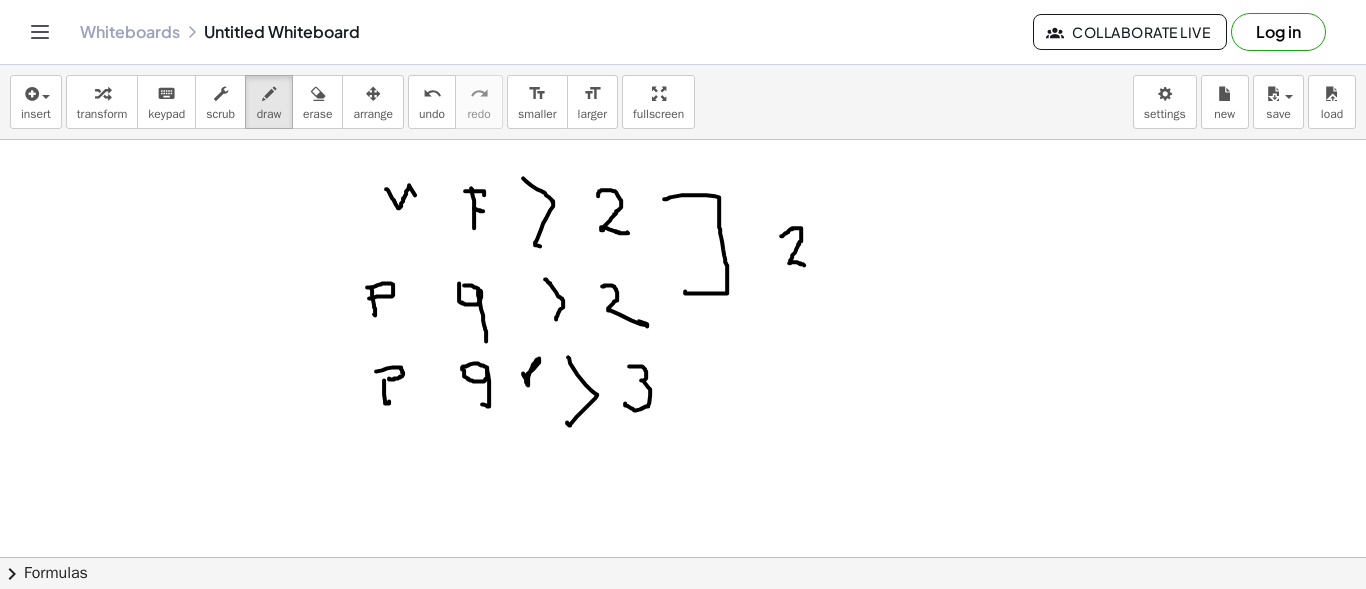 drag, startPoint x: 781, startPoint y: 235, endPoint x: 798, endPoint y: 245, distance: 19.723083 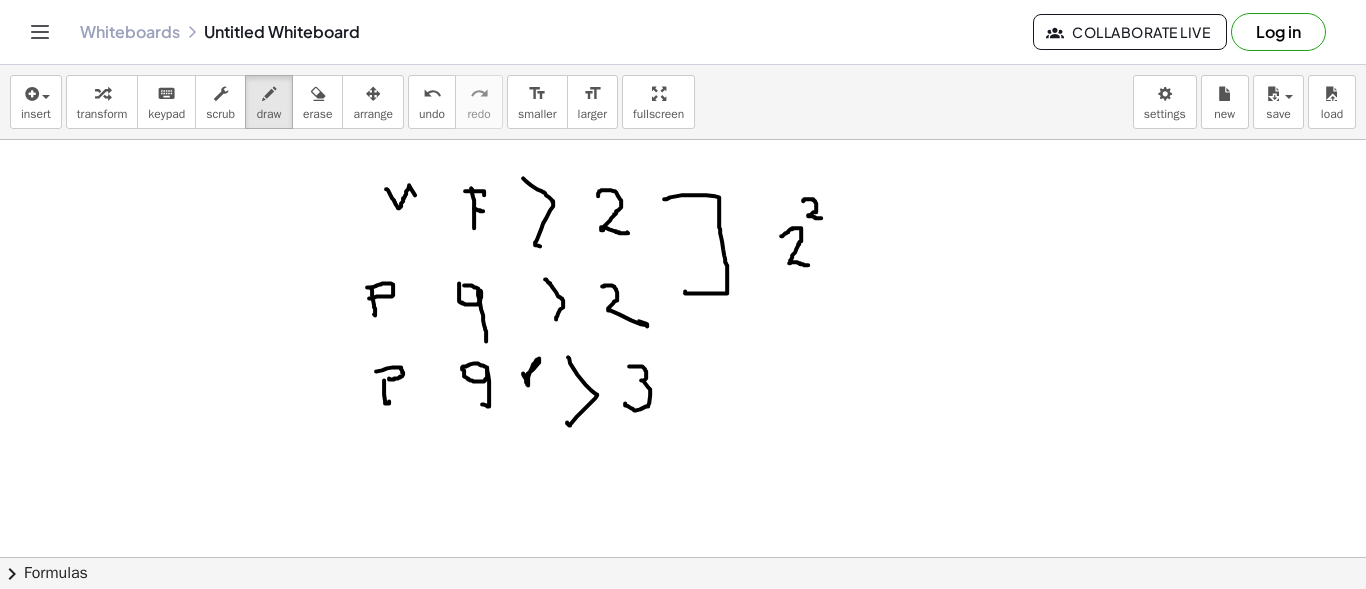 drag, startPoint x: 803, startPoint y: 200, endPoint x: 821, endPoint y: 217, distance: 24.758837 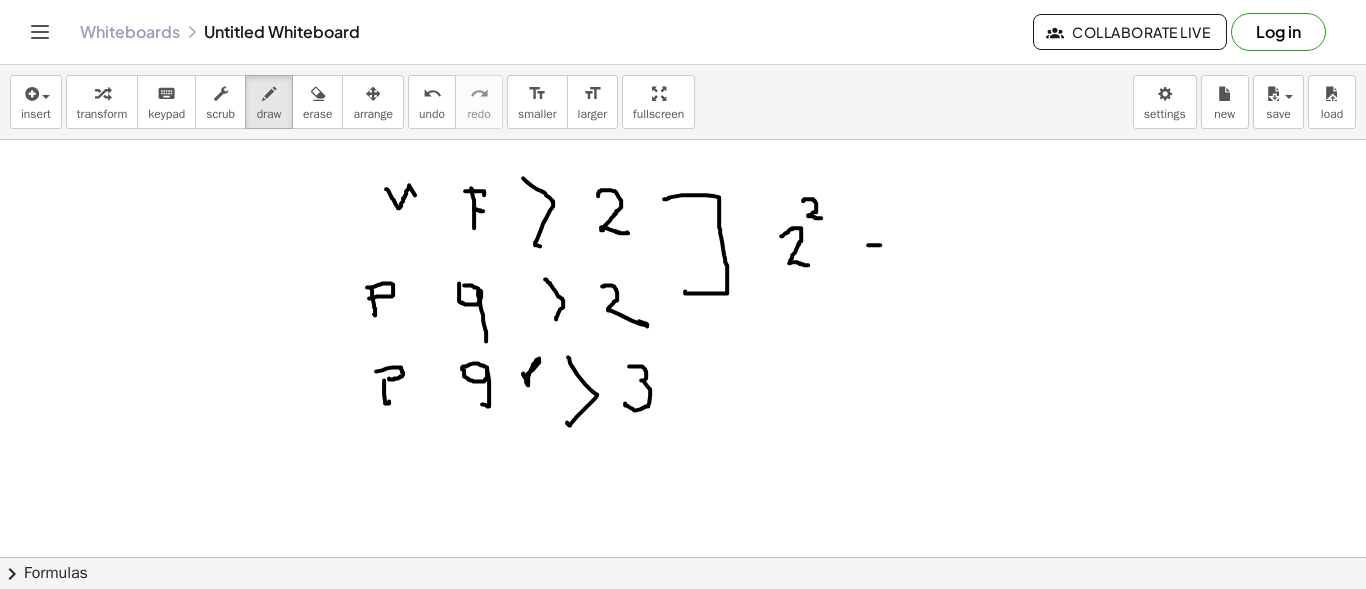 drag, startPoint x: 868, startPoint y: 244, endPoint x: 880, endPoint y: 244, distance: 12 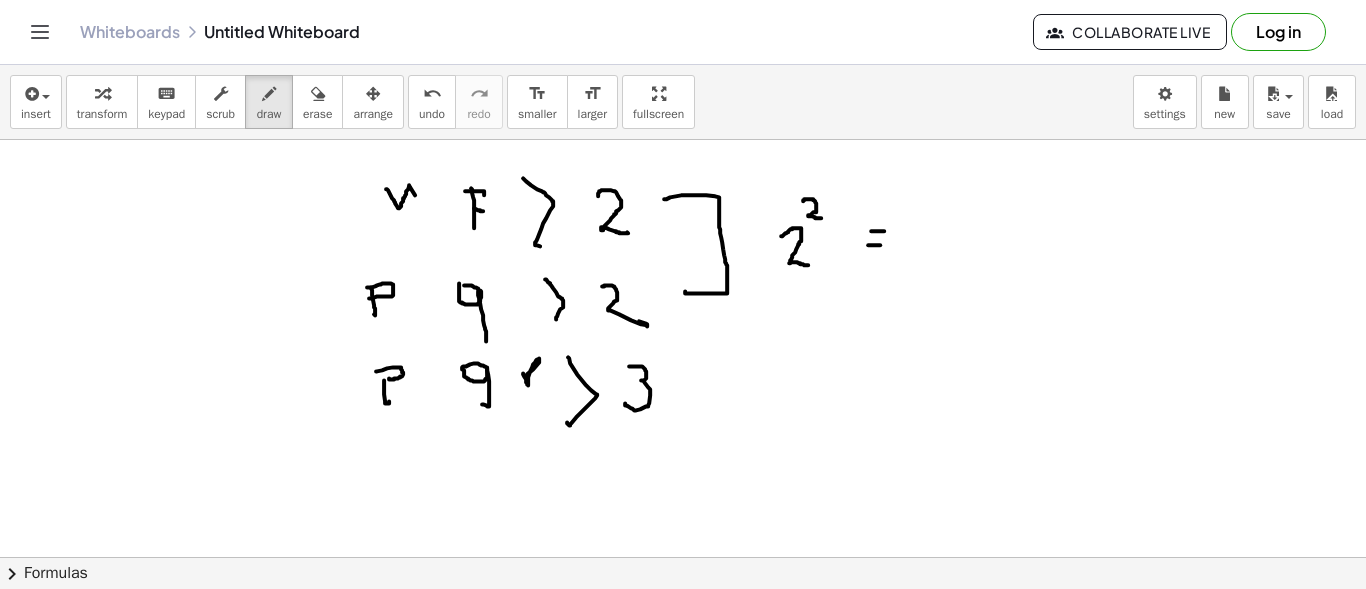drag, startPoint x: 871, startPoint y: 230, endPoint x: 908, endPoint y: 242, distance: 38.8973 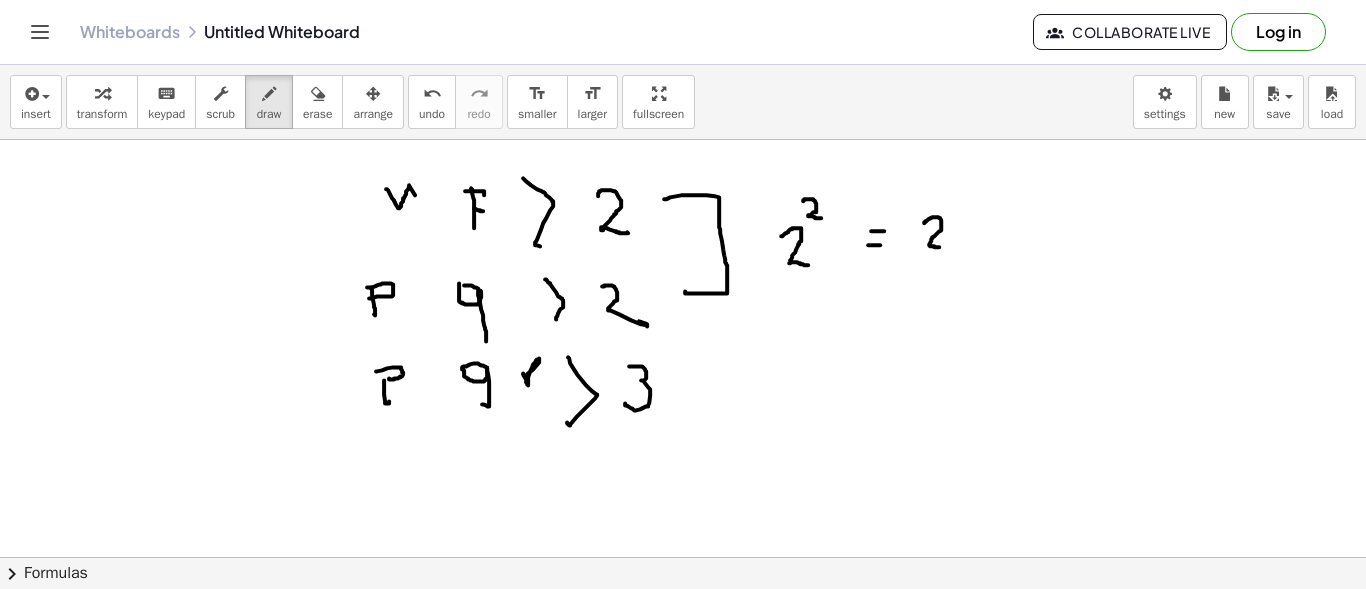 drag, startPoint x: 924, startPoint y: 222, endPoint x: 972, endPoint y: 240, distance: 51.264023 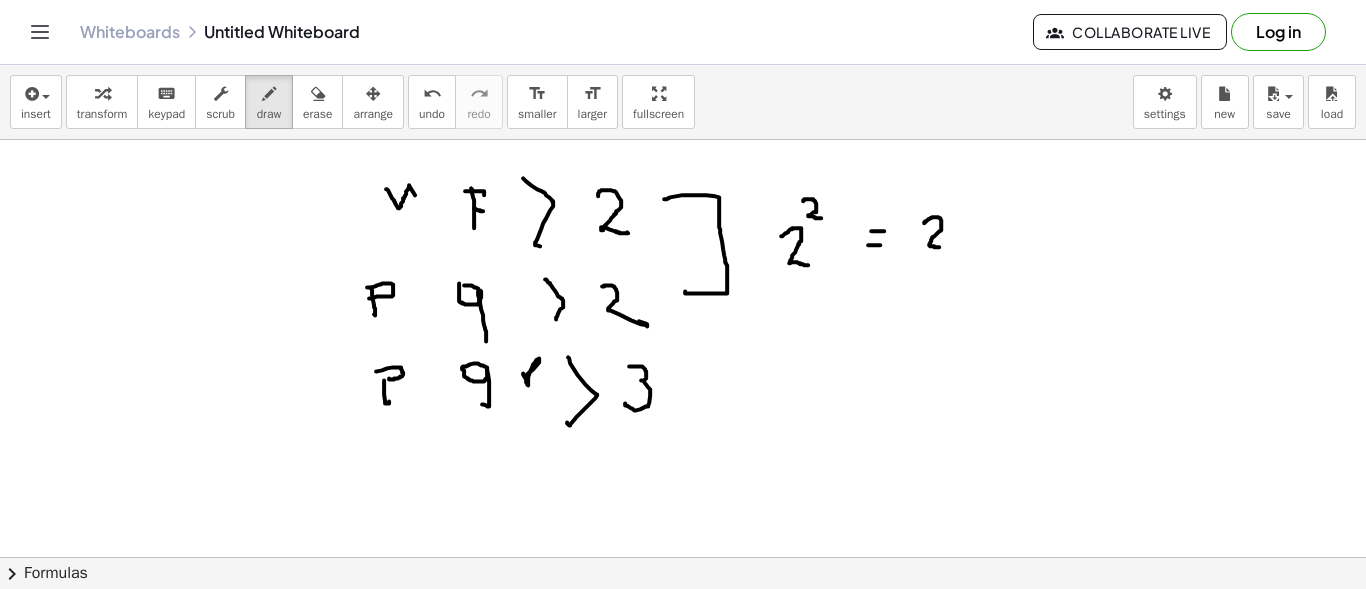click at bounding box center (683, 622) 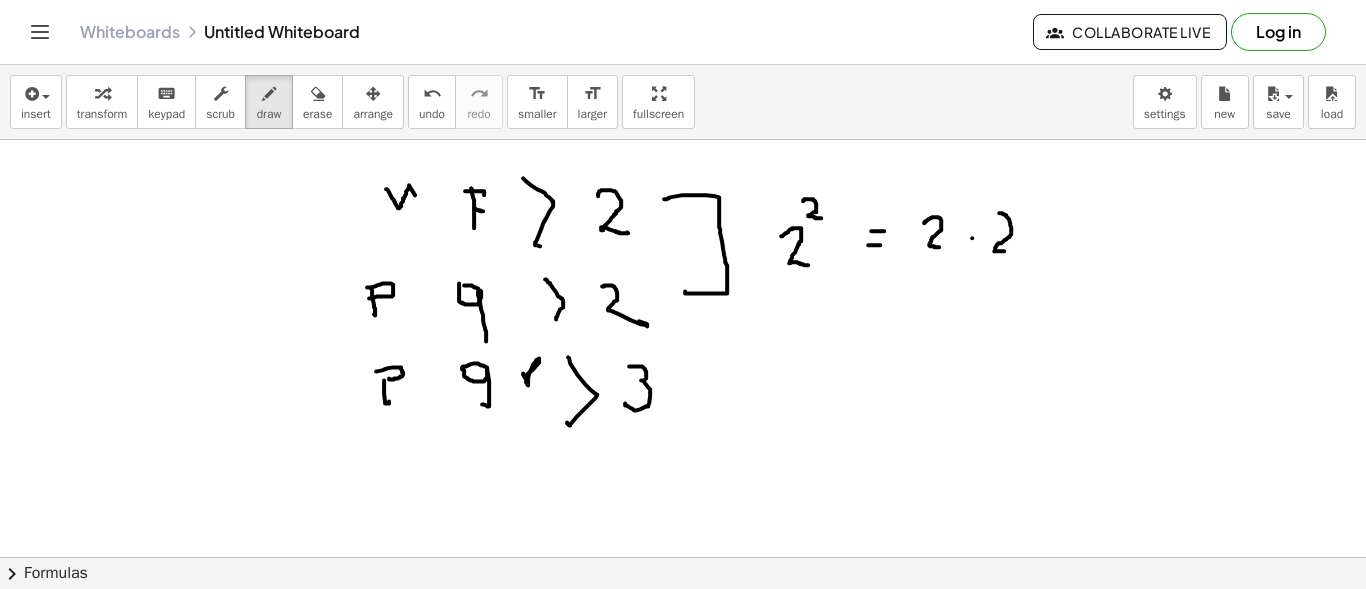 drag, startPoint x: 1001, startPoint y: 212, endPoint x: 1063, endPoint y: 228, distance: 64.03124 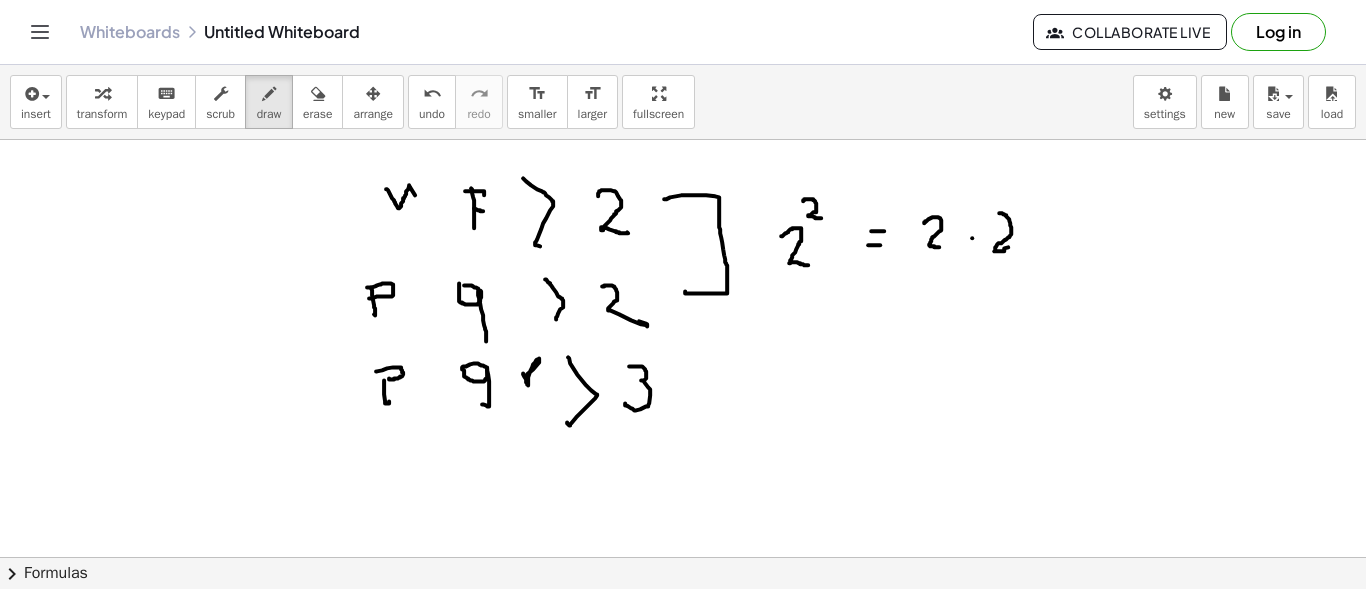 drag, startPoint x: 1058, startPoint y: 229, endPoint x: 1044, endPoint y: 231, distance: 14.142136 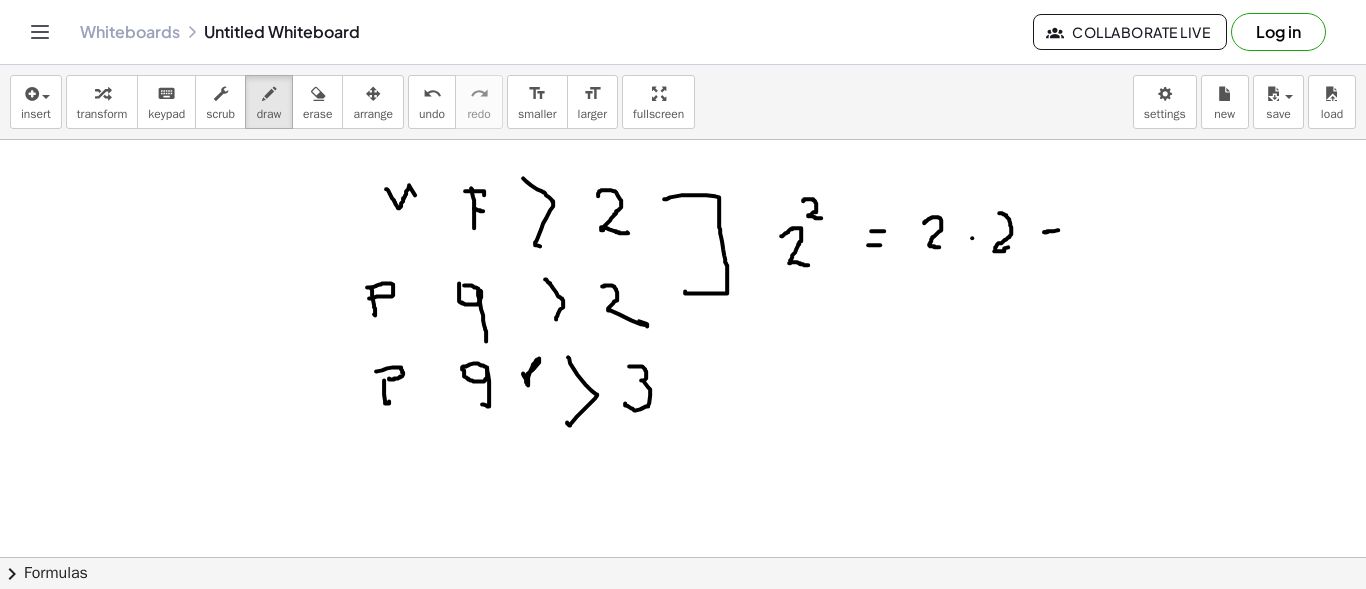 drag, startPoint x: 1044, startPoint y: 231, endPoint x: 1038, endPoint y: 242, distance: 12.529964 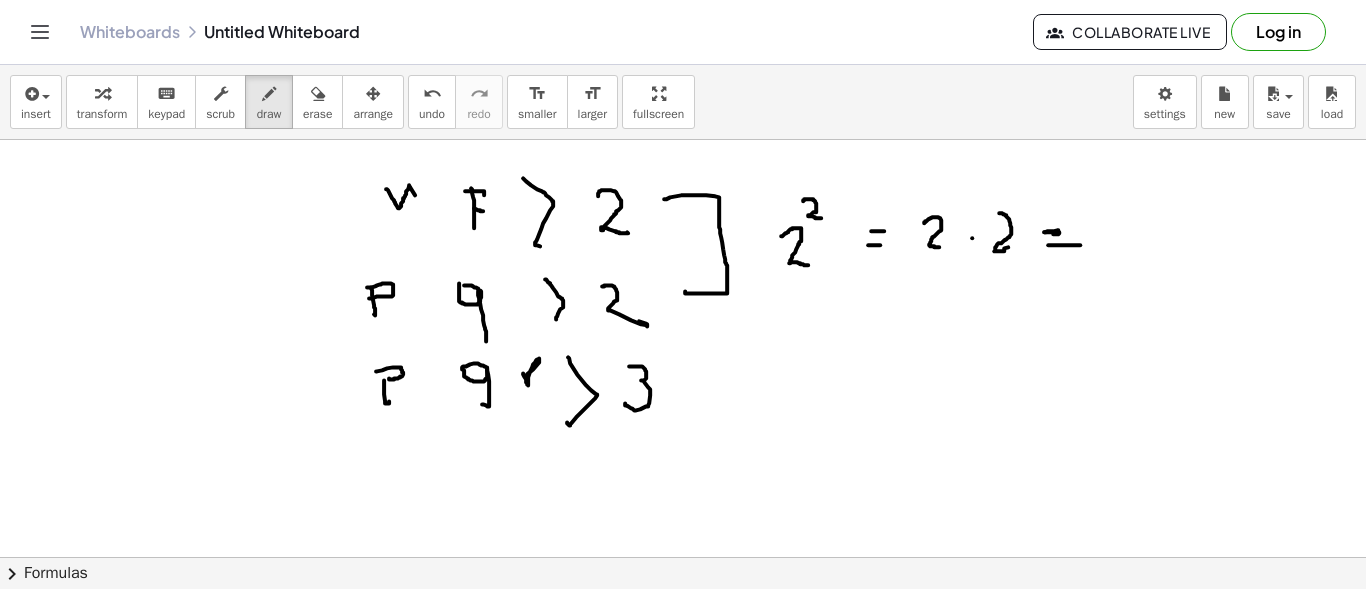 click at bounding box center [683, 622] 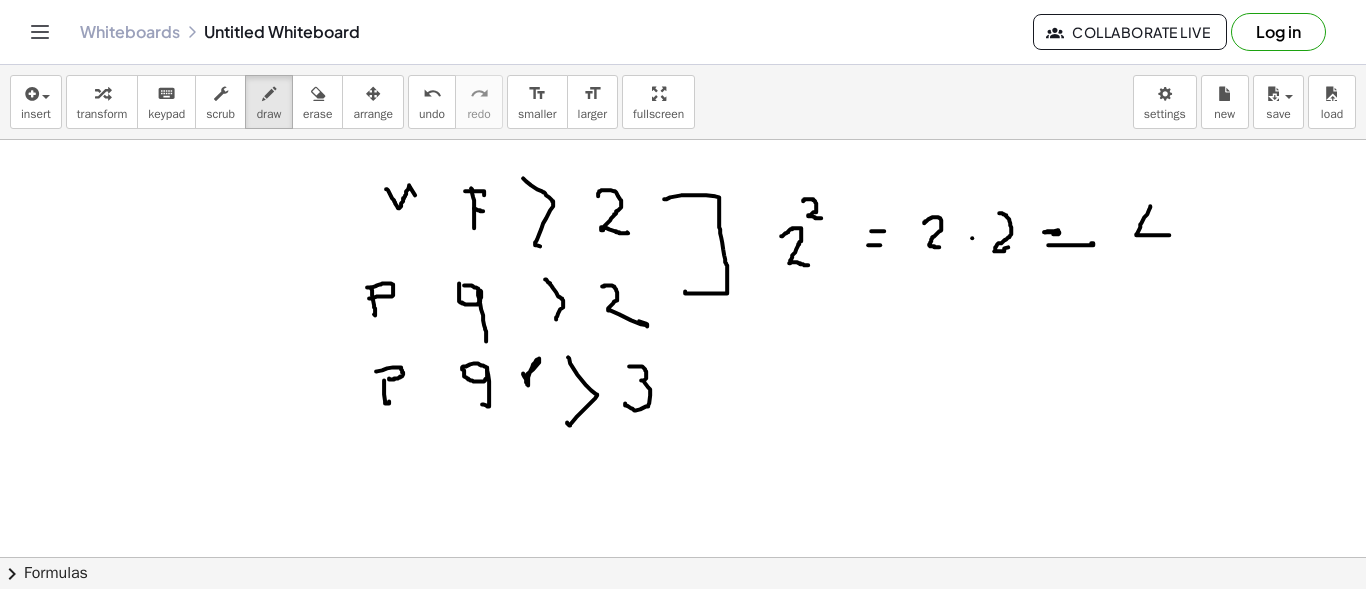drag, startPoint x: 1150, startPoint y: 205, endPoint x: 1134, endPoint y: 221, distance: 22.627417 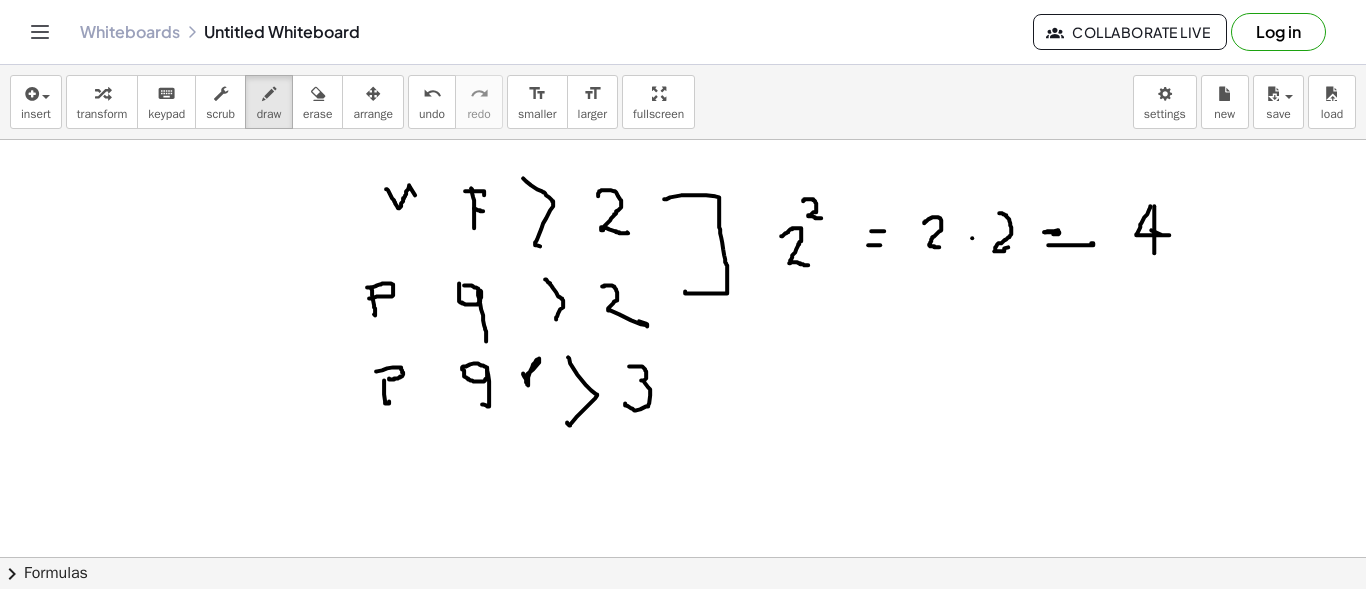 drag, startPoint x: 1154, startPoint y: 205, endPoint x: 1139, endPoint y: 286, distance: 82.37718 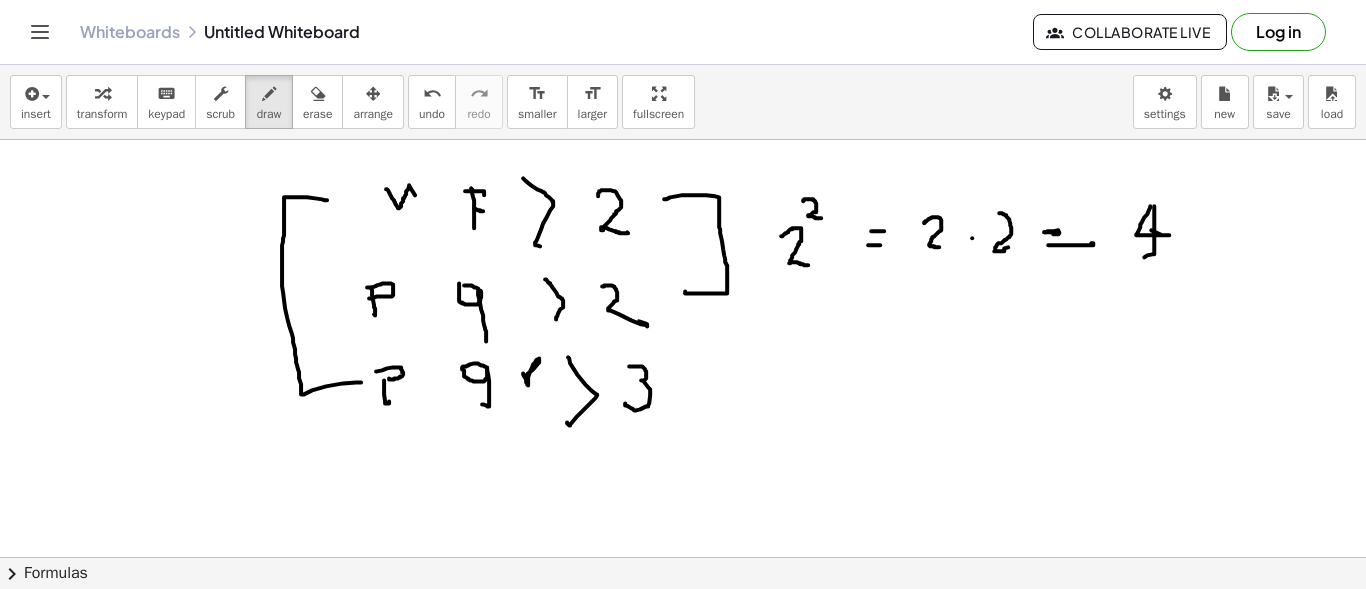 drag, startPoint x: 327, startPoint y: 199, endPoint x: 367, endPoint y: 391, distance: 196.1224 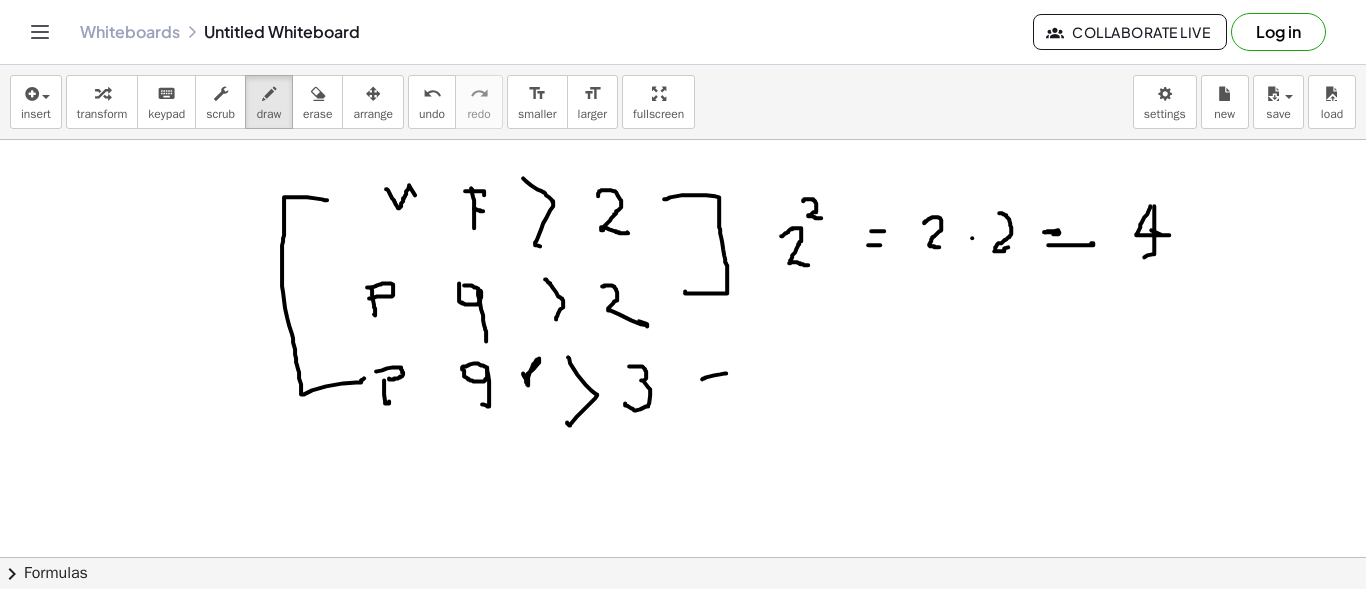 drag, startPoint x: 702, startPoint y: 378, endPoint x: 726, endPoint y: 372, distance: 24.738634 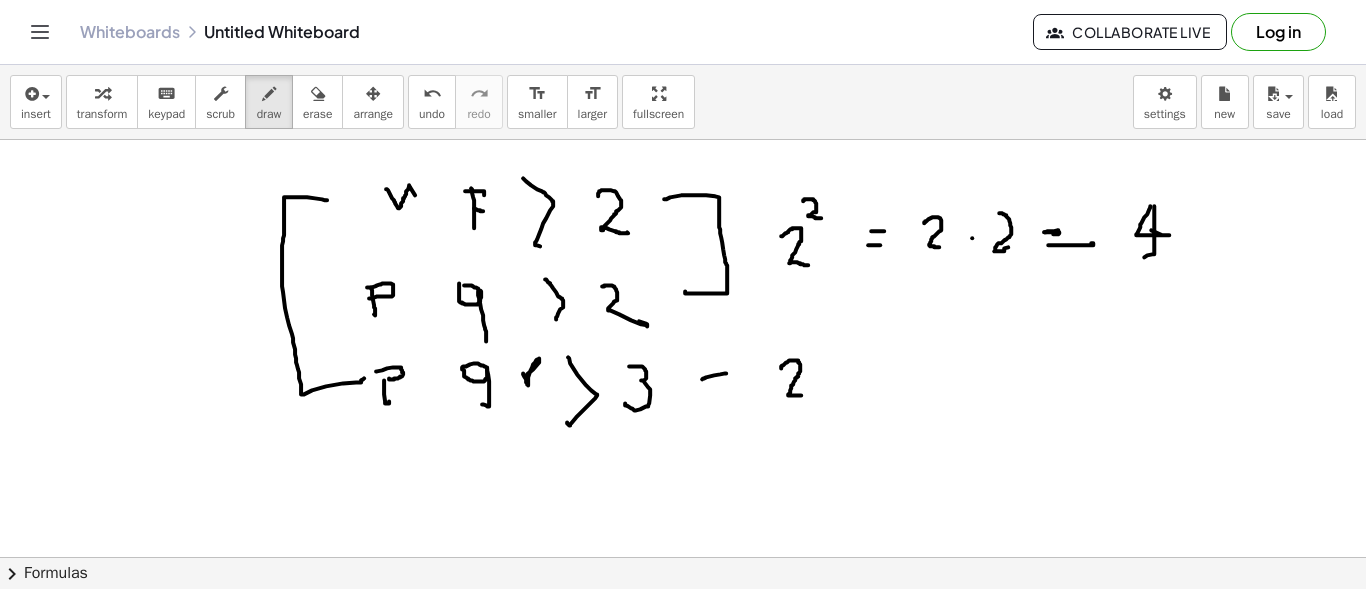 drag, startPoint x: 781, startPoint y: 367, endPoint x: 805, endPoint y: 393, distance: 35.383614 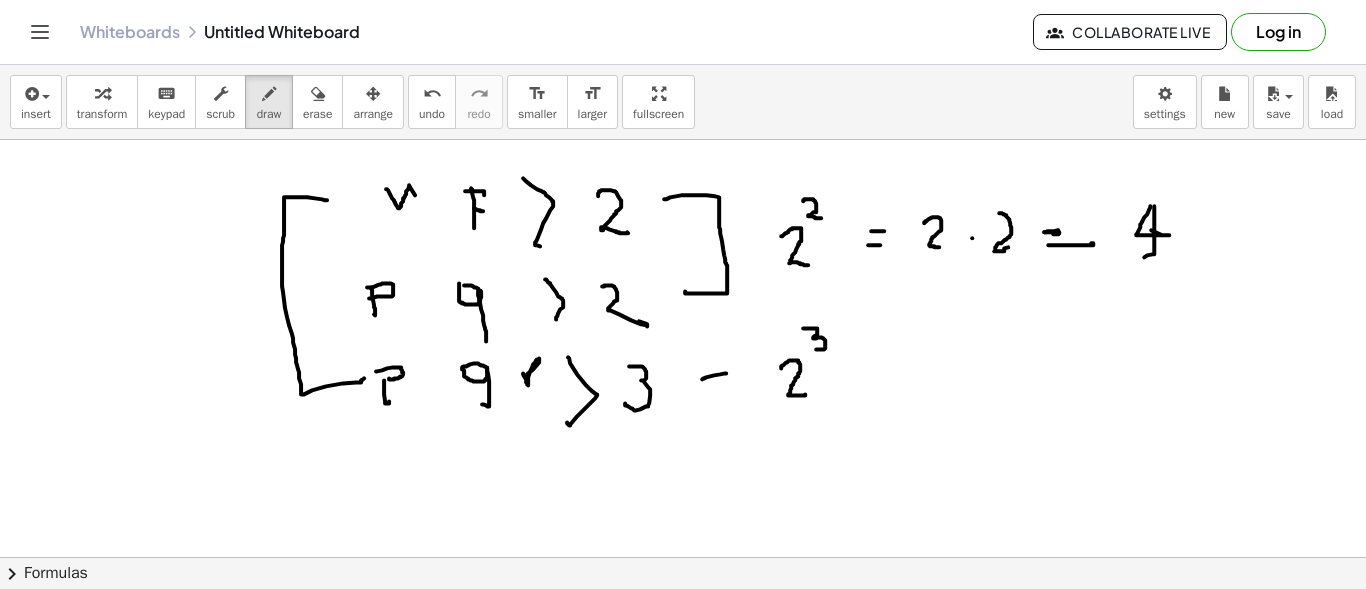 drag, startPoint x: 803, startPoint y: 327, endPoint x: 816, endPoint y: 348, distance: 24.698177 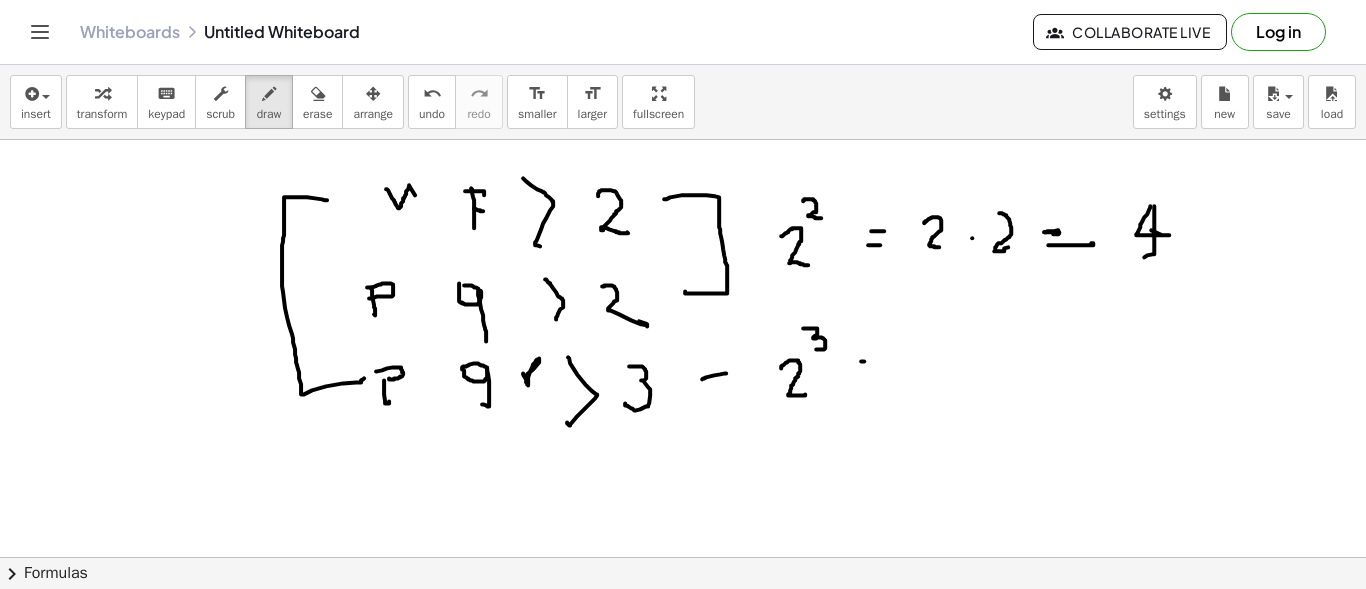 click at bounding box center [683, 622] 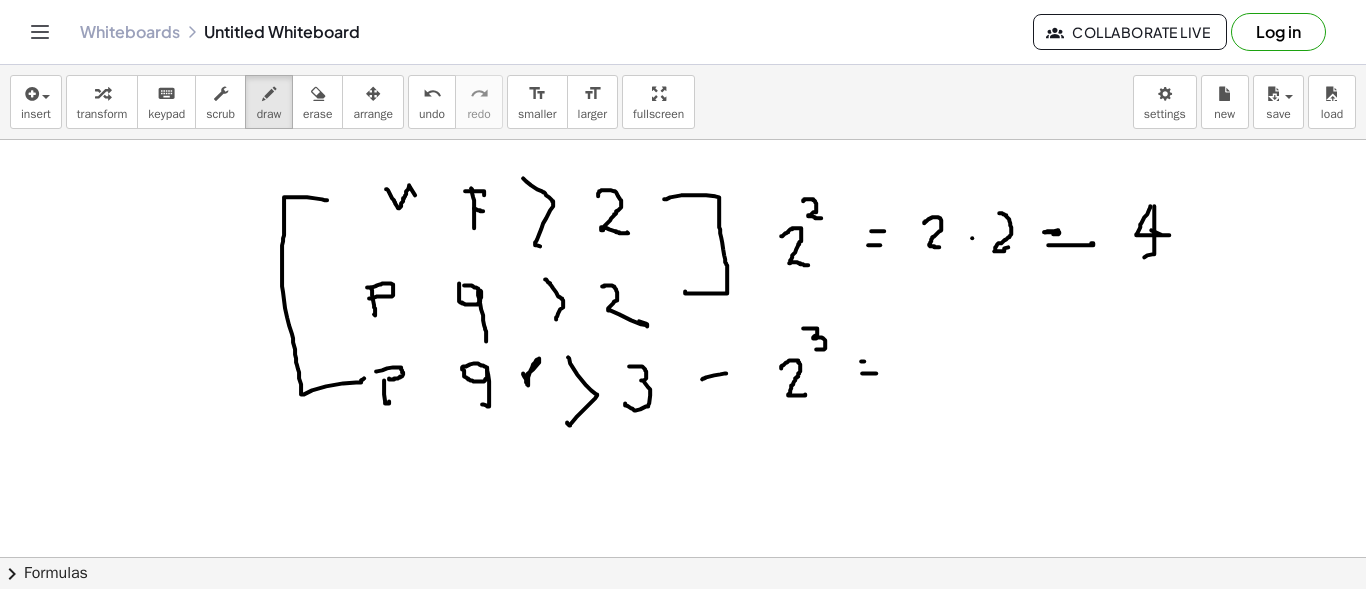 drag, startPoint x: 862, startPoint y: 372, endPoint x: 876, endPoint y: 371, distance: 14.035668 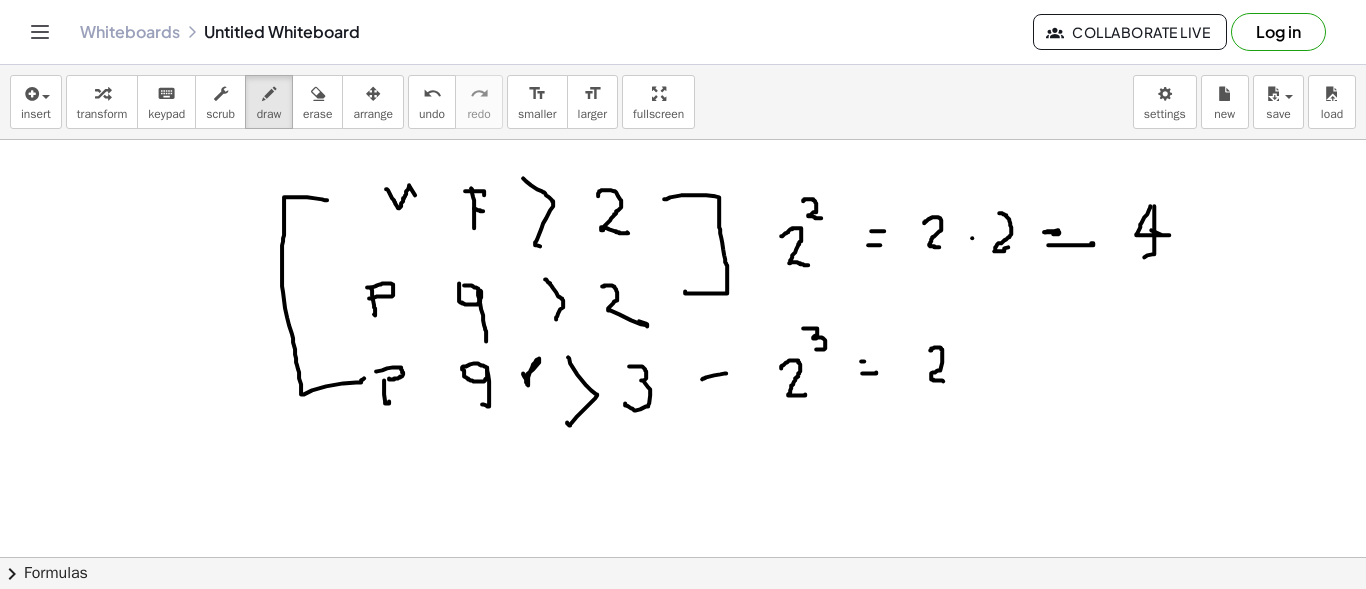 drag, startPoint x: 930, startPoint y: 349, endPoint x: 943, endPoint y: 380, distance: 33.61547 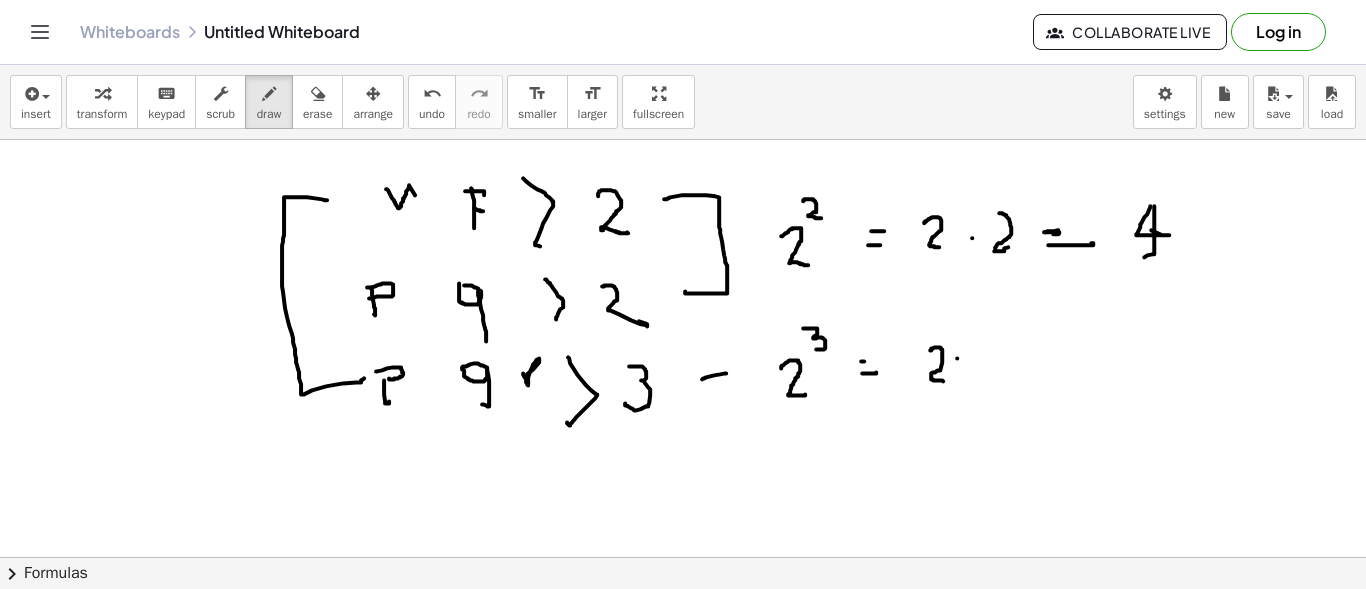 drag, startPoint x: 957, startPoint y: 357, endPoint x: 1020, endPoint y: 388, distance: 70.21396 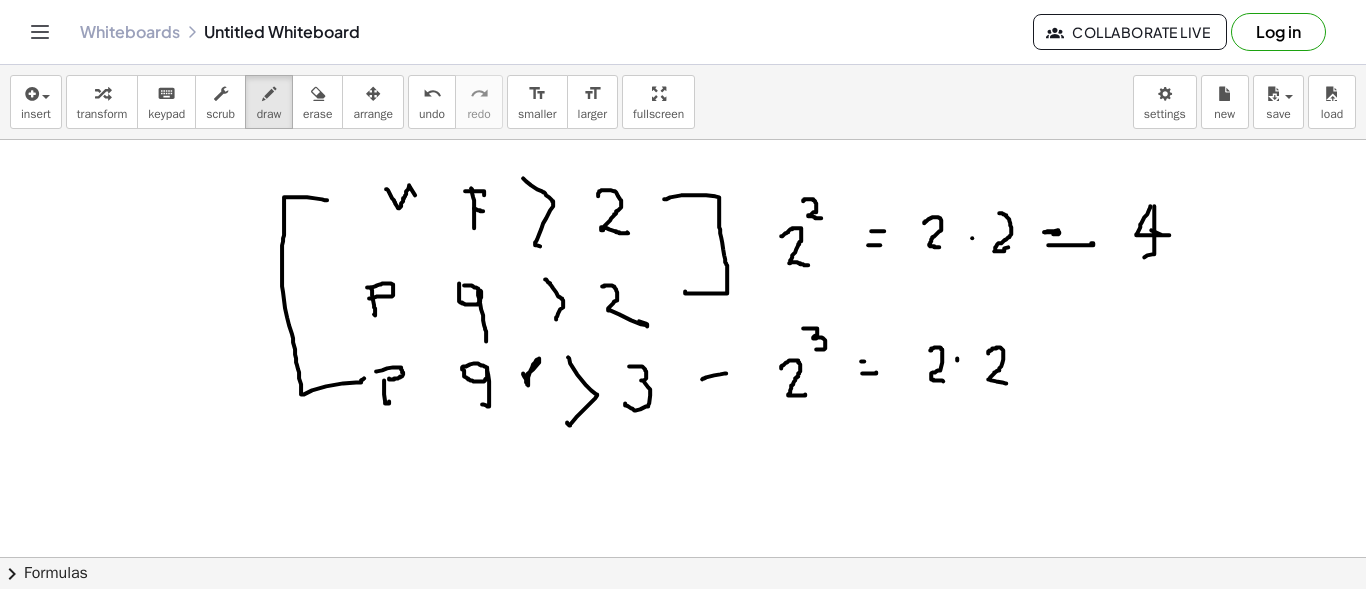 drag, startPoint x: 988, startPoint y: 352, endPoint x: 1021, endPoint y: 373, distance: 39.115215 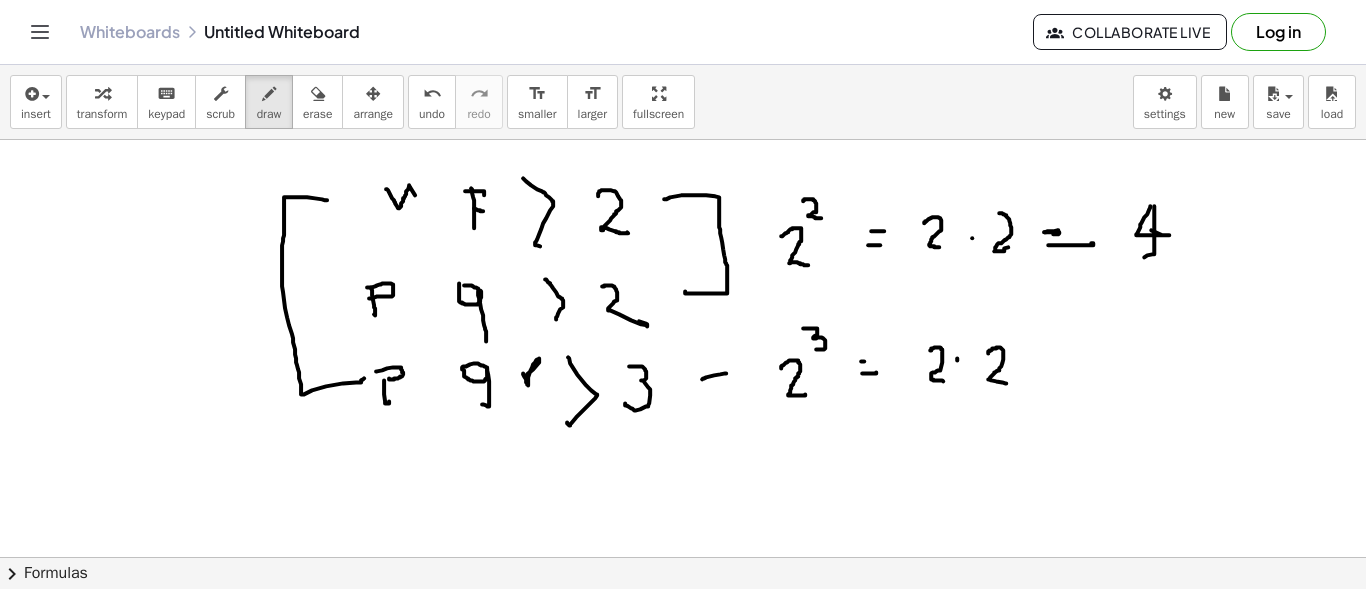 click at bounding box center (683, 622) 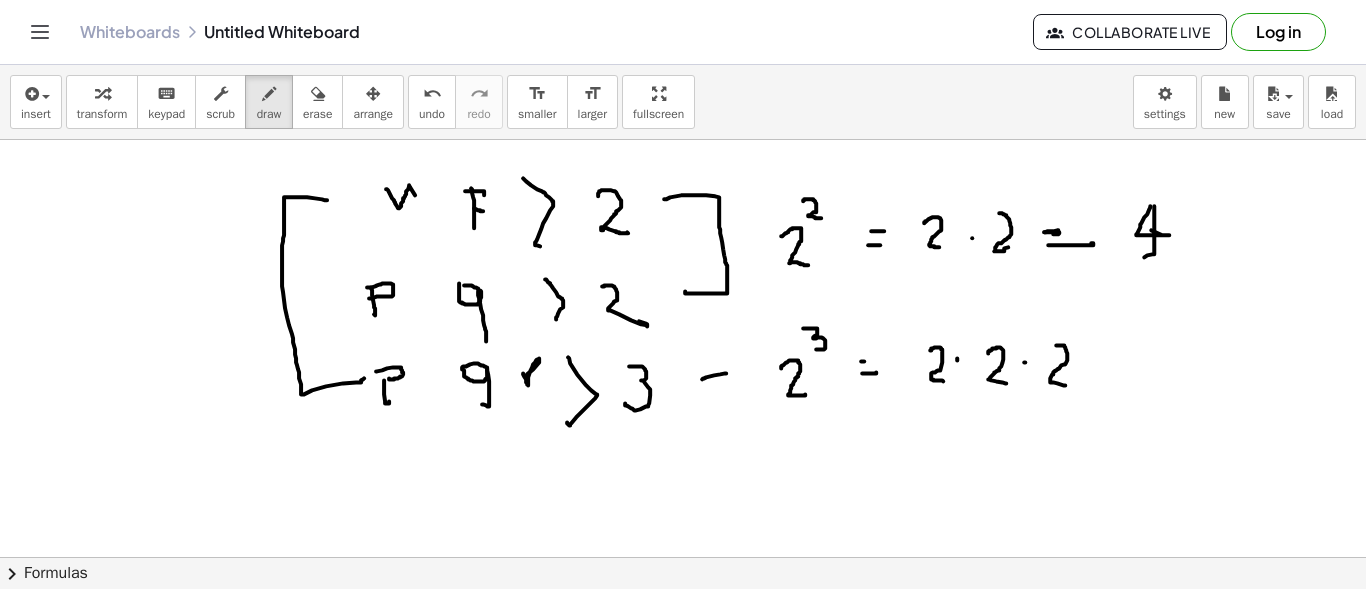 drag, startPoint x: 1060, startPoint y: 344, endPoint x: 1125, endPoint y: 369, distance: 69.641945 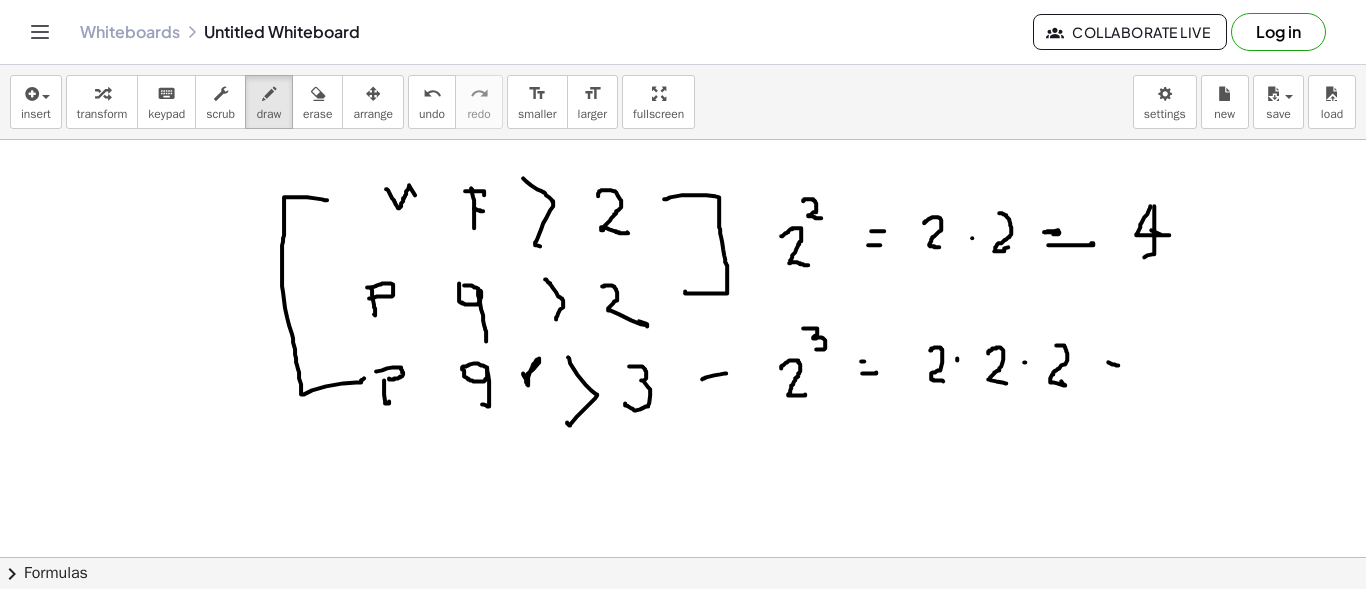 drag, startPoint x: 1114, startPoint y: 363, endPoint x: 1108, endPoint y: 348, distance: 16.155495 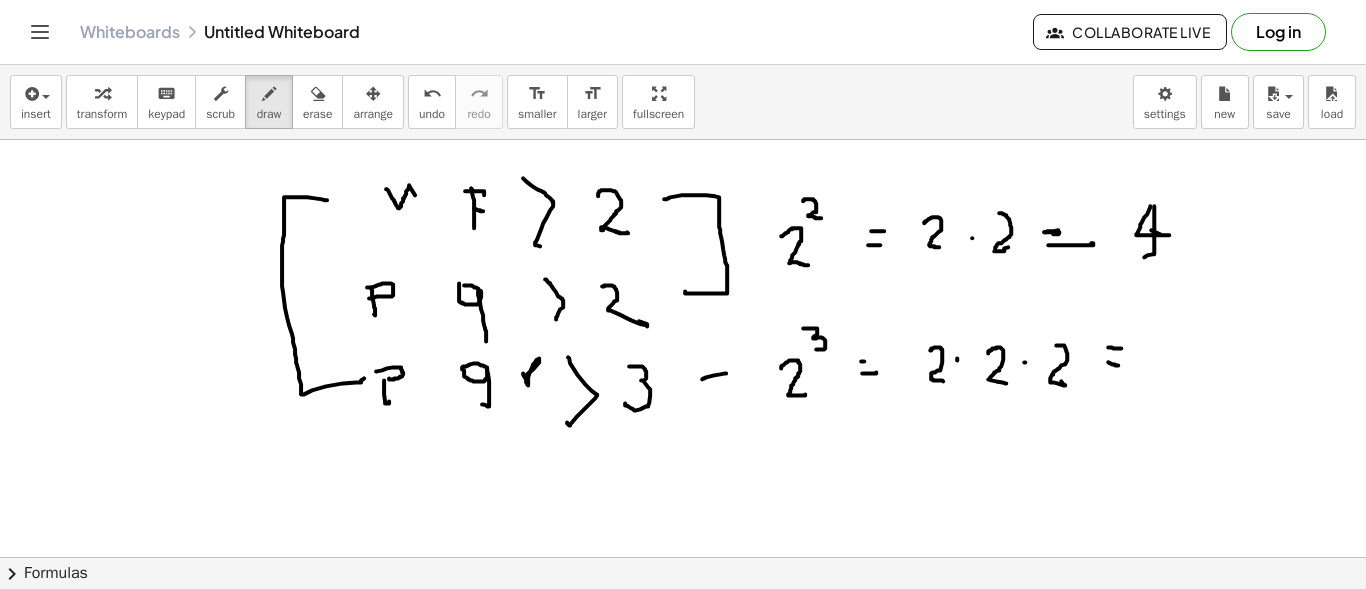 drag, startPoint x: 1108, startPoint y: 346, endPoint x: 1121, endPoint y: 347, distance: 13.038404 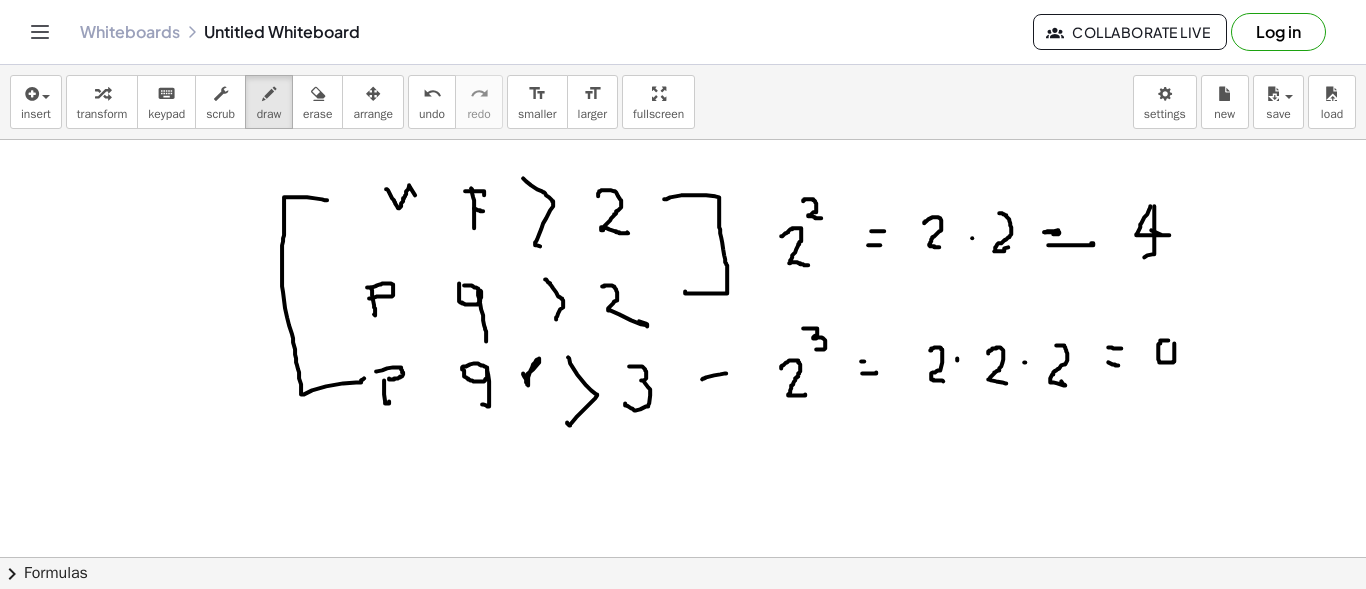 click at bounding box center (683, 622) 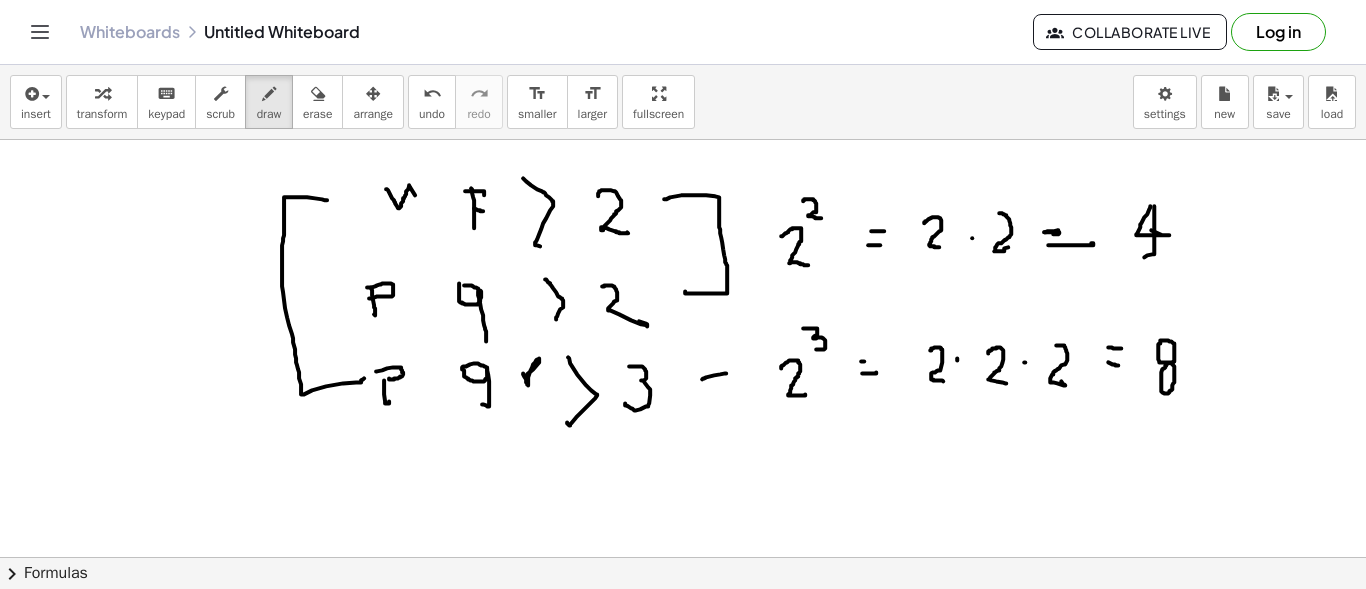drag, startPoint x: 1168, startPoint y: 362, endPoint x: 1139, endPoint y: 465, distance: 107.00467 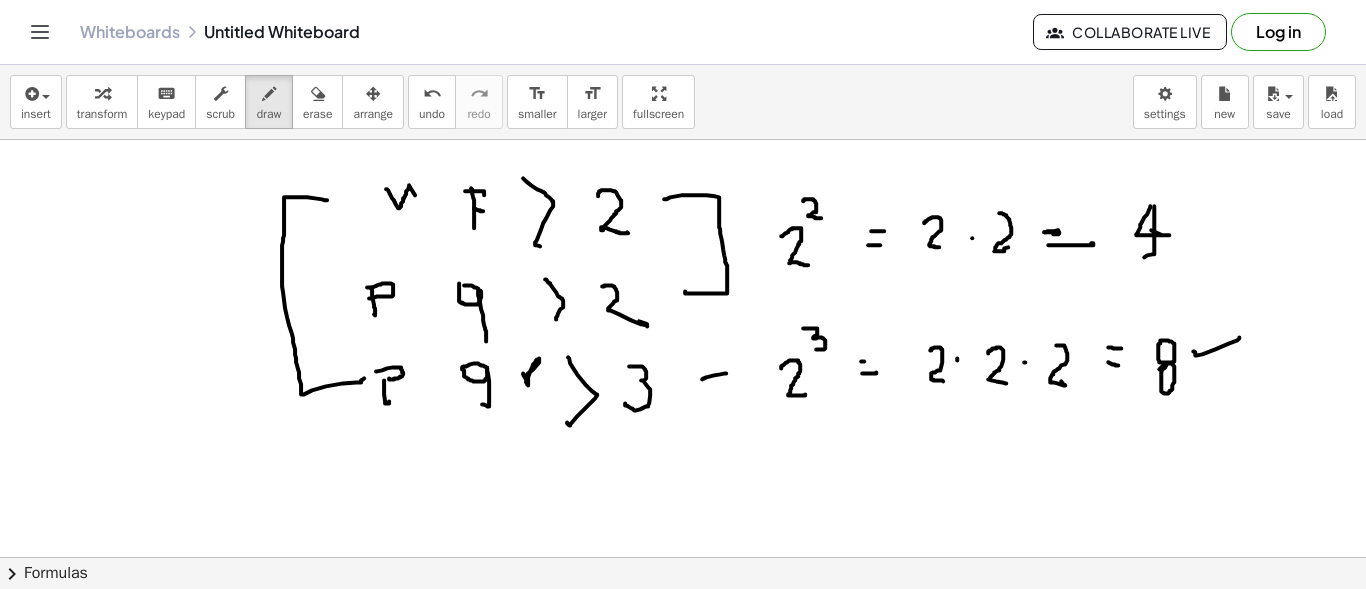 drag, startPoint x: 1193, startPoint y: 350, endPoint x: 1239, endPoint y: 336, distance: 48.08326 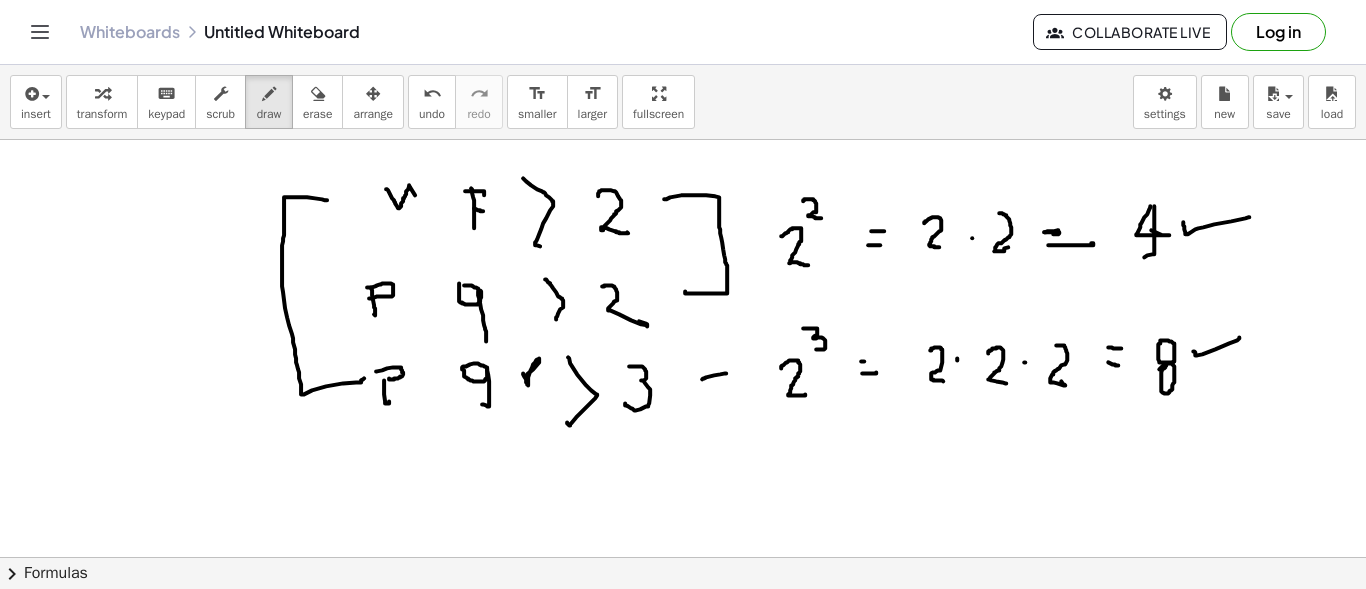 drag, startPoint x: 1183, startPoint y: 221, endPoint x: 1249, endPoint y: 216, distance: 66.189125 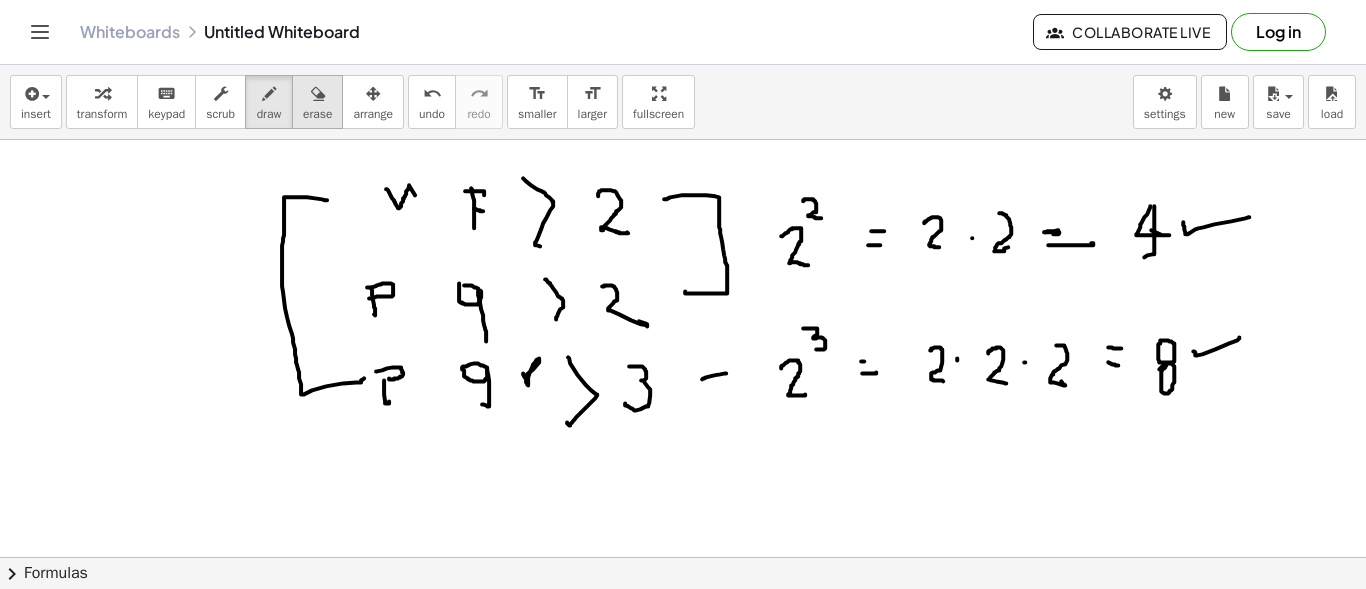 click on "erase" at bounding box center [317, 114] 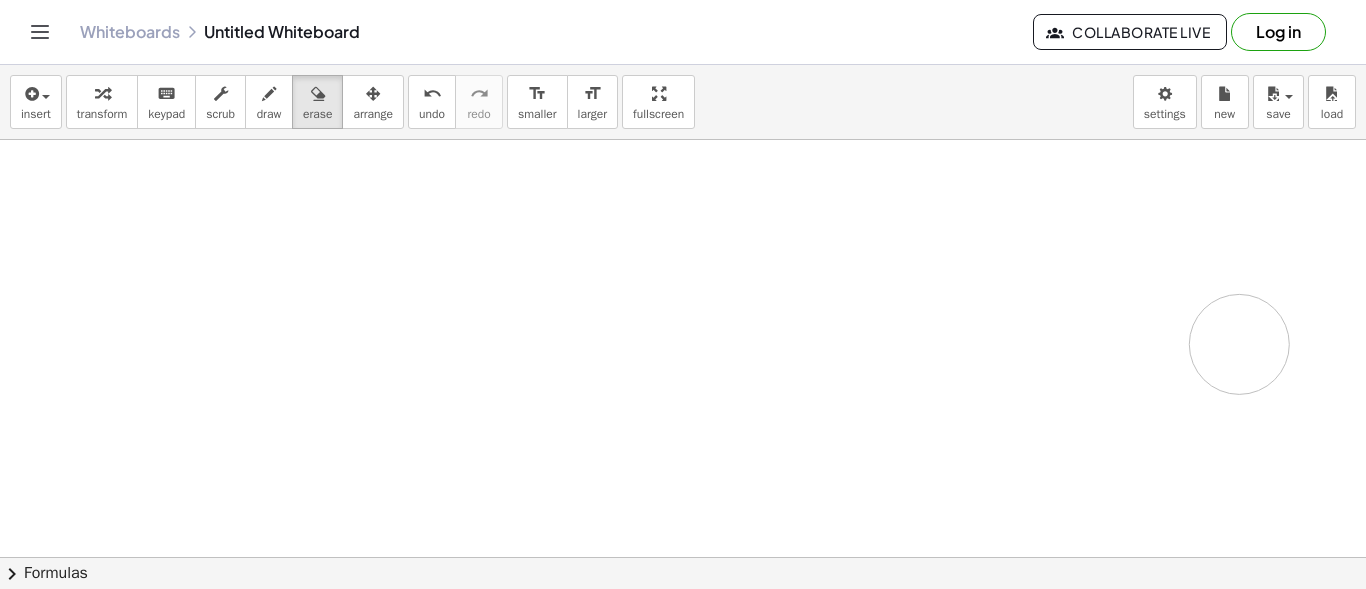 drag, startPoint x: 1246, startPoint y: 253, endPoint x: 404, endPoint y: 257, distance: 842.0095 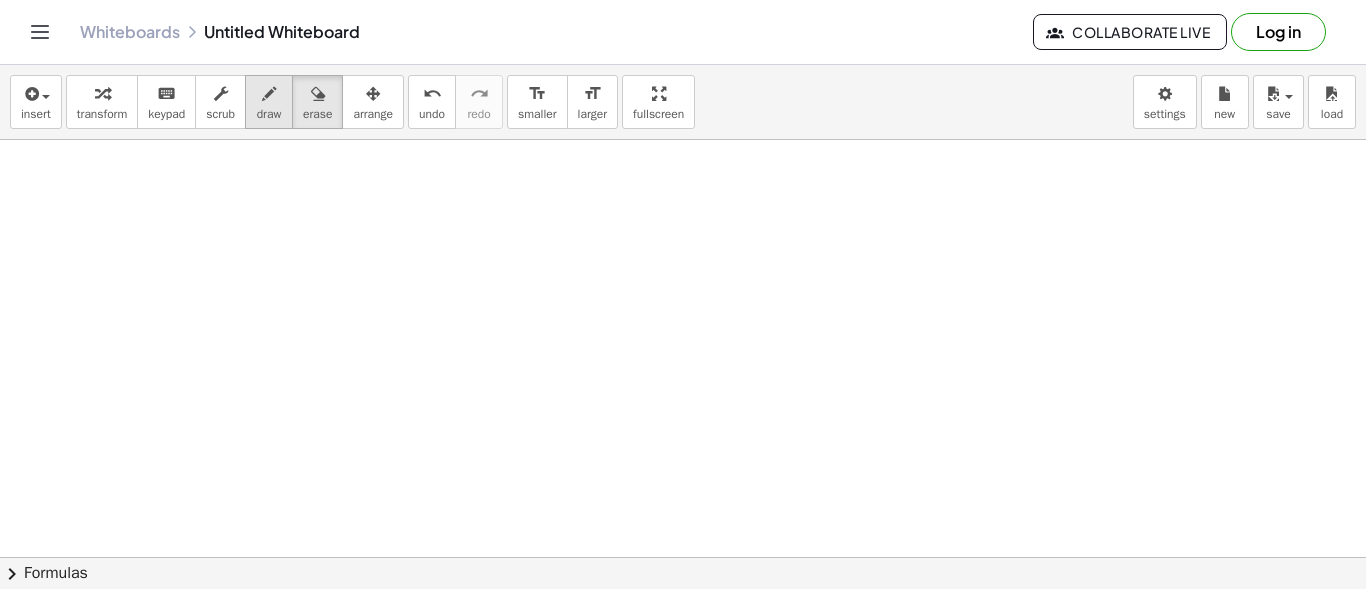 click on "draw" at bounding box center [269, 114] 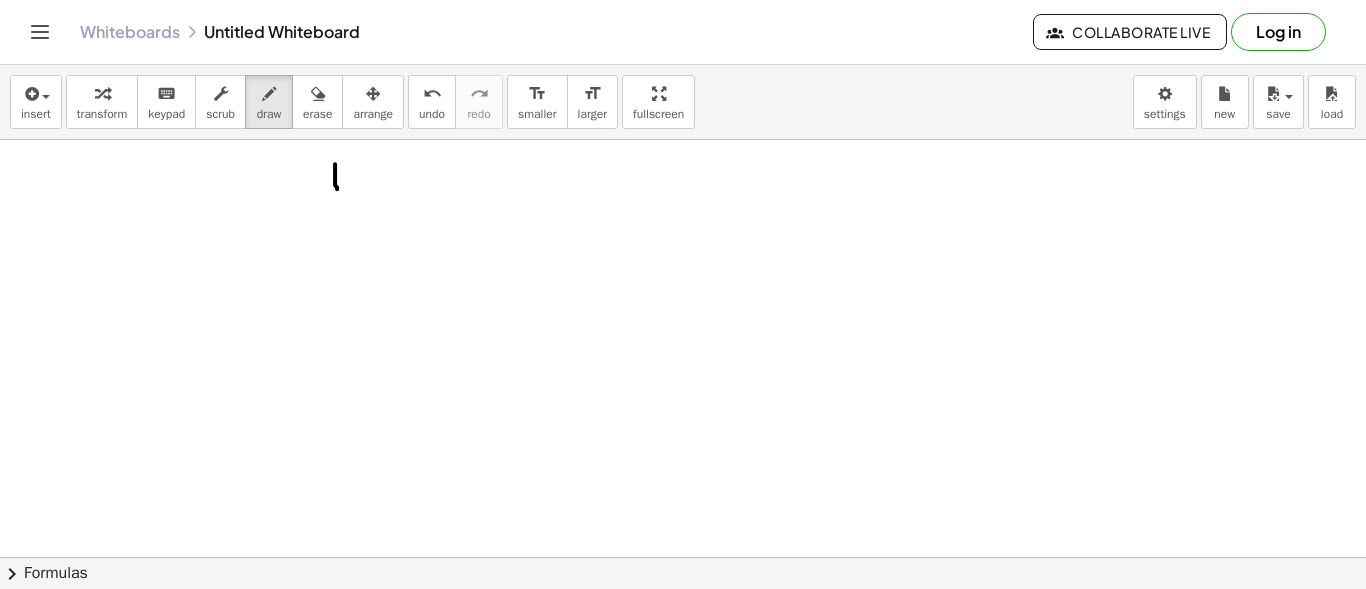 drag, startPoint x: 335, startPoint y: 163, endPoint x: 337, endPoint y: 188, distance: 25.079872 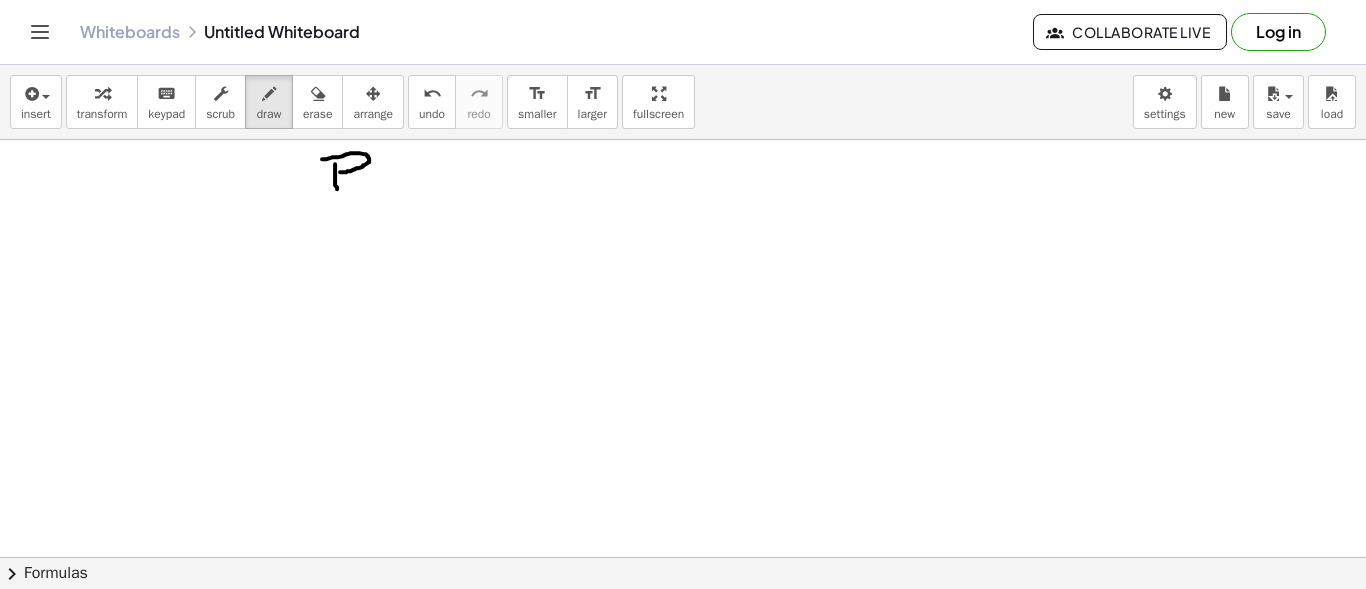 drag, startPoint x: 322, startPoint y: 158, endPoint x: 497, endPoint y: 156, distance: 175.01143 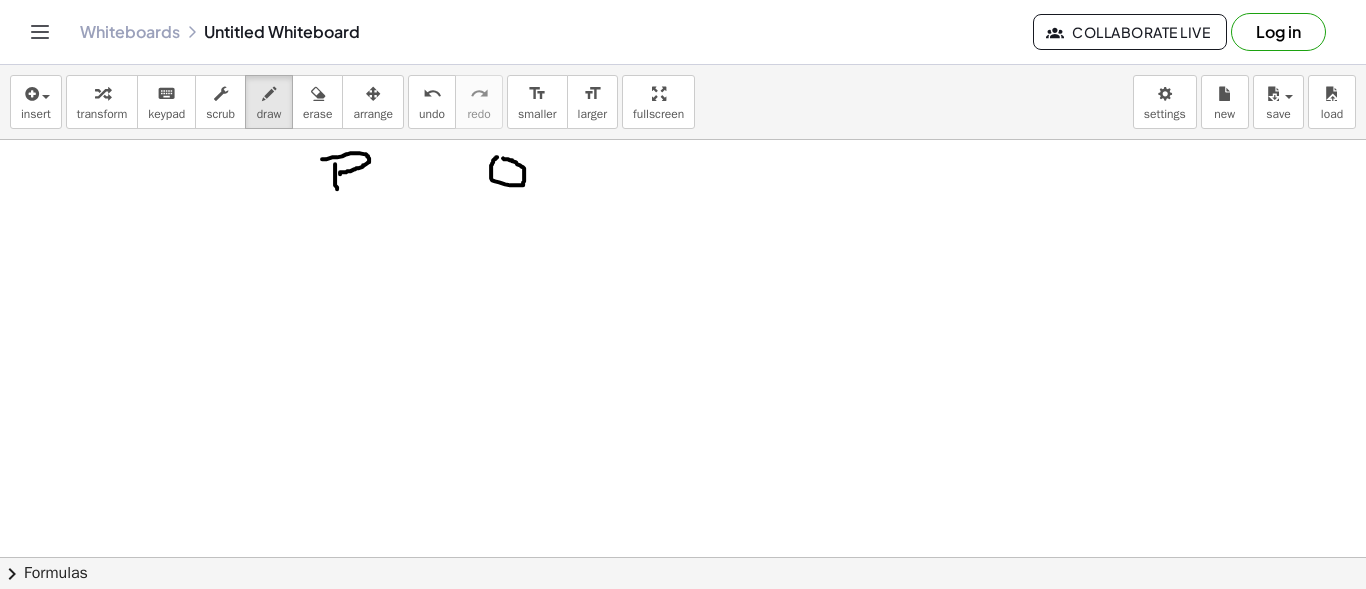 drag, startPoint x: 497, startPoint y: 156, endPoint x: 511, endPoint y: 169, distance: 19.104973 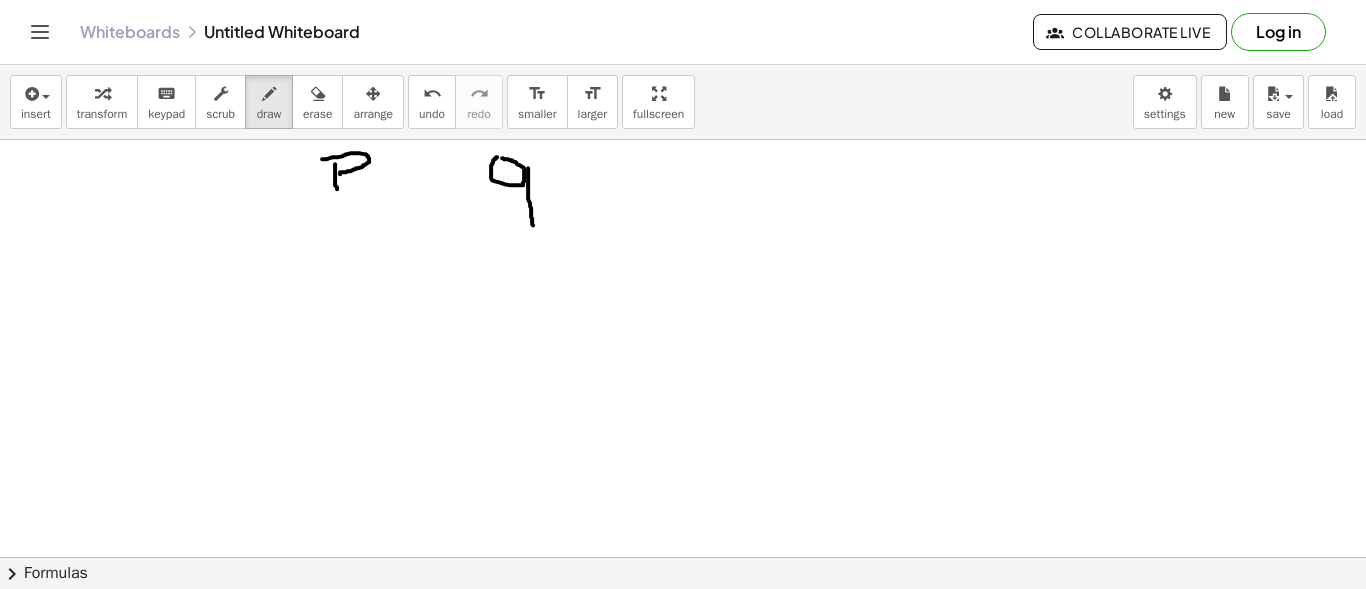 drag, startPoint x: 528, startPoint y: 167, endPoint x: 516, endPoint y: 245, distance: 78.91768 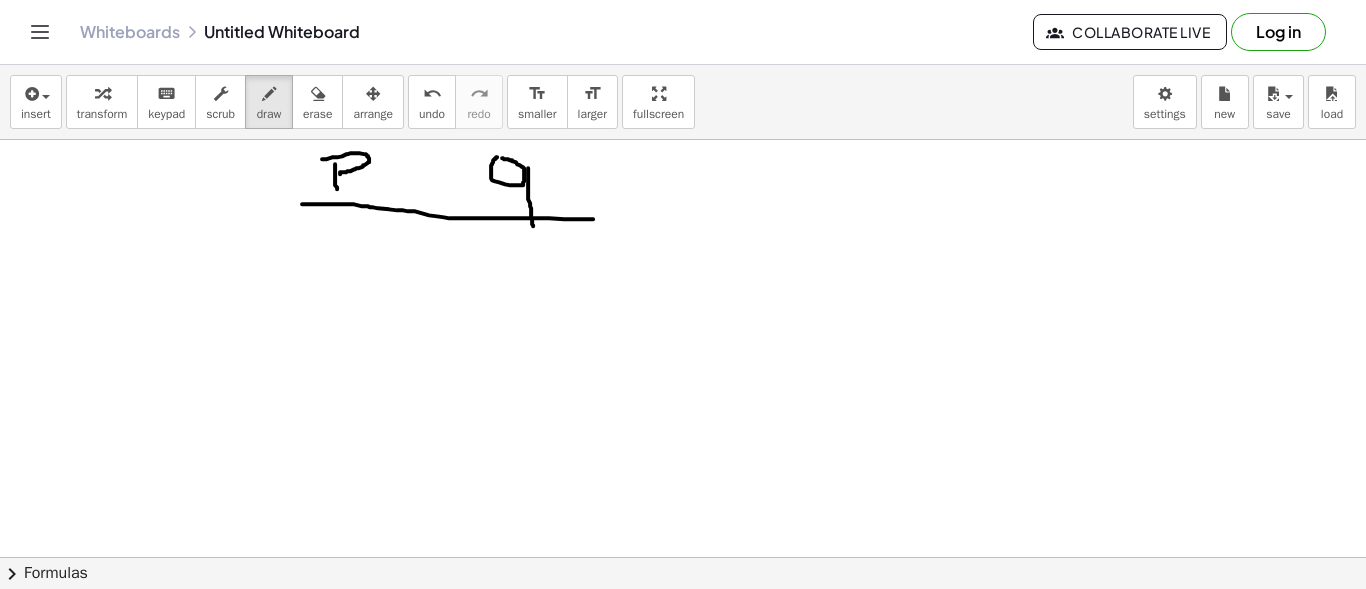 drag, startPoint x: 302, startPoint y: 203, endPoint x: 590, endPoint y: 236, distance: 289.88446 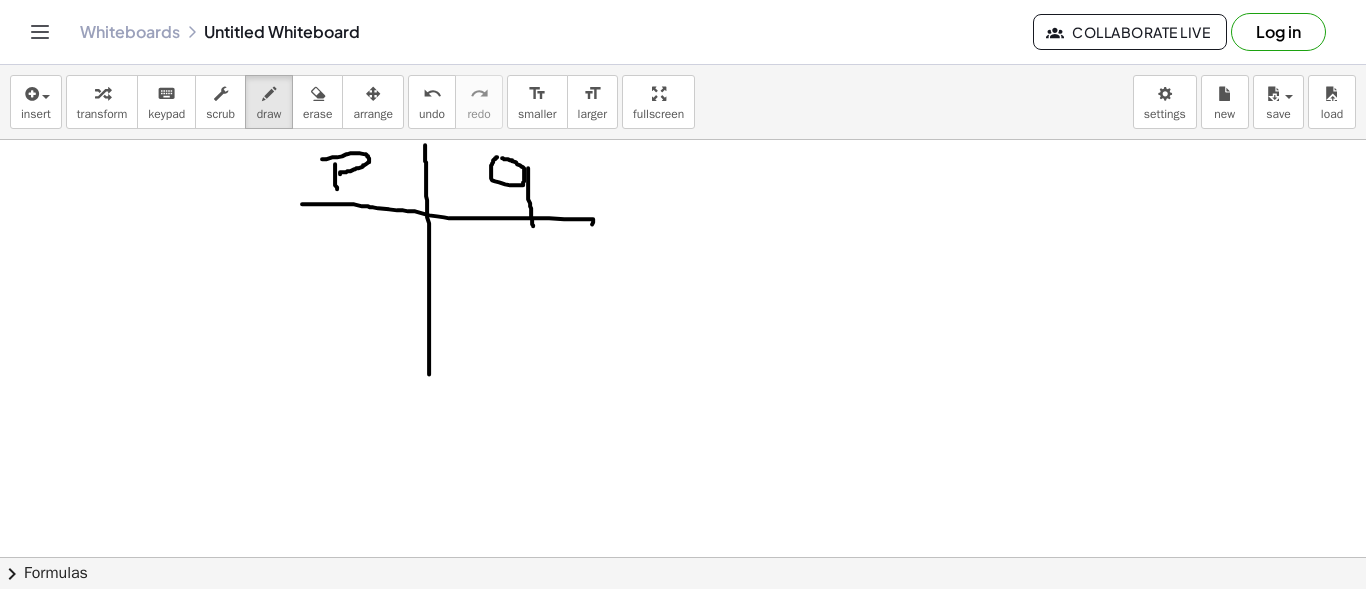 drag, startPoint x: 425, startPoint y: 144, endPoint x: 429, endPoint y: 368, distance: 224.0357 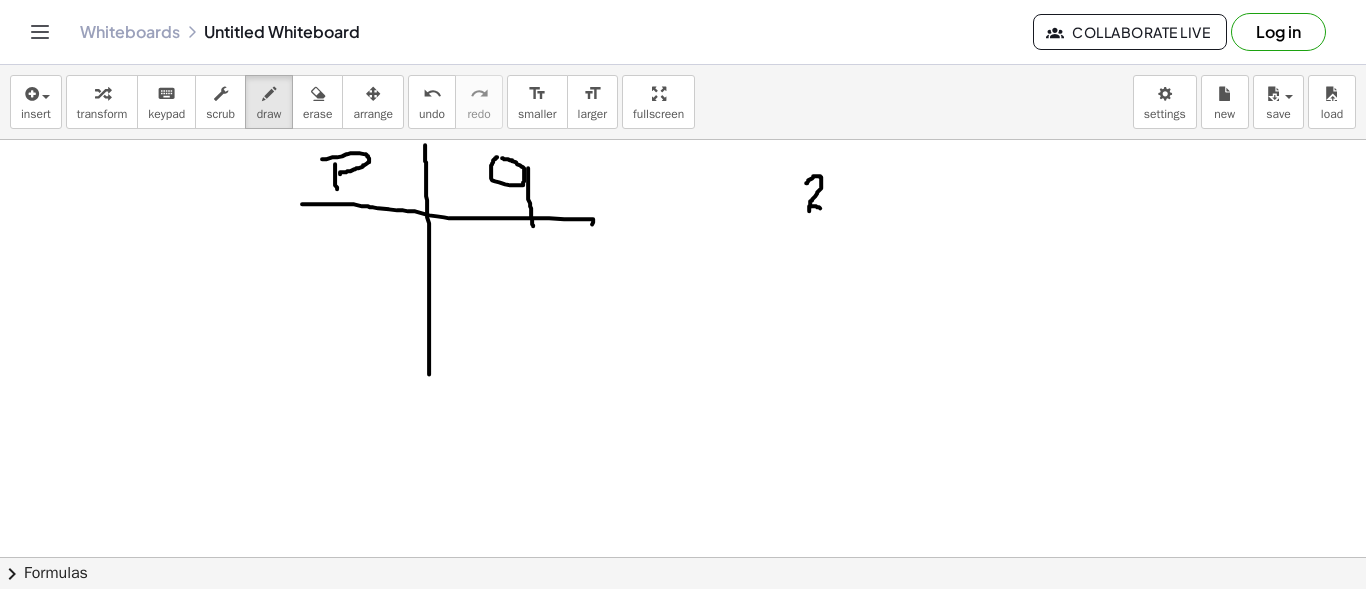 drag, startPoint x: 806, startPoint y: 182, endPoint x: 823, endPoint y: 206, distance: 29.410883 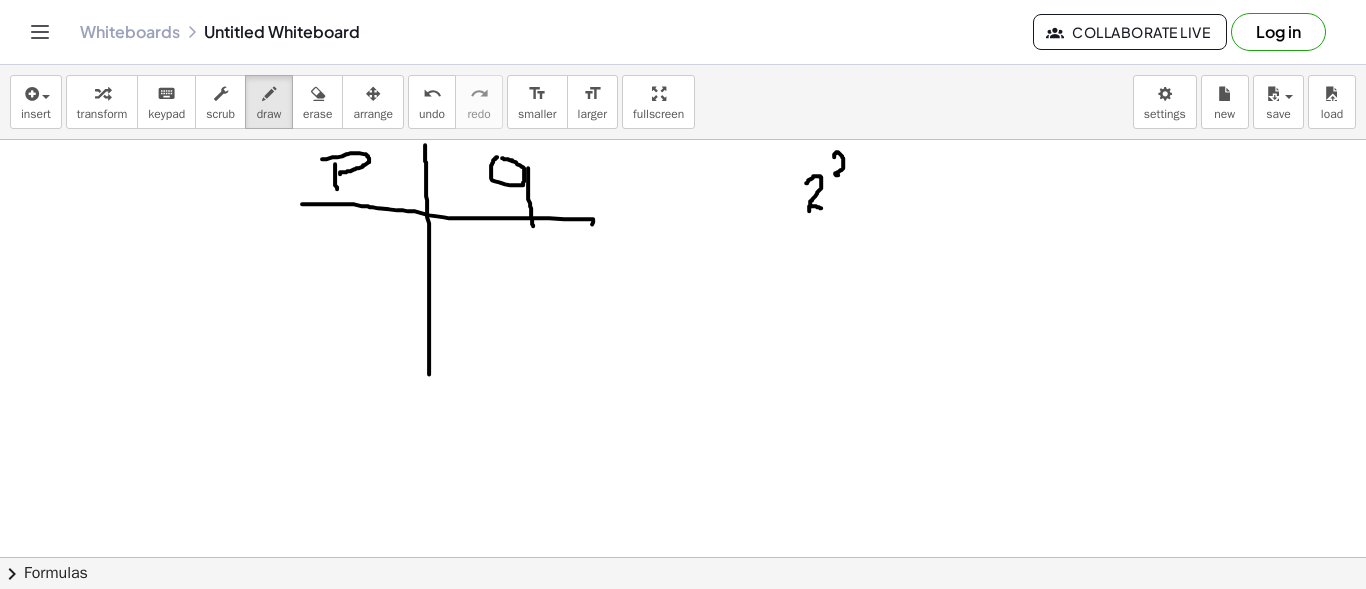 drag, startPoint x: 834, startPoint y: 156, endPoint x: 848, endPoint y: 177, distance: 25.23886 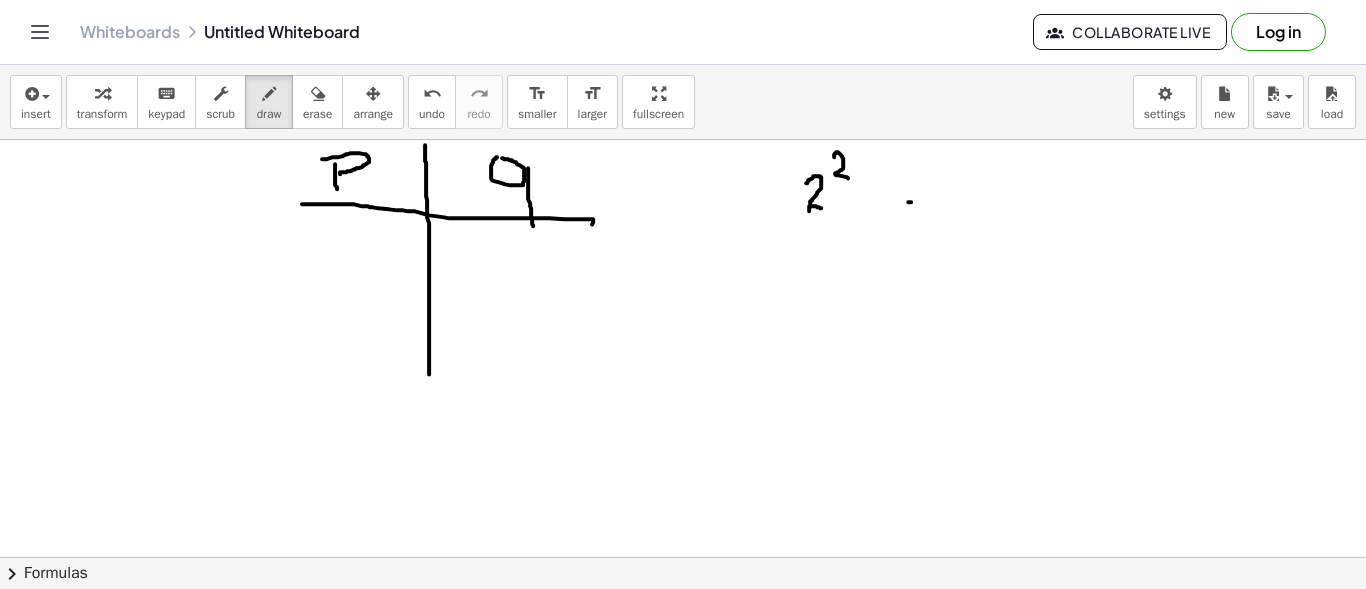 drag, startPoint x: 909, startPoint y: 201, endPoint x: 903, endPoint y: 186, distance: 16.155495 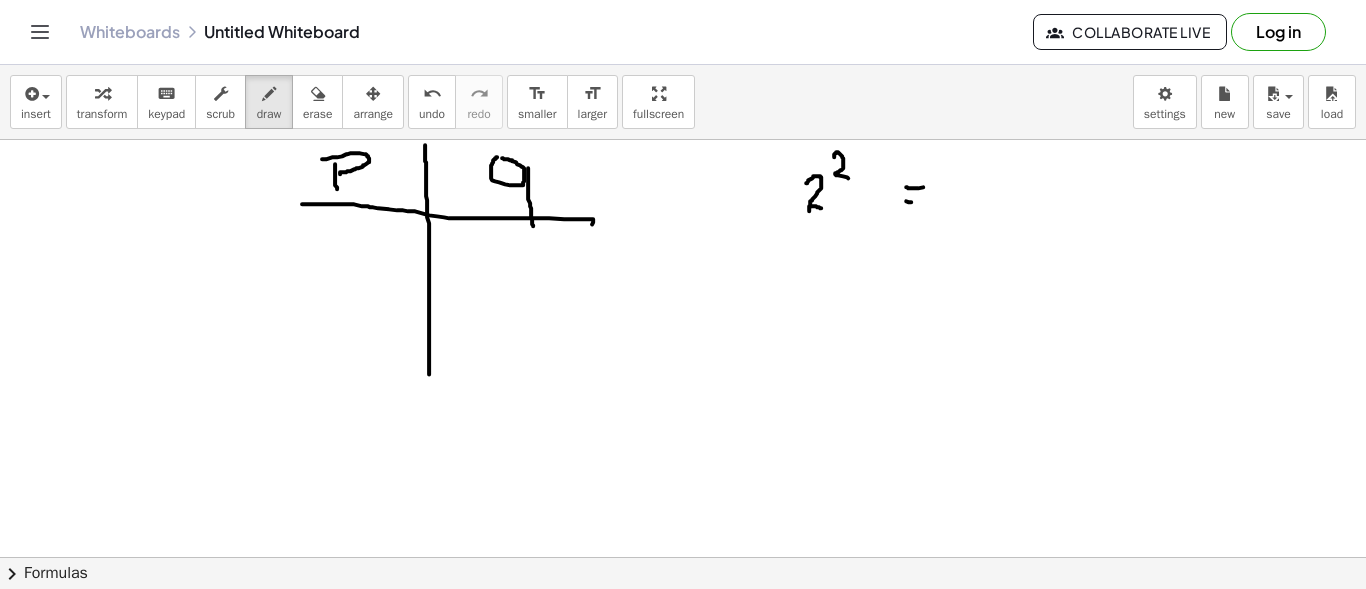 drag, startPoint x: 918, startPoint y: 187, endPoint x: 952, endPoint y: 181, distance: 34.525352 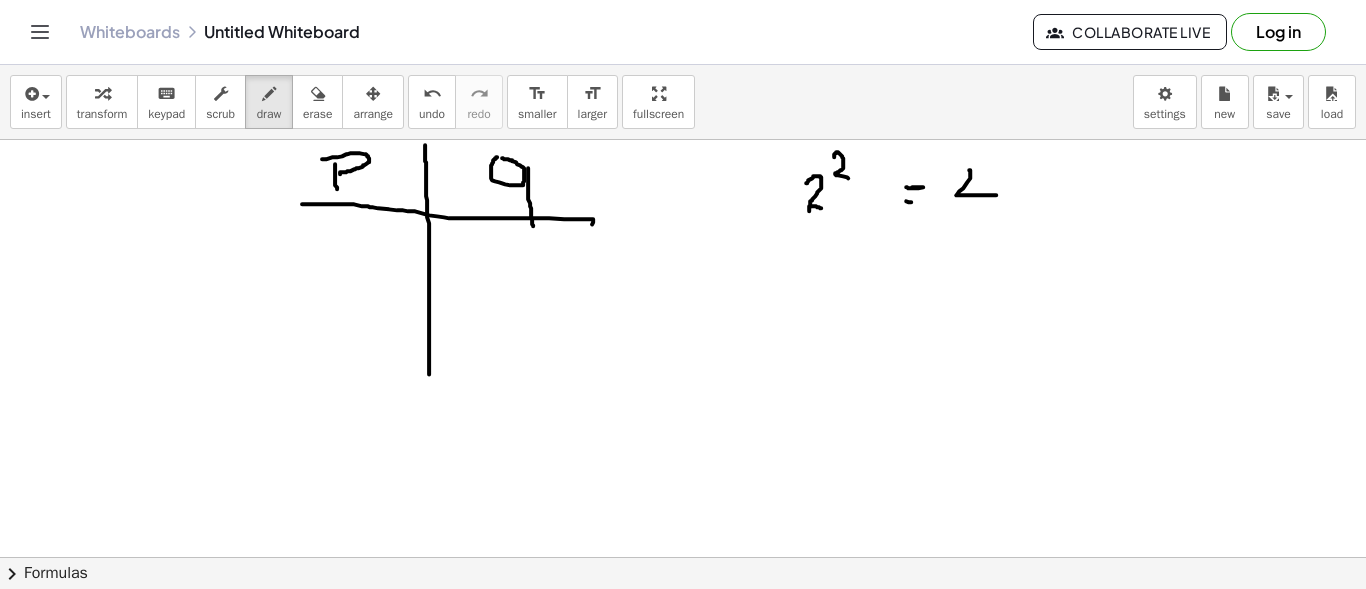 drag, startPoint x: 969, startPoint y: 169, endPoint x: 975, endPoint y: 183, distance: 15.231546 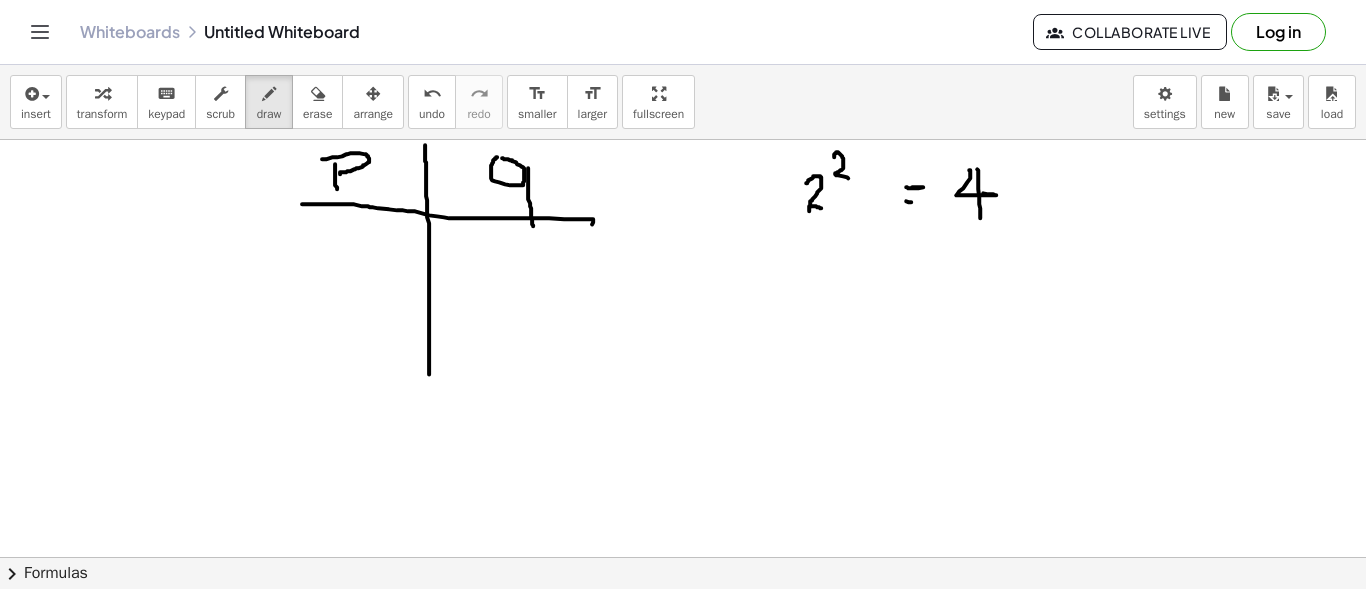 drag, startPoint x: 977, startPoint y: 168, endPoint x: 978, endPoint y: 223, distance: 55.00909 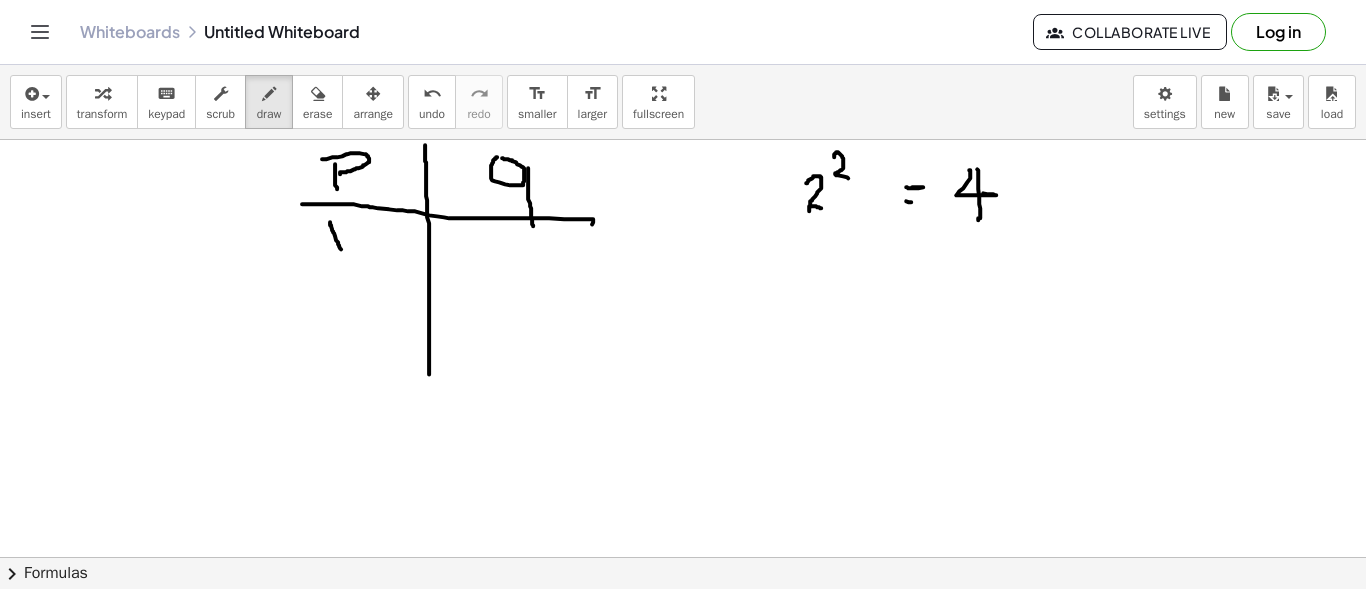 drag, startPoint x: 330, startPoint y: 221, endPoint x: 345, endPoint y: 244, distance: 27.45906 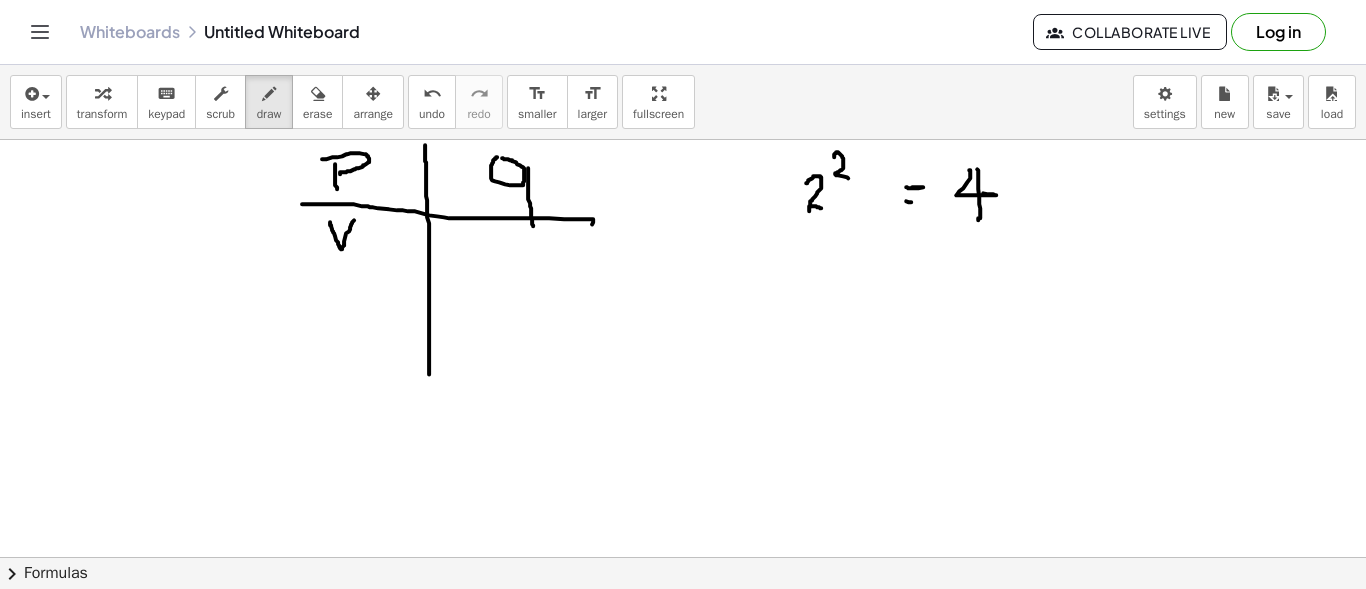 drag, startPoint x: 344, startPoint y: 244, endPoint x: 354, endPoint y: 219, distance: 26.925823 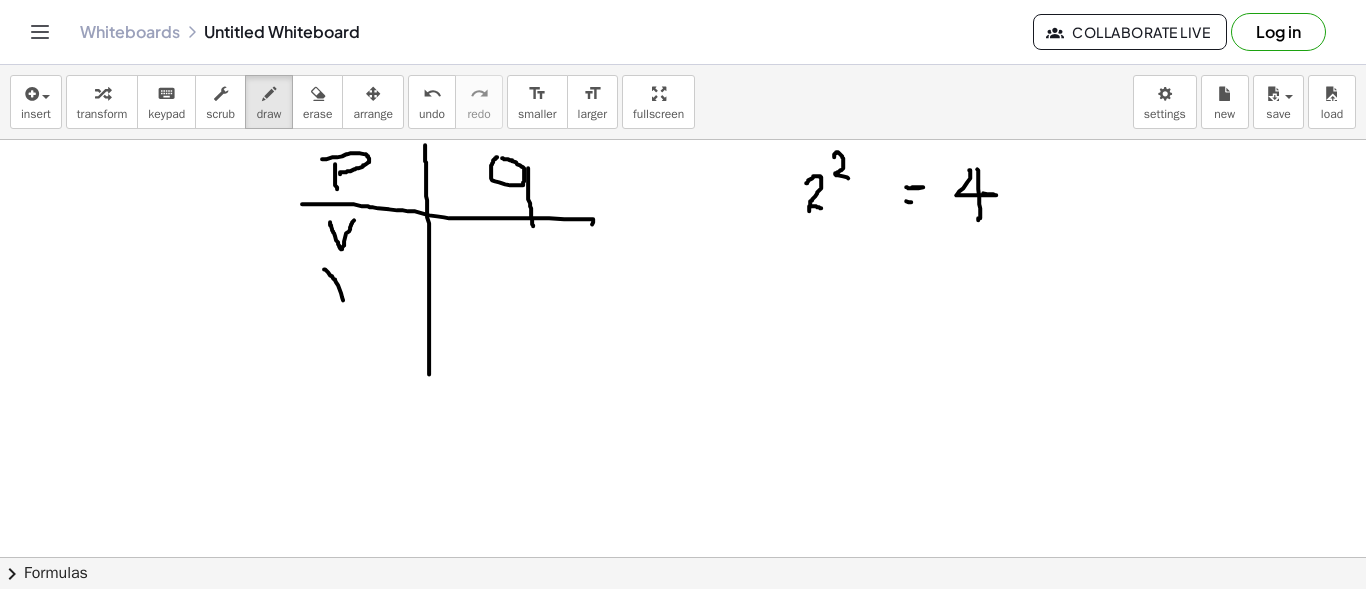 drag, startPoint x: 324, startPoint y: 268, endPoint x: 344, endPoint y: 291, distance: 30.479502 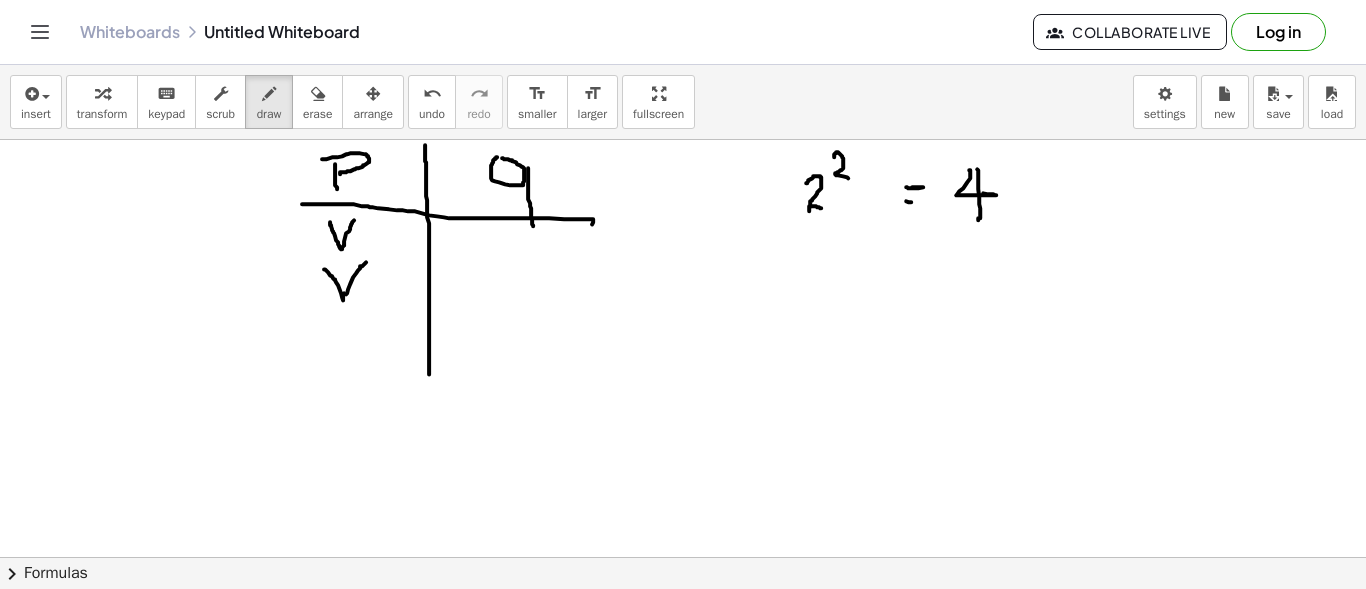 drag, startPoint x: 346, startPoint y: 293, endPoint x: 350, endPoint y: 276, distance: 17.464249 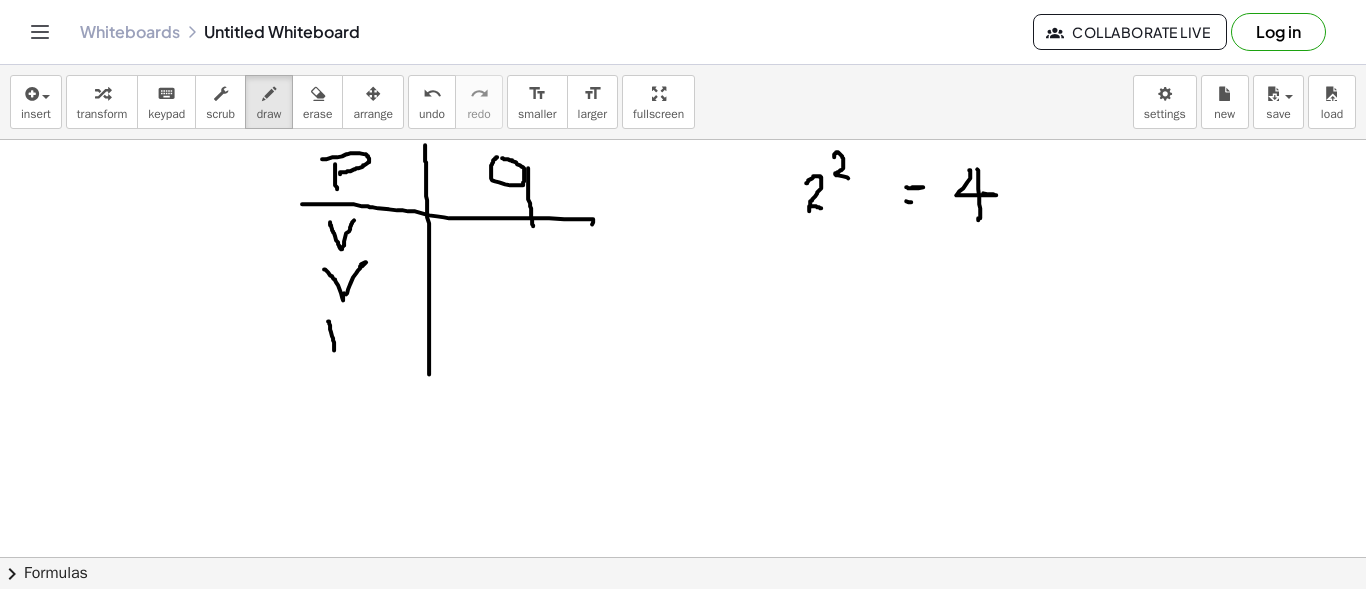 drag, startPoint x: 328, startPoint y: 320, endPoint x: 333, endPoint y: 340, distance: 20.615528 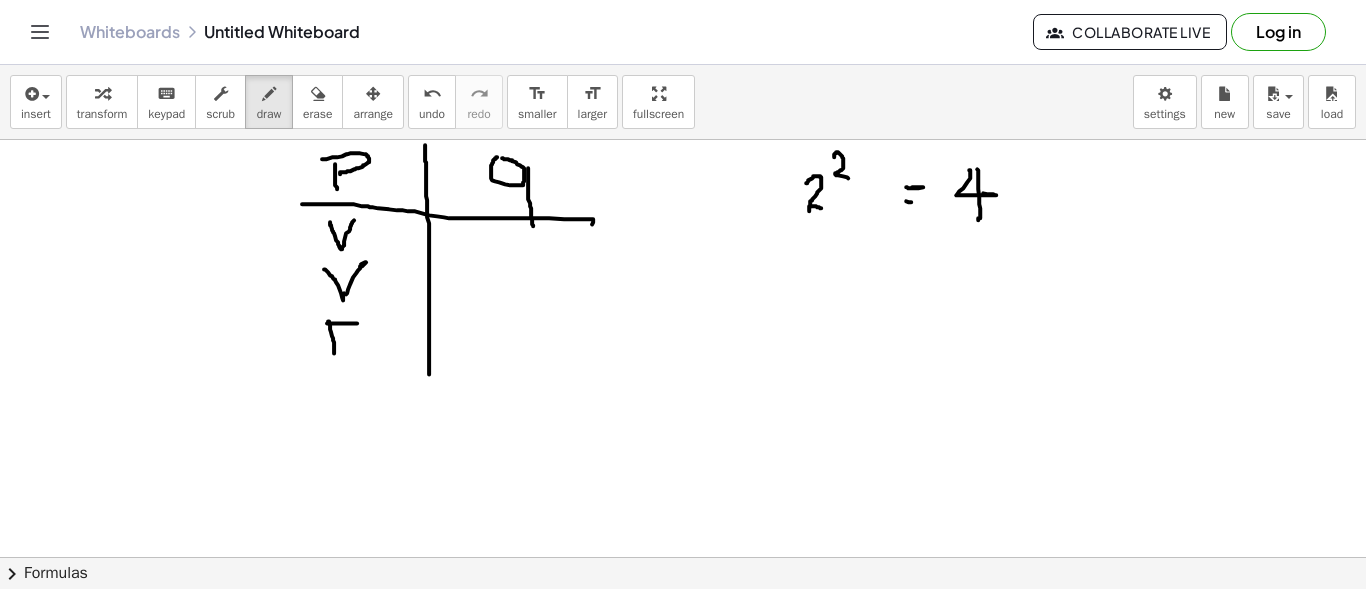 drag, startPoint x: 342, startPoint y: 322, endPoint x: 336, endPoint y: 336, distance: 15.231546 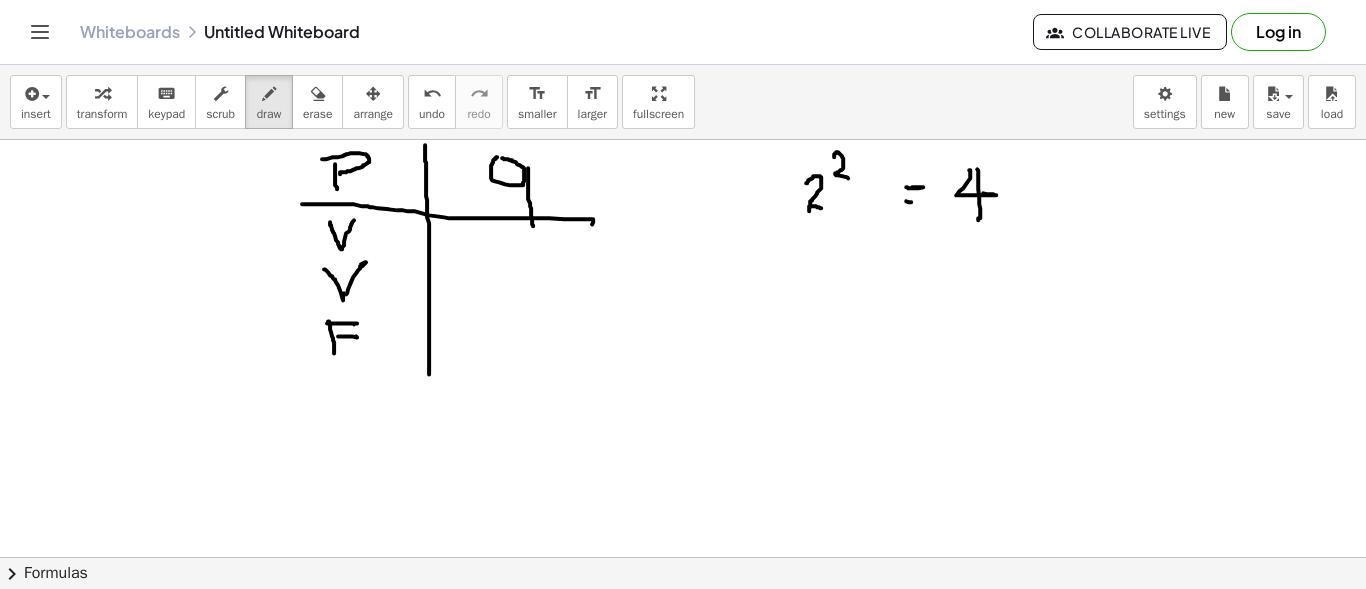 drag, startPoint x: 340, startPoint y: 335, endPoint x: 336, endPoint y: 396, distance: 61.13101 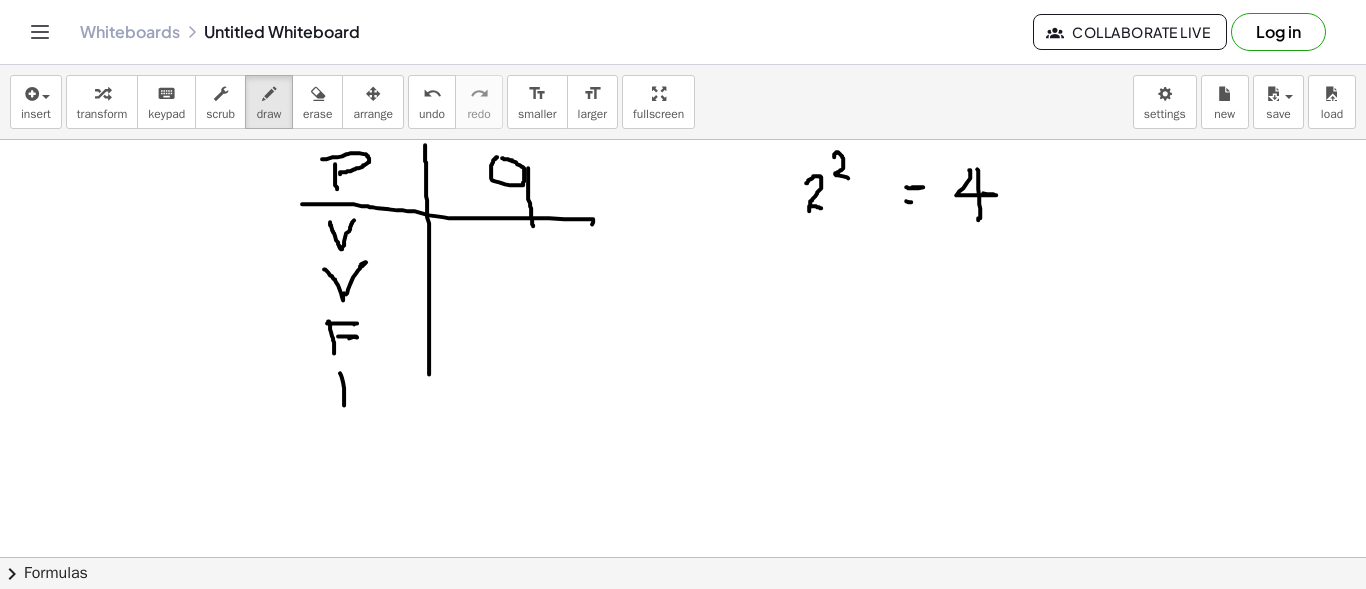 drag, startPoint x: 340, startPoint y: 372, endPoint x: 335, endPoint y: 390, distance: 18.681541 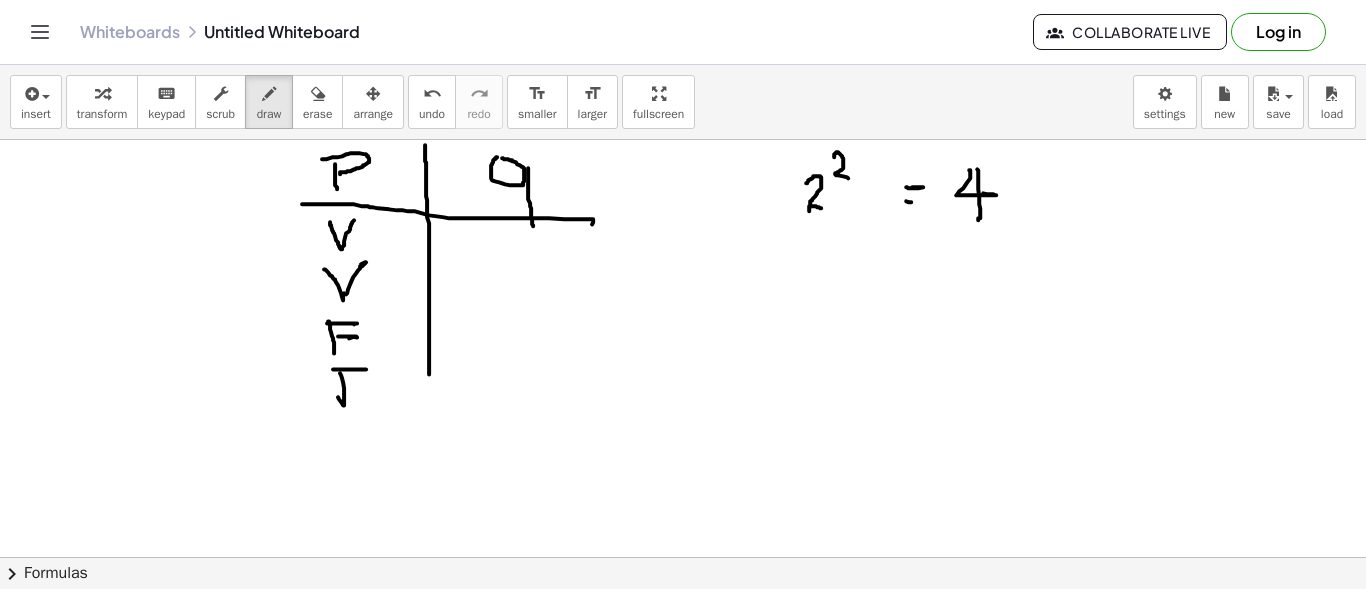 drag, startPoint x: 333, startPoint y: 368, endPoint x: 359, endPoint y: 385, distance: 31.06445 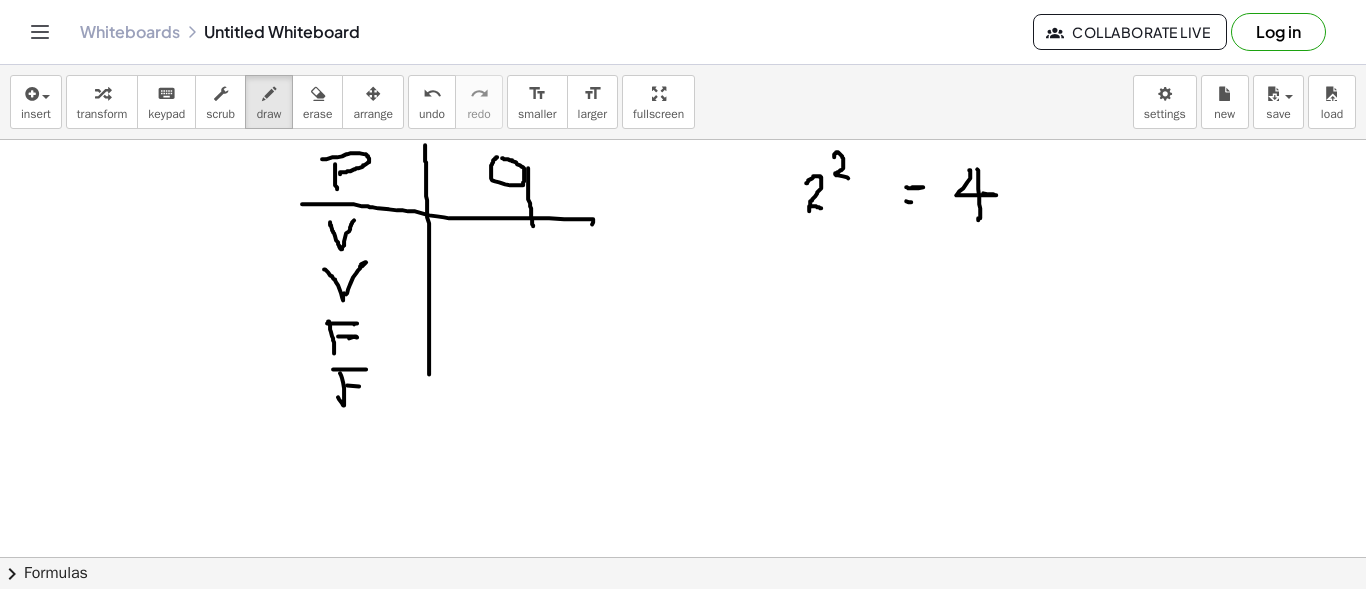 drag, startPoint x: 359, startPoint y: 385, endPoint x: 454, endPoint y: 515, distance: 161.01242 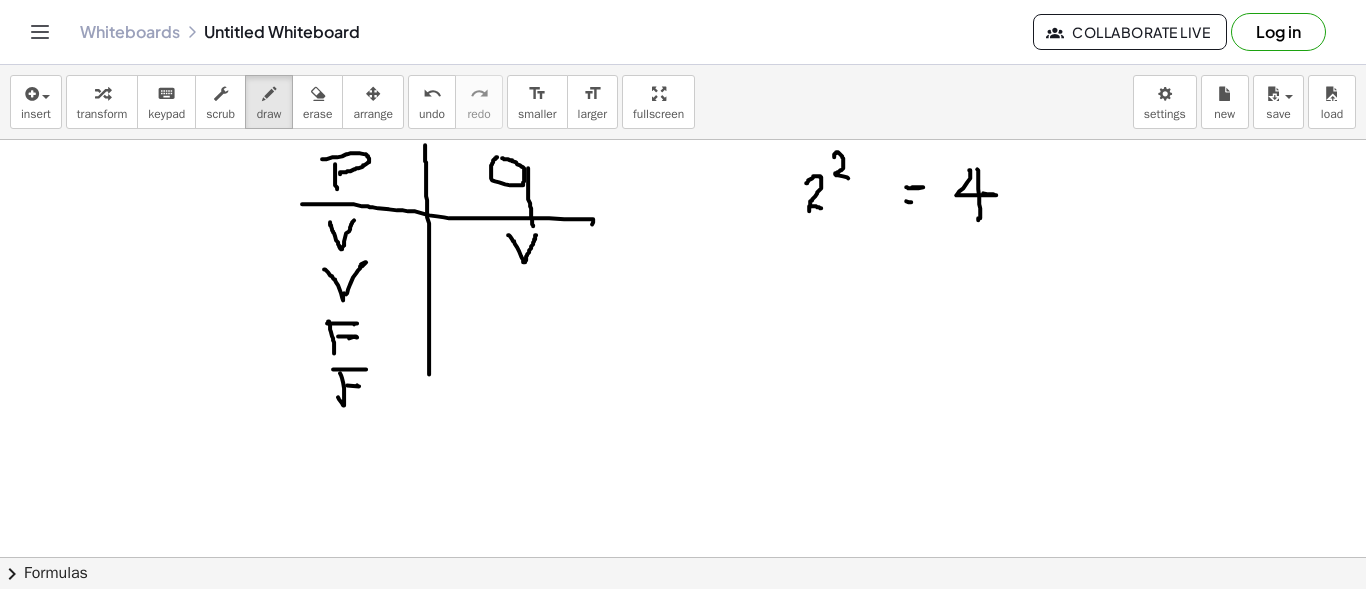 drag, startPoint x: 508, startPoint y: 234, endPoint x: 536, endPoint y: 234, distance: 28 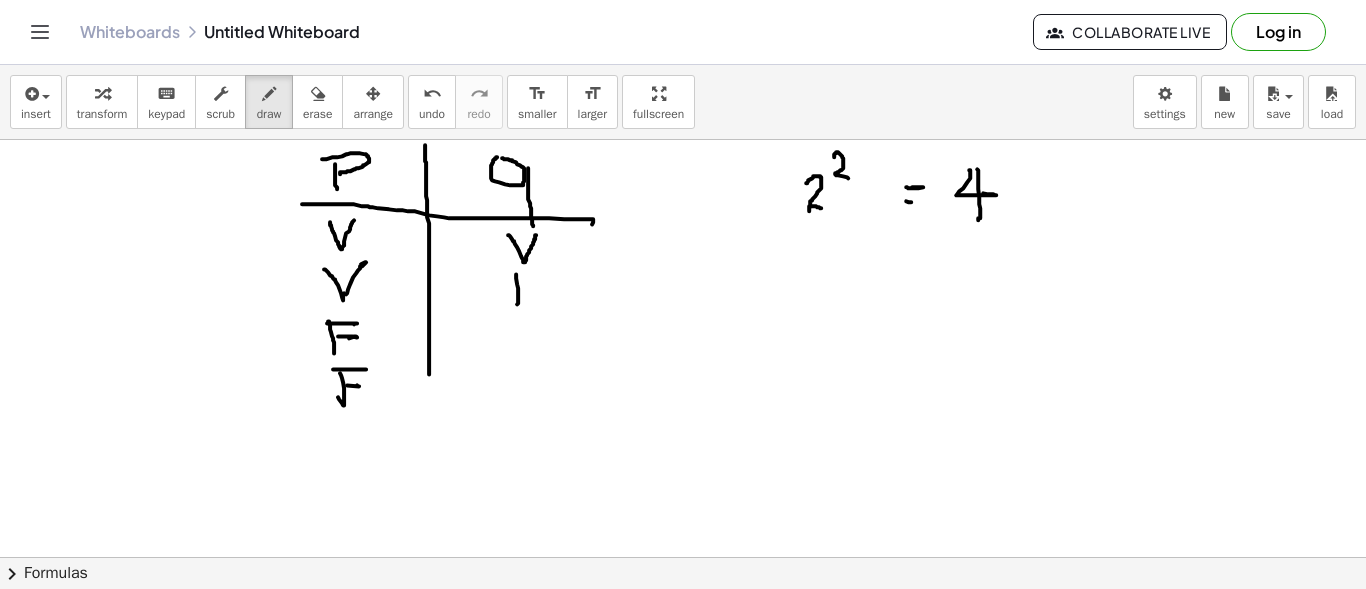 drag, startPoint x: 516, startPoint y: 273, endPoint x: 511, endPoint y: 303, distance: 30.413813 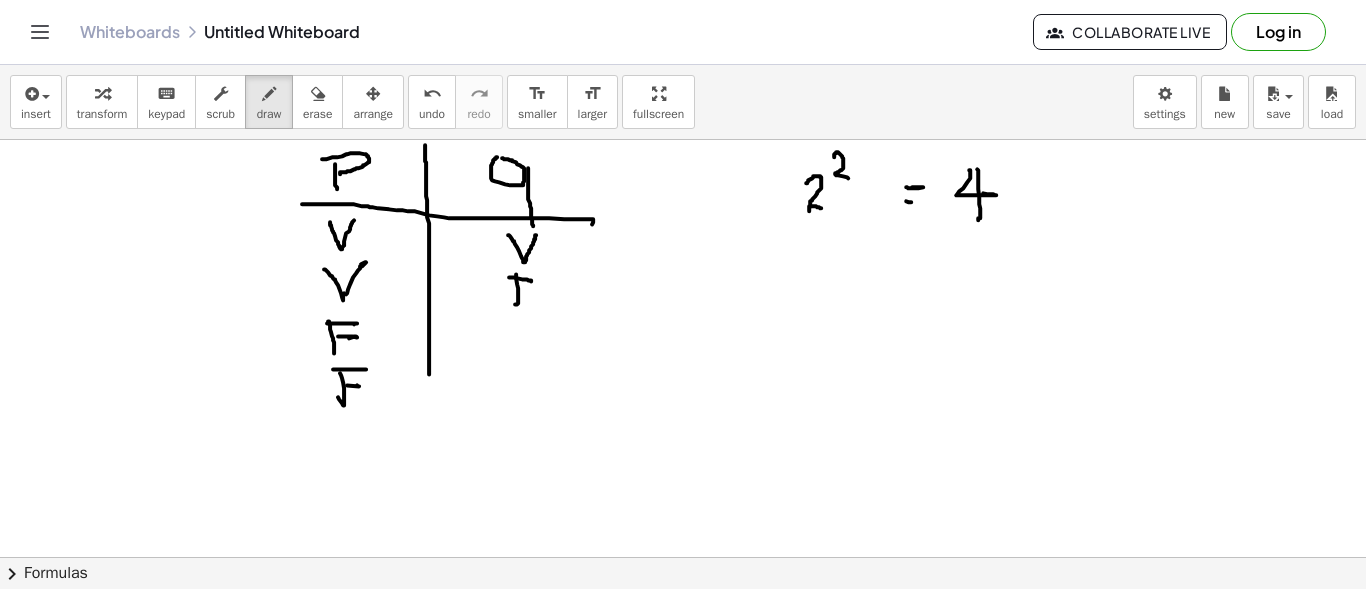 drag, startPoint x: 509, startPoint y: 276, endPoint x: 520, endPoint y: 295, distance: 21.954498 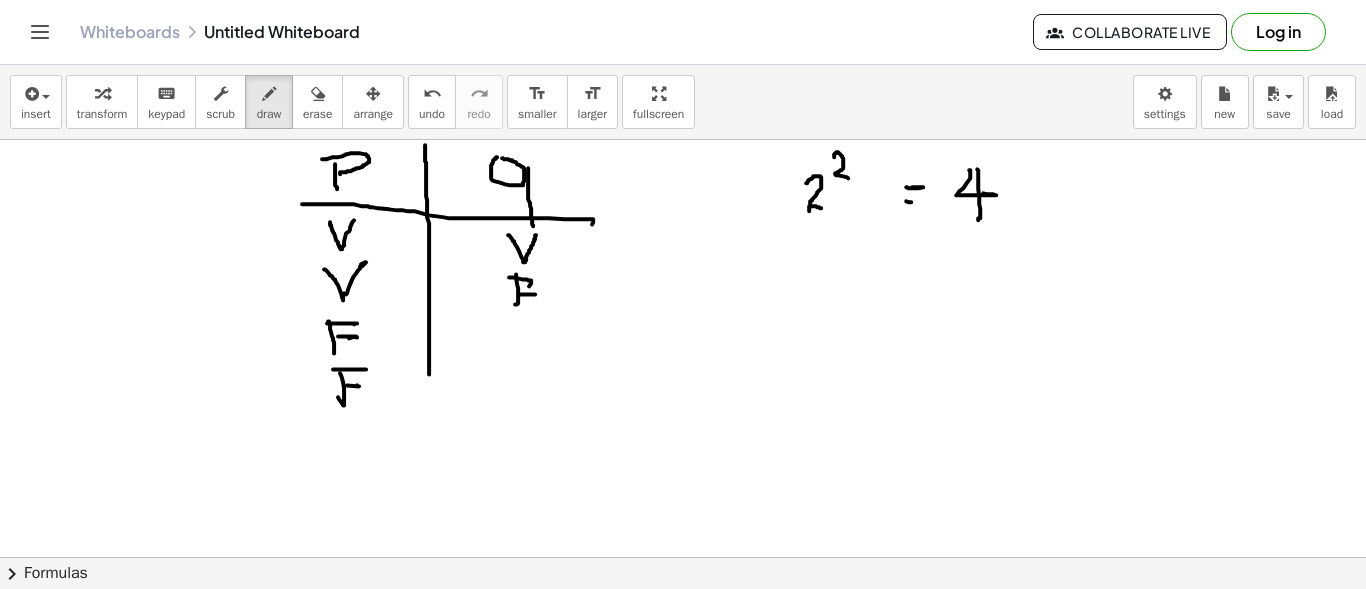 drag, startPoint x: 519, startPoint y: 293, endPoint x: 530, endPoint y: 357, distance: 64.93843 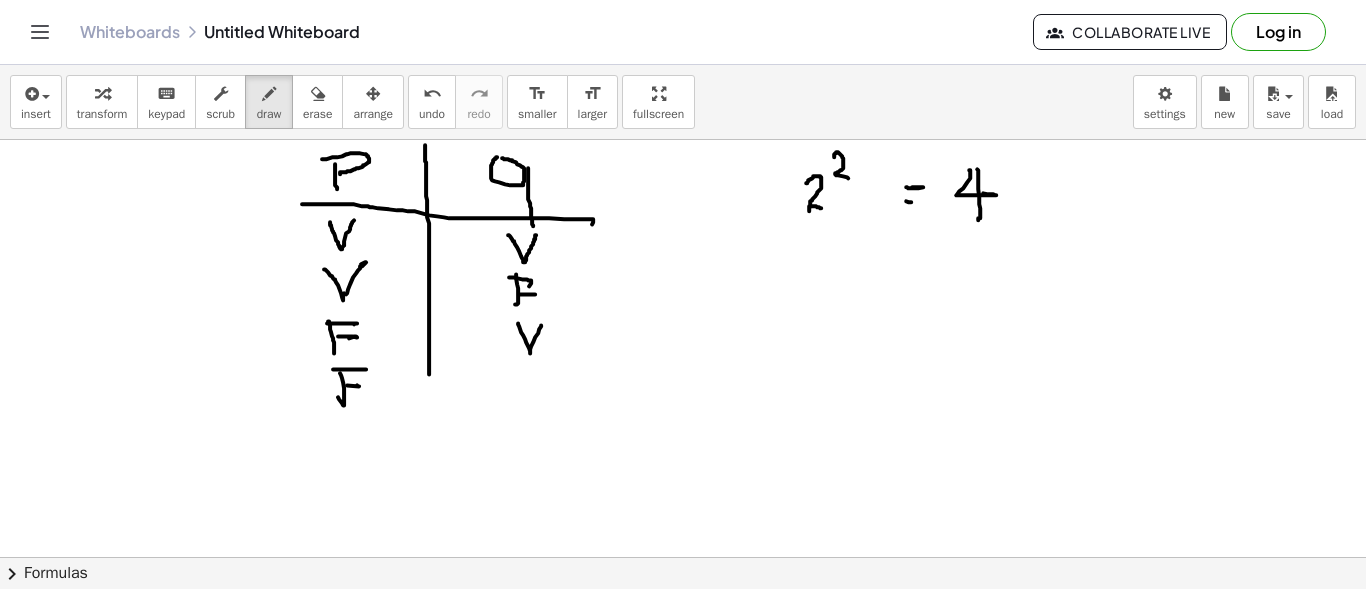 drag, startPoint x: 518, startPoint y: 322, endPoint x: 520, endPoint y: 394, distance: 72.02777 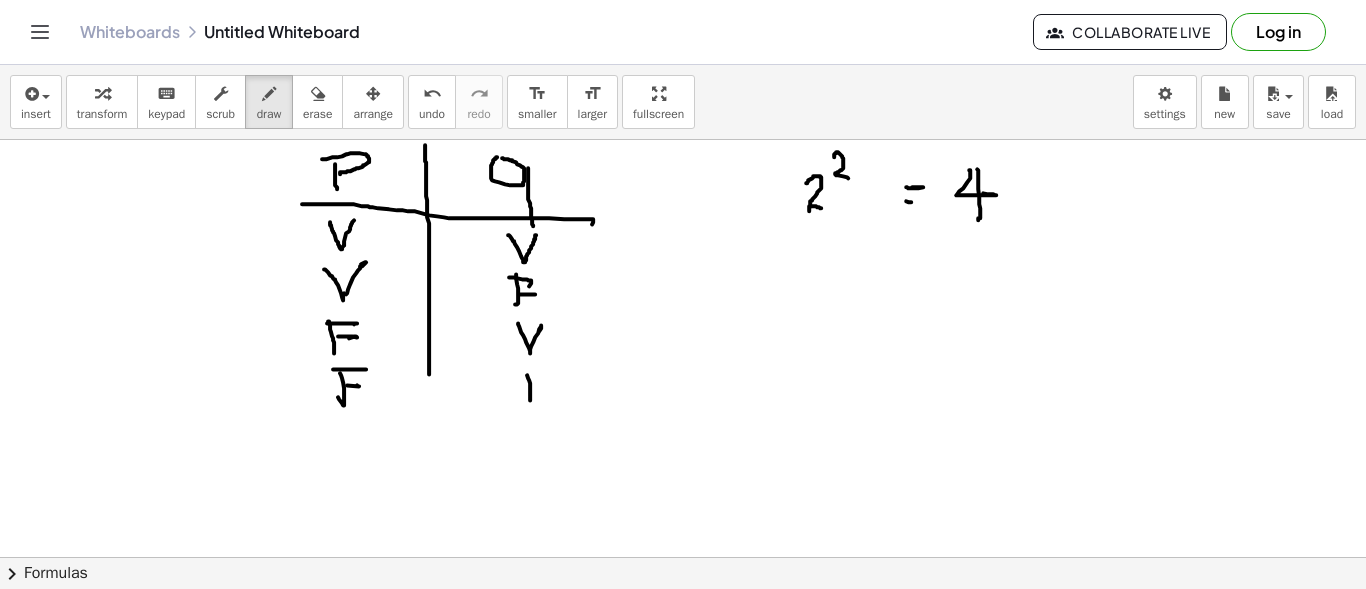 drag, startPoint x: 530, startPoint y: 385, endPoint x: 516, endPoint y: 401, distance: 21.260292 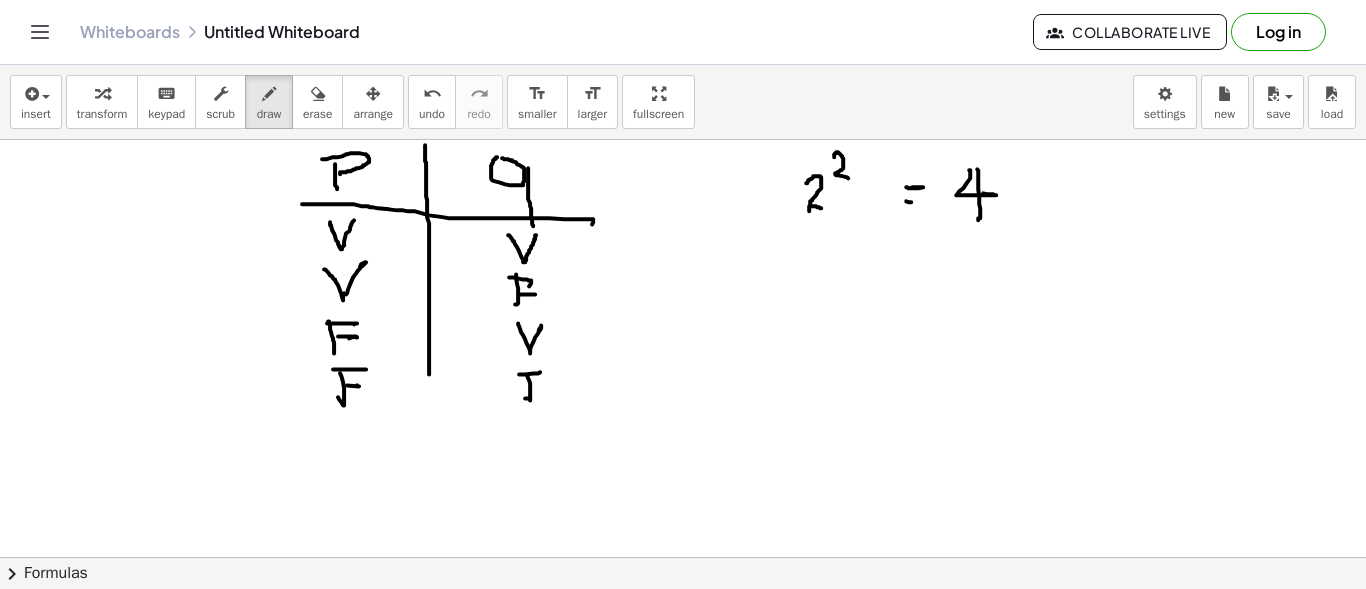 drag, startPoint x: 519, startPoint y: 373, endPoint x: 550, endPoint y: 366, distance: 31.780497 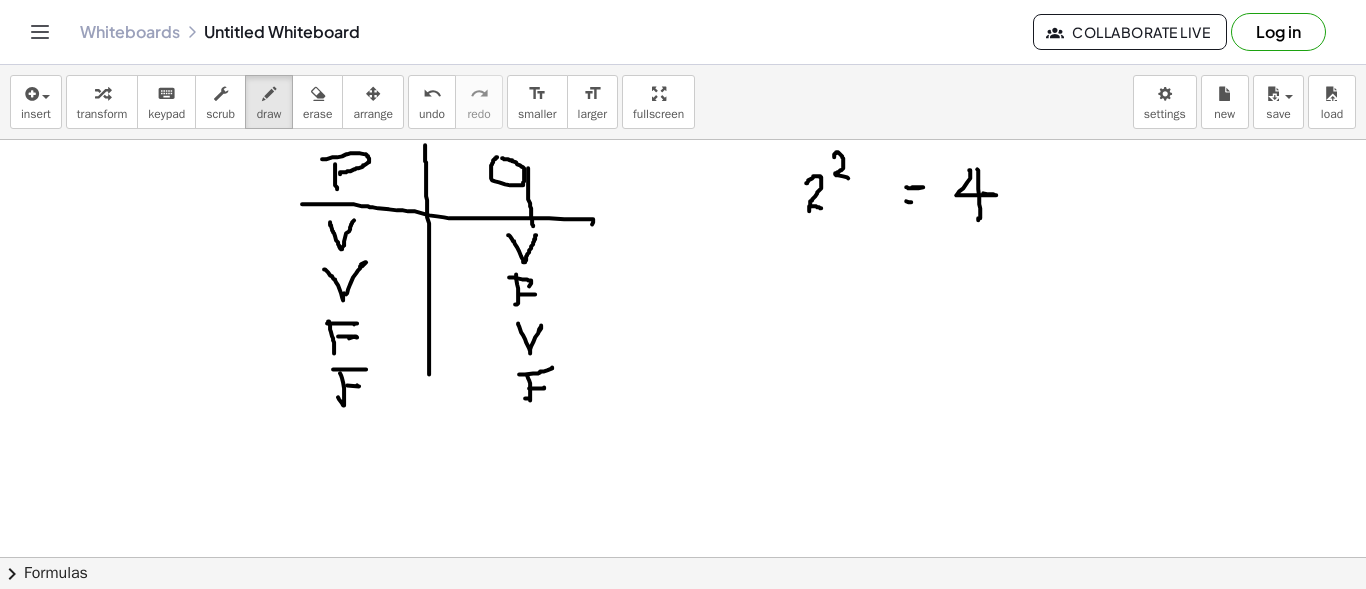 drag 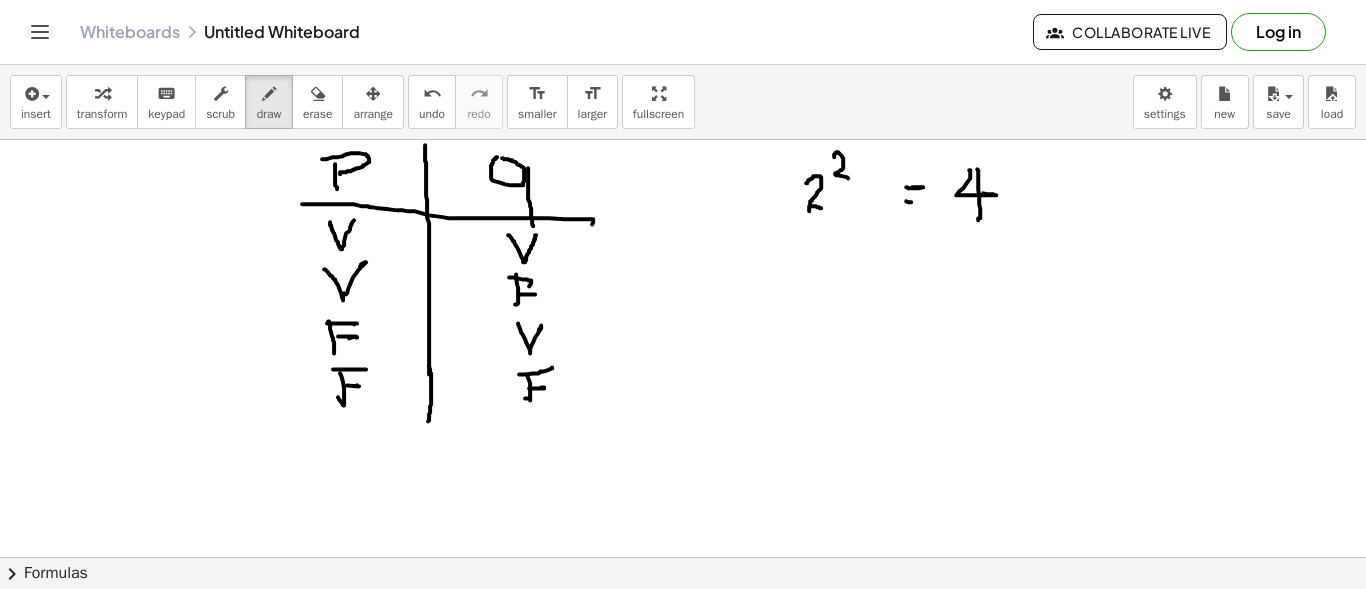 click at bounding box center [683, 622] 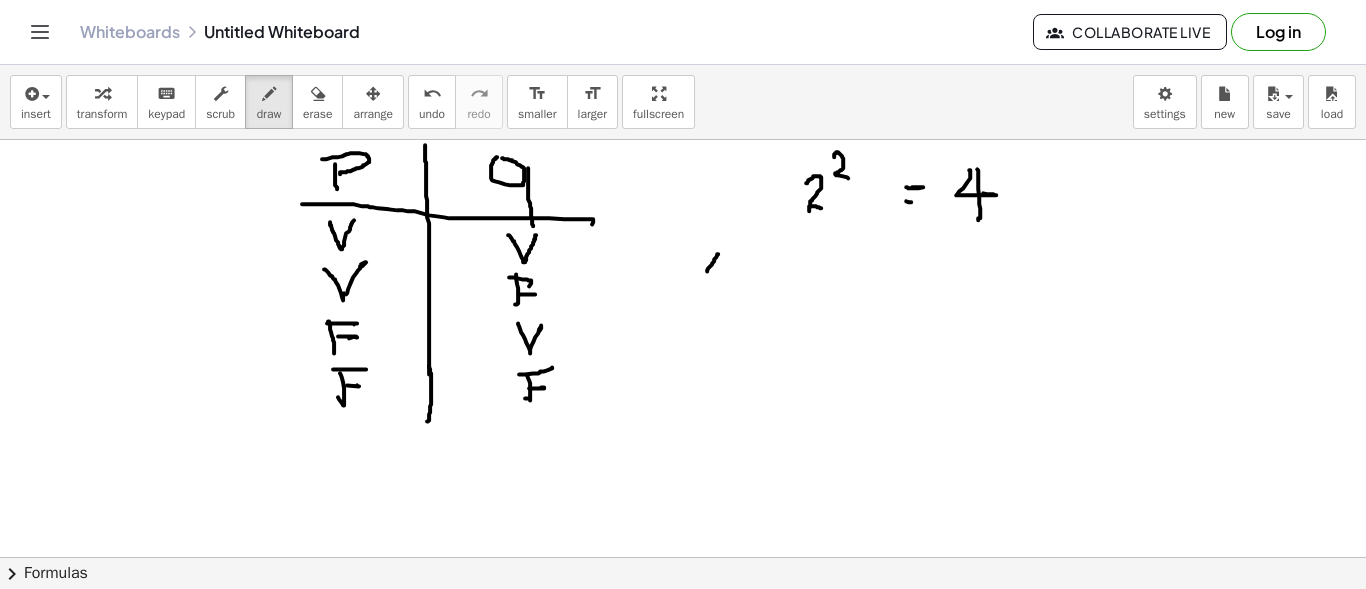 drag, startPoint x: 718, startPoint y: 253, endPoint x: 707, endPoint y: 270, distance: 20.248457 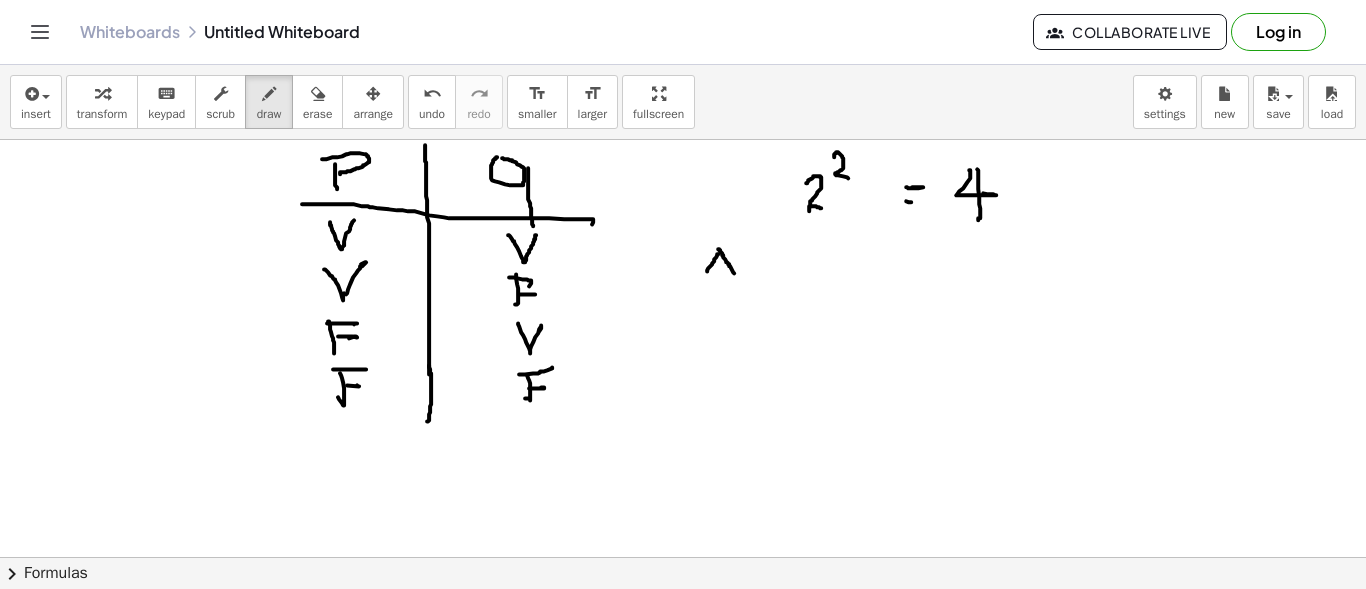drag, startPoint x: 719, startPoint y: 248, endPoint x: 734, endPoint y: 272, distance: 28.301943 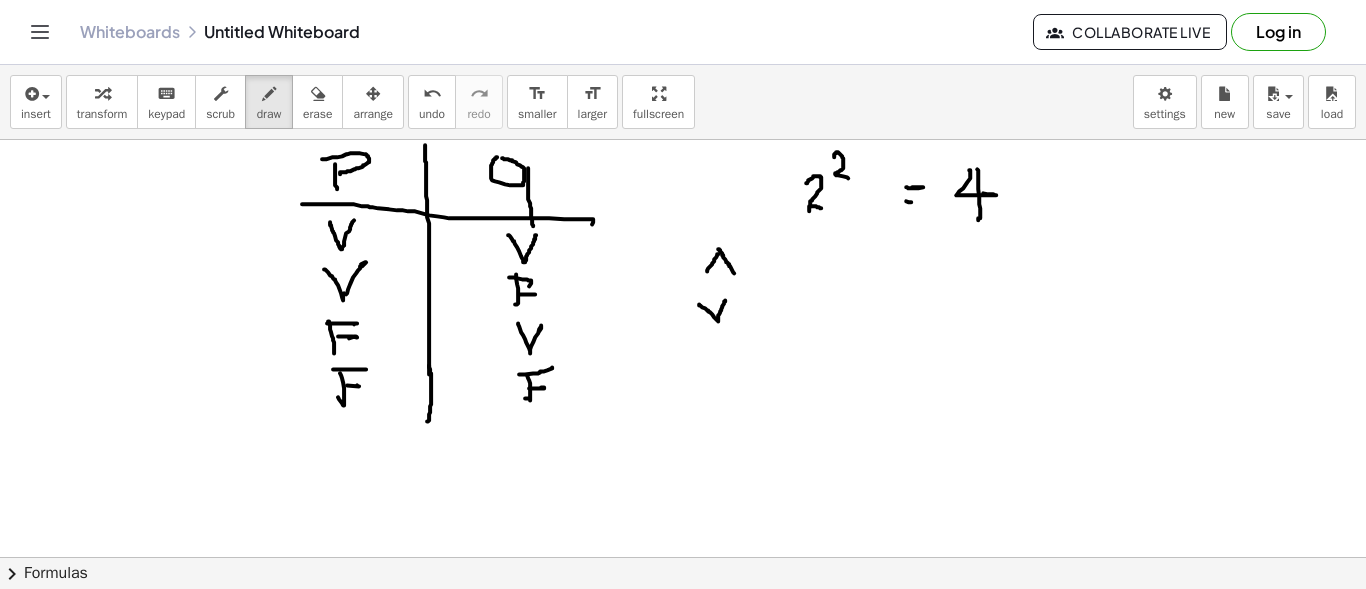 drag, startPoint x: 699, startPoint y: 303, endPoint x: 722, endPoint y: 341, distance: 44.418465 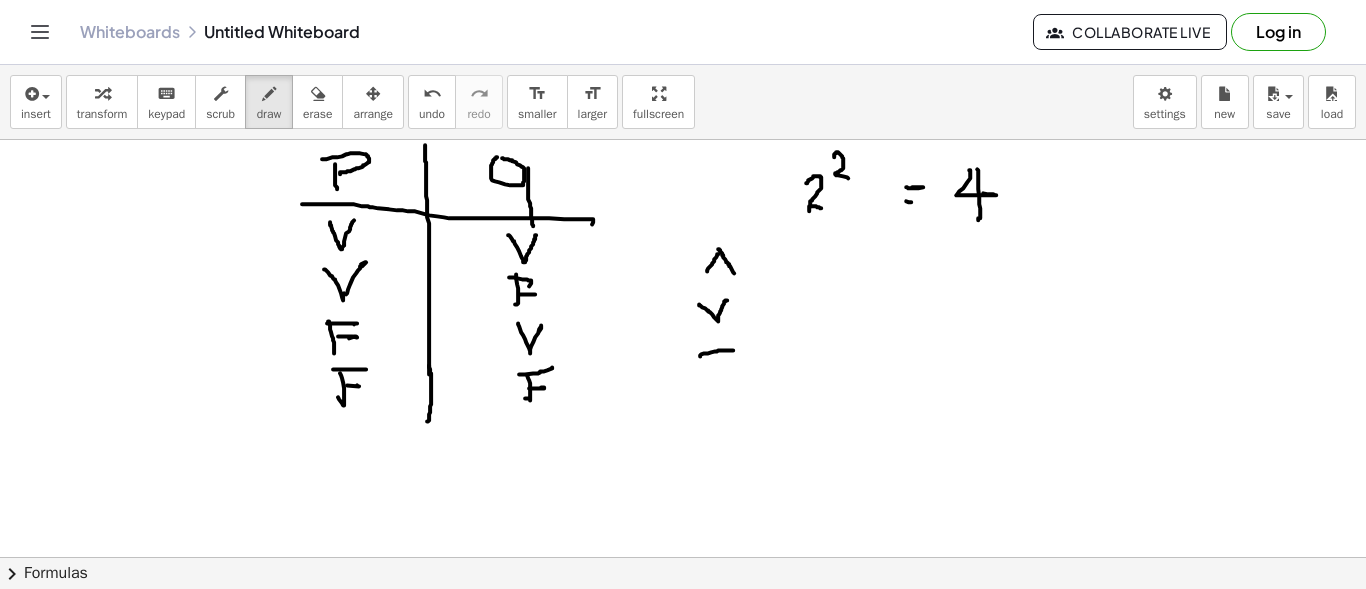 drag, startPoint x: 700, startPoint y: 355, endPoint x: 732, endPoint y: 354, distance: 32.01562 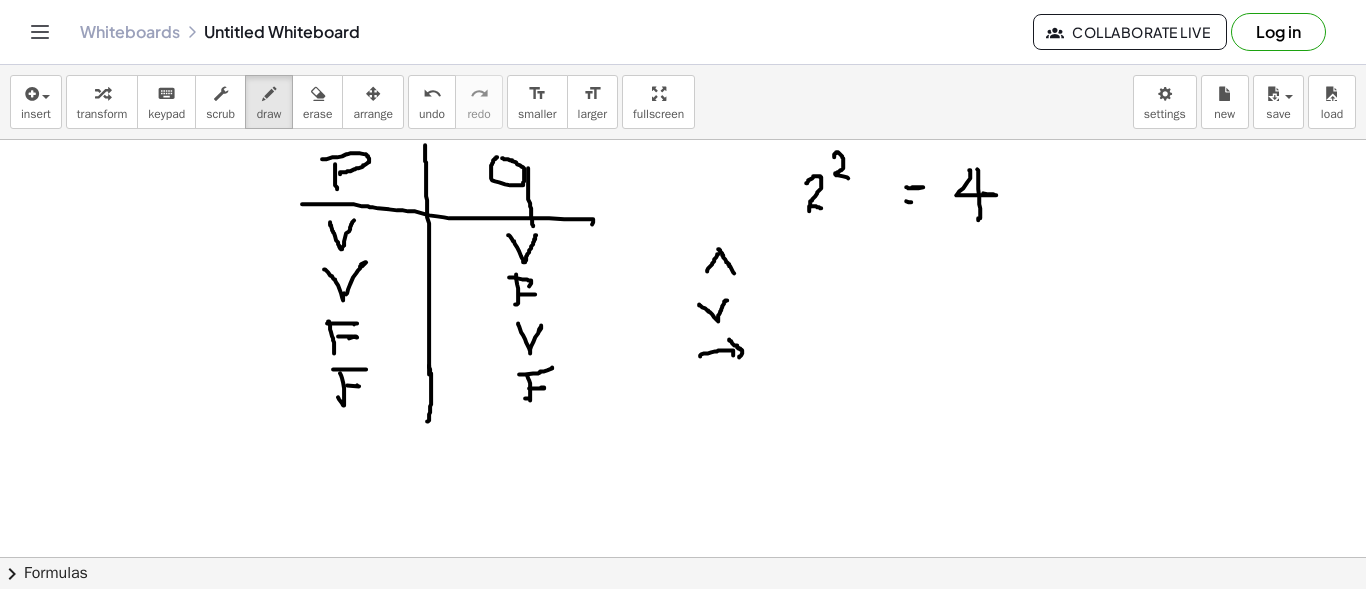 drag, startPoint x: 729, startPoint y: 338, endPoint x: 729, endPoint y: 382, distance: 44 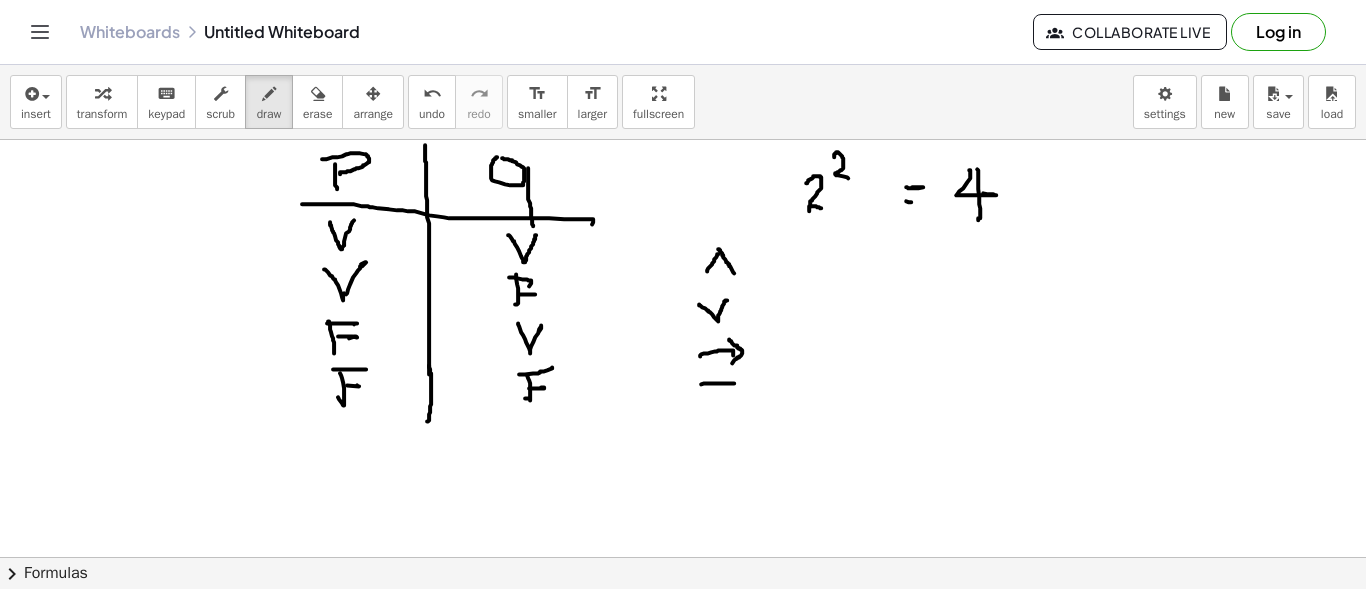 drag, startPoint x: 710, startPoint y: 382, endPoint x: 731, endPoint y: 387, distance: 21.587032 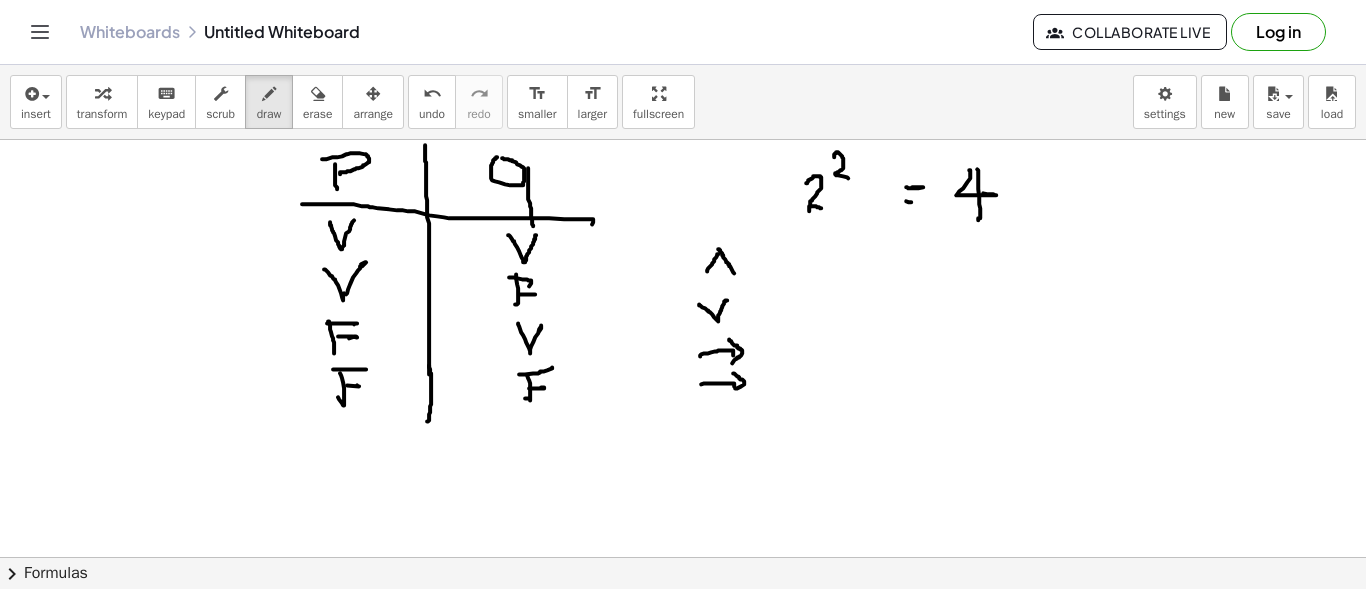 drag, startPoint x: 733, startPoint y: 372, endPoint x: 713, endPoint y: 394, distance: 29.732138 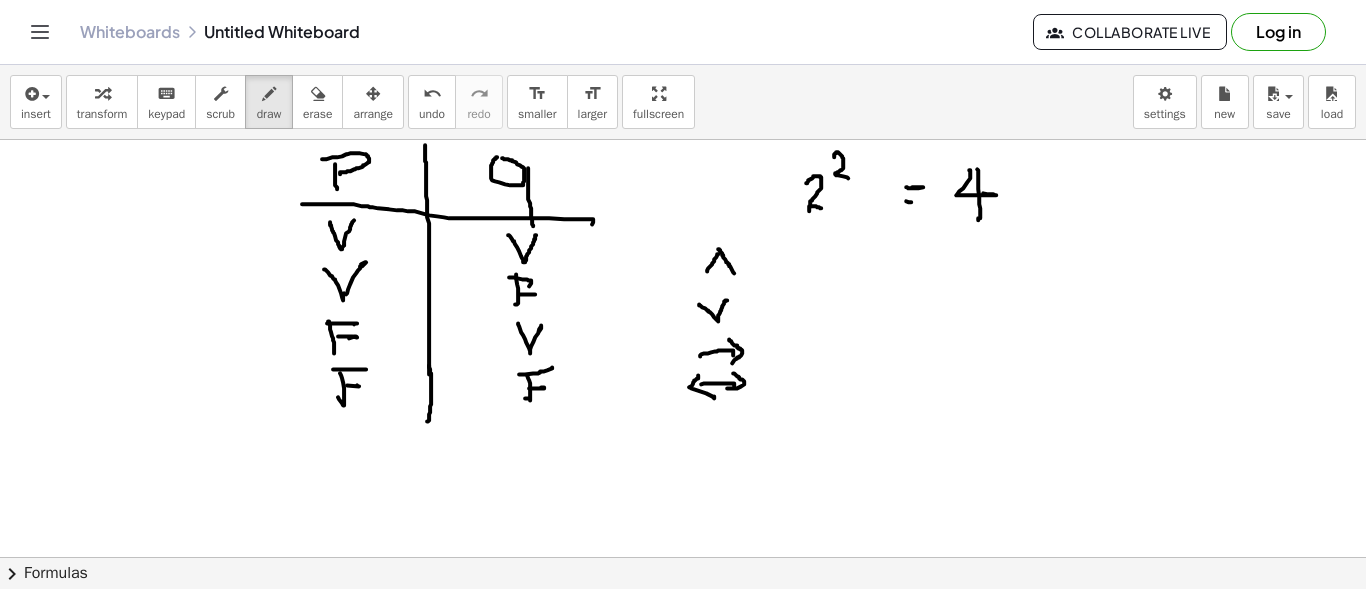 drag, startPoint x: 698, startPoint y: 374, endPoint x: 714, endPoint y: 395, distance: 26.400757 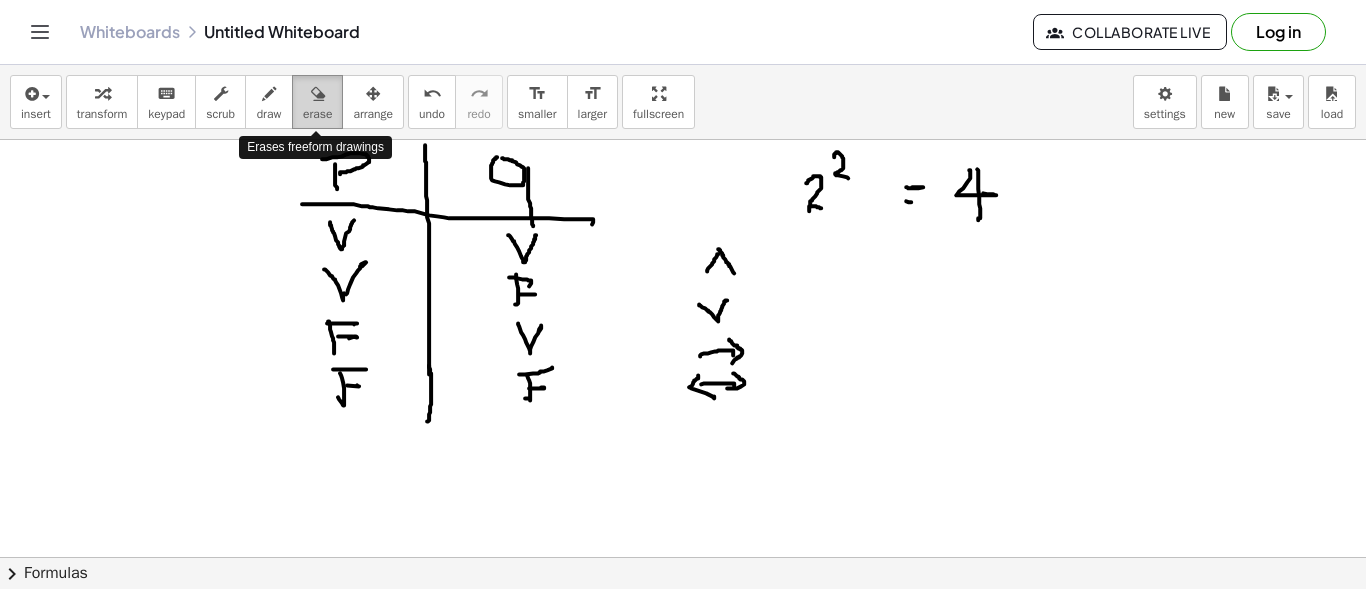 click at bounding box center [318, 94] 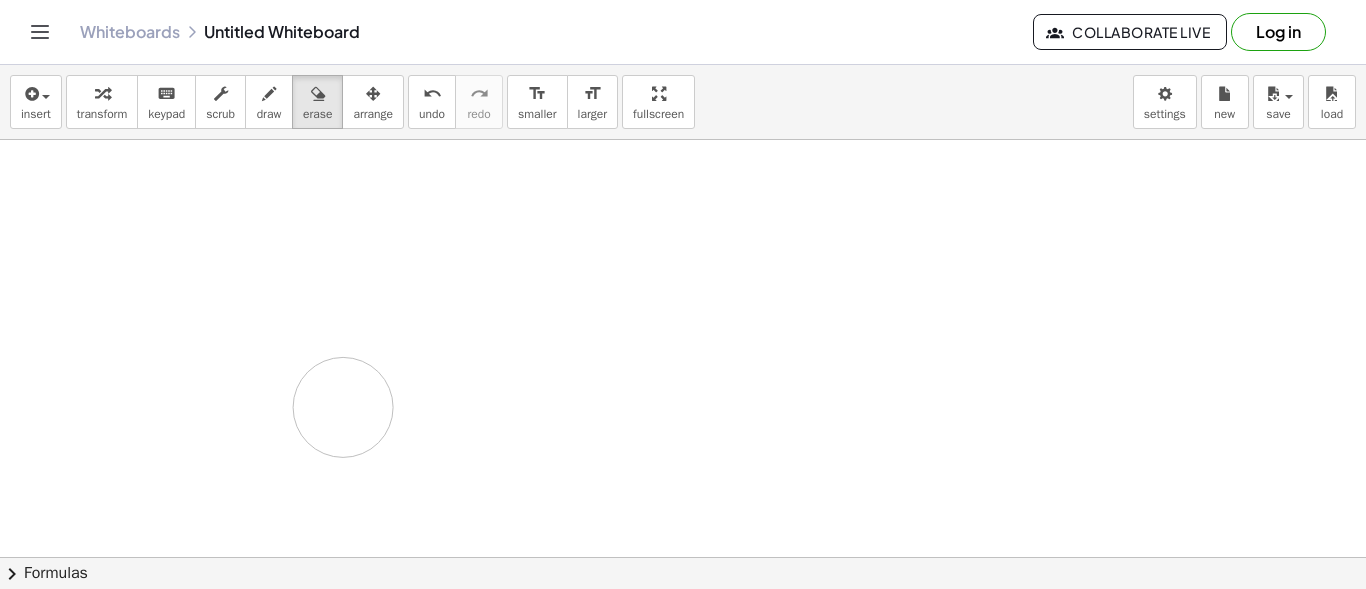 drag, startPoint x: 1053, startPoint y: 182, endPoint x: 354, endPoint y: 421, distance: 738.73 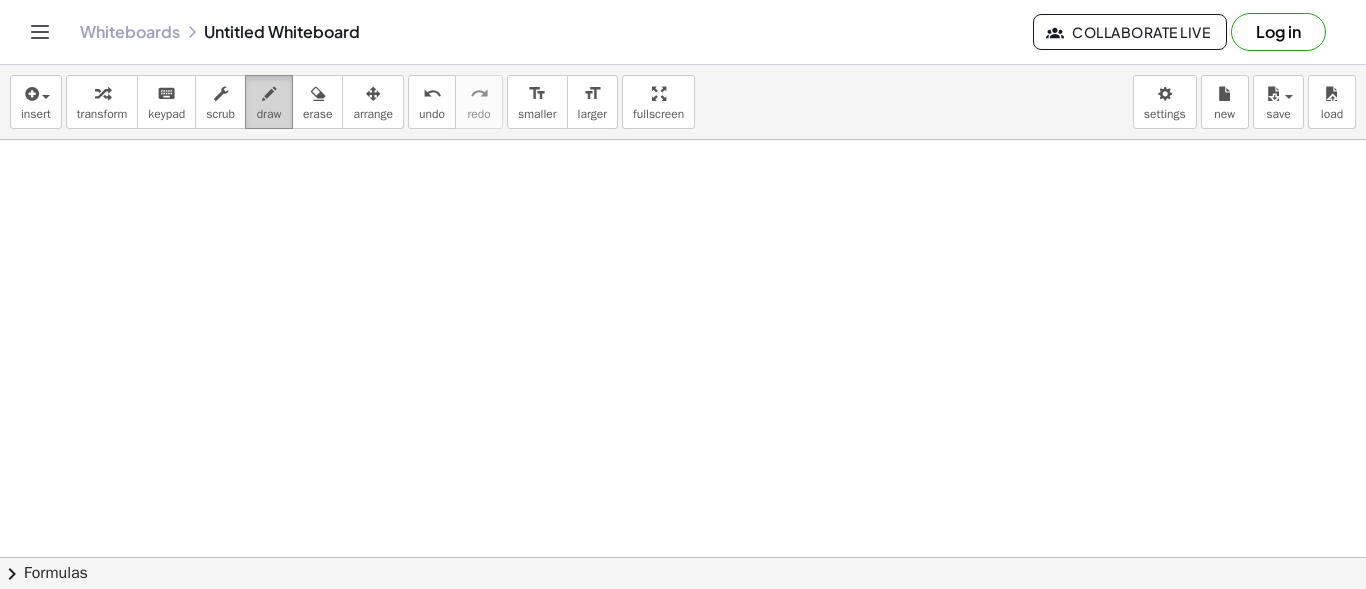 click at bounding box center [269, 94] 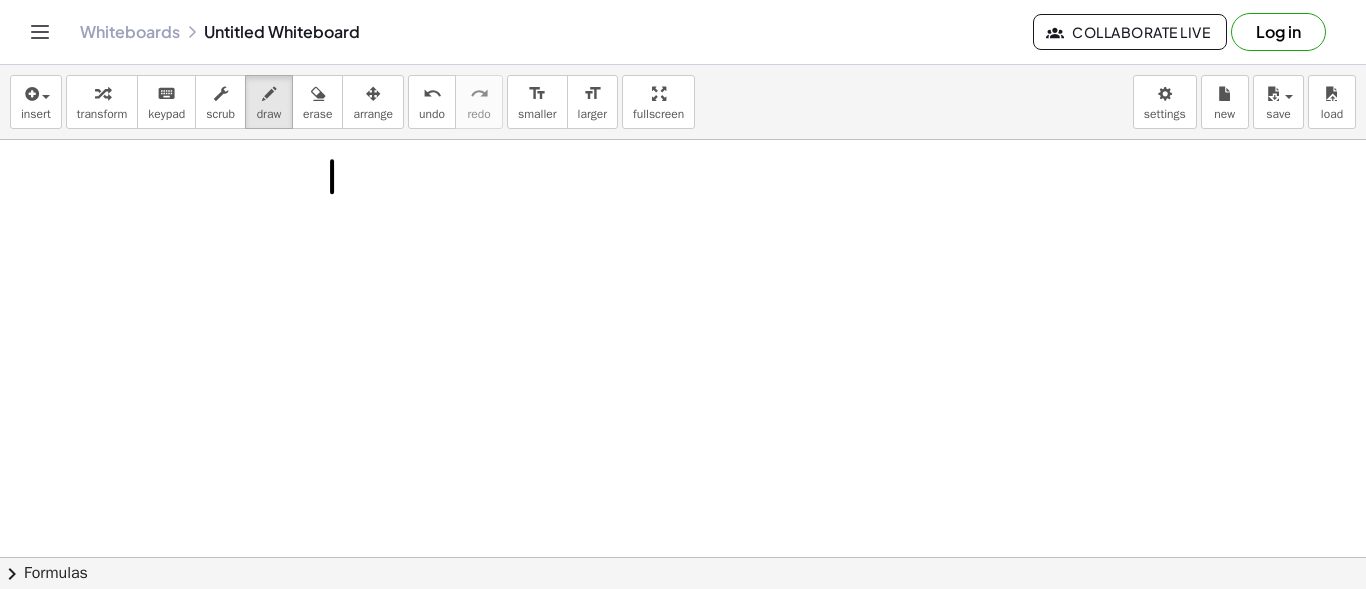 drag, startPoint x: 332, startPoint y: 160, endPoint x: 332, endPoint y: 175, distance: 15 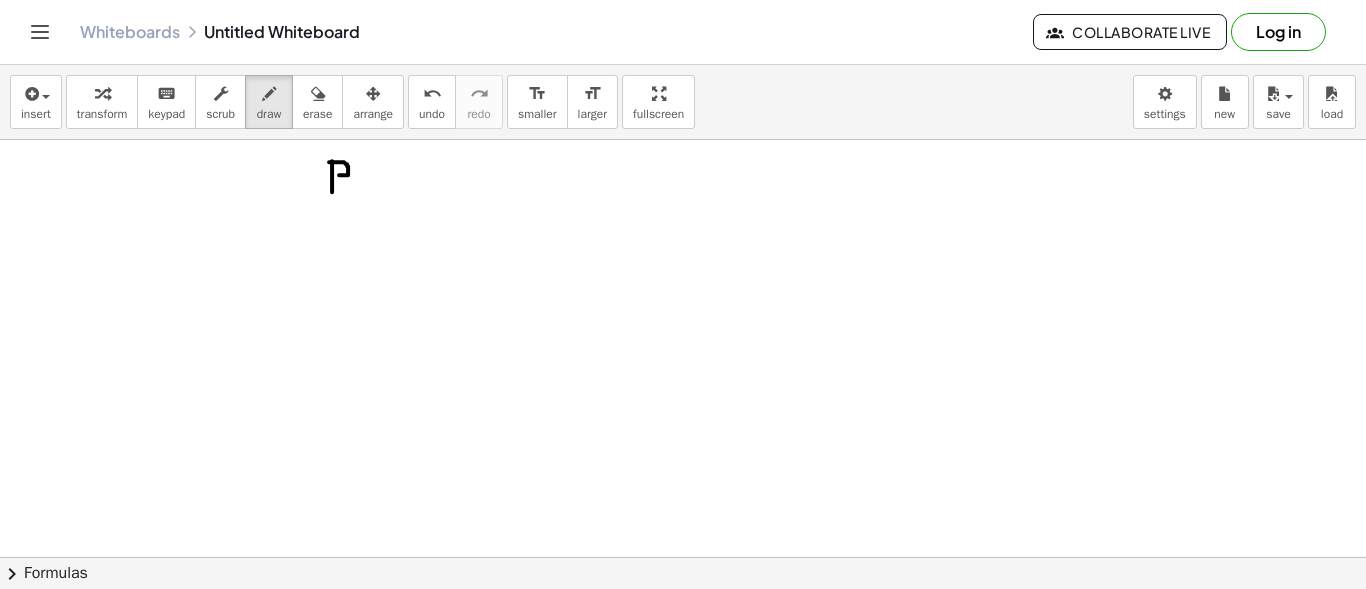 drag, startPoint x: 341, startPoint y: 161, endPoint x: 413, endPoint y: 187, distance: 76.55064 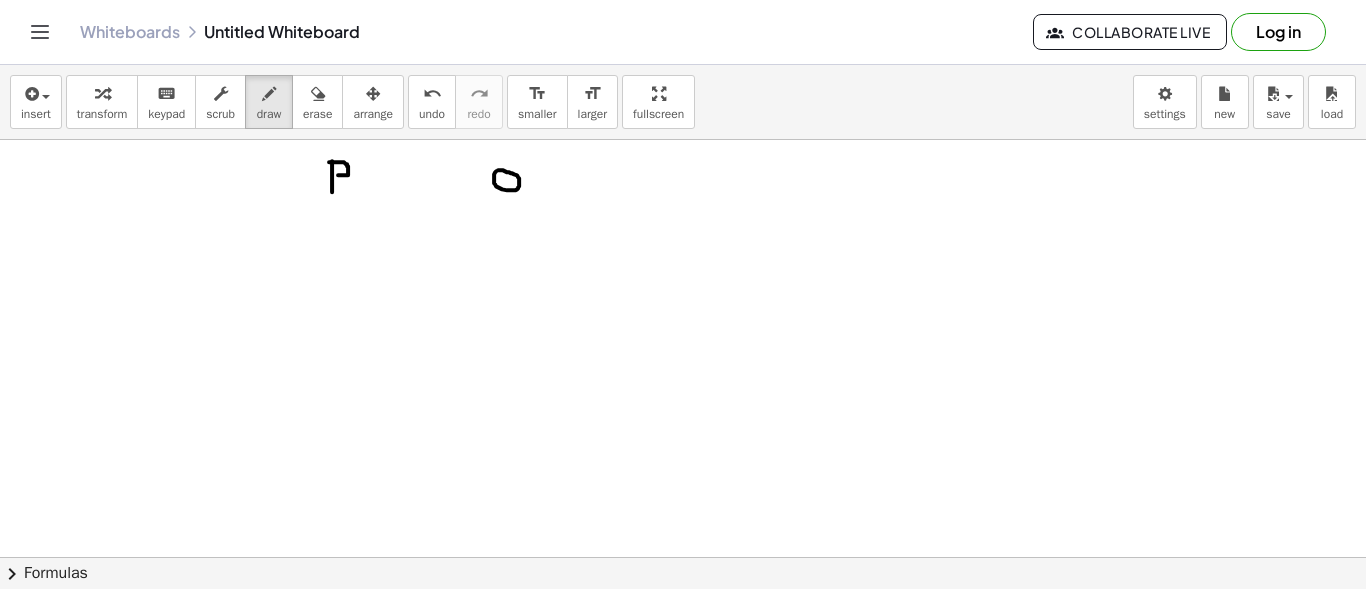 click at bounding box center [683, 622] 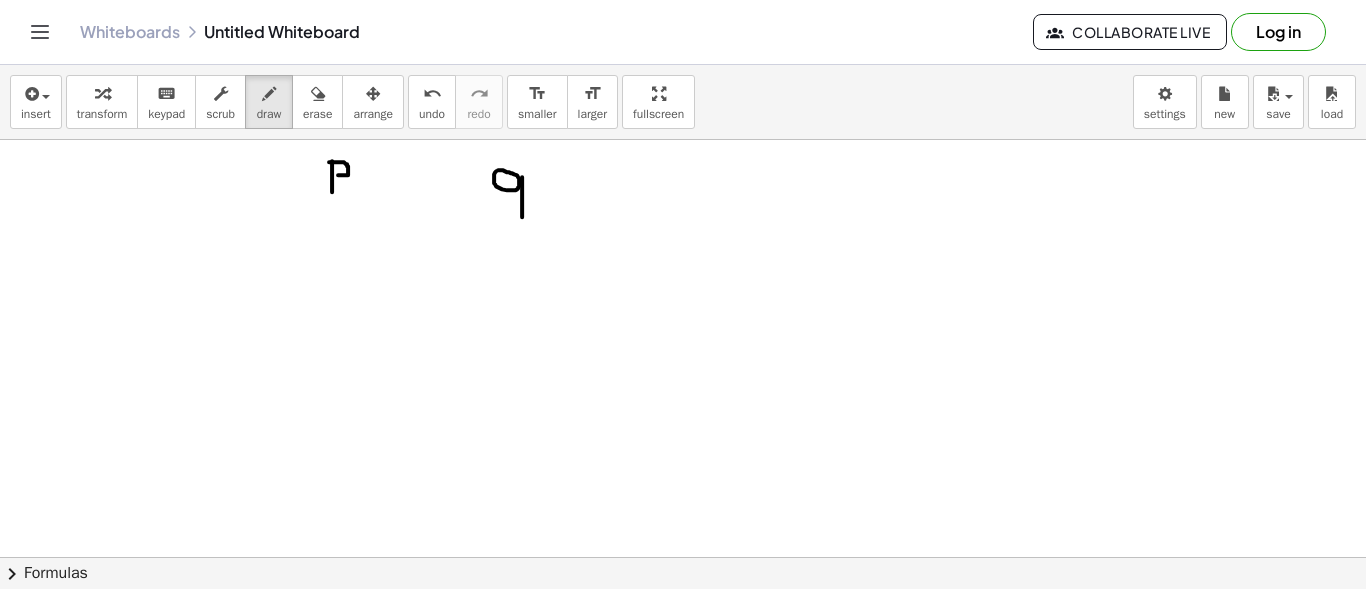 drag, startPoint x: 522, startPoint y: 176, endPoint x: 559, endPoint y: 219, distance: 56.727417 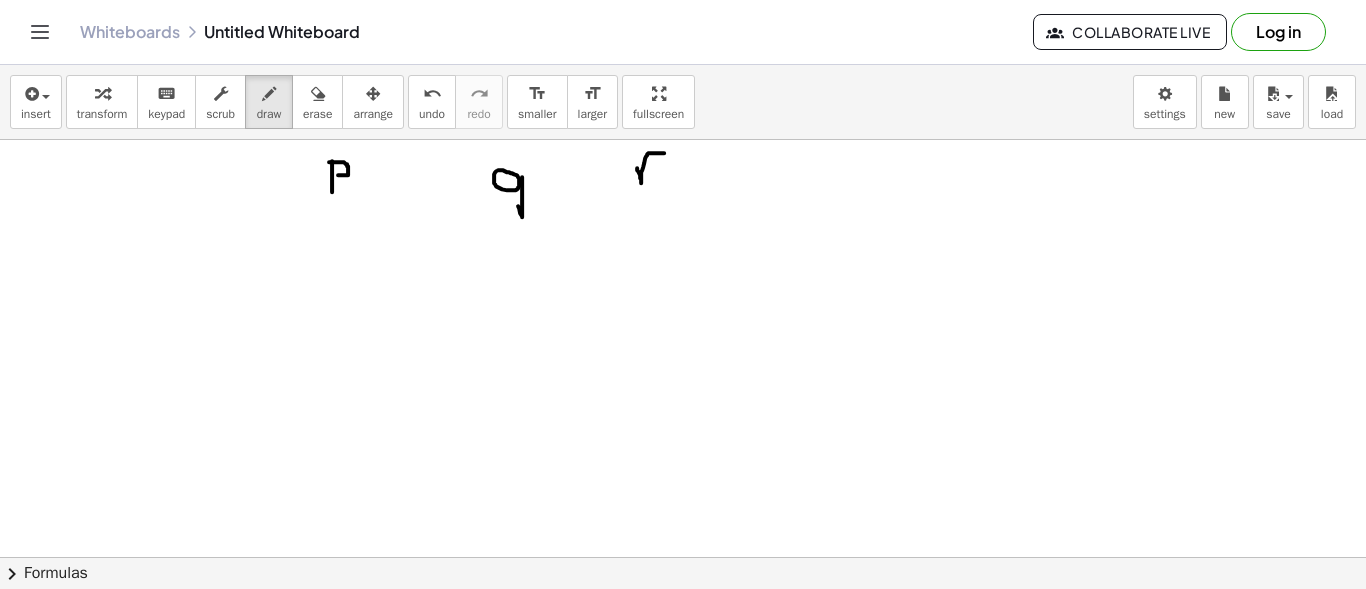 drag, startPoint x: 637, startPoint y: 167, endPoint x: 664, endPoint y: 152, distance: 30.88689 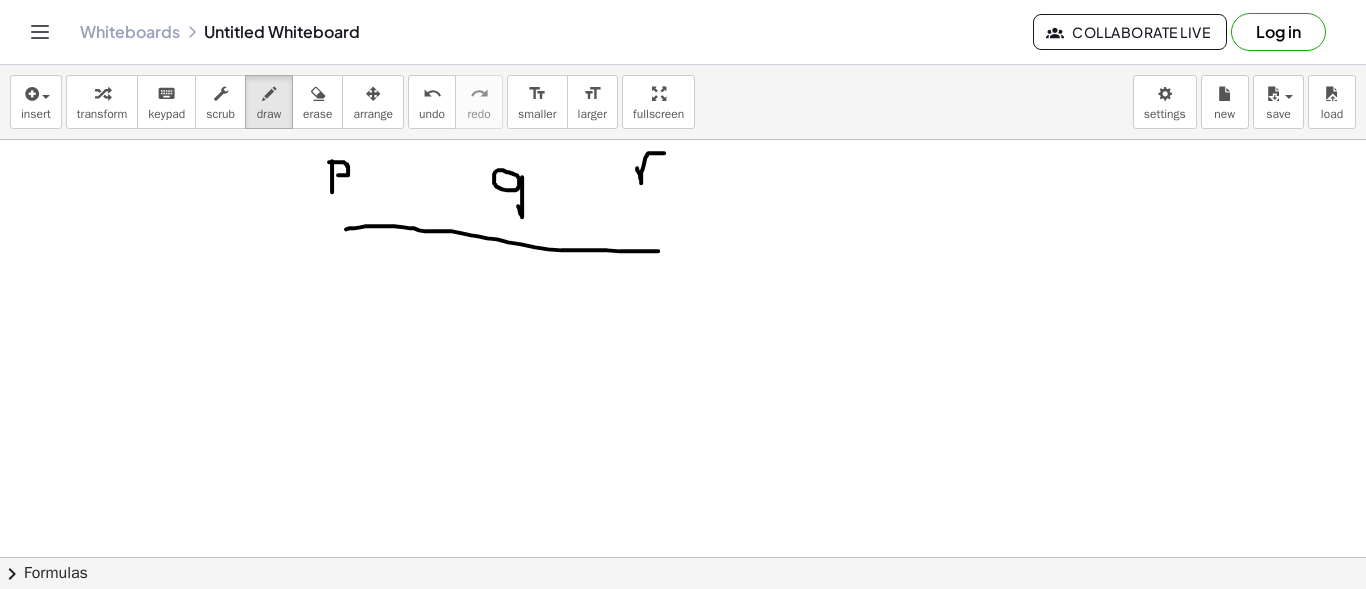 drag, startPoint x: 349, startPoint y: 227, endPoint x: 619, endPoint y: 282, distance: 275.54492 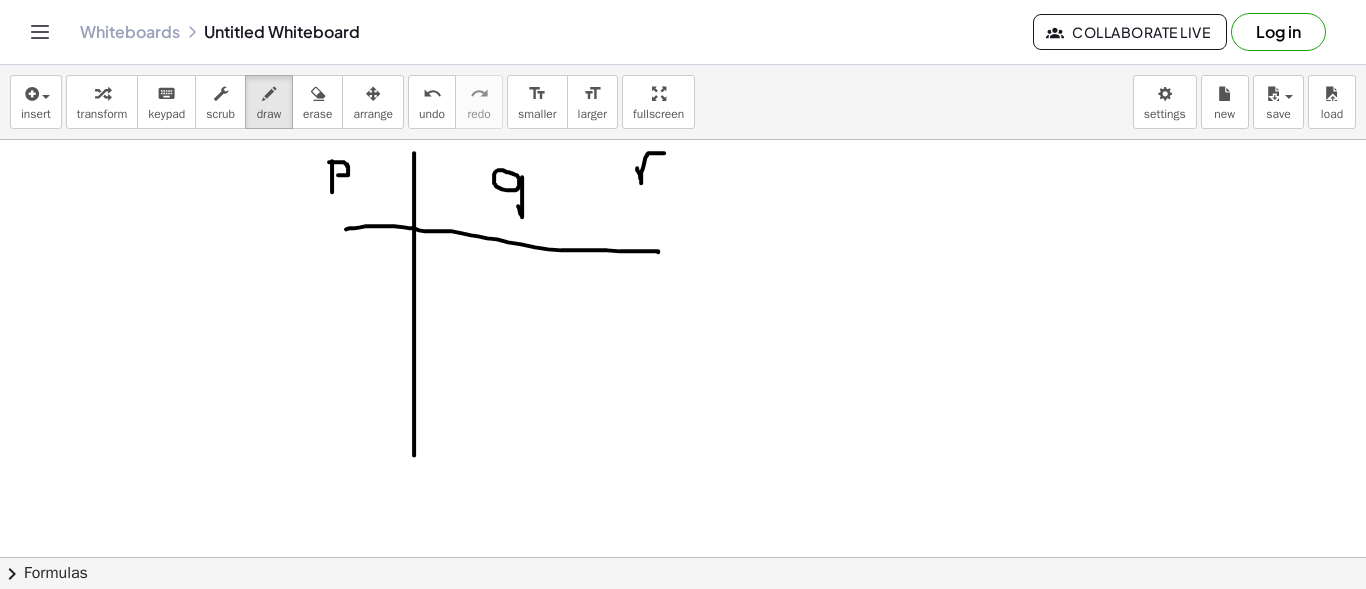 drag, startPoint x: 414, startPoint y: 152, endPoint x: 426, endPoint y: 448, distance: 296.24313 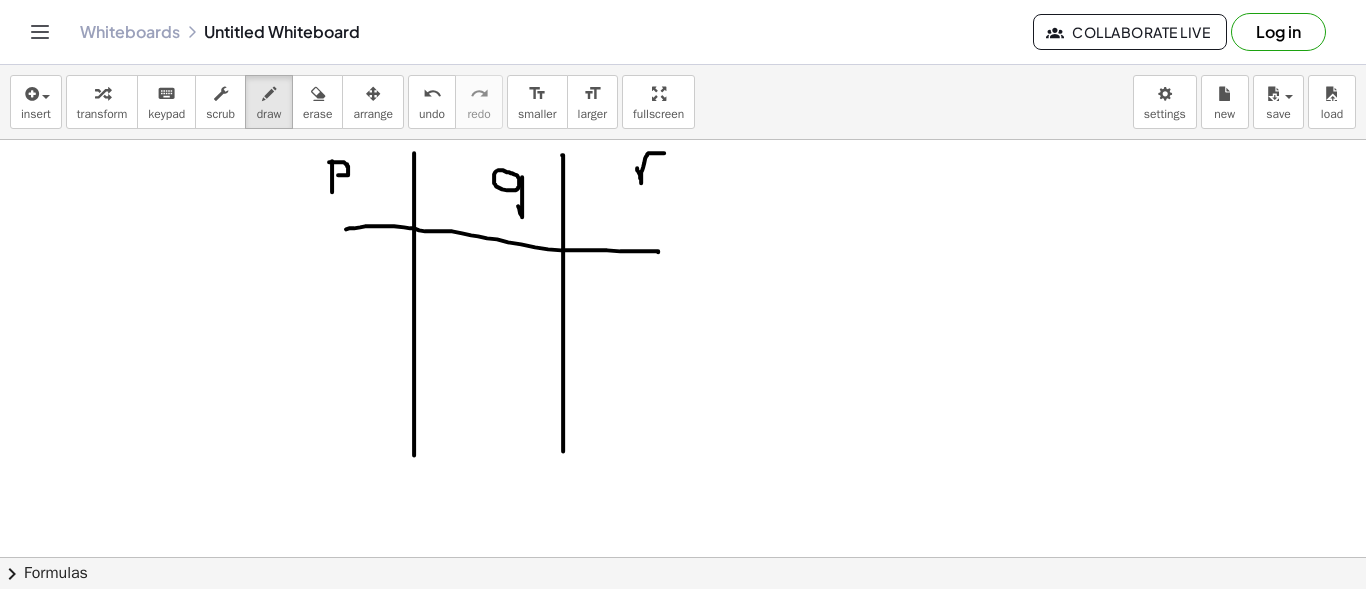 drag, startPoint x: 562, startPoint y: 154, endPoint x: 558, endPoint y: 433, distance: 279.0287 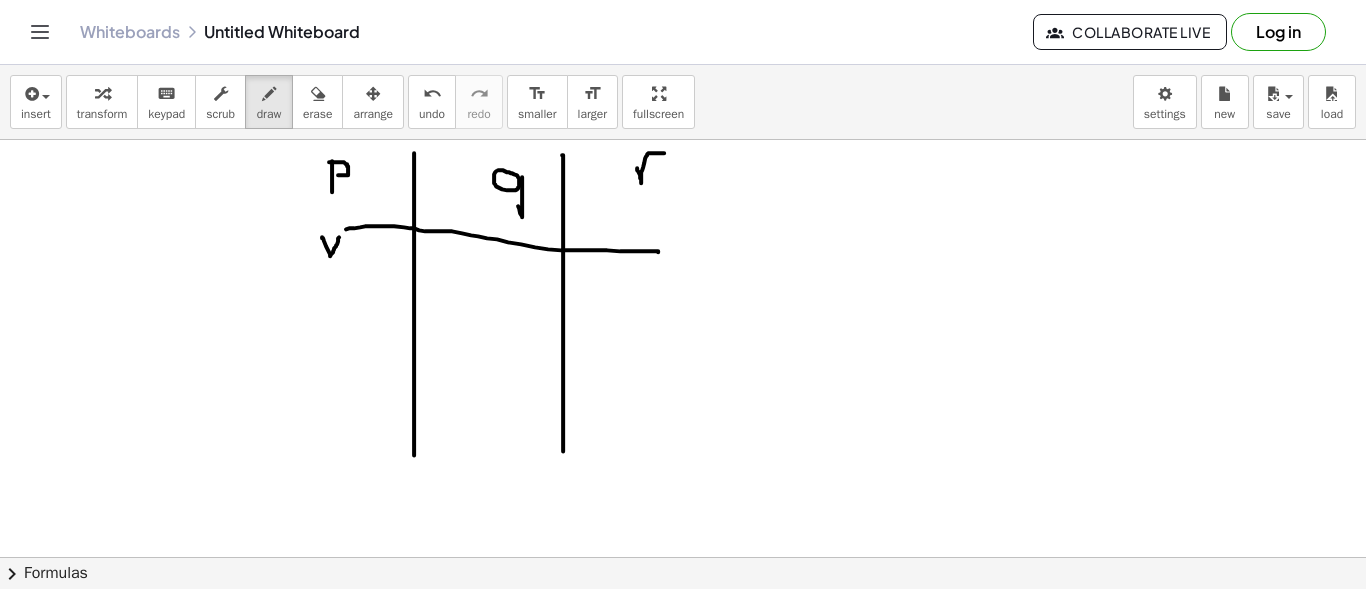 drag, startPoint x: 322, startPoint y: 236, endPoint x: 339, endPoint y: 236, distance: 17 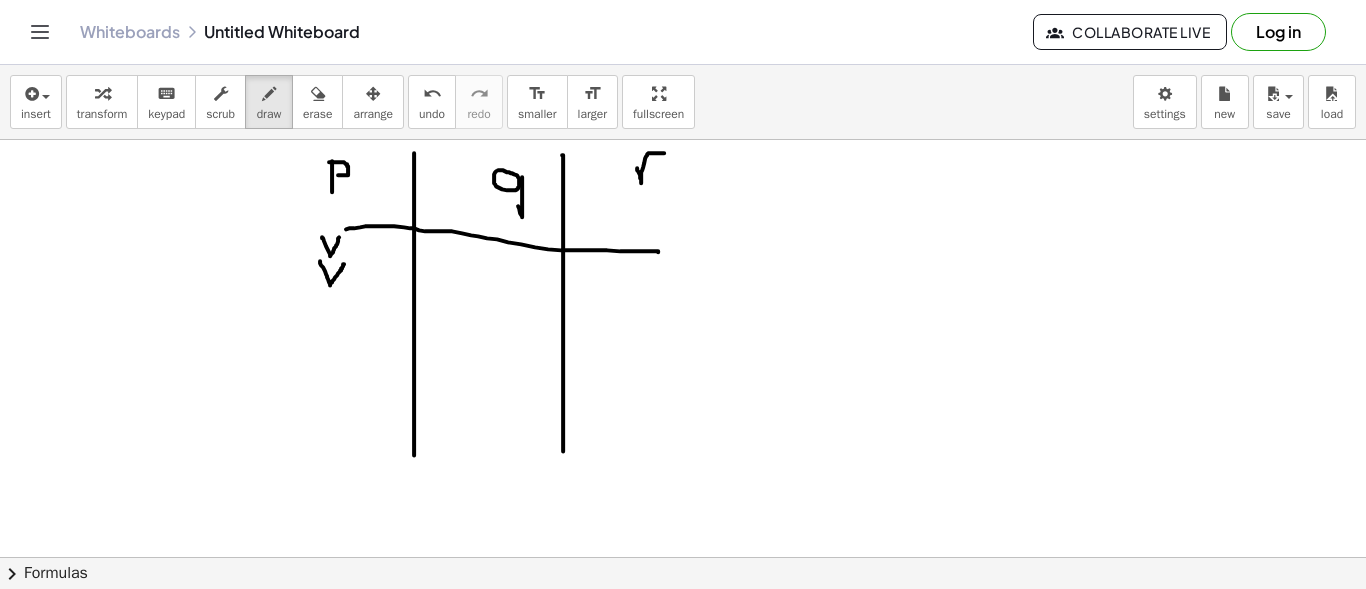 drag, startPoint x: 320, startPoint y: 260, endPoint x: 331, endPoint y: 324, distance: 64.93843 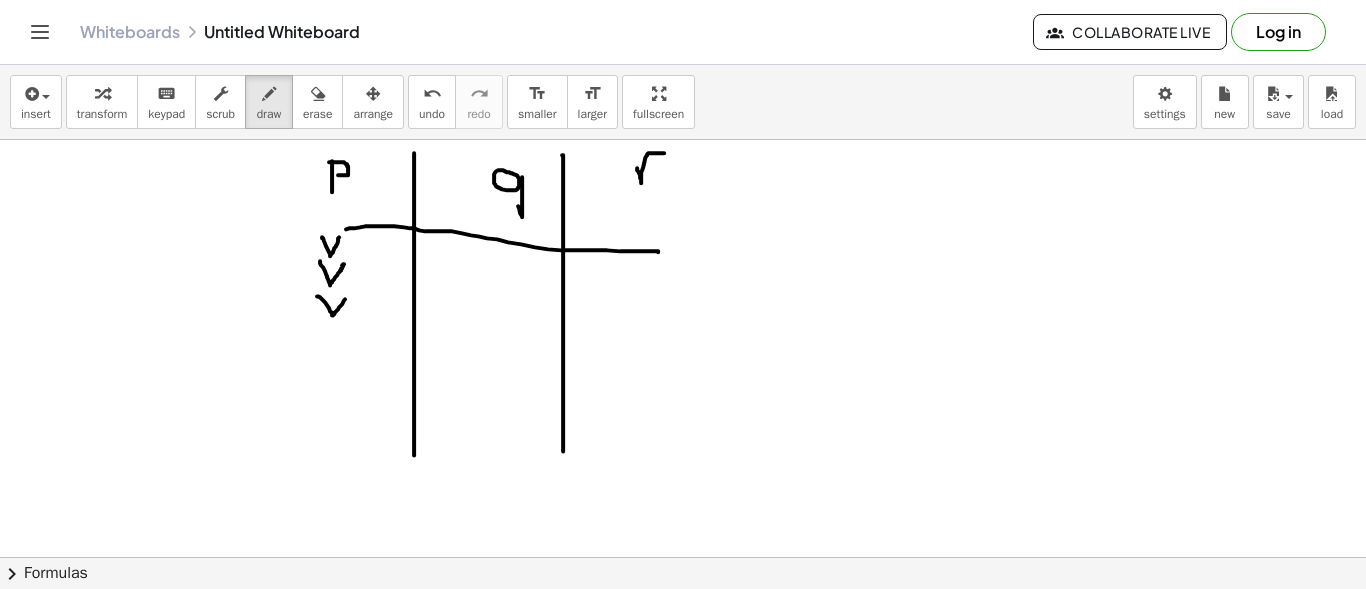 drag, startPoint x: 317, startPoint y: 295, endPoint x: 345, endPoint y: 298, distance: 28.160255 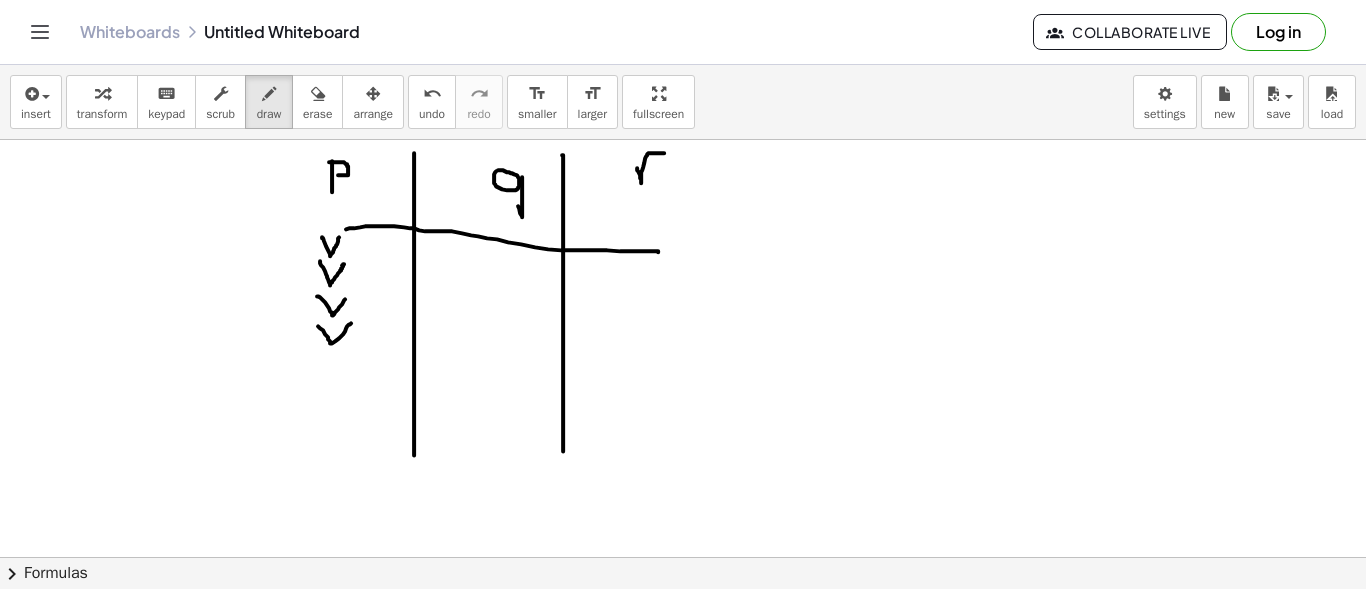 drag, startPoint x: 318, startPoint y: 325, endPoint x: 352, endPoint y: 321, distance: 34.234486 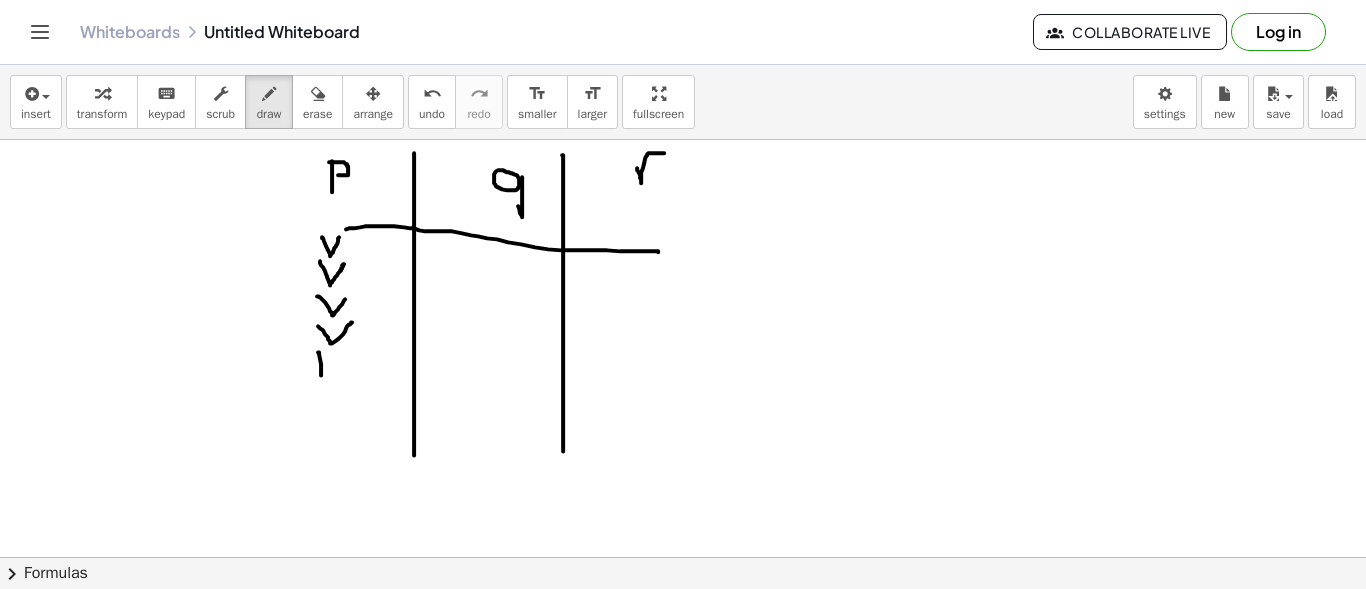drag, startPoint x: 318, startPoint y: 351, endPoint x: 318, endPoint y: 362, distance: 11 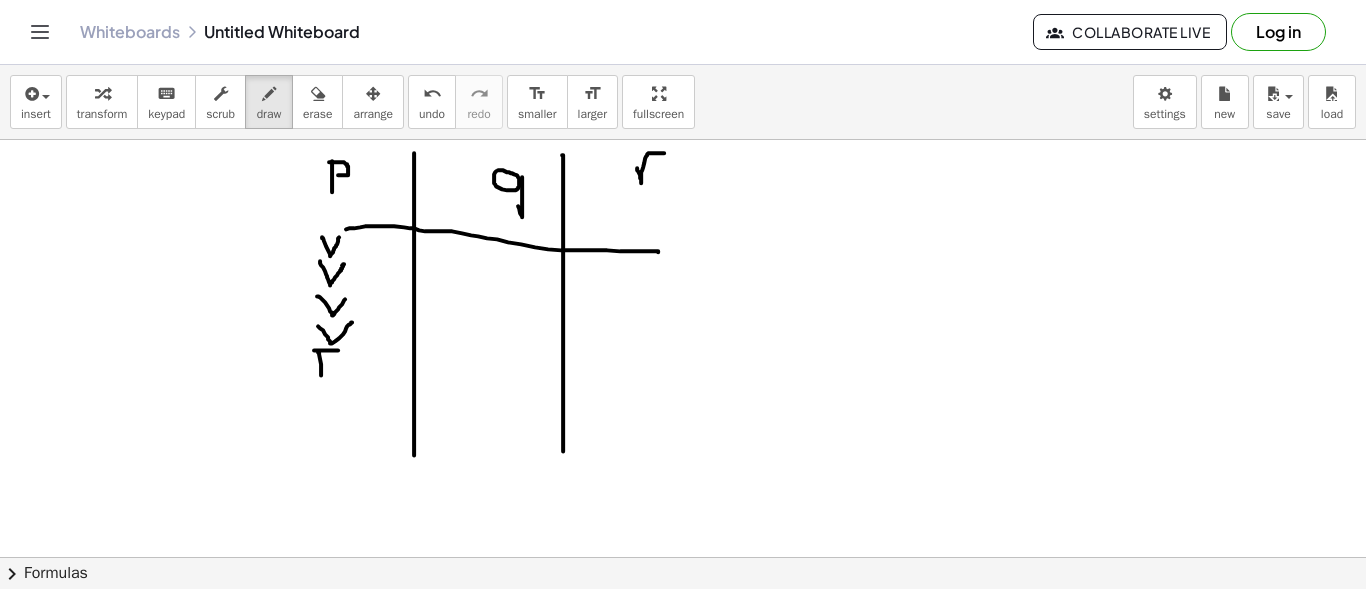 drag, startPoint x: 338, startPoint y: 349, endPoint x: 323, endPoint y: 358, distance: 17.492855 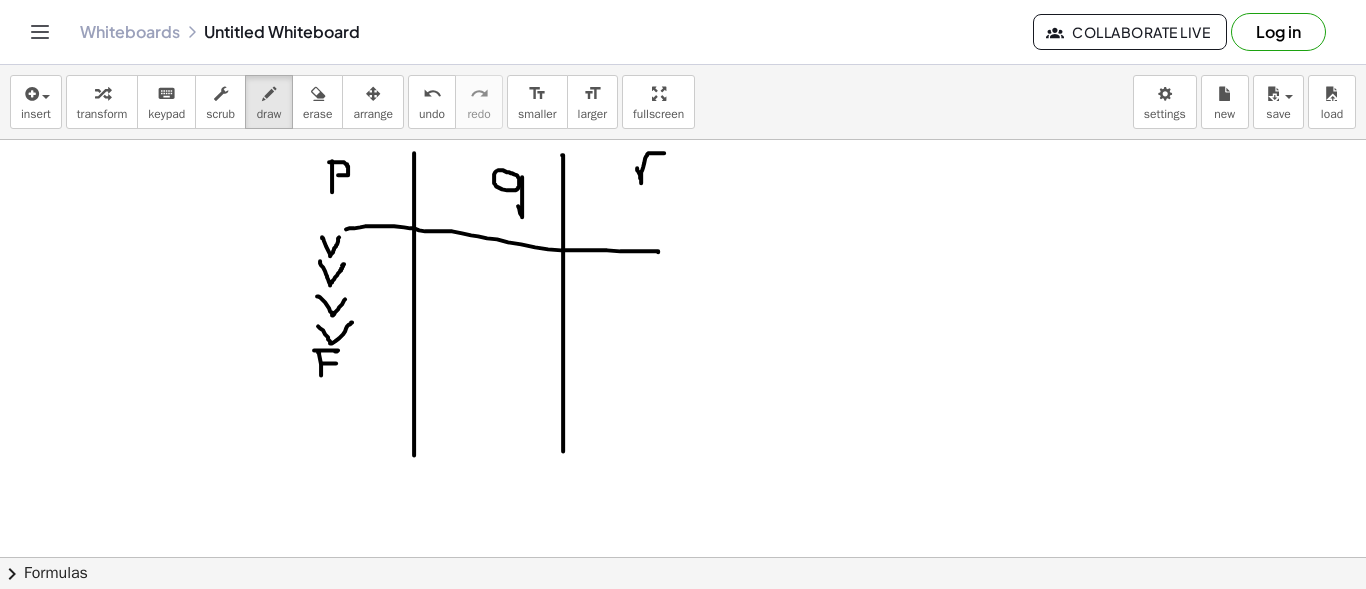 drag, startPoint x: 321, startPoint y: 362, endPoint x: 314, endPoint y: 406, distance: 44.553337 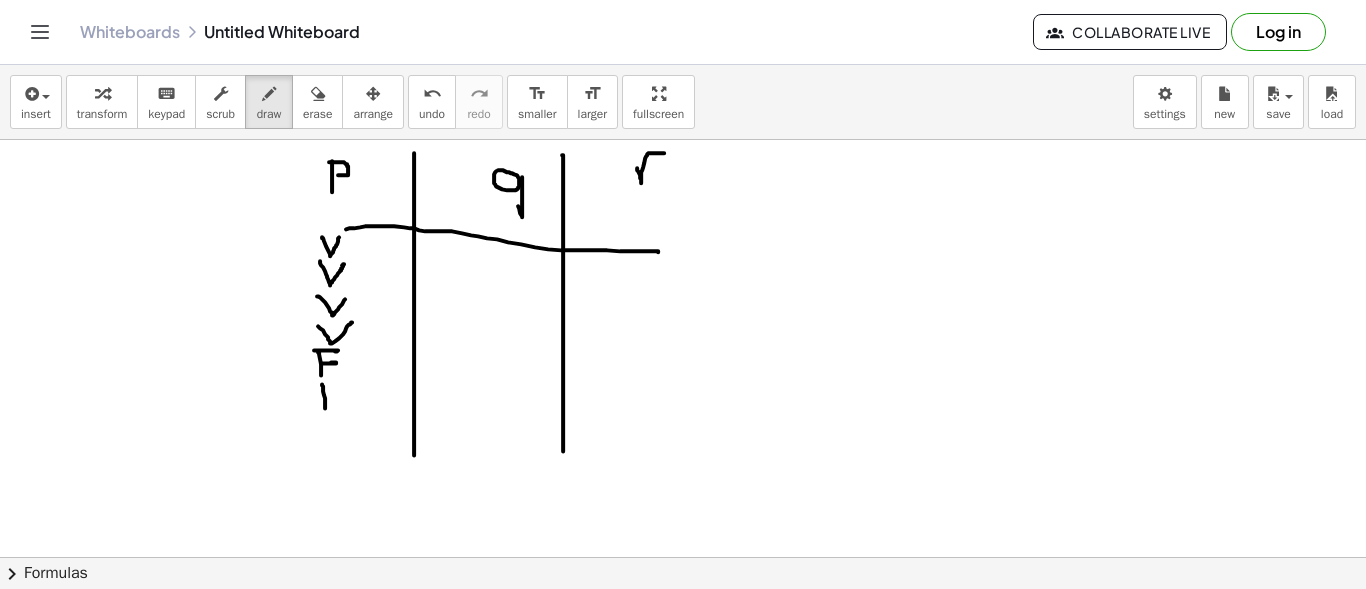 drag, startPoint x: 323, startPoint y: 390, endPoint x: 316, endPoint y: 401, distance: 13.038404 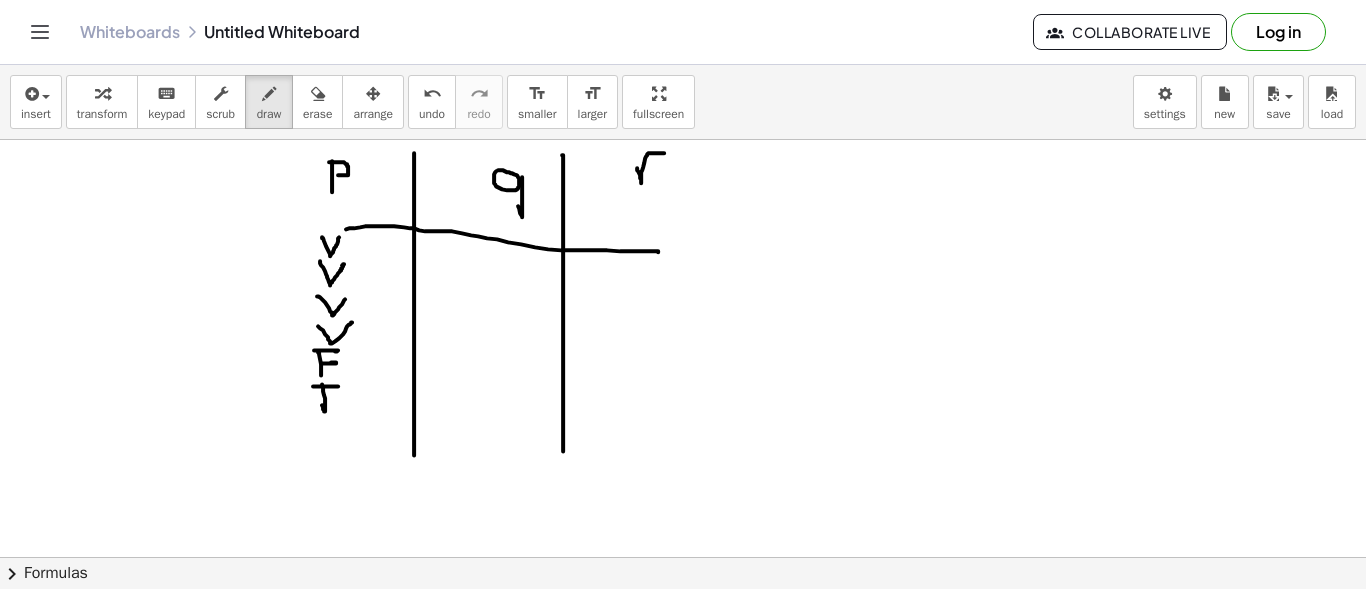 drag, startPoint x: 313, startPoint y: 385, endPoint x: 321, endPoint y: 394, distance: 12.0415945 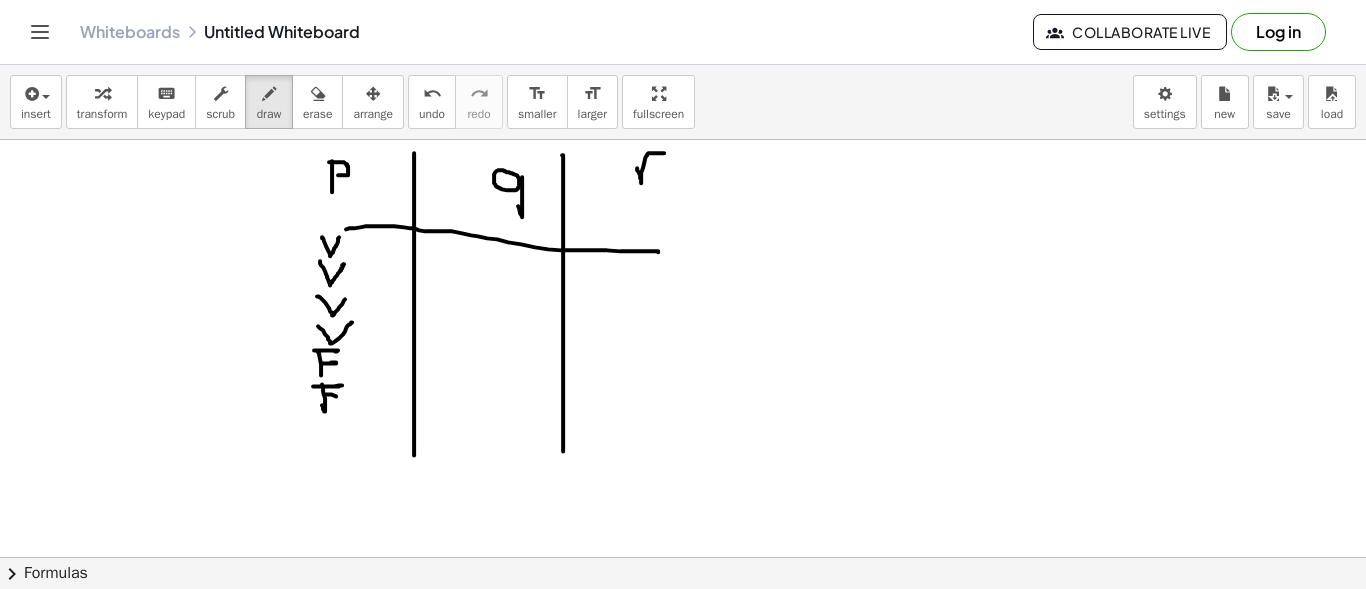 drag, startPoint x: 326, startPoint y: 393, endPoint x: 321, endPoint y: 406, distance: 13.928389 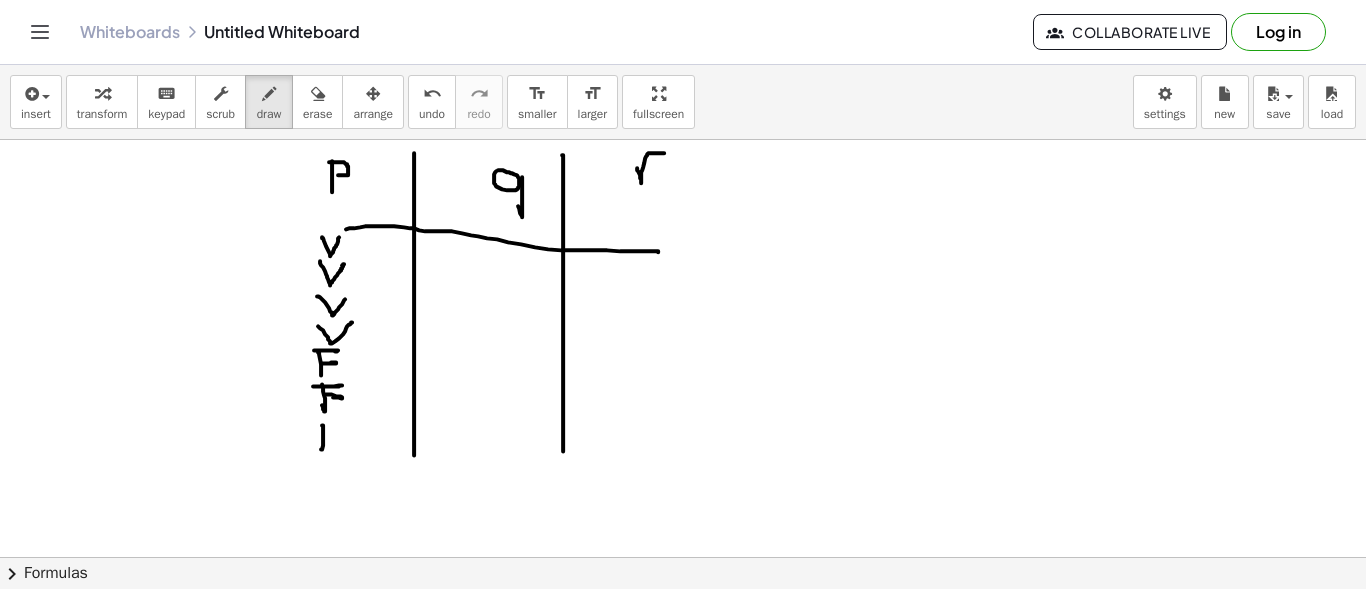 drag, startPoint x: 322, startPoint y: 424, endPoint x: 307, endPoint y: 442, distance: 23.43075 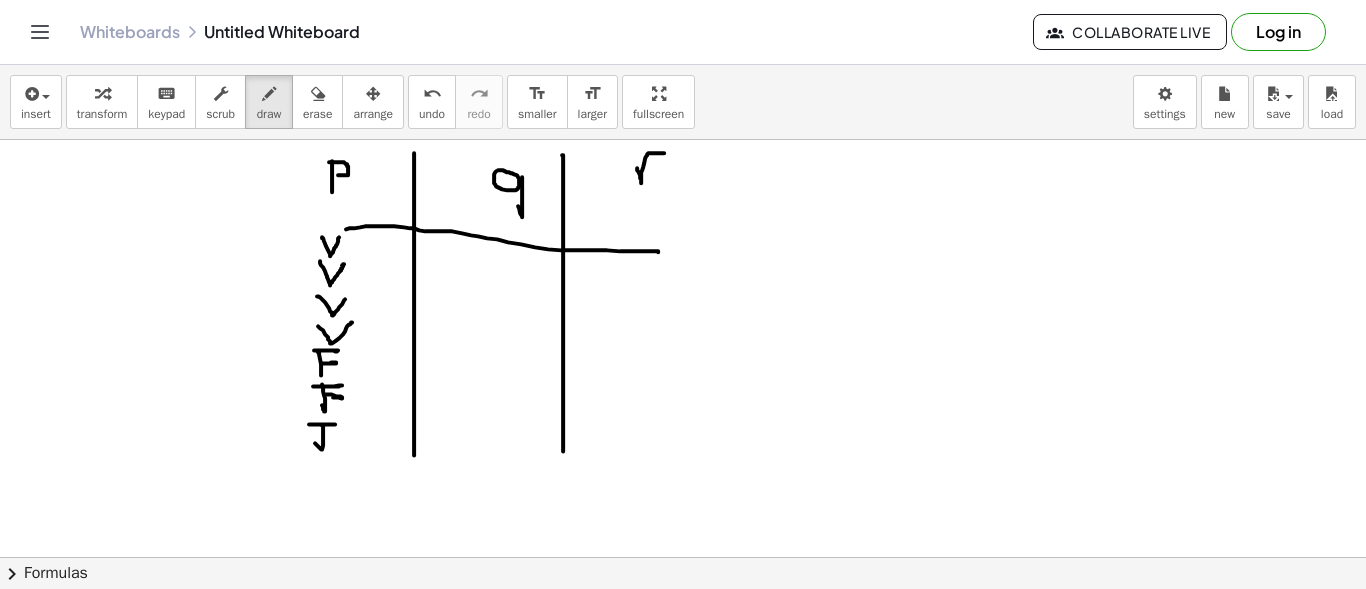 drag, startPoint x: 318, startPoint y: 423, endPoint x: 303, endPoint y: 453, distance: 33.54102 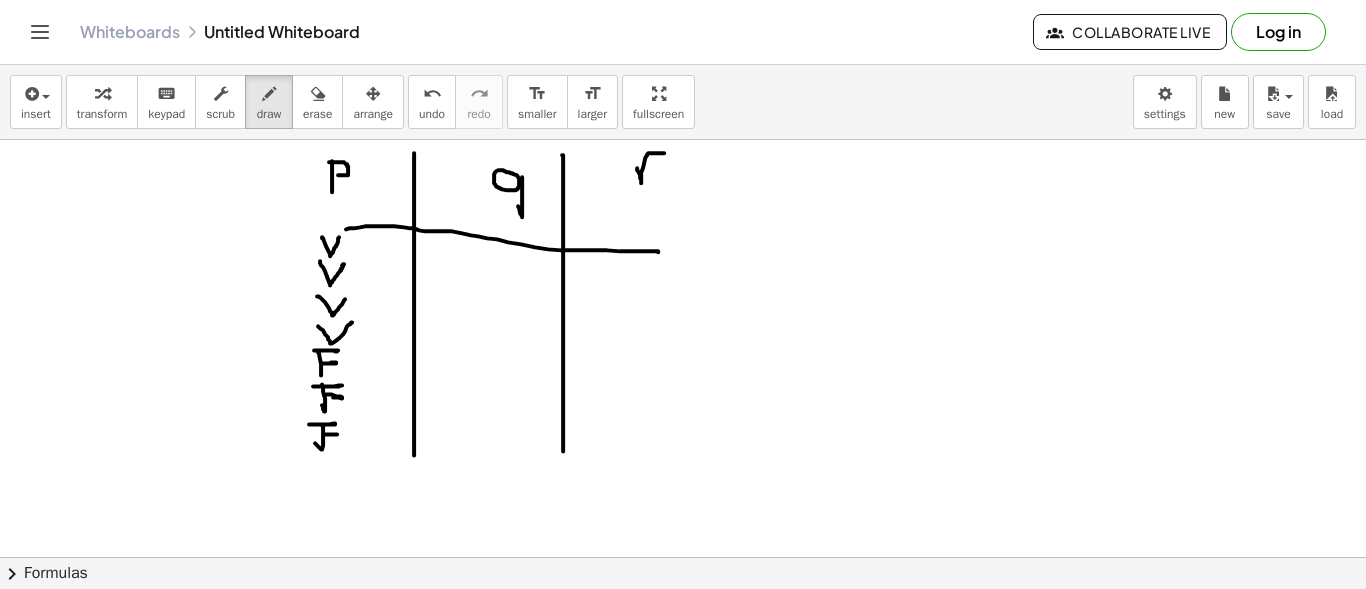 drag, startPoint x: 324, startPoint y: 433, endPoint x: 307, endPoint y: 472, distance: 42.544094 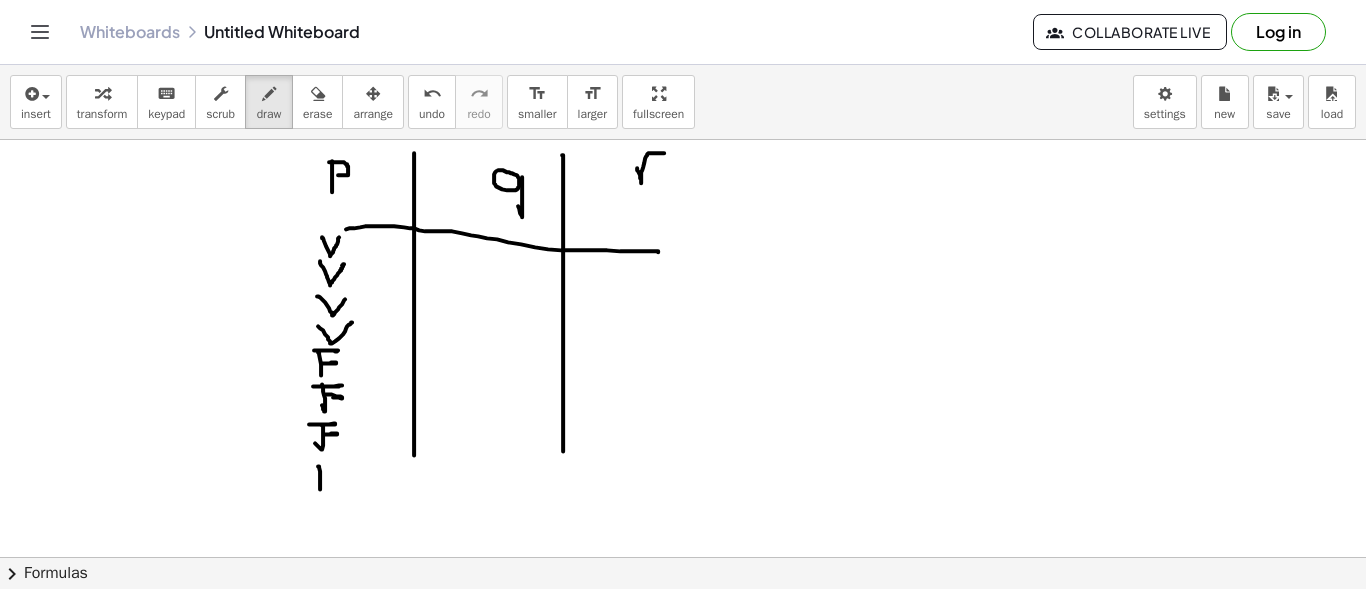 drag, startPoint x: 318, startPoint y: 465, endPoint x: 309, endPoint y: 489, distance: 25.632011 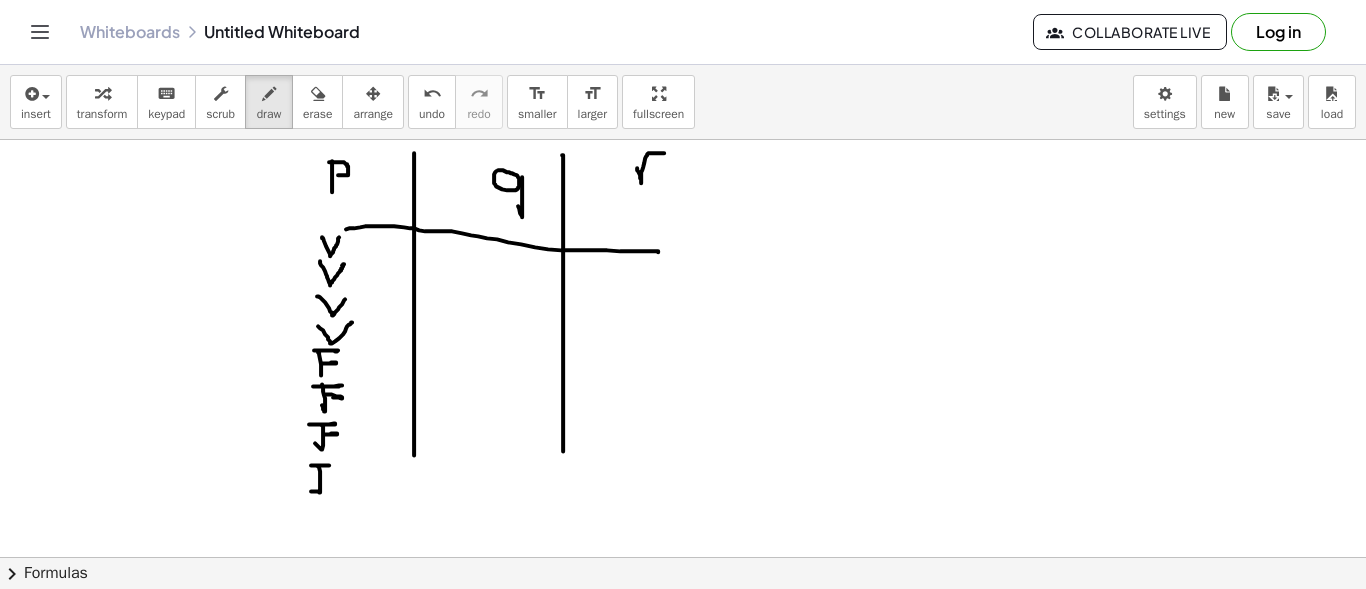 click at bounding box center [683, 622] 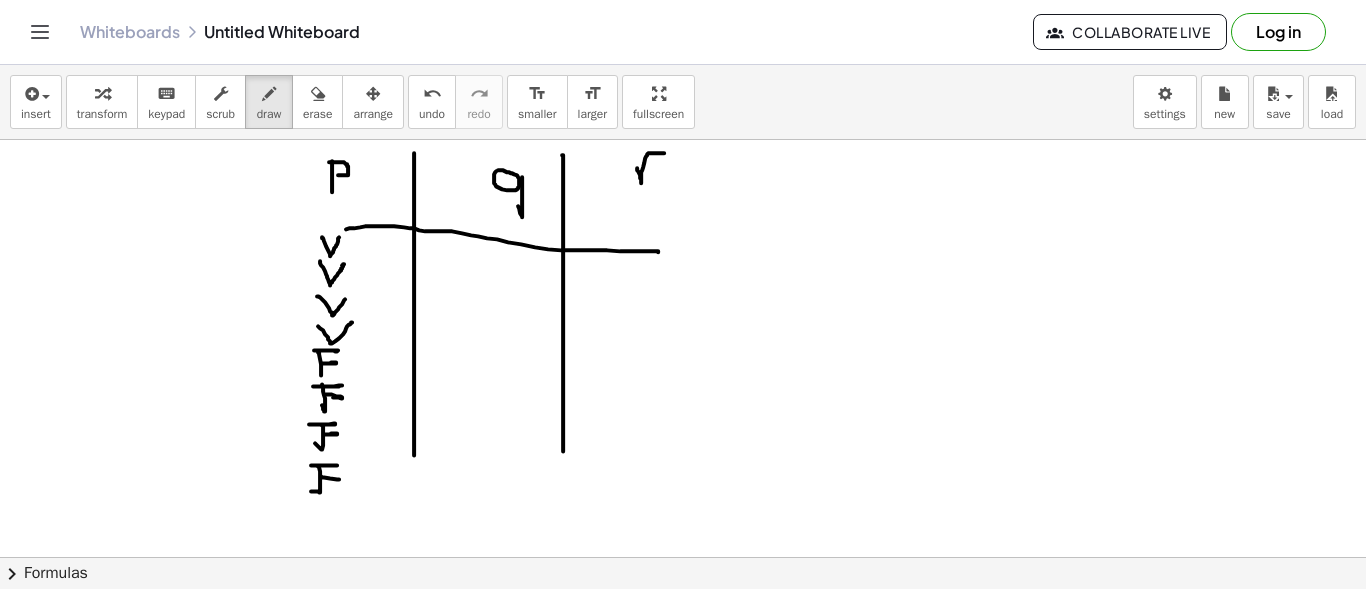 click at bounding box center (683, 622) 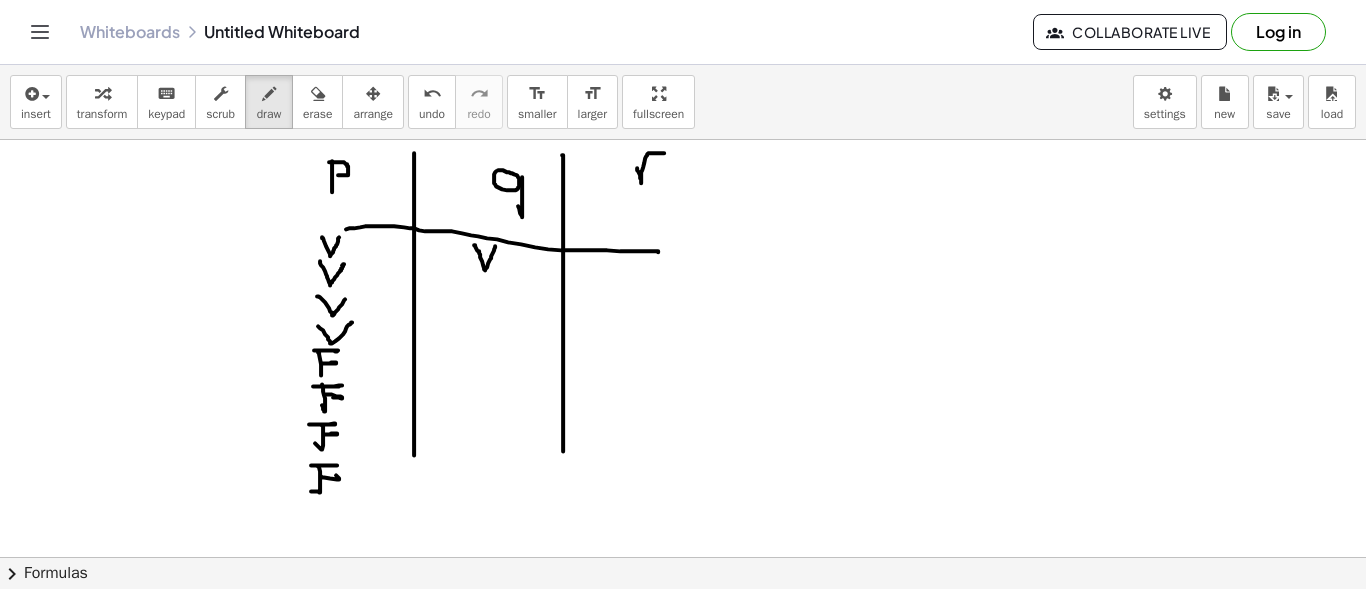 click at bounding box center [683, 622] 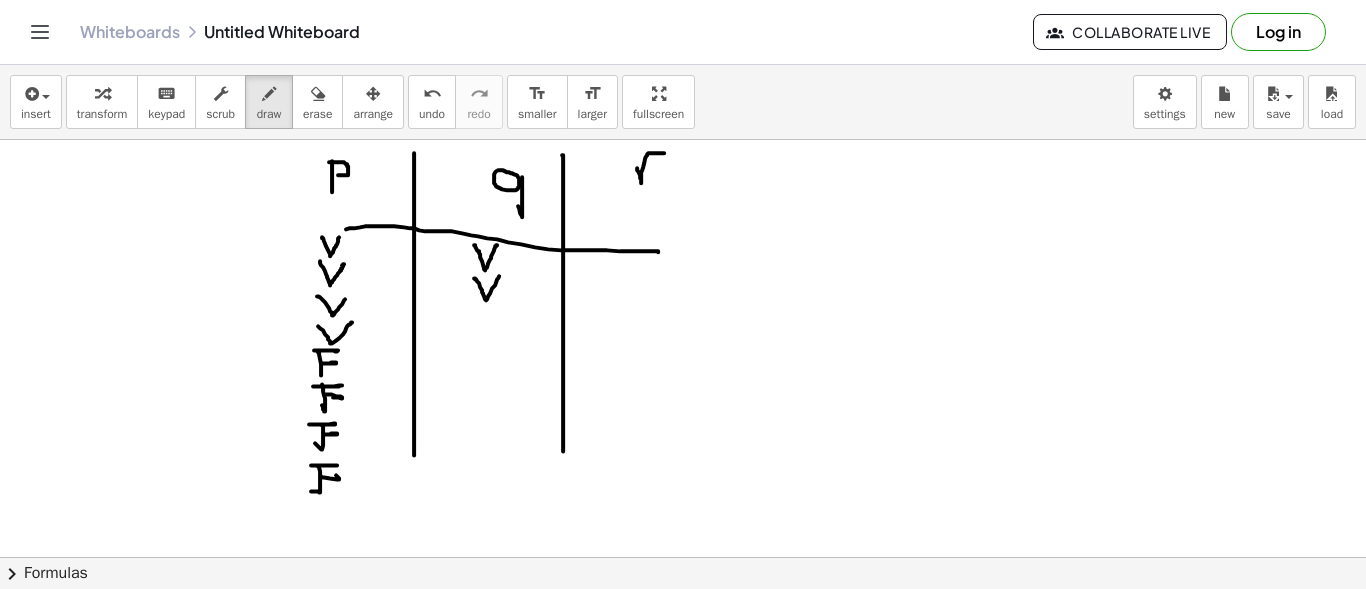 click at bounding box center [683, 622] 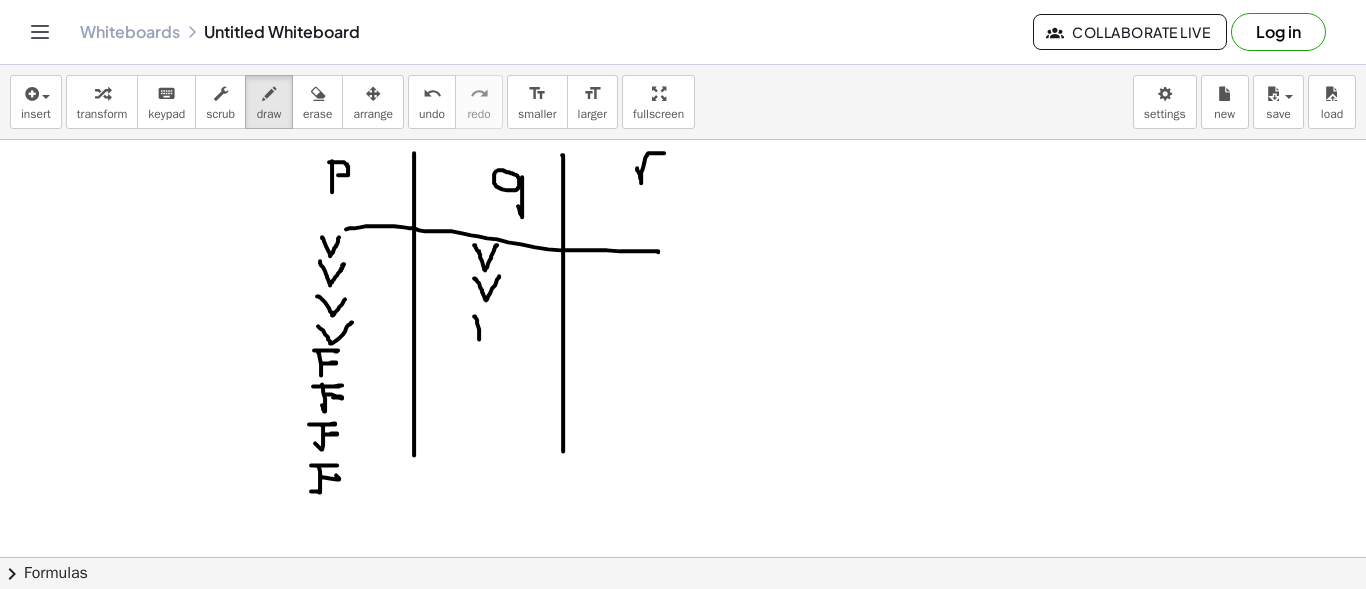 click at bounding box center (683, 622) 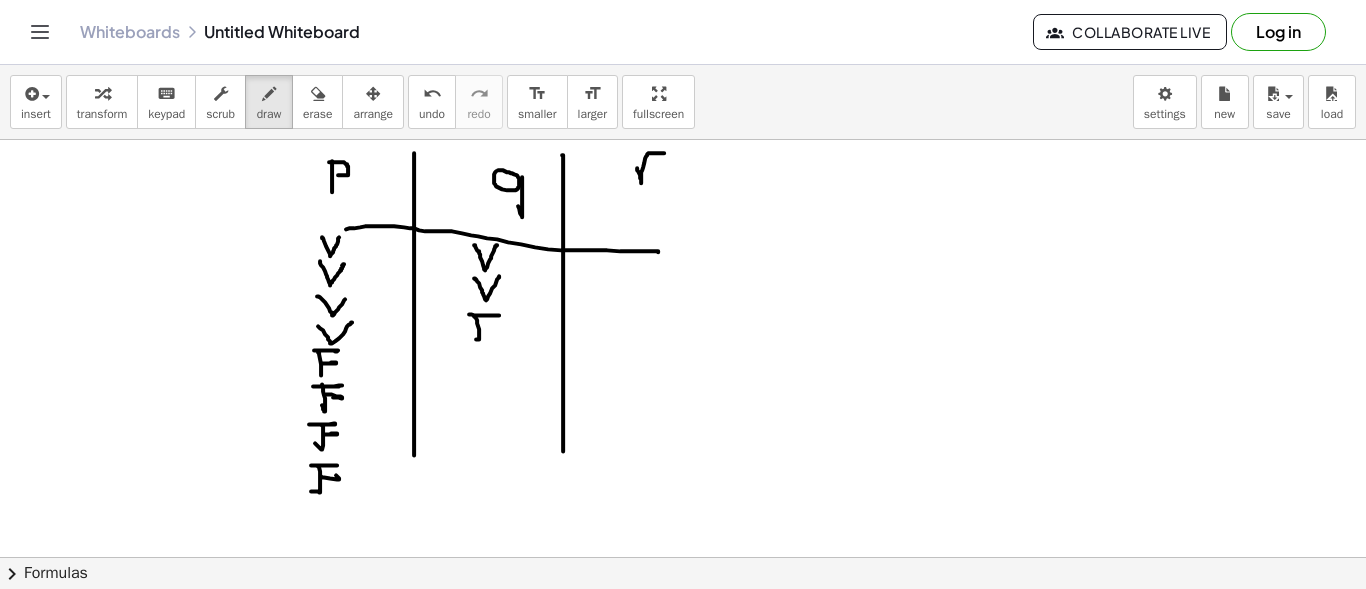 click at bounding box center (683, 622) 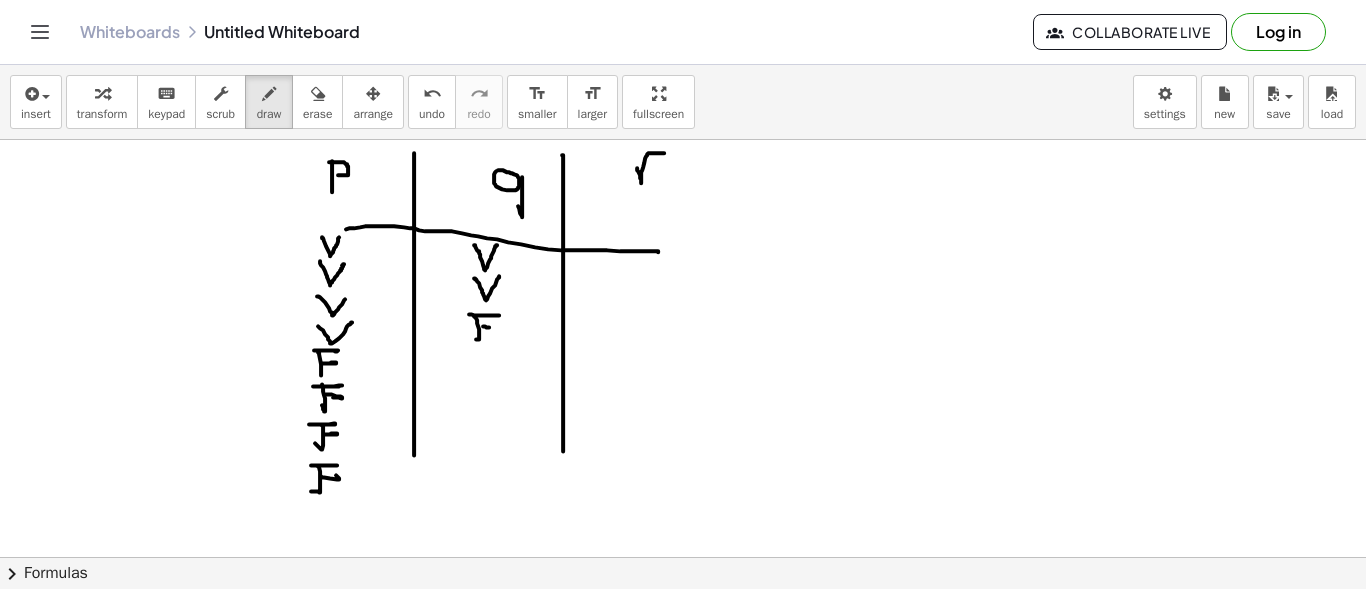 click at bounding box center (683, 622) 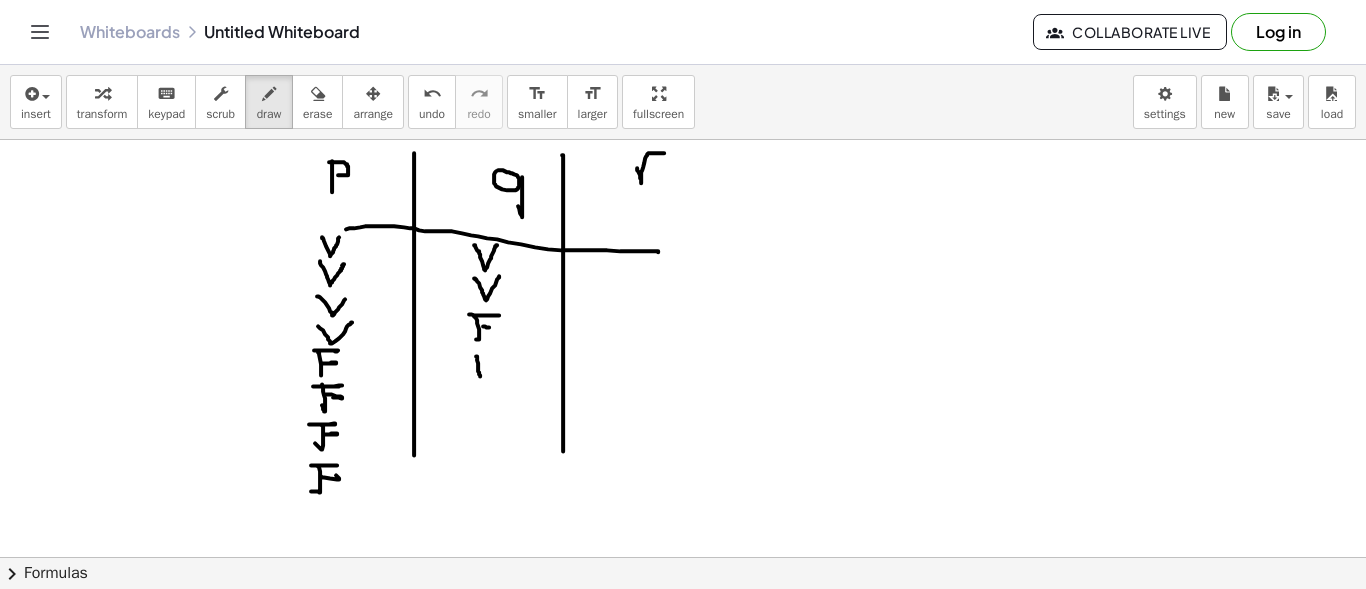 click at bounding box center [683, 622] 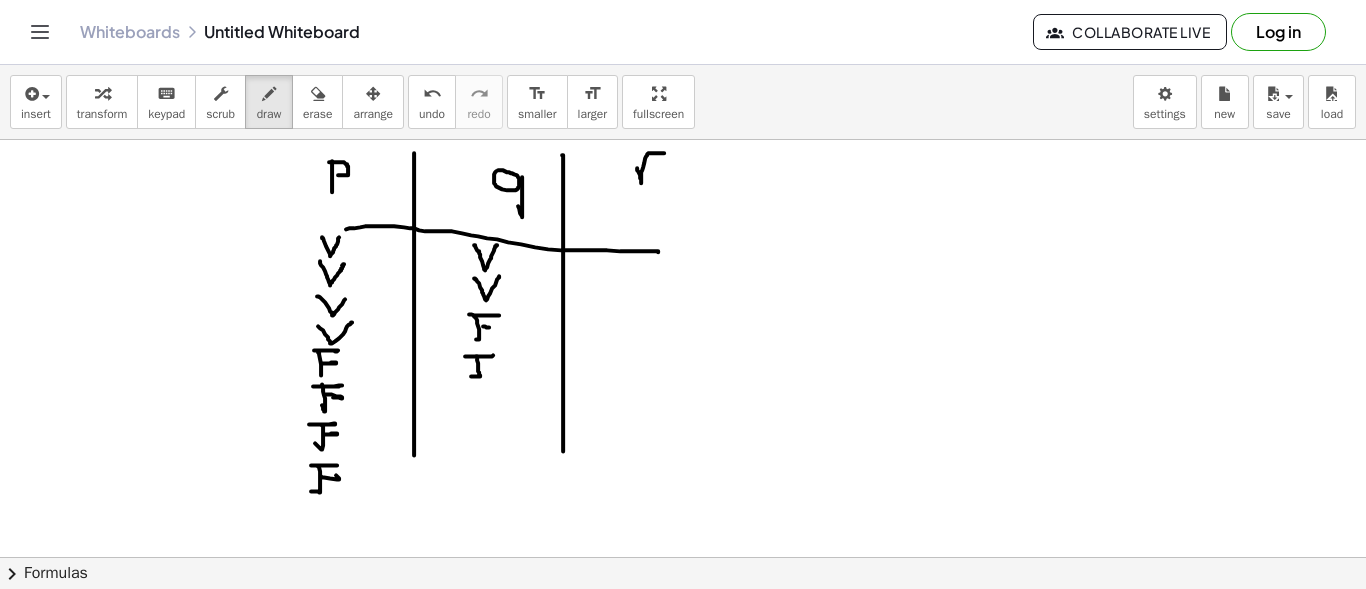 drag, startPoint x: 493, startPoint y: 354, endPoint x: 477, endPoint y: 363, distance: 18.35756 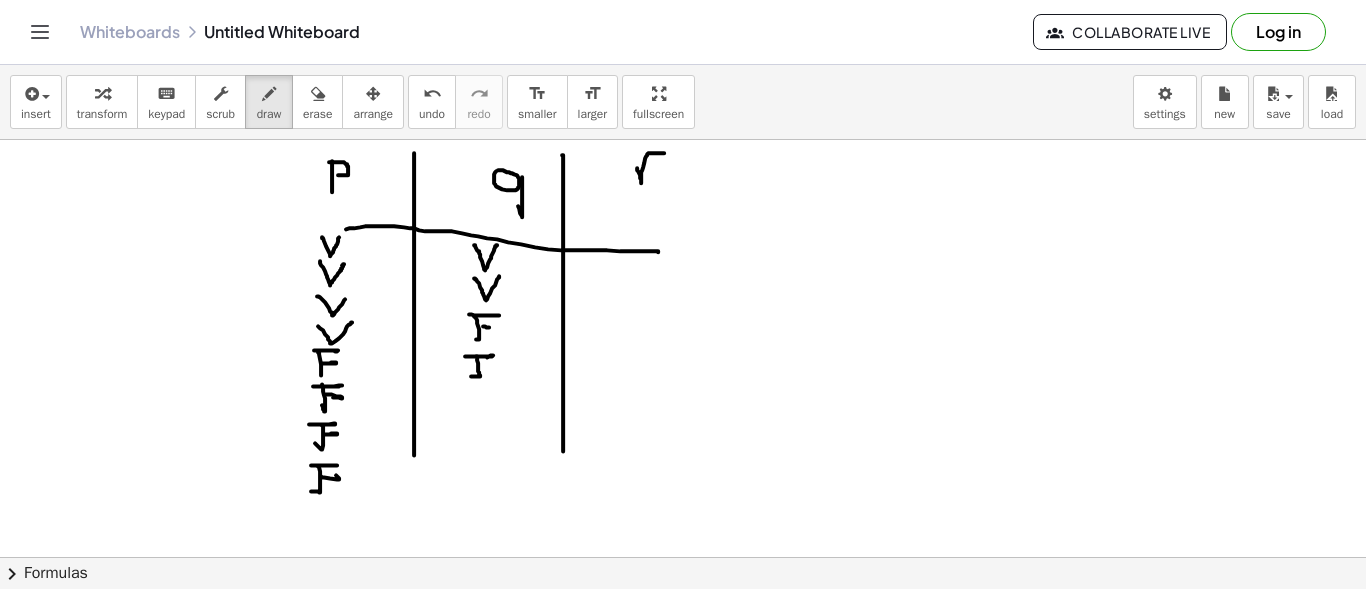 click at bounding box center [683, 622] 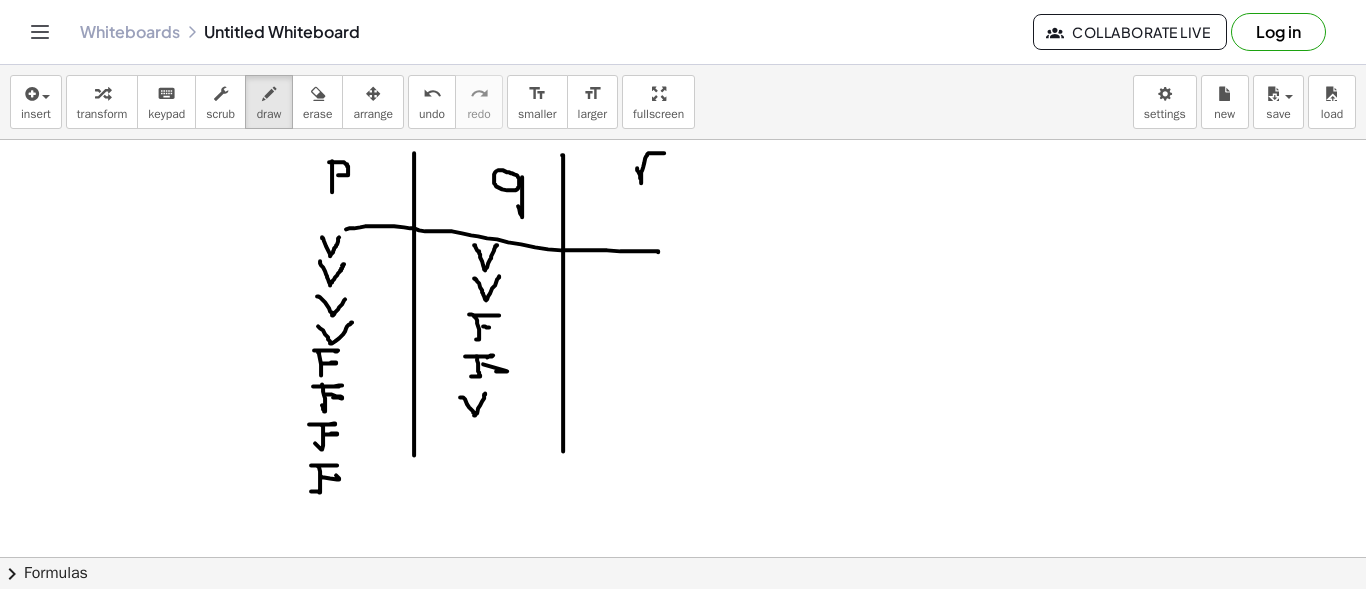 click at bounding box center (683, 622) 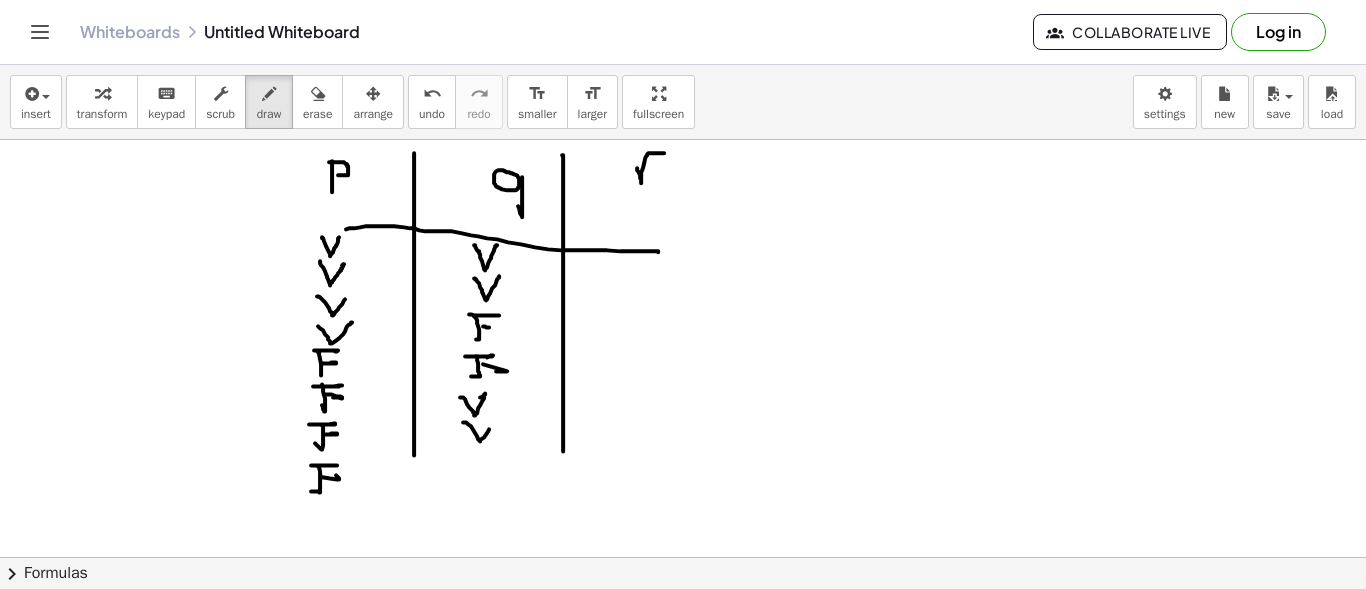 click at bounding box center [683, 622] 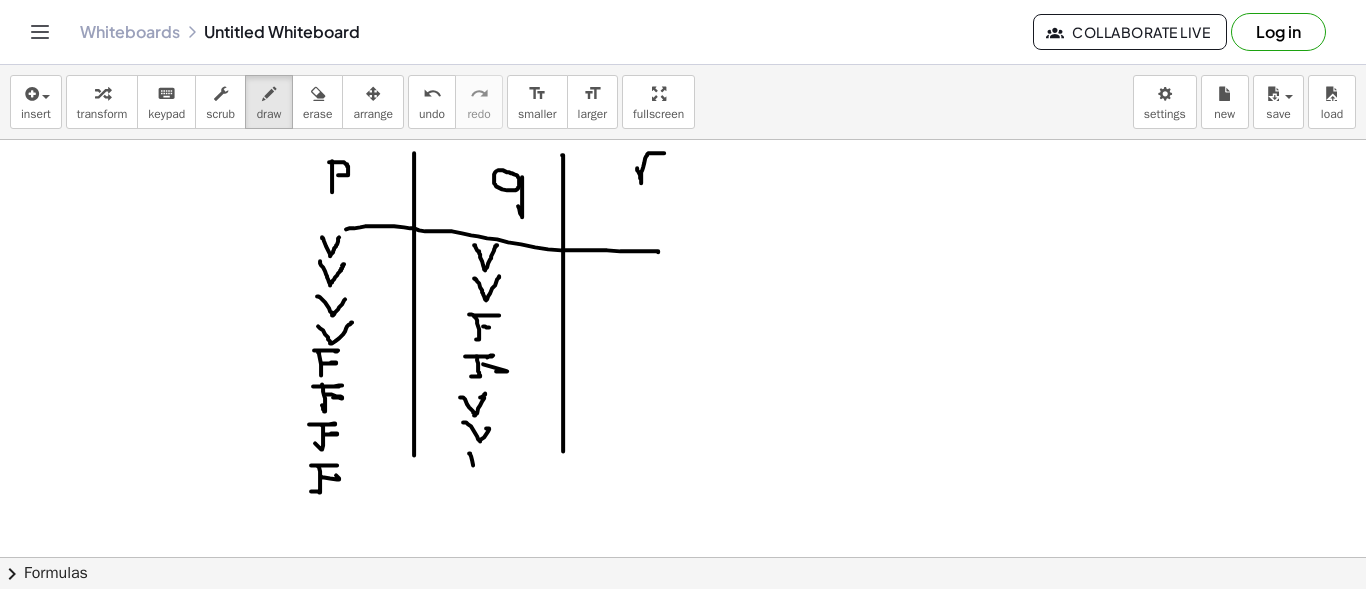 click at bounding box center [683, 622] 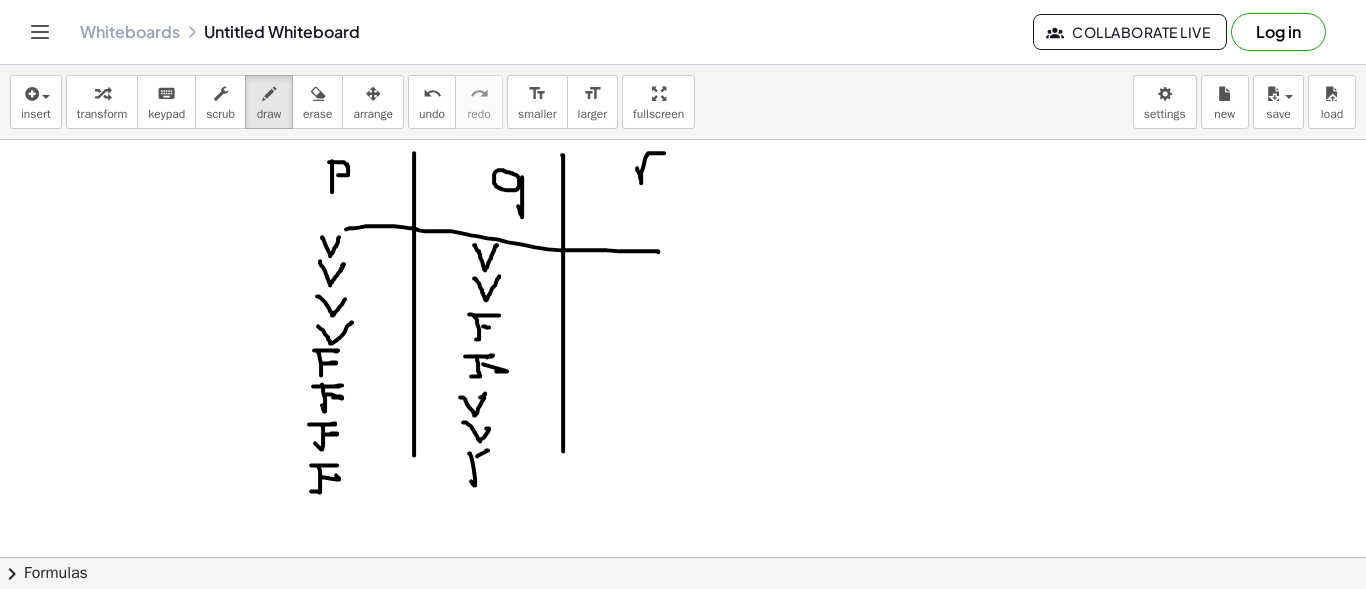 click at bounding box center (683, 622) 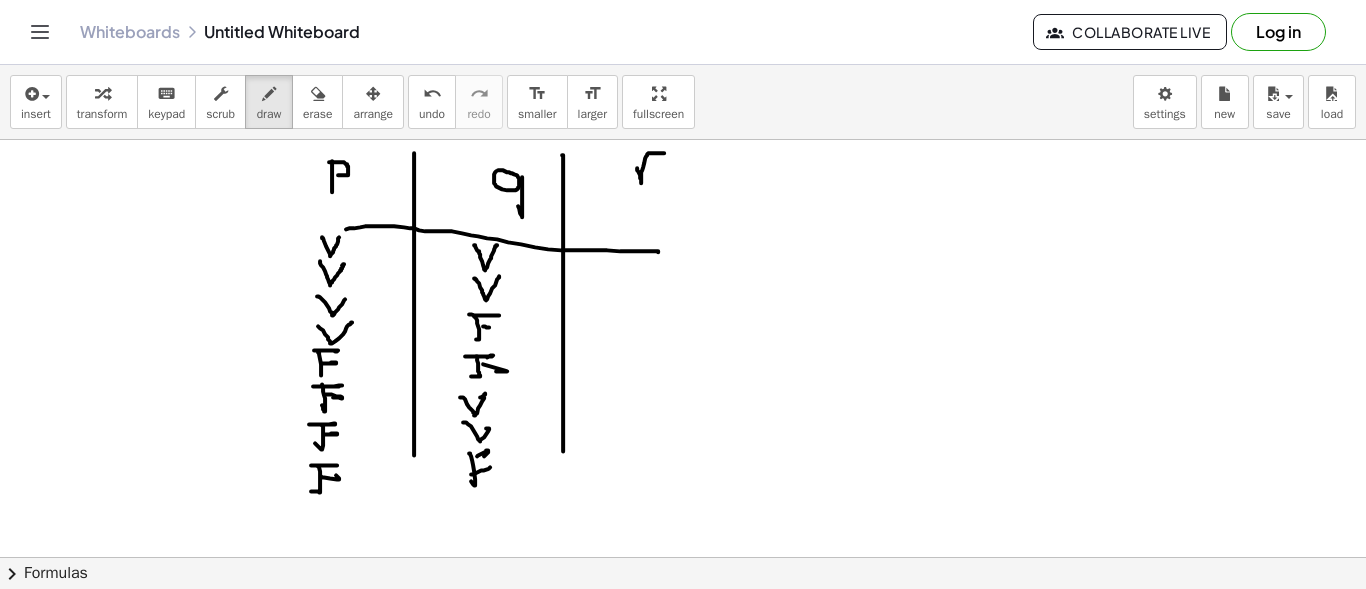 click at bounding box center [683, 622] 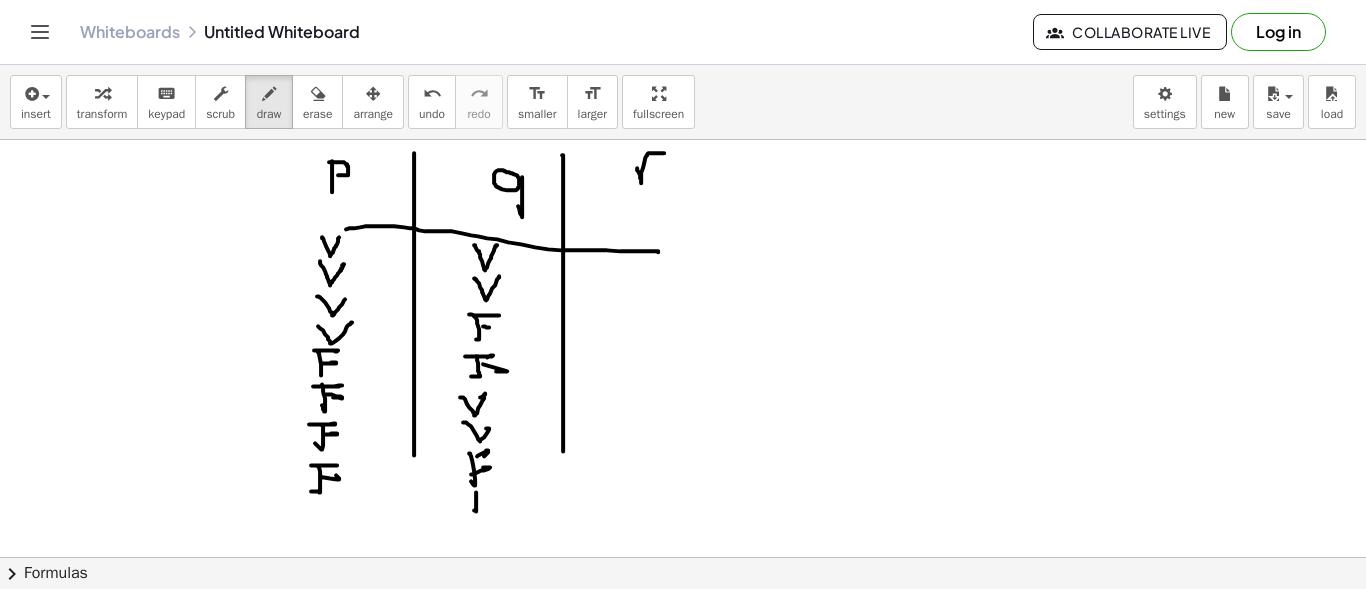 click at bounding box center [683, 622] 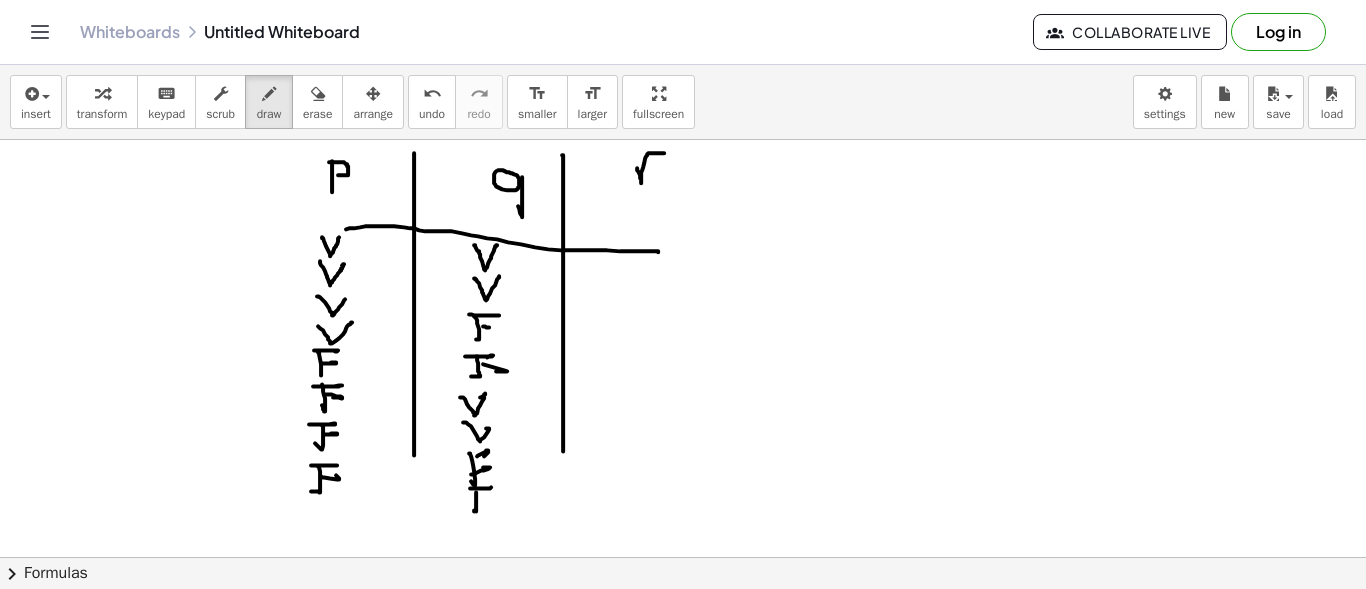 click at bounding box center (683, 622) 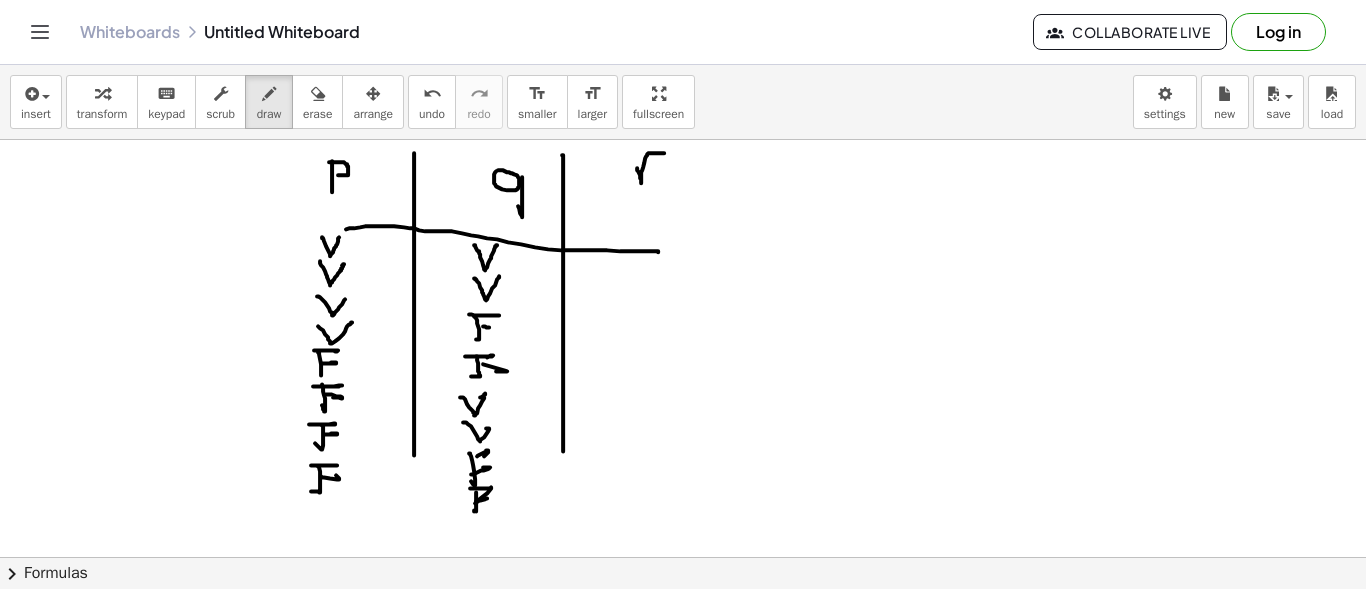 click at bounding box center (683, 622) 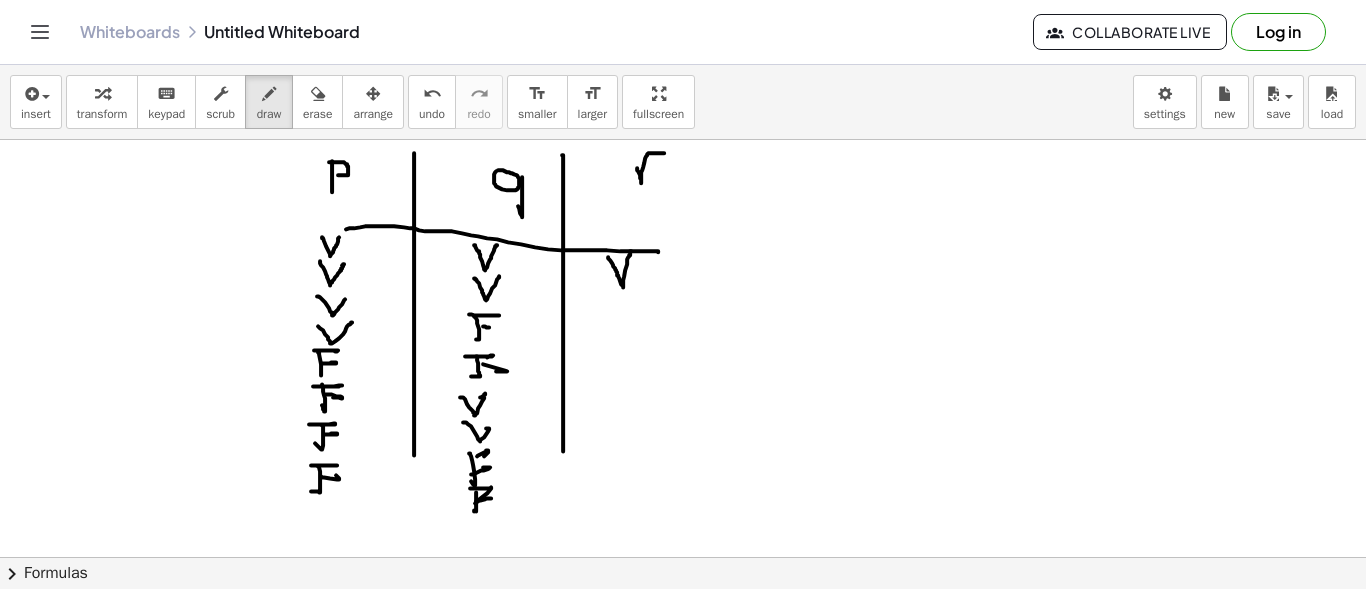 click at bounding box center [683, 622] 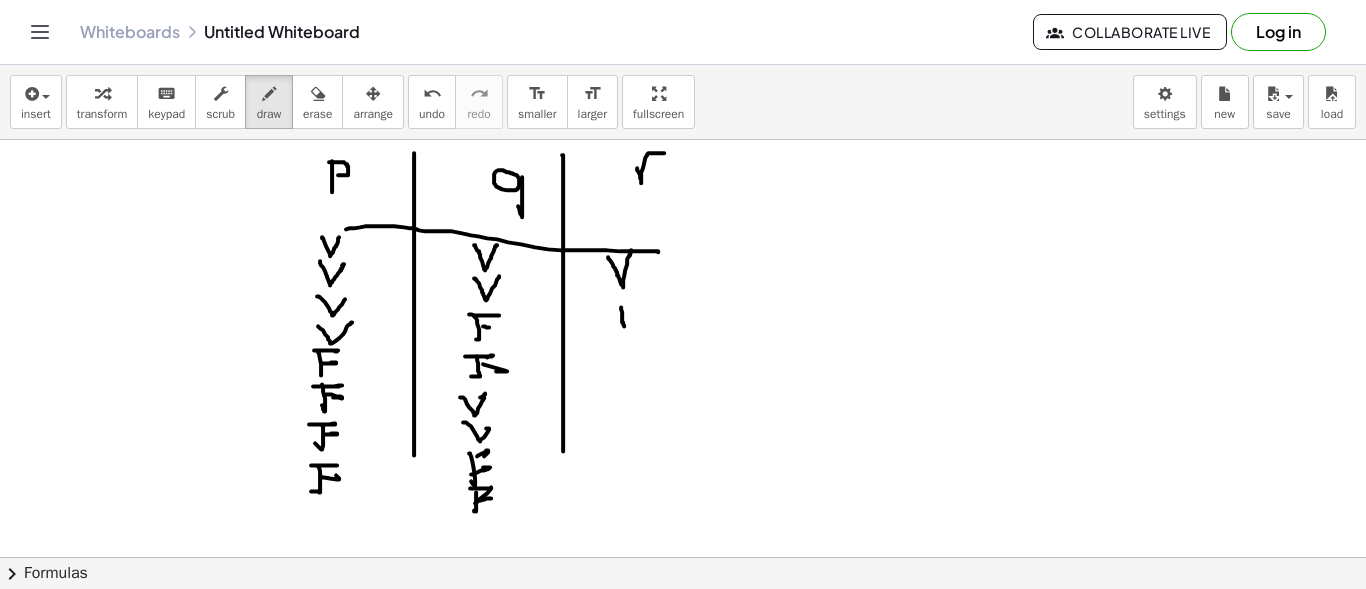 click at bounding box center (683, 622) 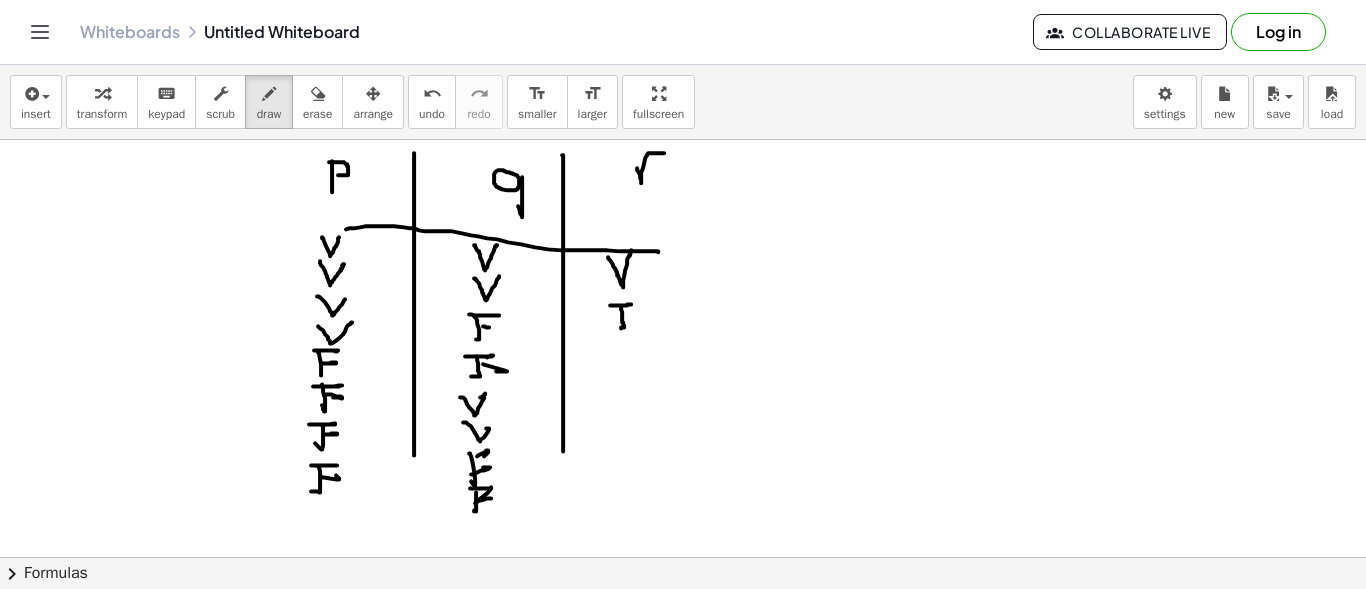 click at bounding box center (683, 622) 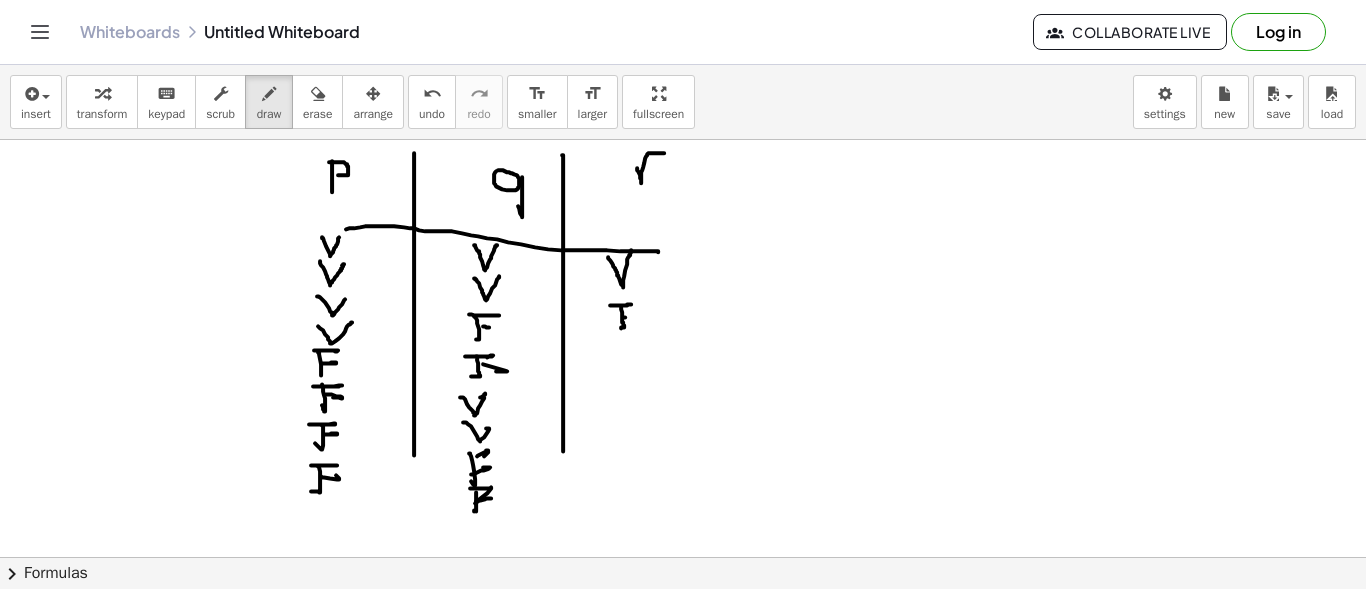 click at bounding box center [683, 622] 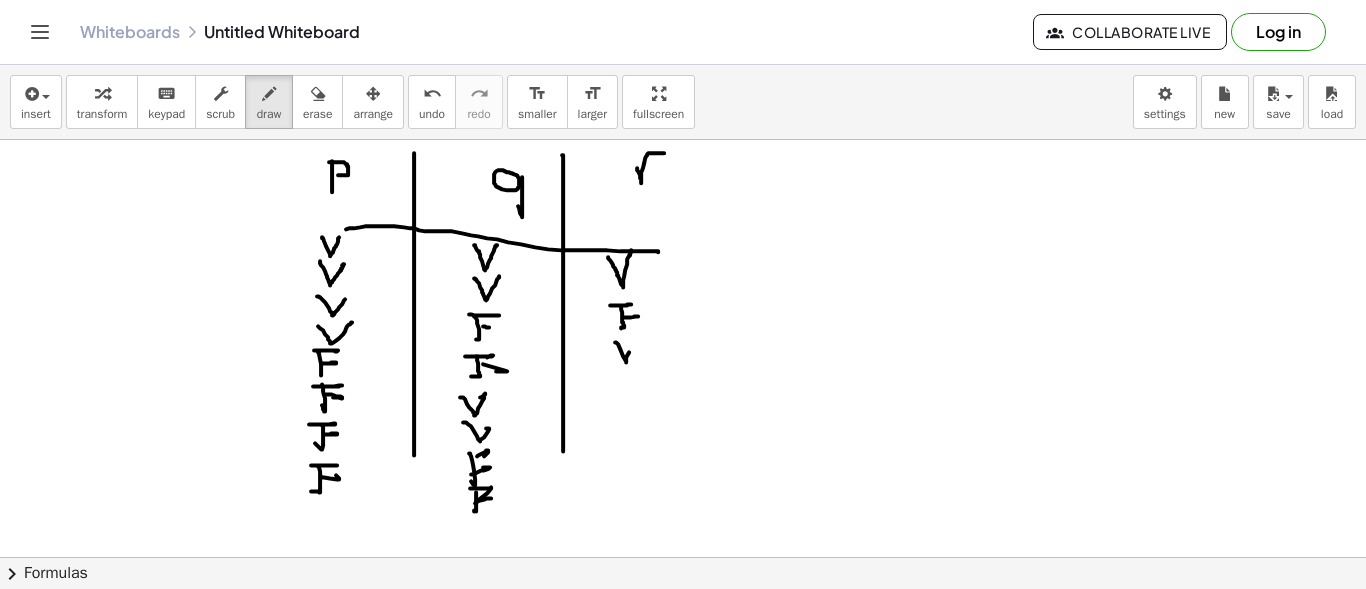 click at bounding box center (683, 622) 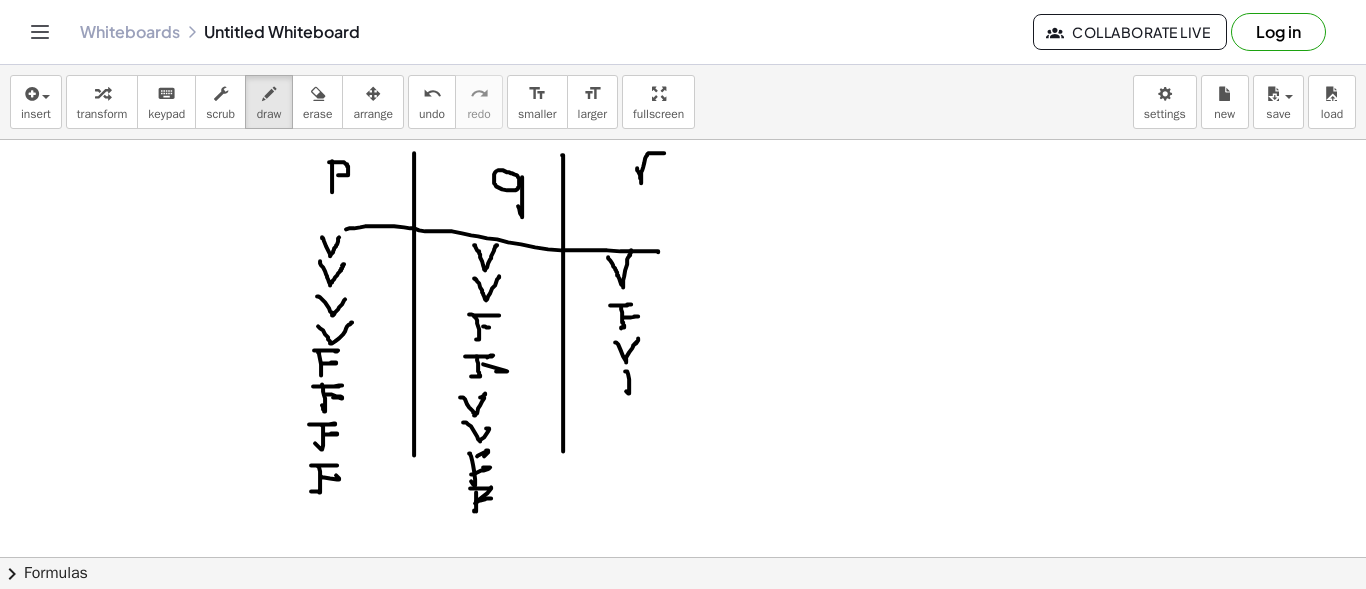click at bounding box center [683, 622] 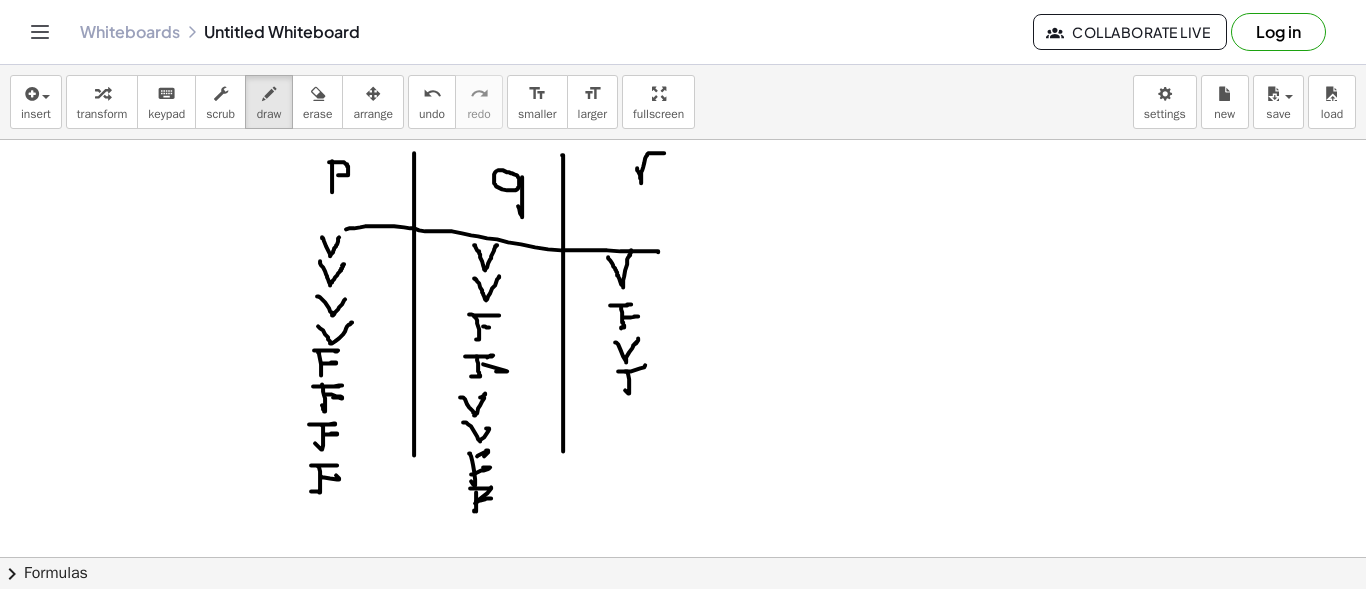 click at bounding box center (683, 622) 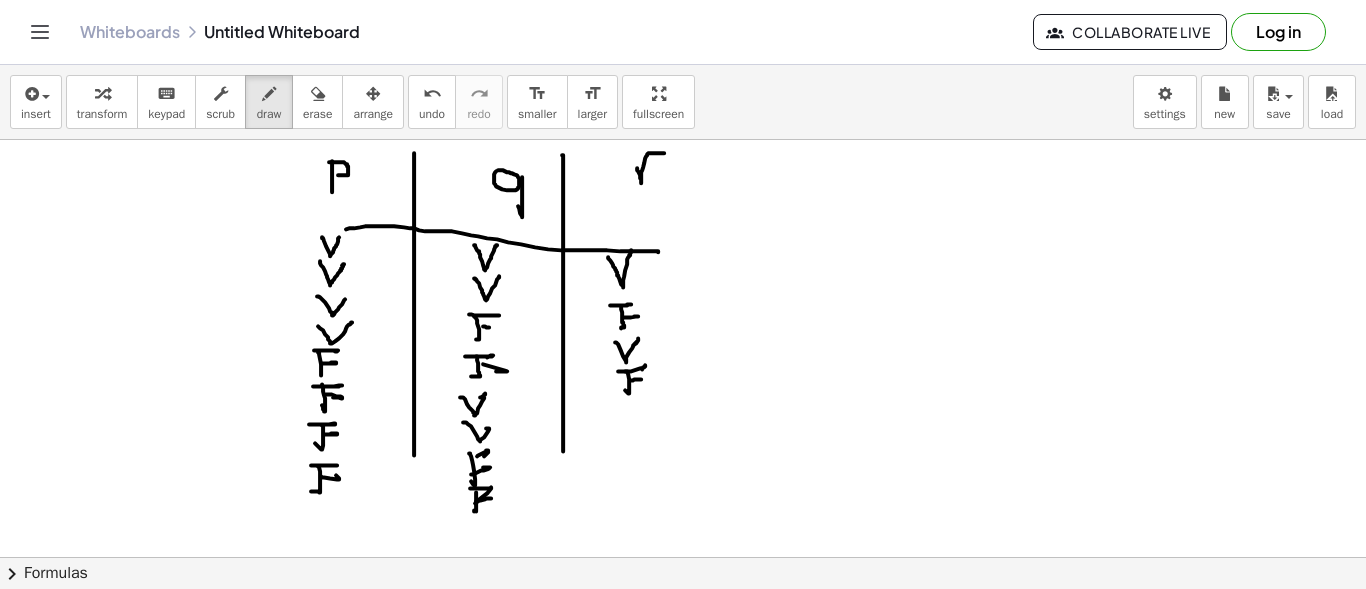 click at bounding box center [683, 622] 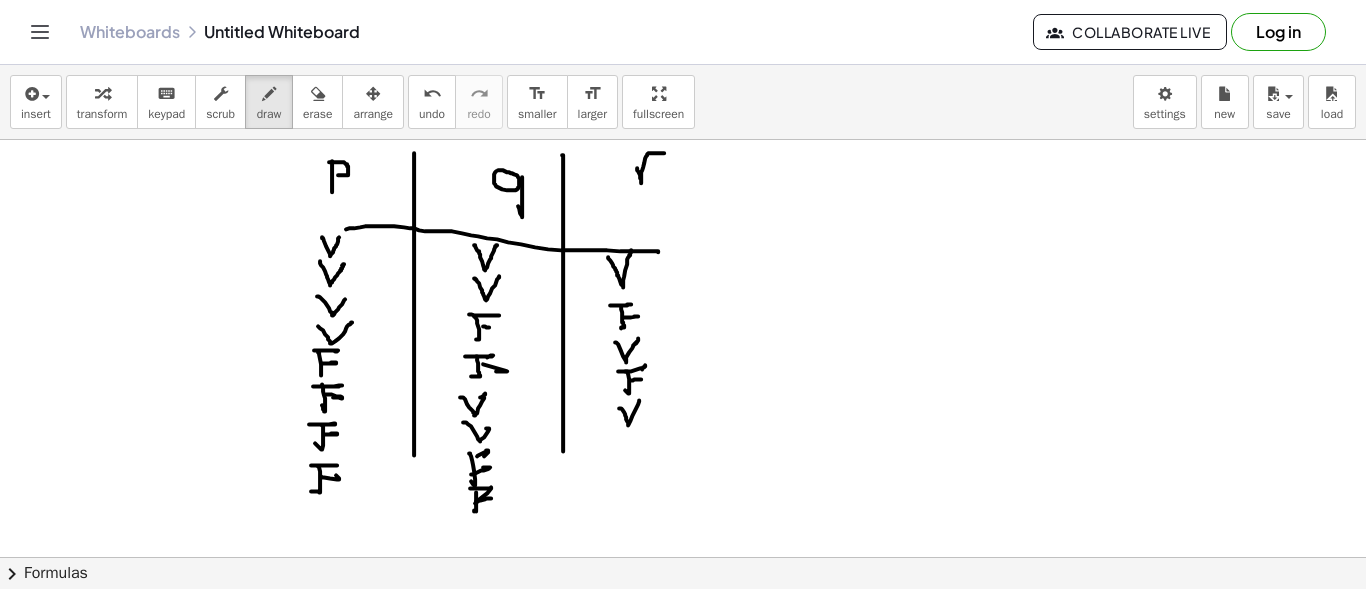 click at bounding box center (683, 622) 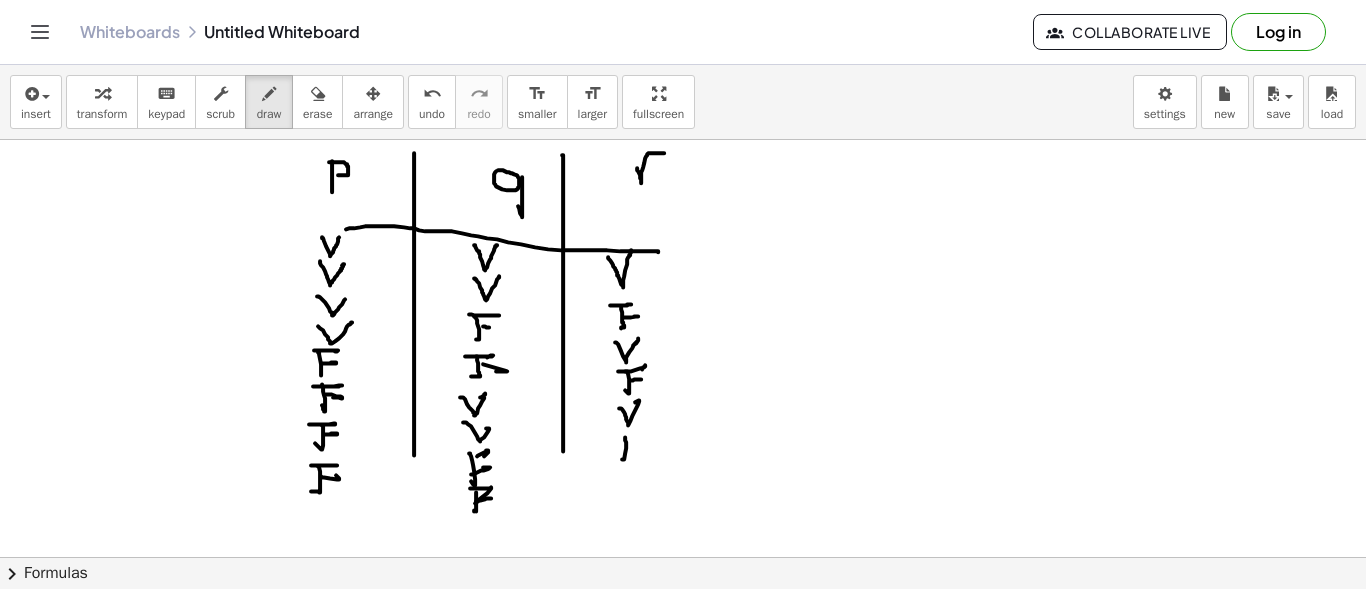 click at bounding box center [683, 622] 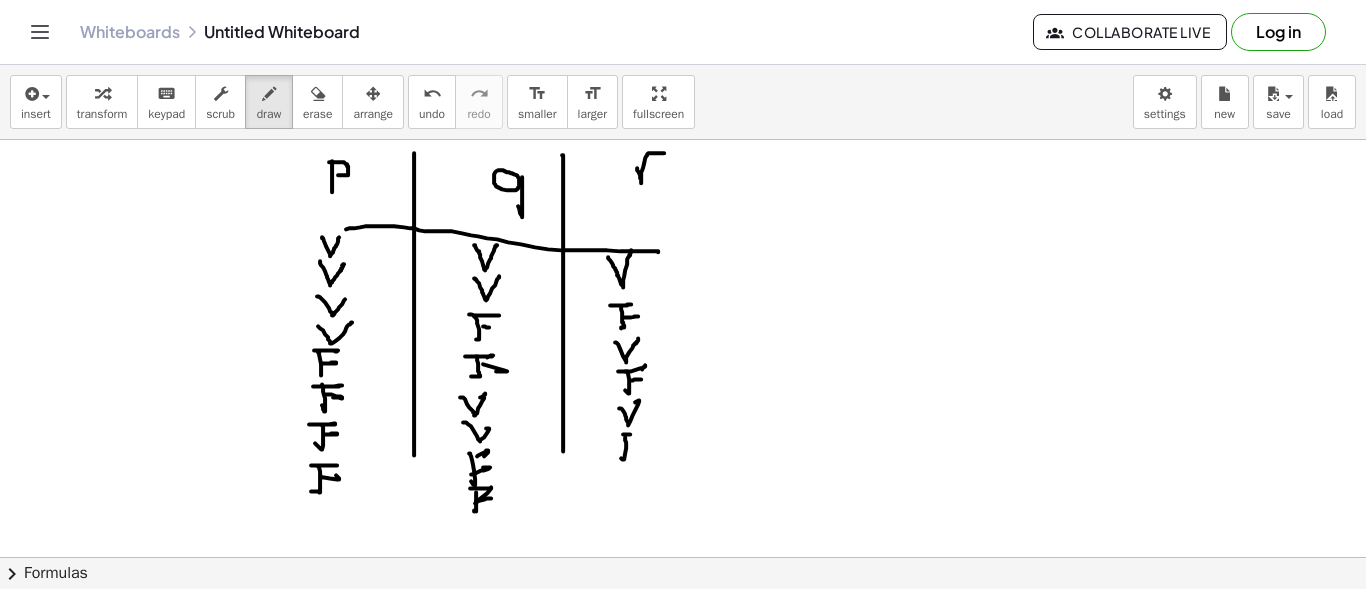 click at bounding box center (683, 622) 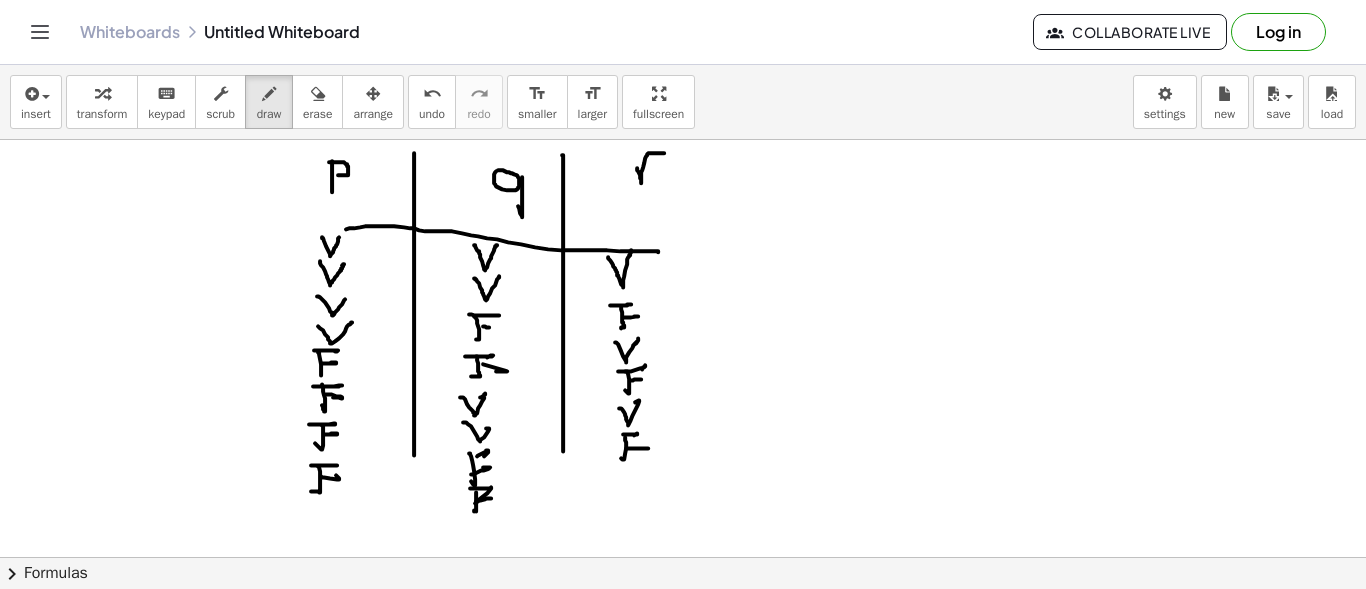 click at bounding box center (683, 622) 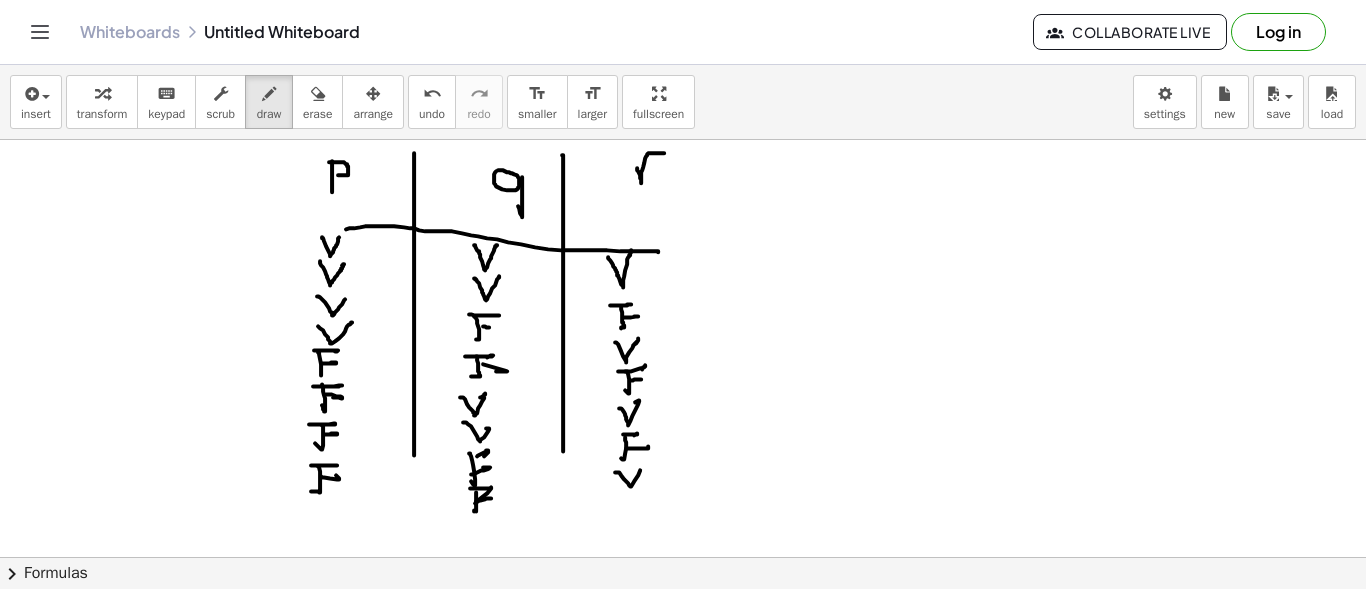 click at bounding box center [683, 622] 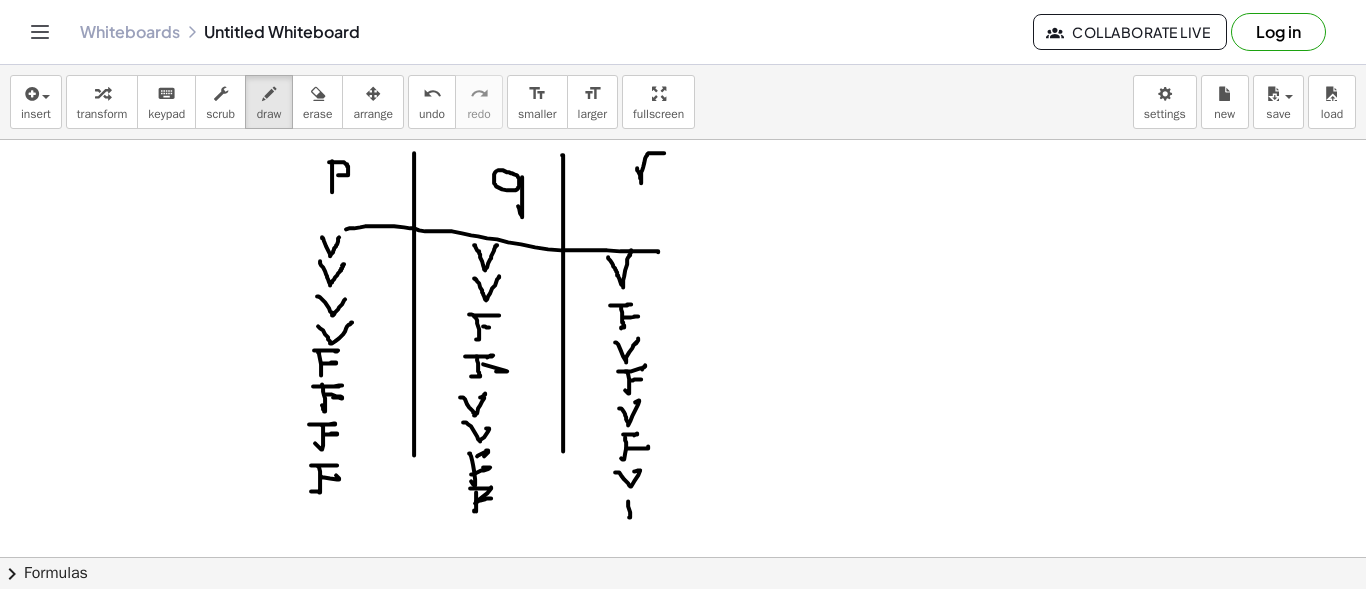 click at bounding box center (683, 622) 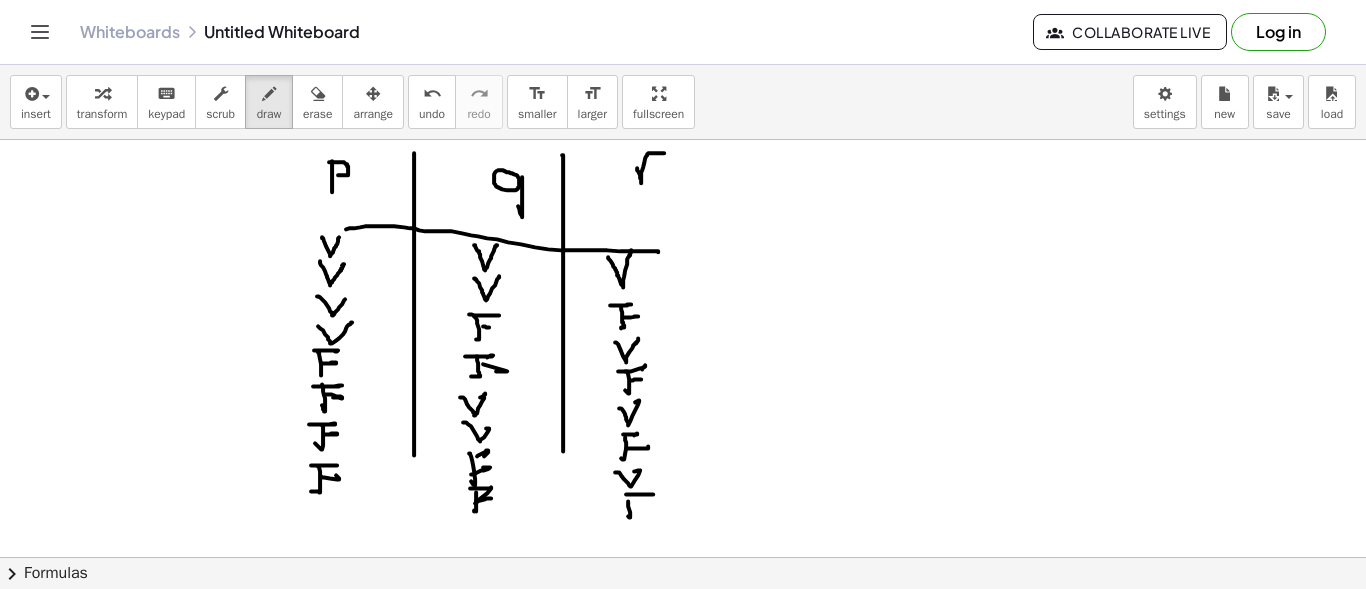 click at bounding box center (683, 622) 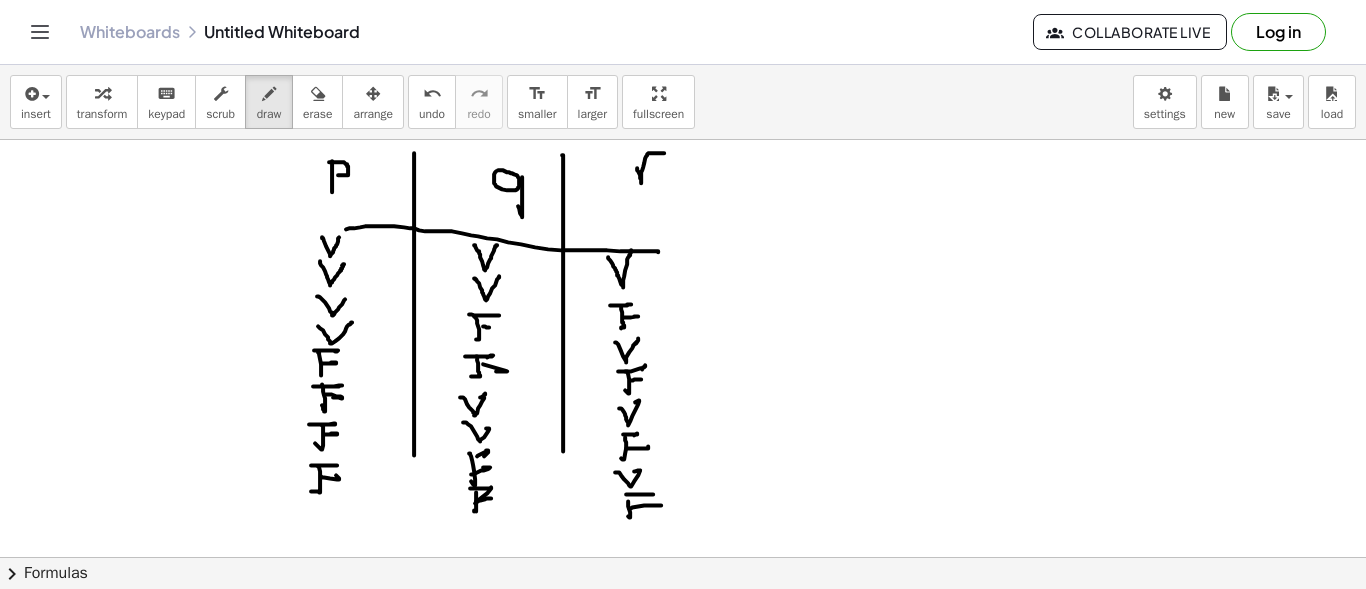 click at bounding box center [683, 622] 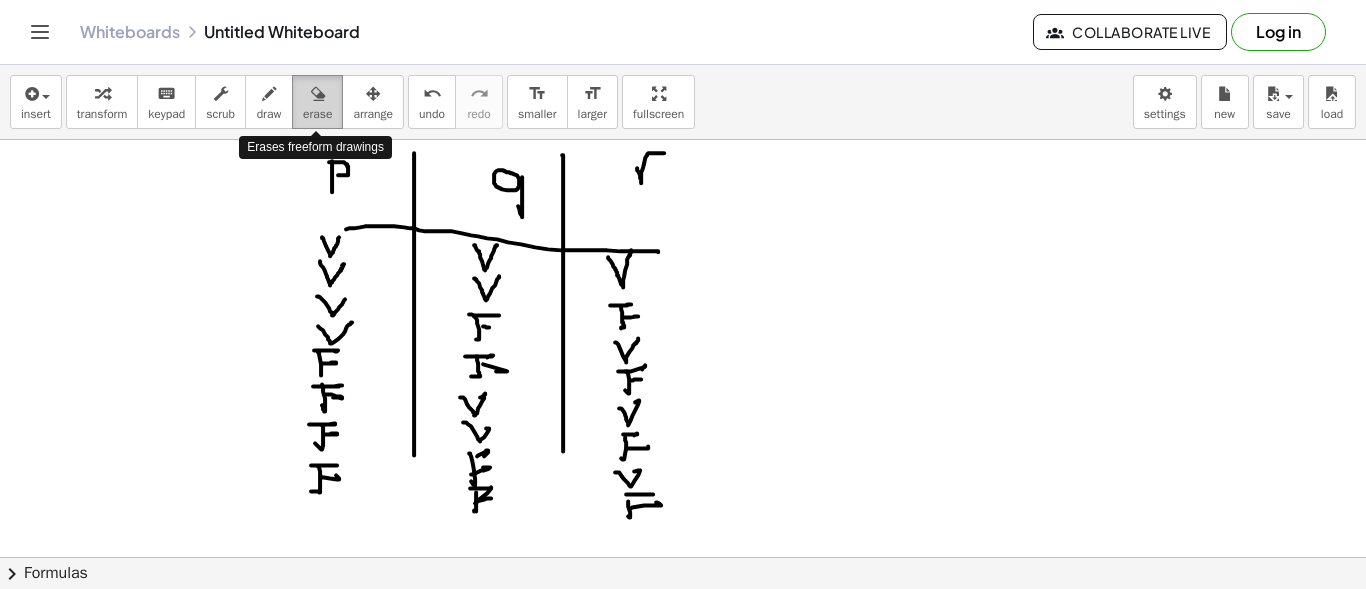 click on "erase" at bounding box center (317, 114) 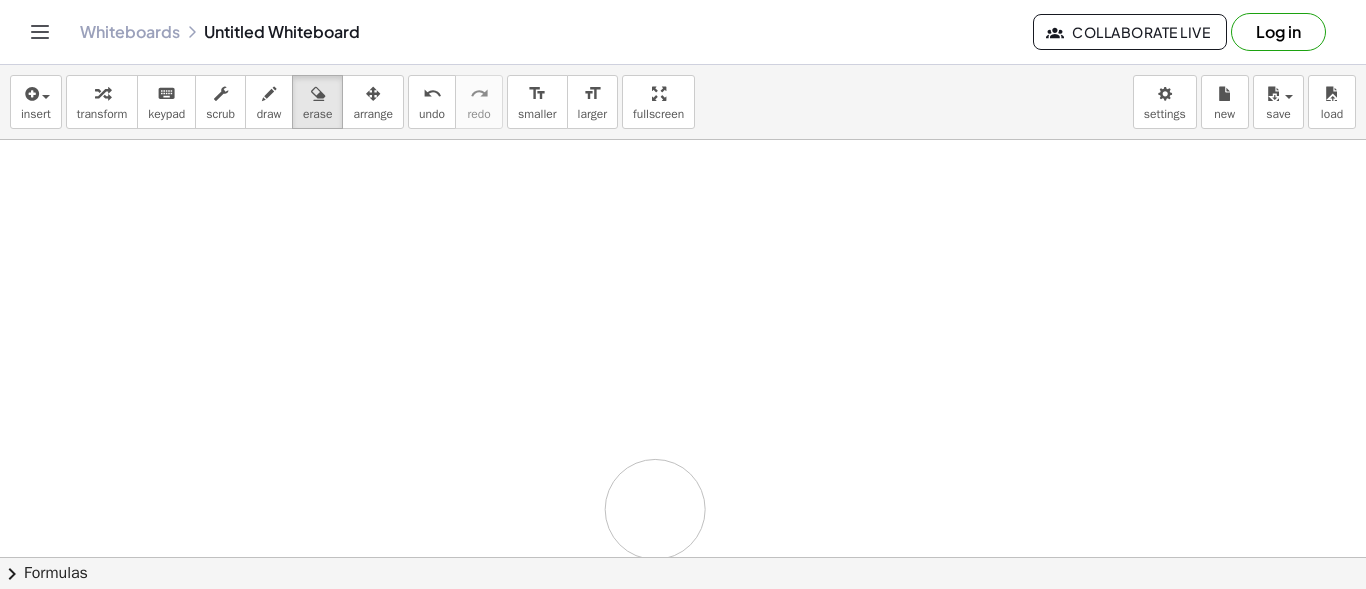 click at bounding box center (683, 622) 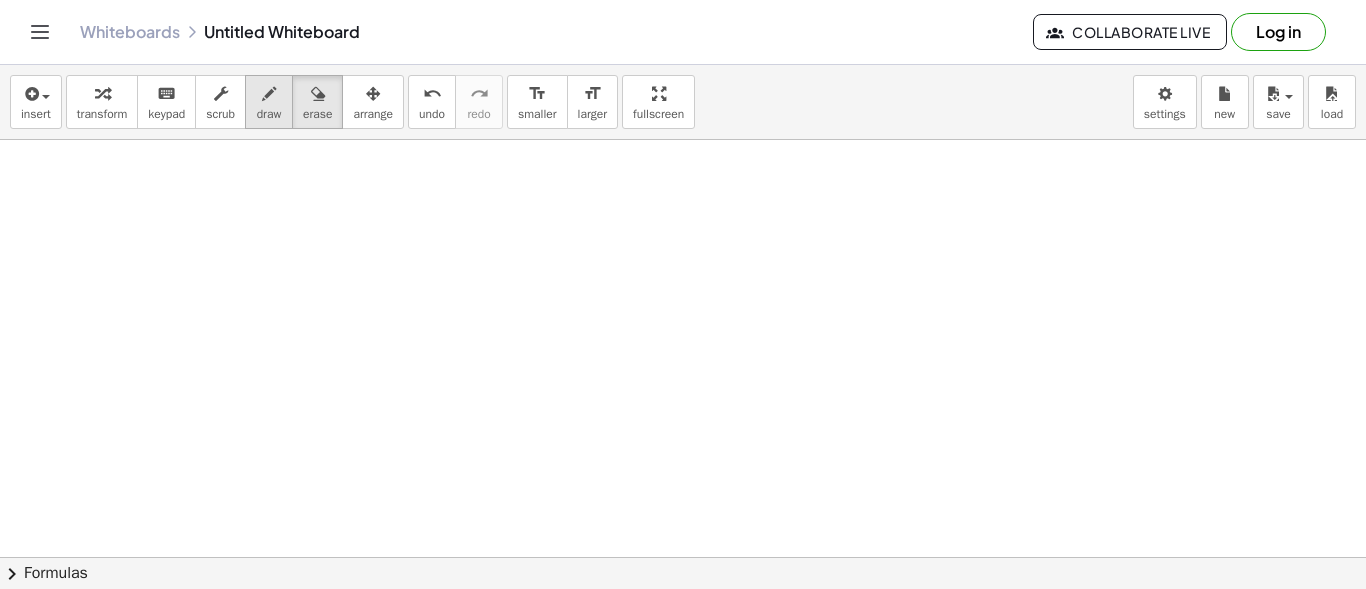 click on "draw" at bounding box center (269, 114) 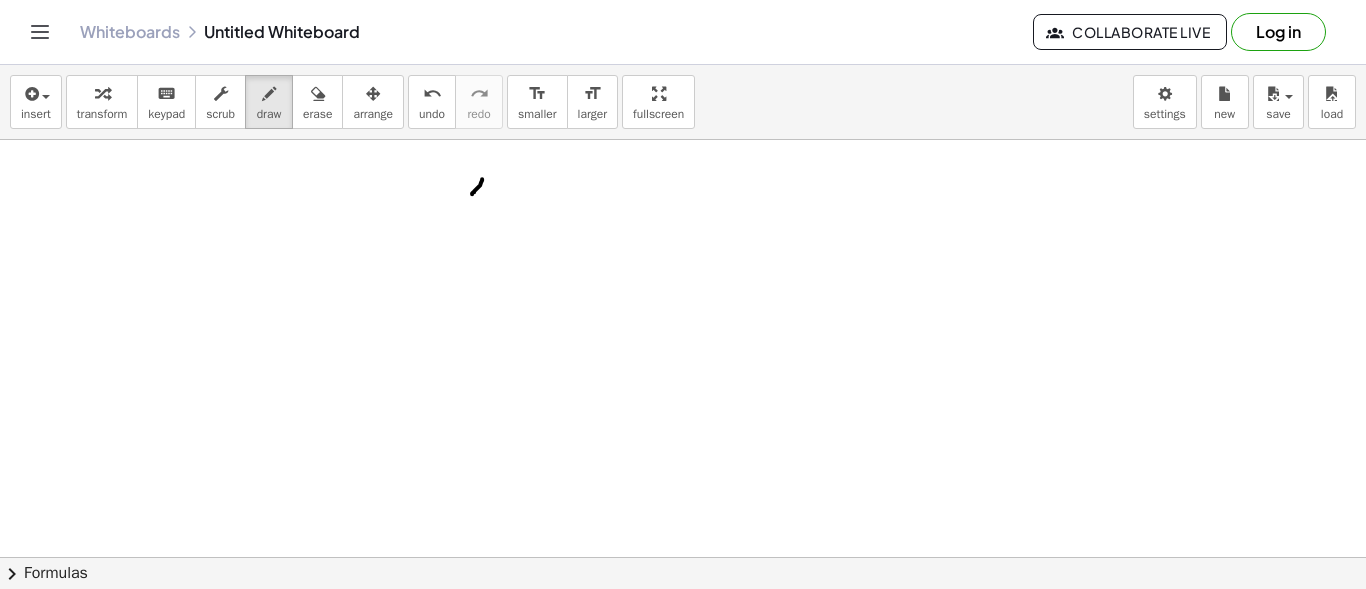 click at bounding box center [683, 622] 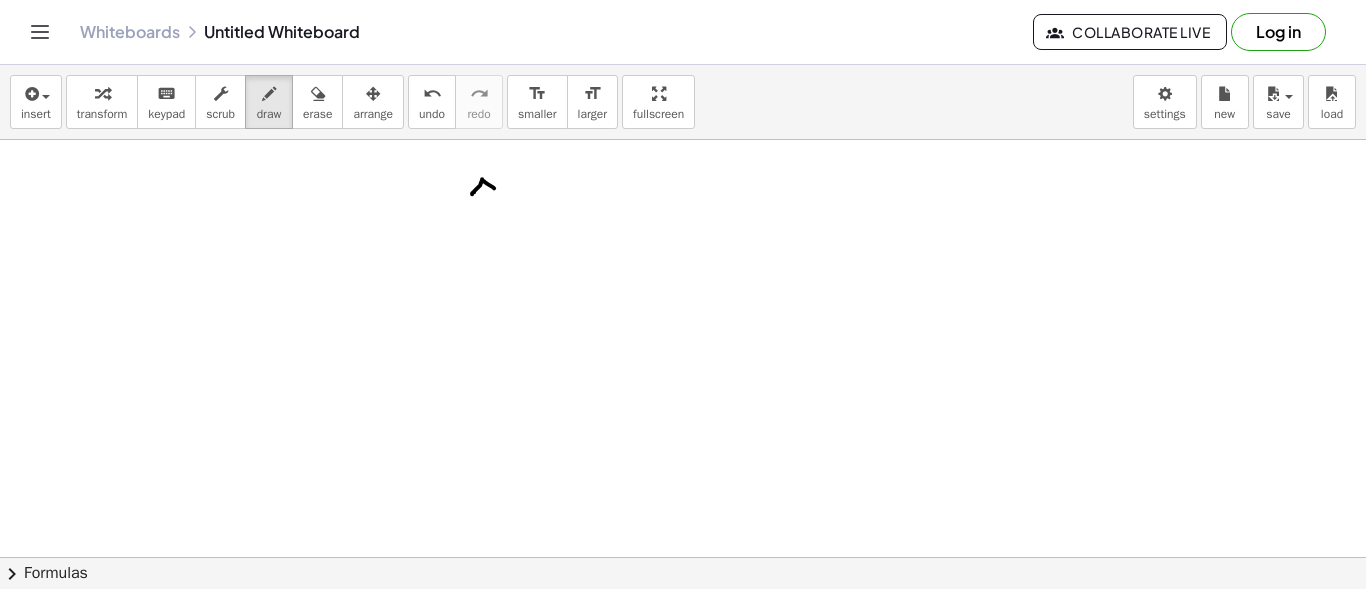 click at bounding box center [683, 622] 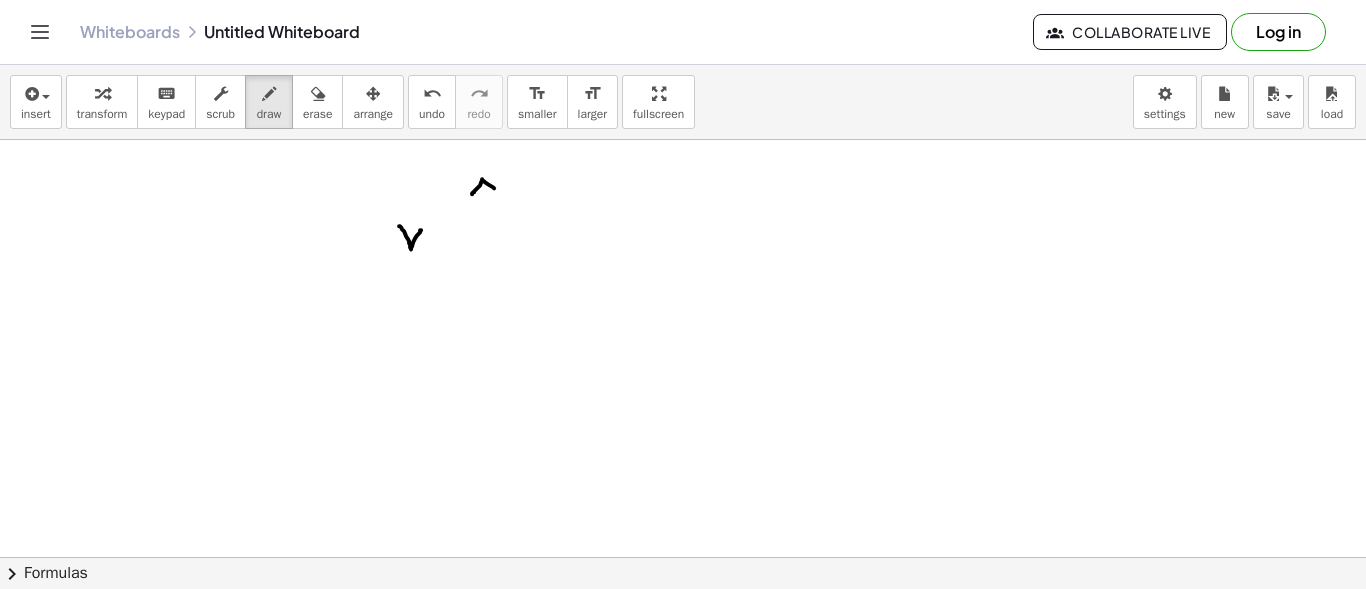 click at bounding box center (683, 622) 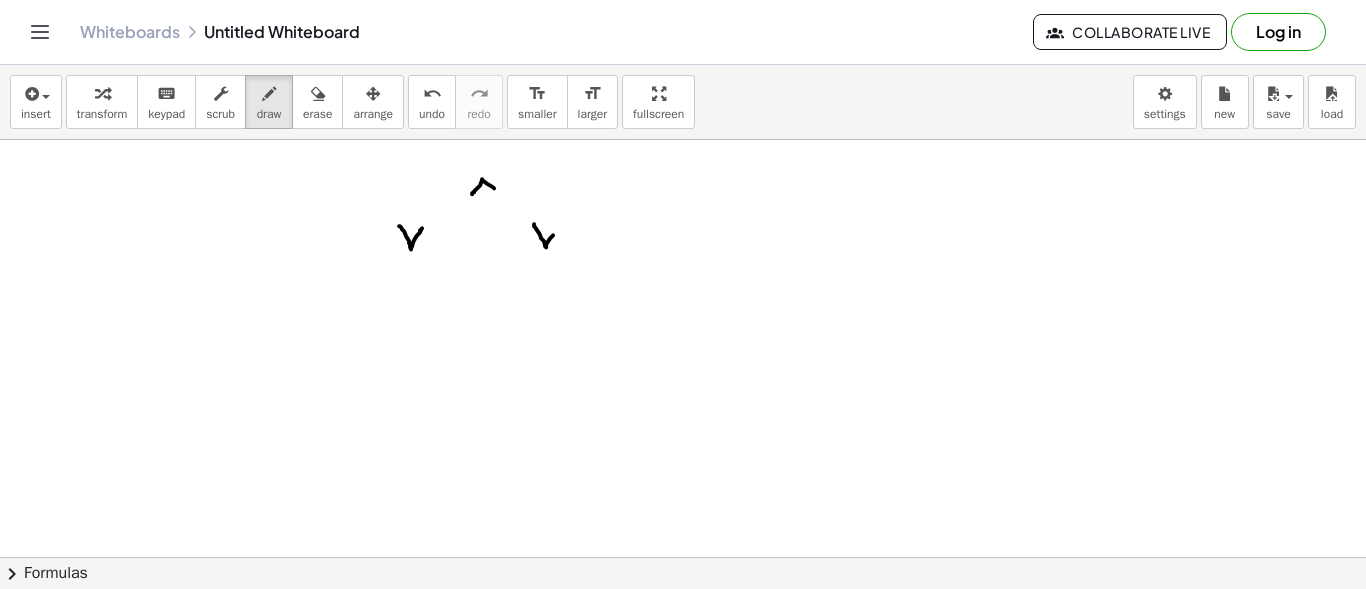 click at bounding box center [683, 622] 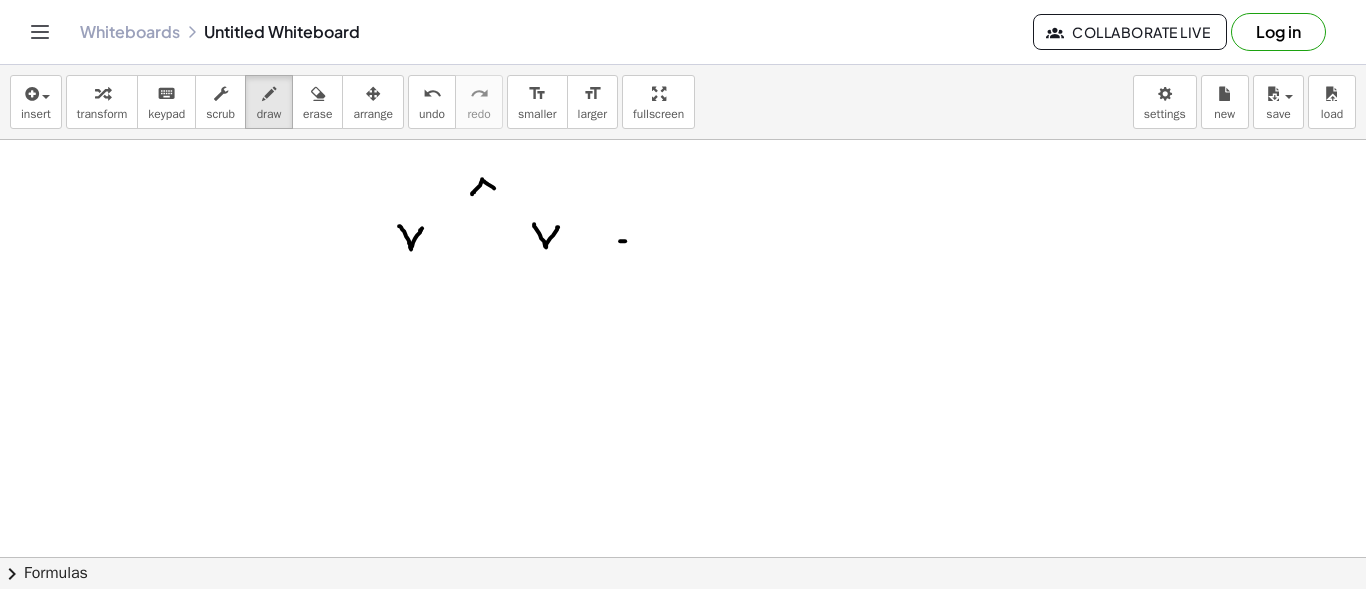 click at bounding box center (683, 622) 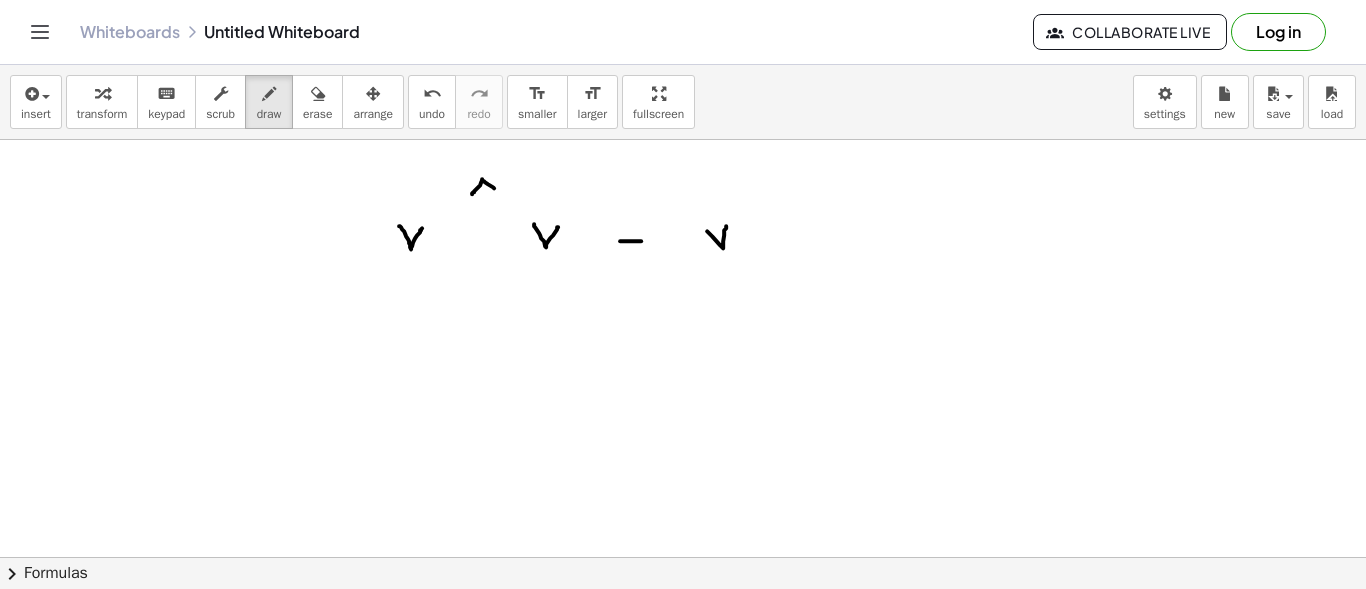 click at bounding box center (683, 622) 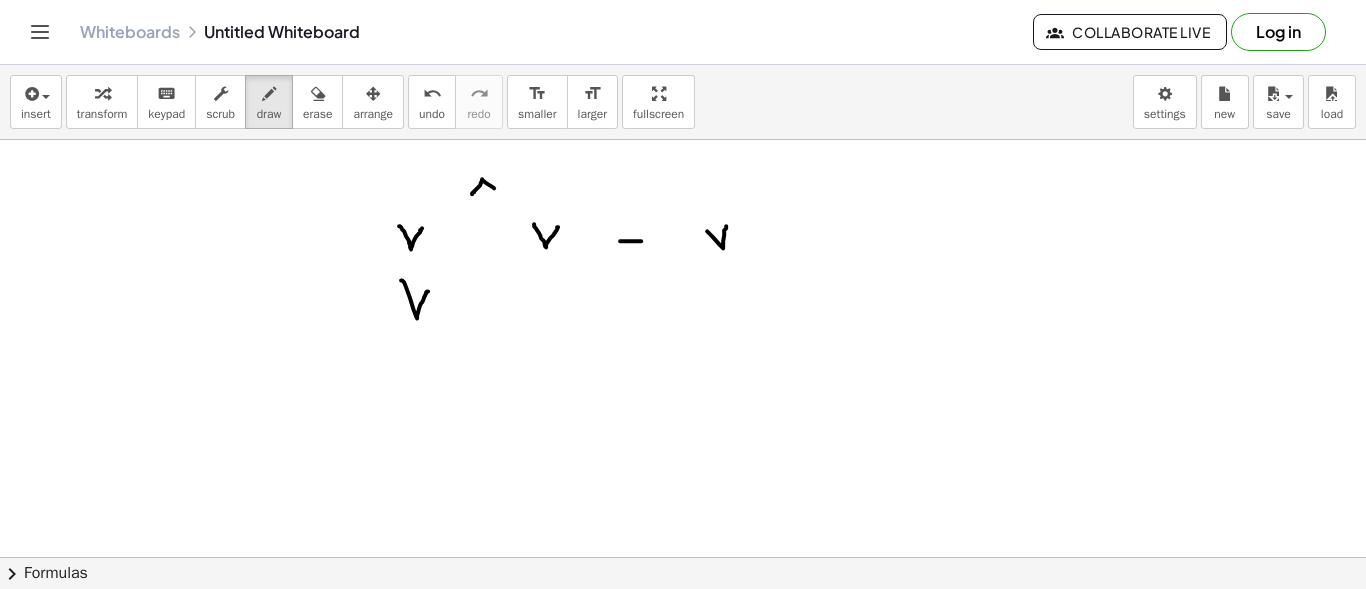 click at bounding box center (683, 622) 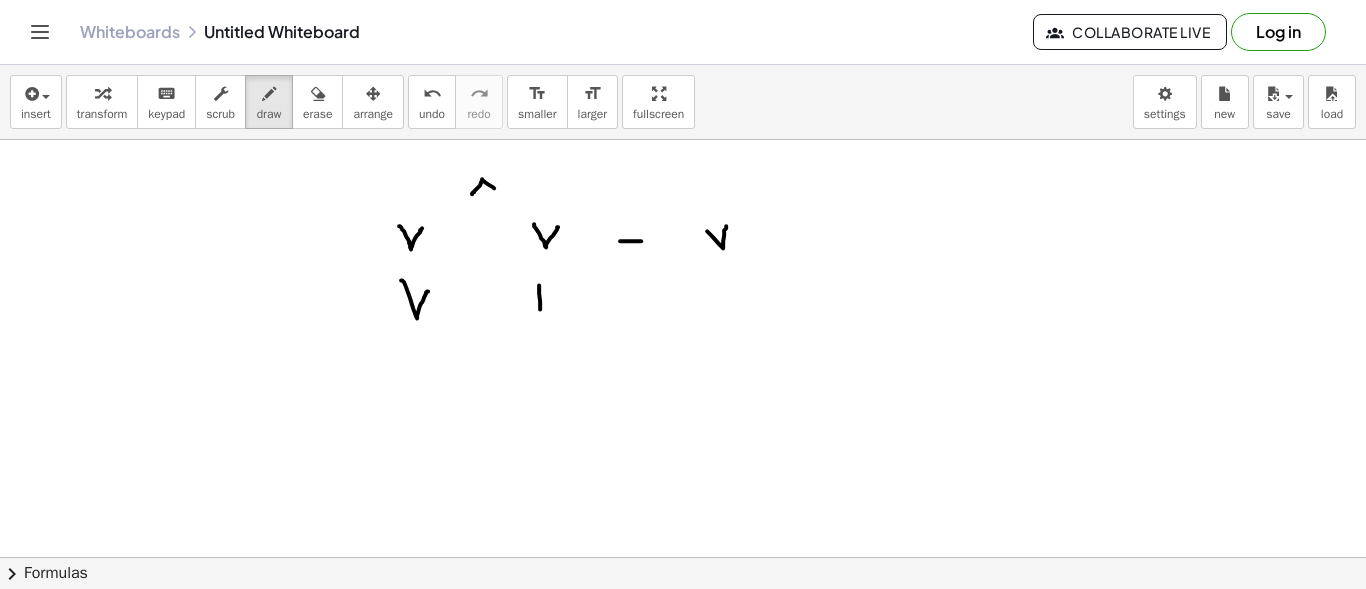 click at bounding box center [683, 622] 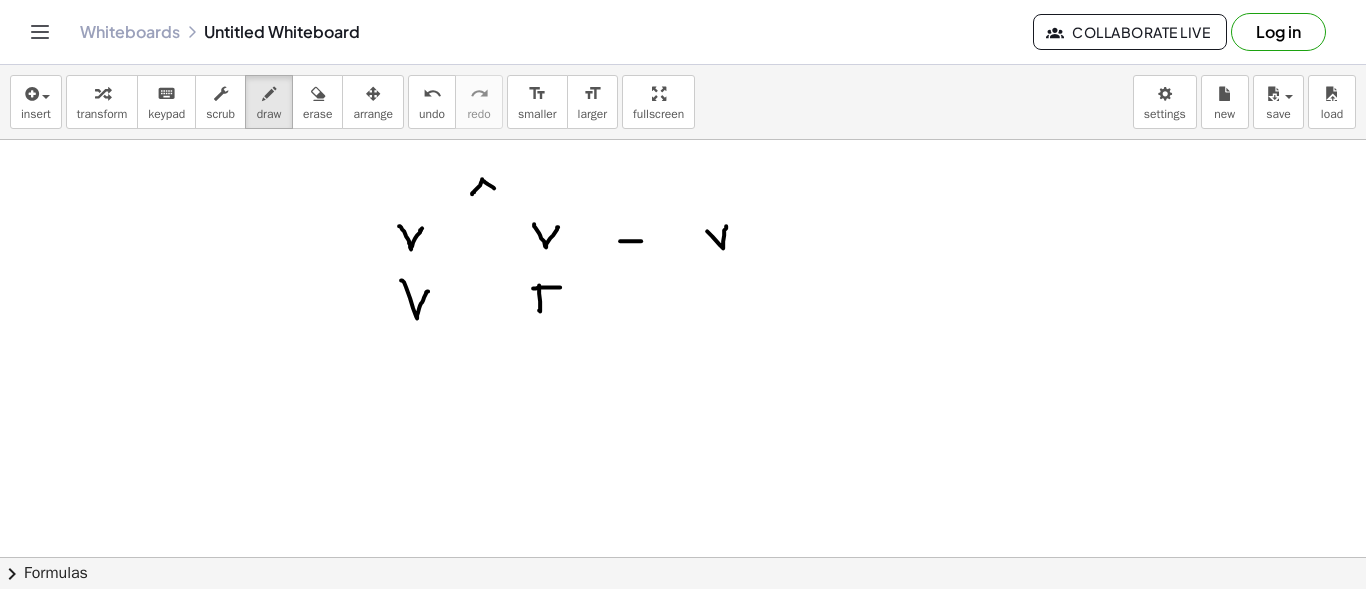 click at bounding box center [683, 622] 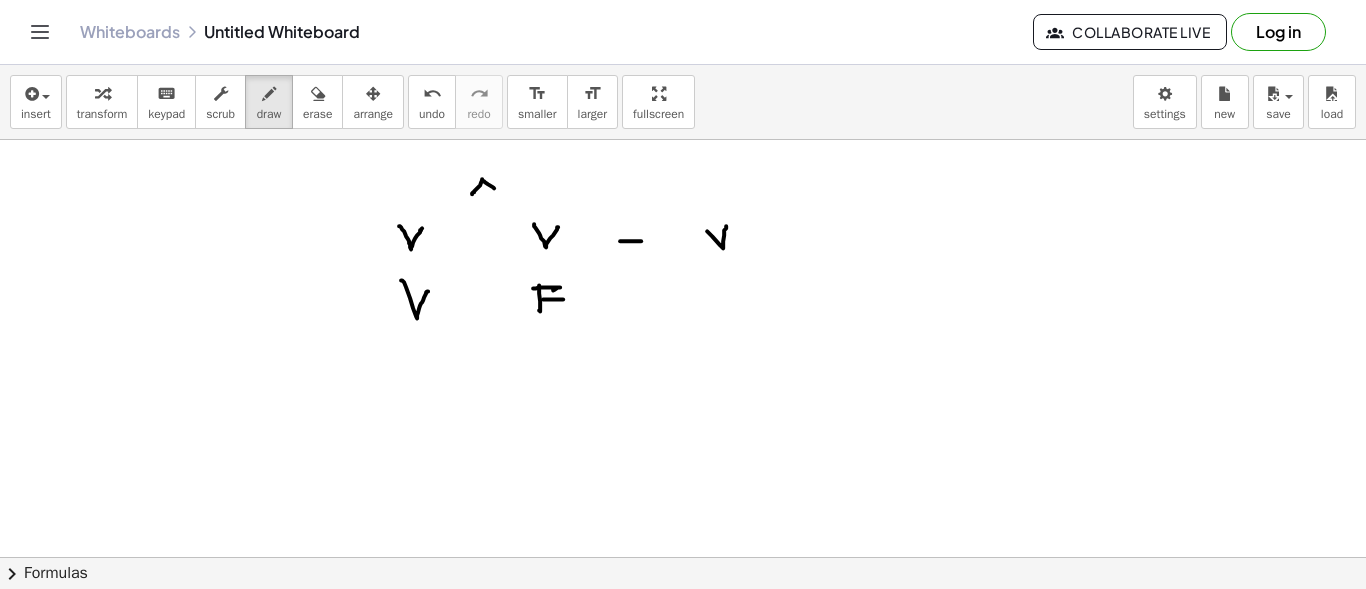 click at bounding box center (683, 622) 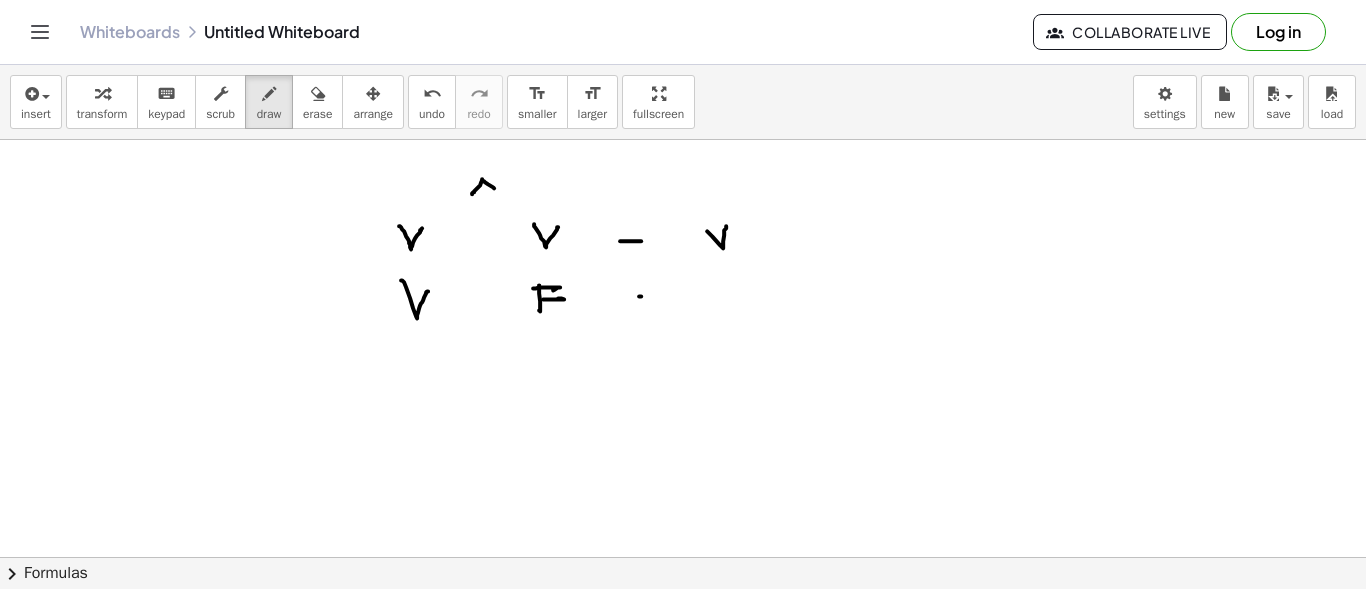 click at bounding box center (683, 622) 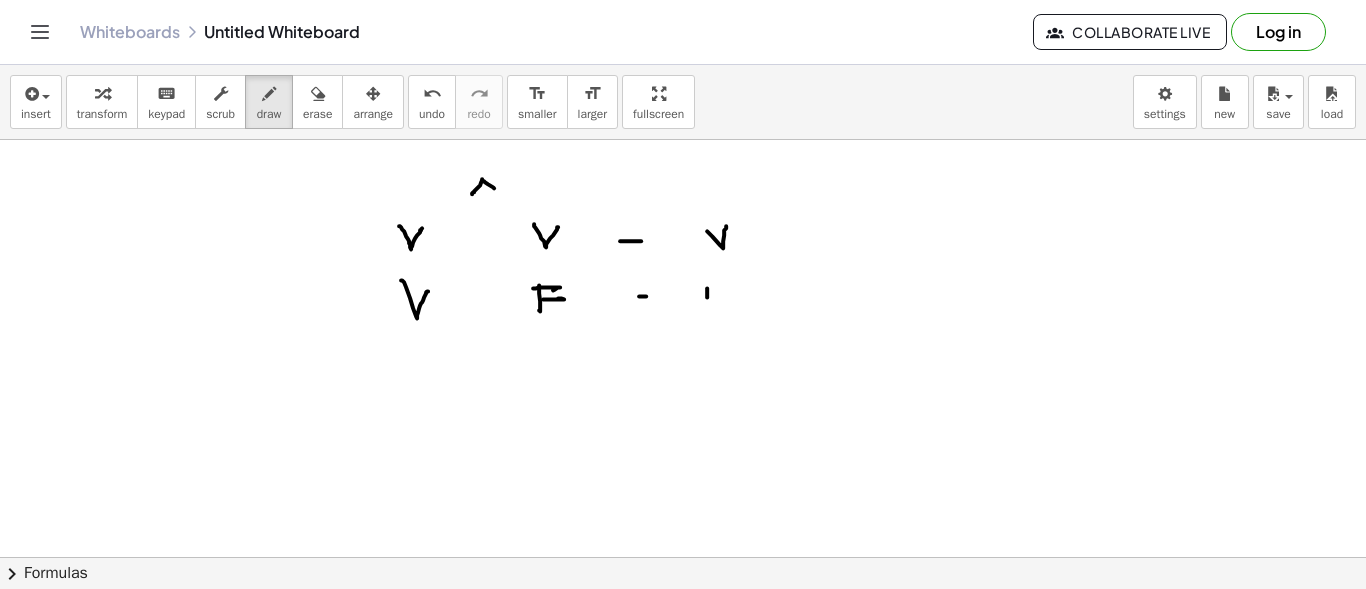 click at bounding box center [683, 622] 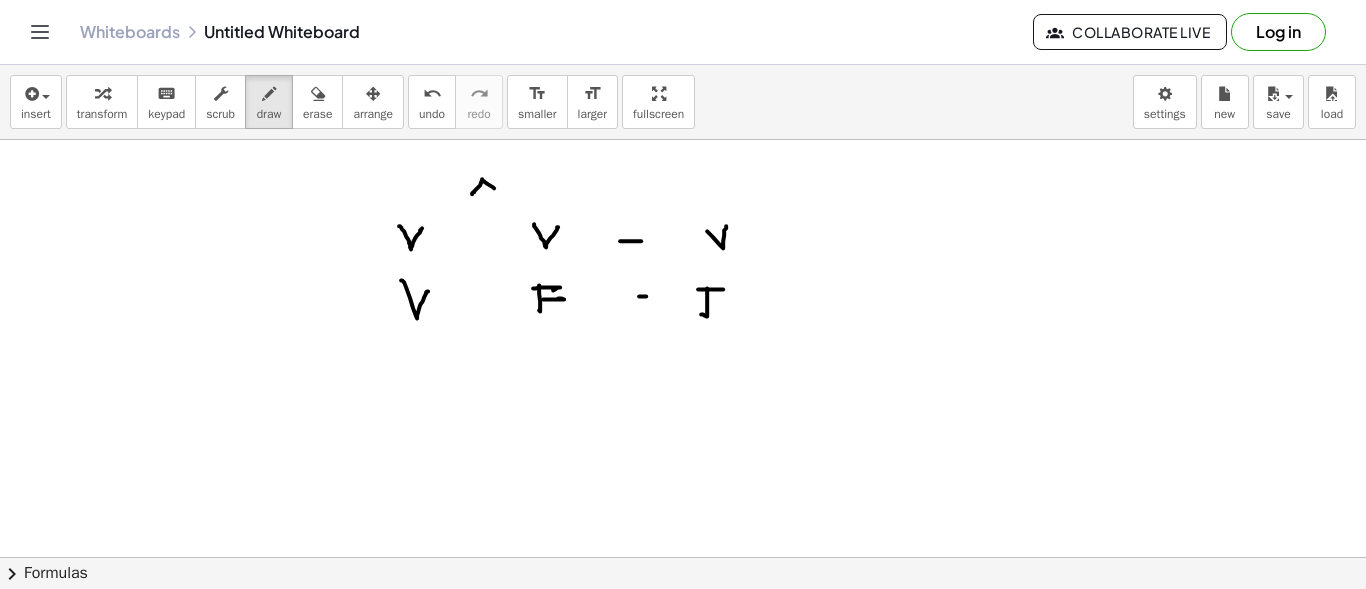 click at bounding box center [683, 622] 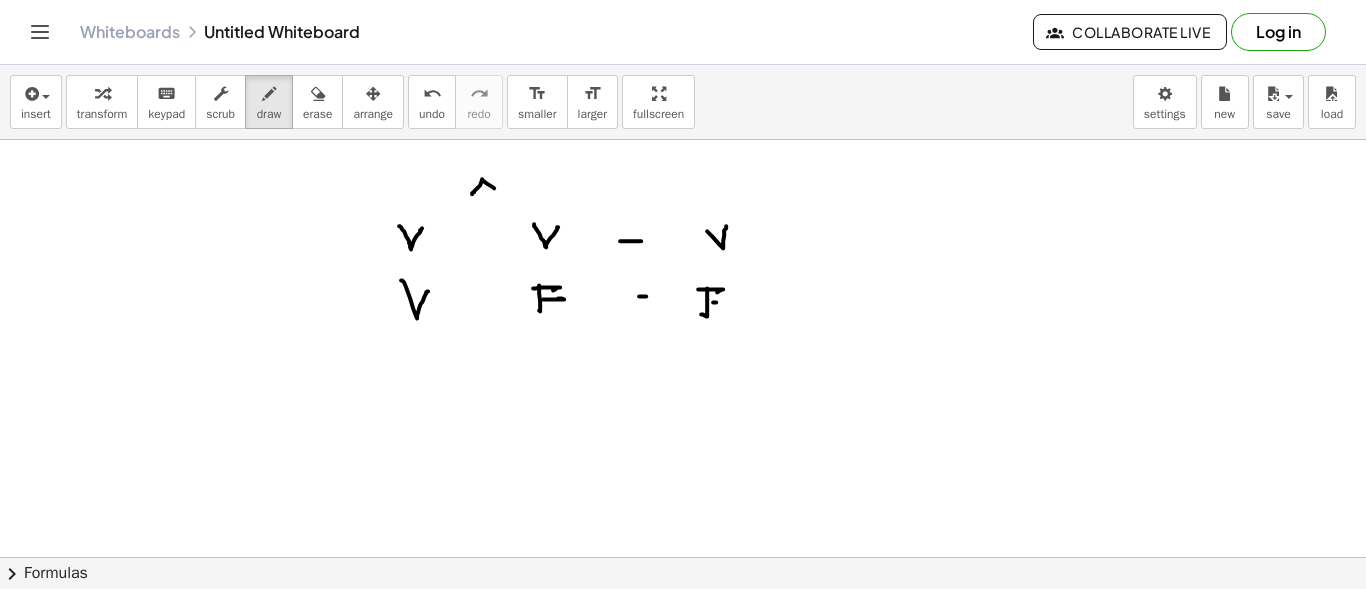 click at bounding box center [683, 622] 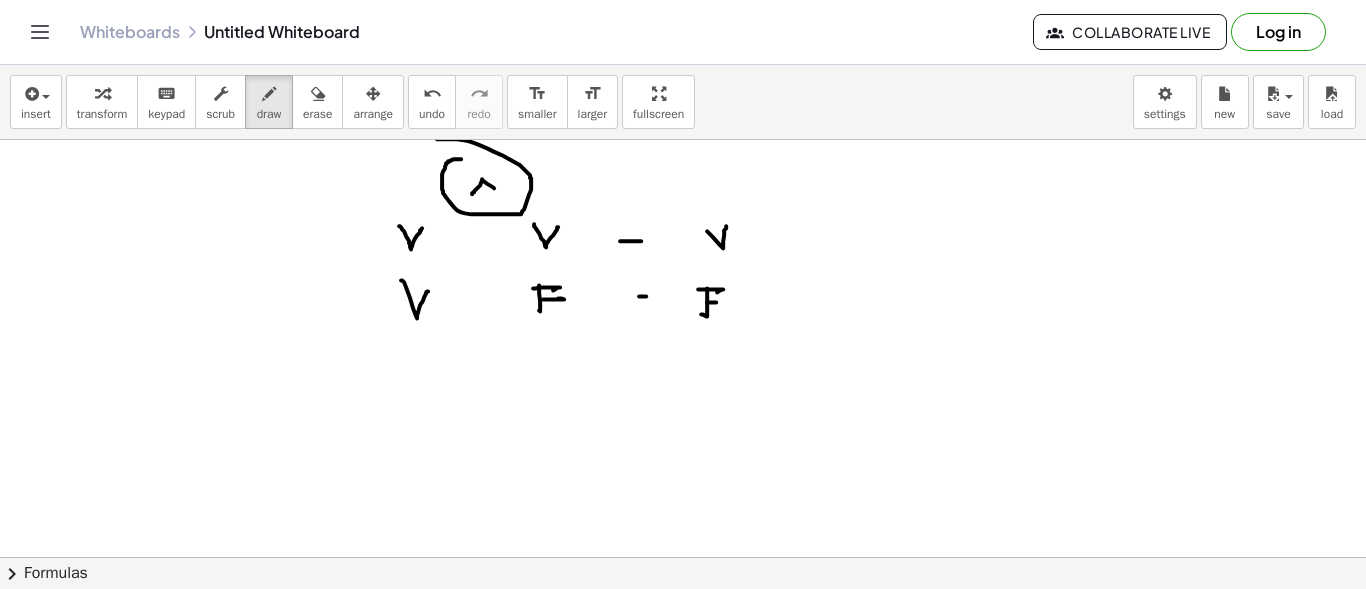 click at bounding box center [683, 622] 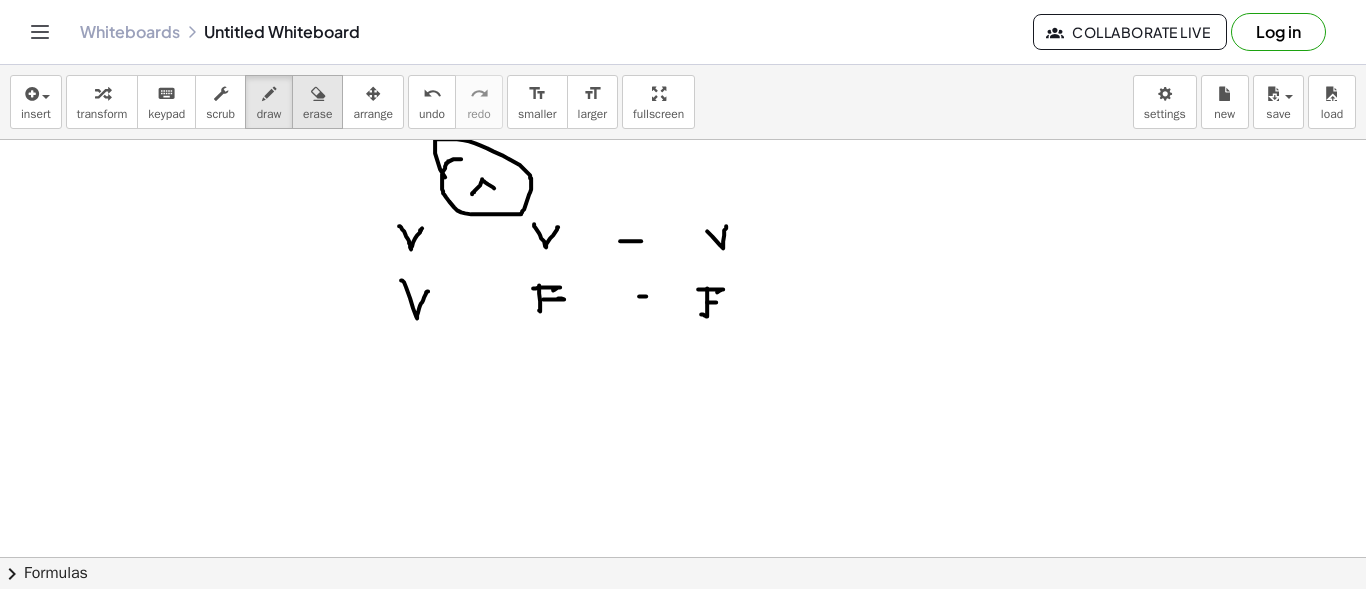 click on "erase" at bounding box center (317, 114) 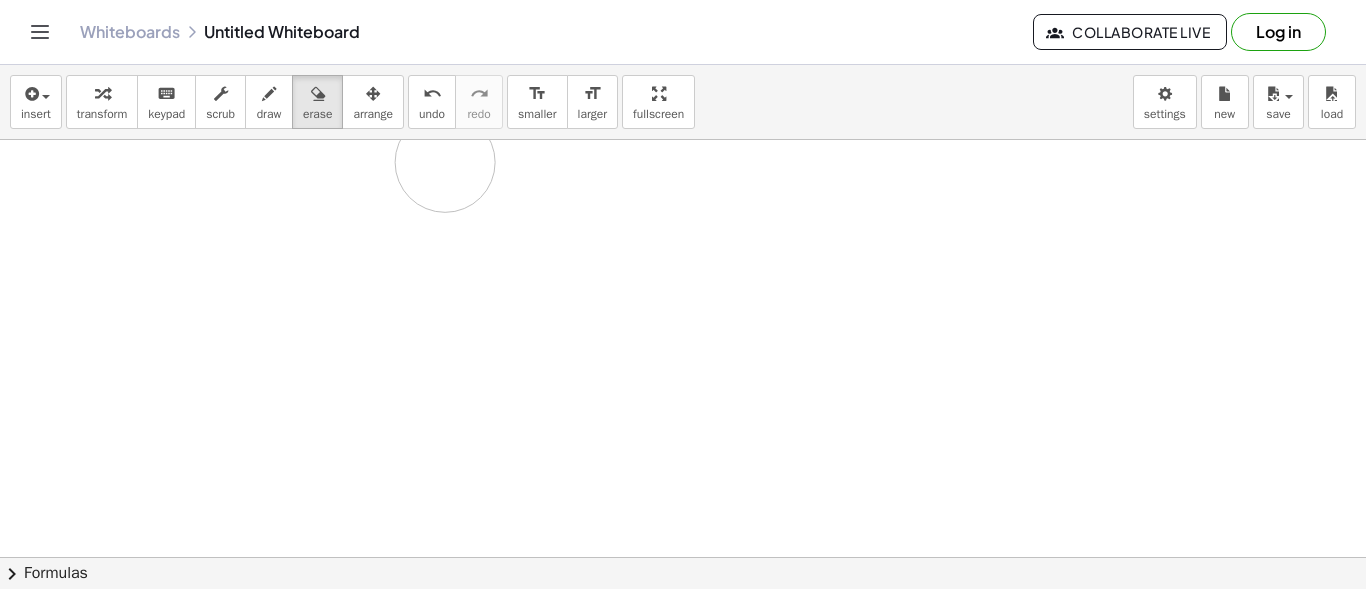 drag, startPoint x: 794, startPoint y: 260, endPoint x: 445, endPoint y: 161, distance: 362.7699 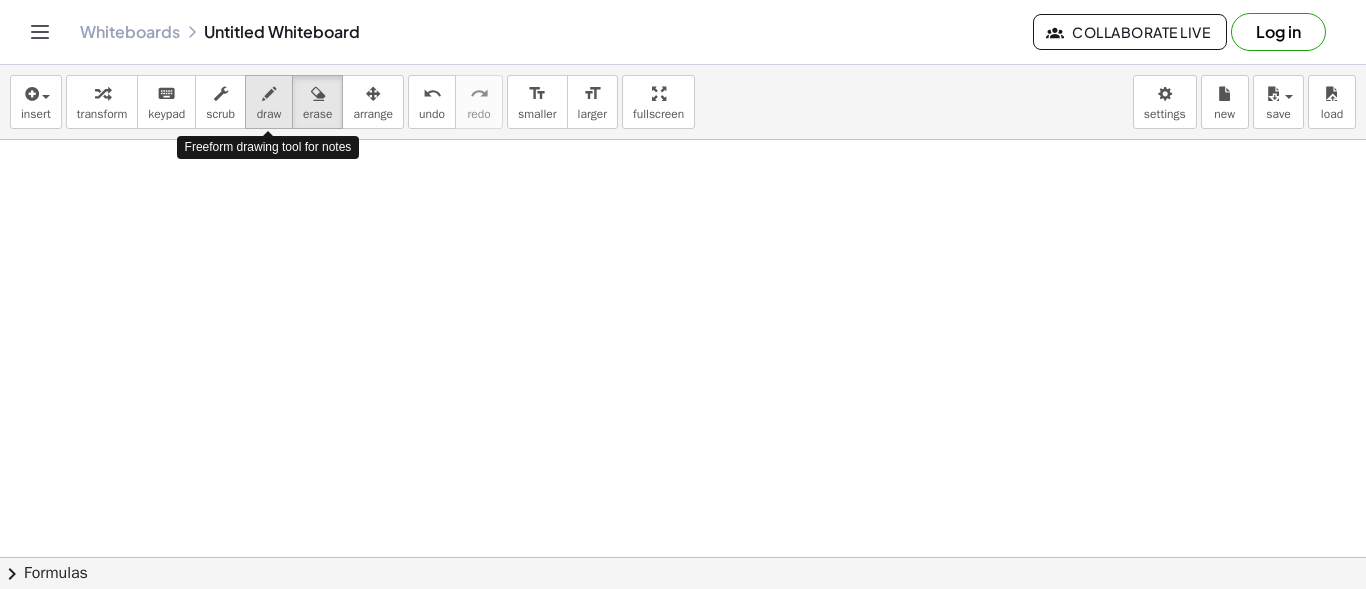 click on "draw" at bounding box center [269, 102] 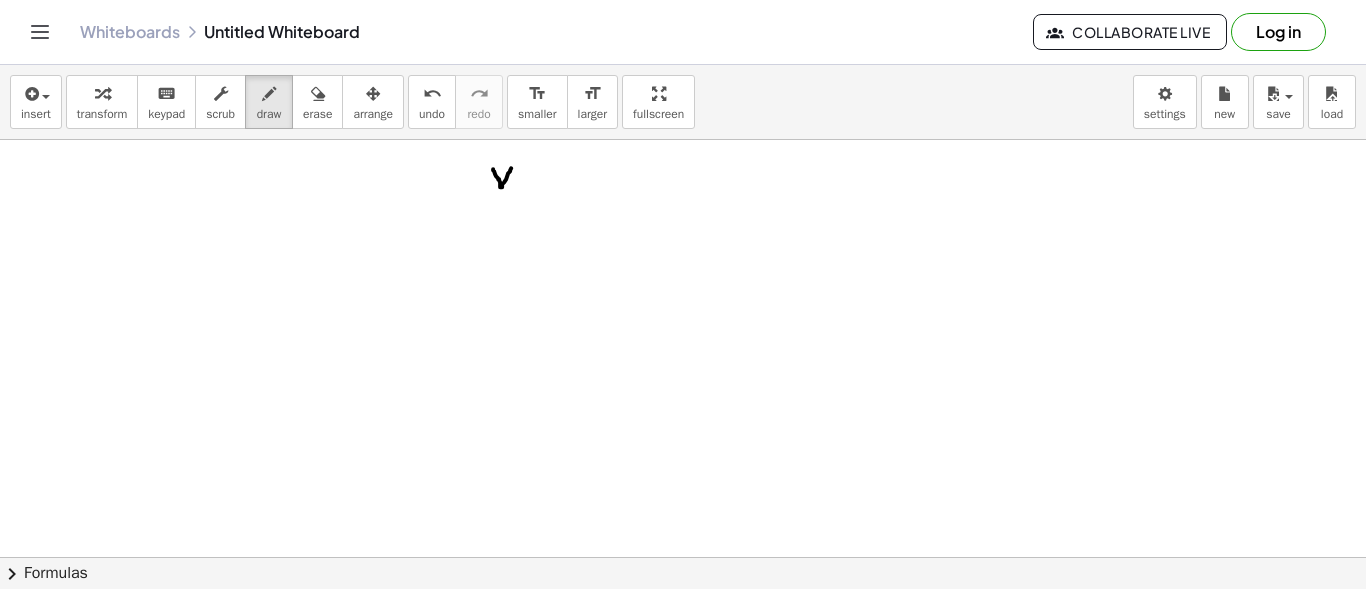 drag, startPoint x: 493, startPoint y: 168, endPoint x: 530, endPoint y: 198, distance: 47.63402 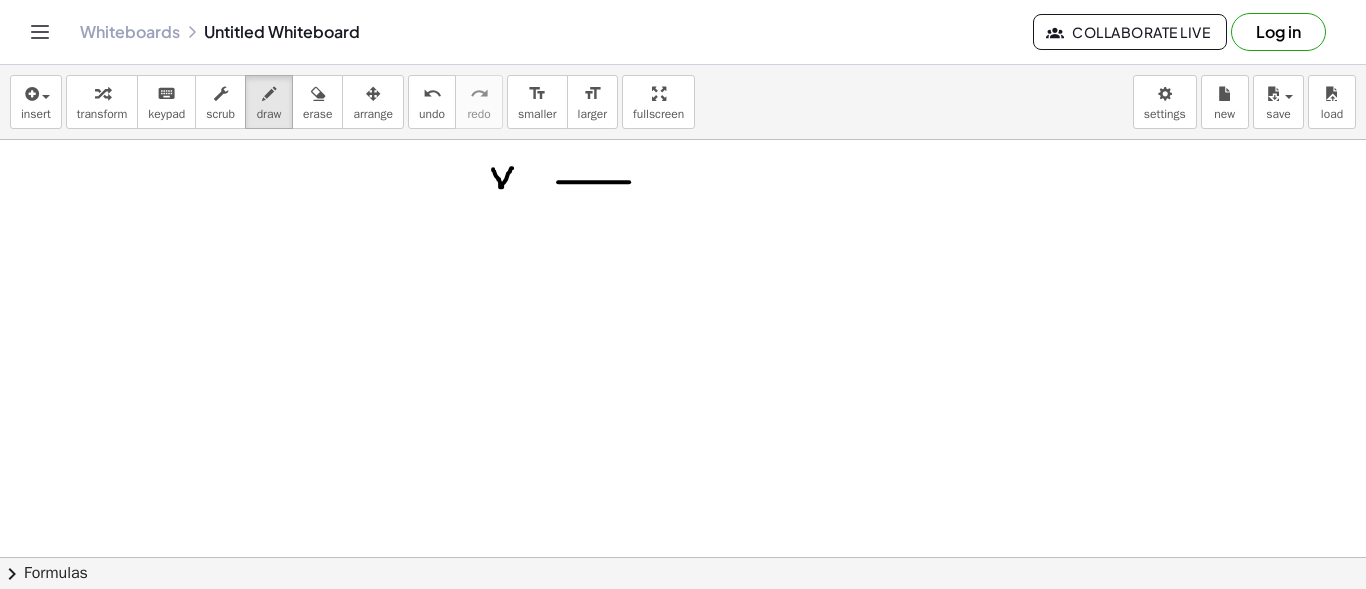 click at bounding box center [683, 622] 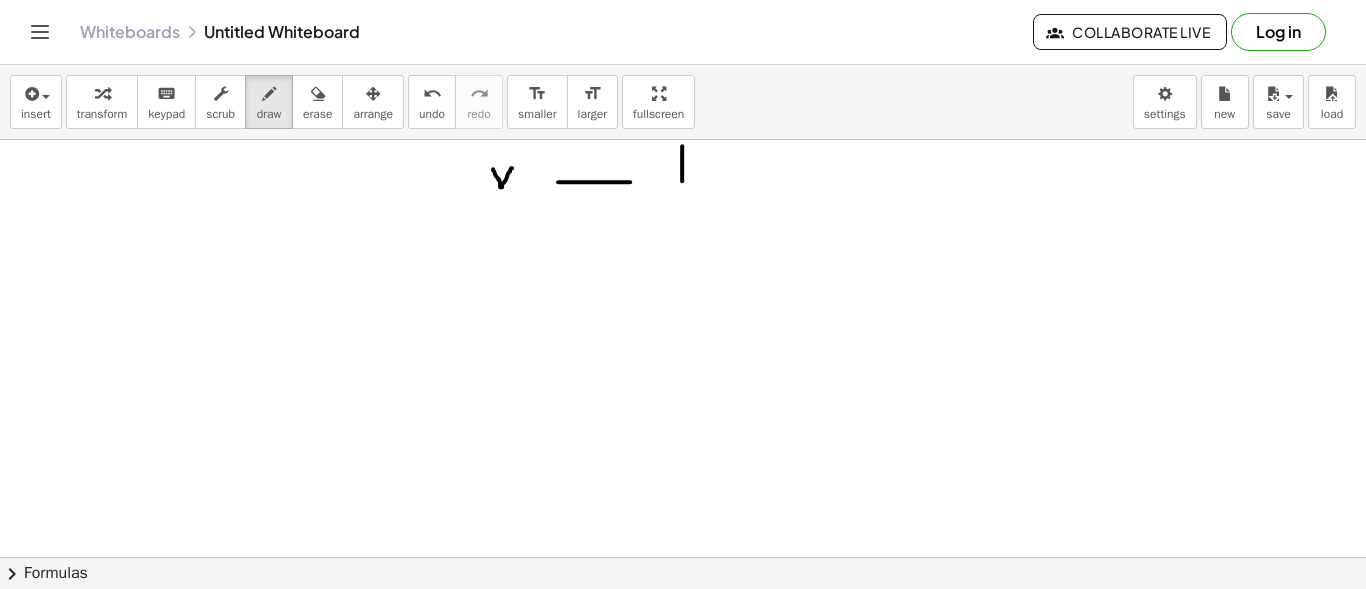 drag, startPoint x: 682, startPoint y: 145, endPoint x: 682, endPoint y: 188, distance: 43 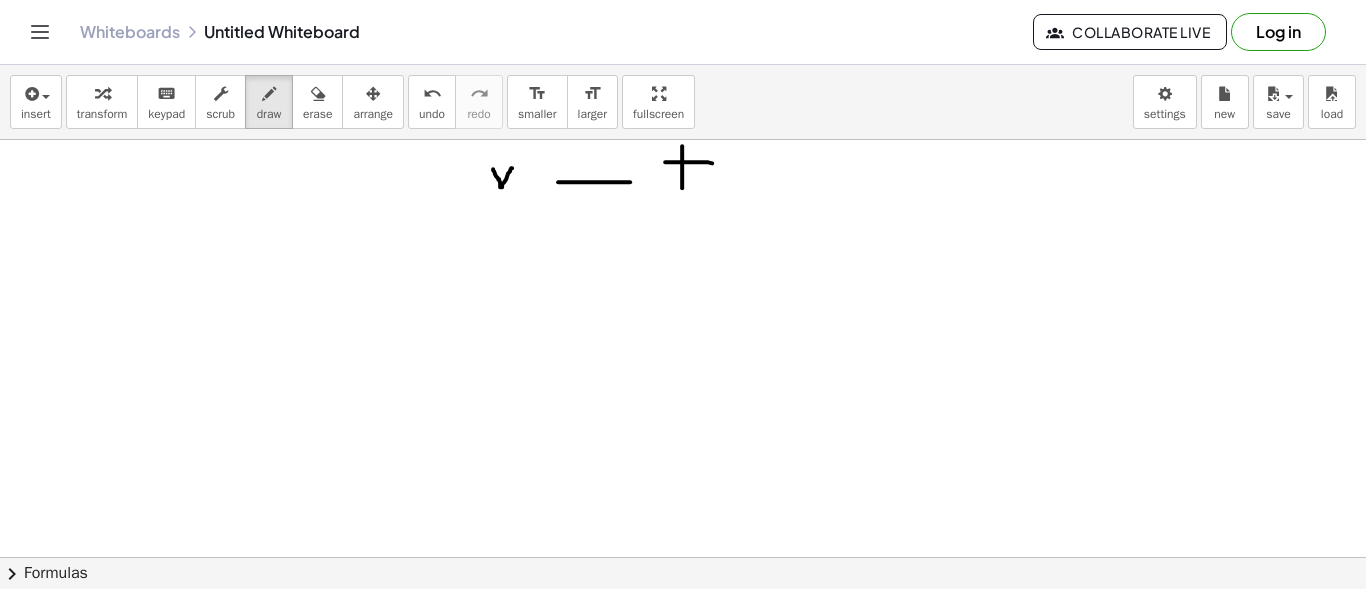 drag, startPoint x: 665, startPoint y: 161, endPoint x: 712, endPoint y: 162, distance: 47.010635 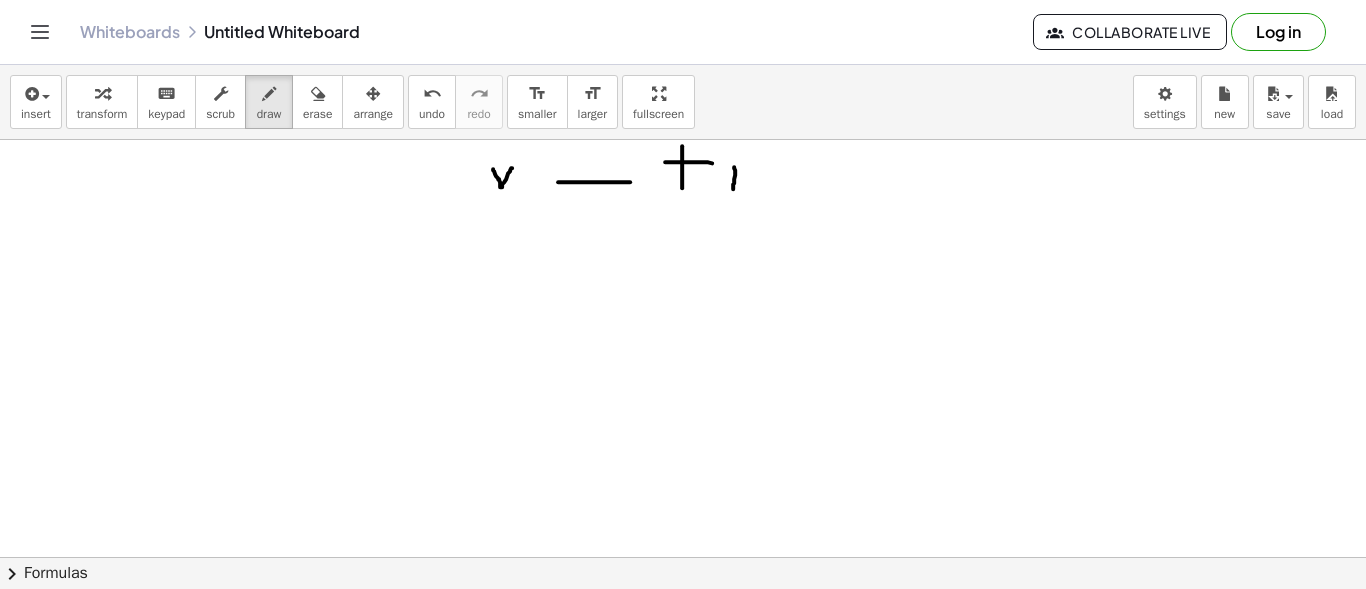 drag, startPoint x: 734, startPoint y: 166, endPoint x: 732, endPoint y: 183, distance: 17.117243 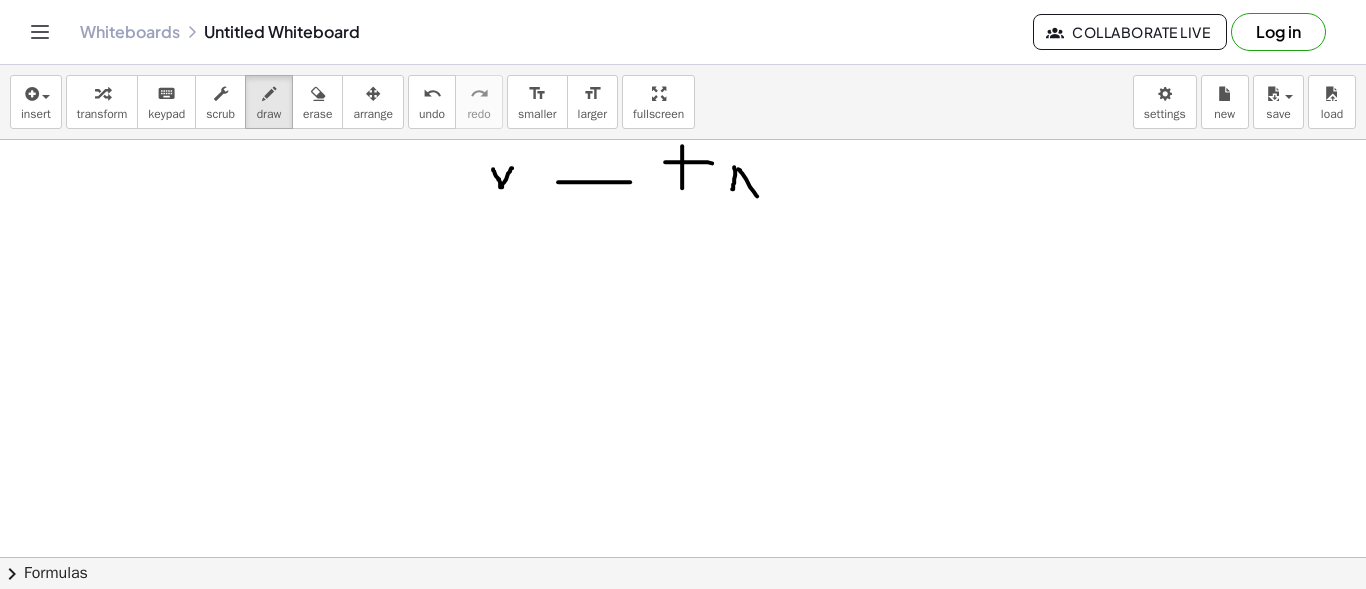 drag, startPoint x: 756, startPoint y: 194, endPoint x: 742, endPoint y: 188, distance: 15.231546 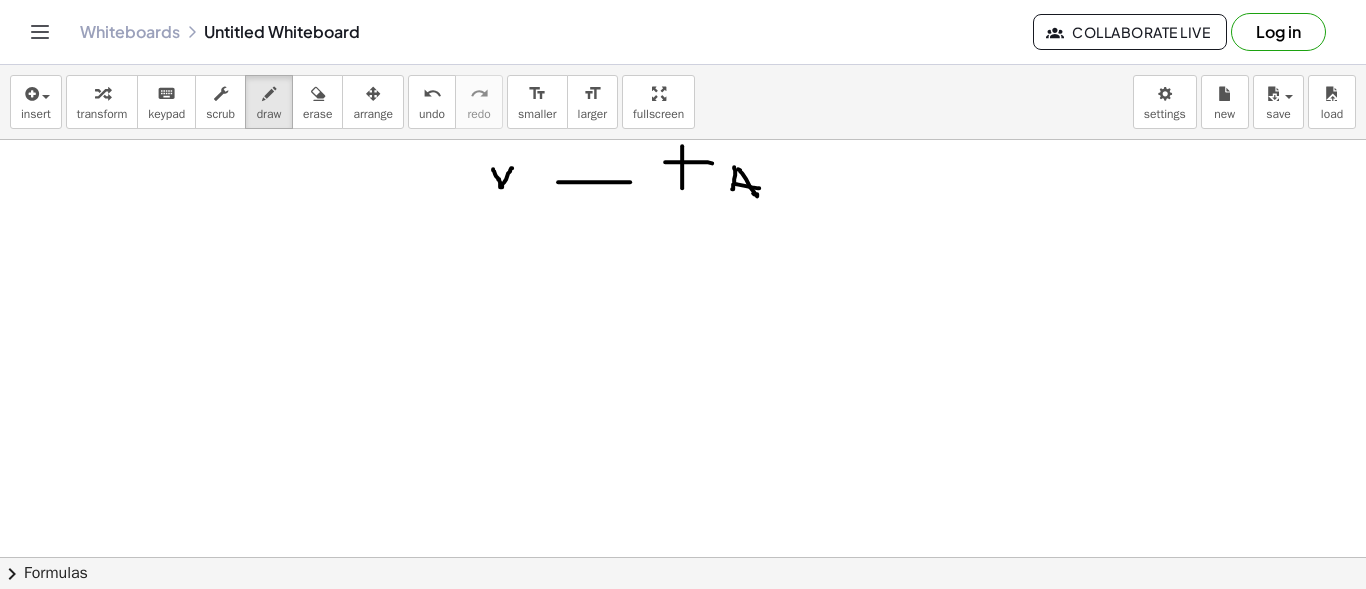 drag, startPoint x: 759, startPoint y: 187, endPoint x: 778, endPoint y: 193, distance: 19.924858 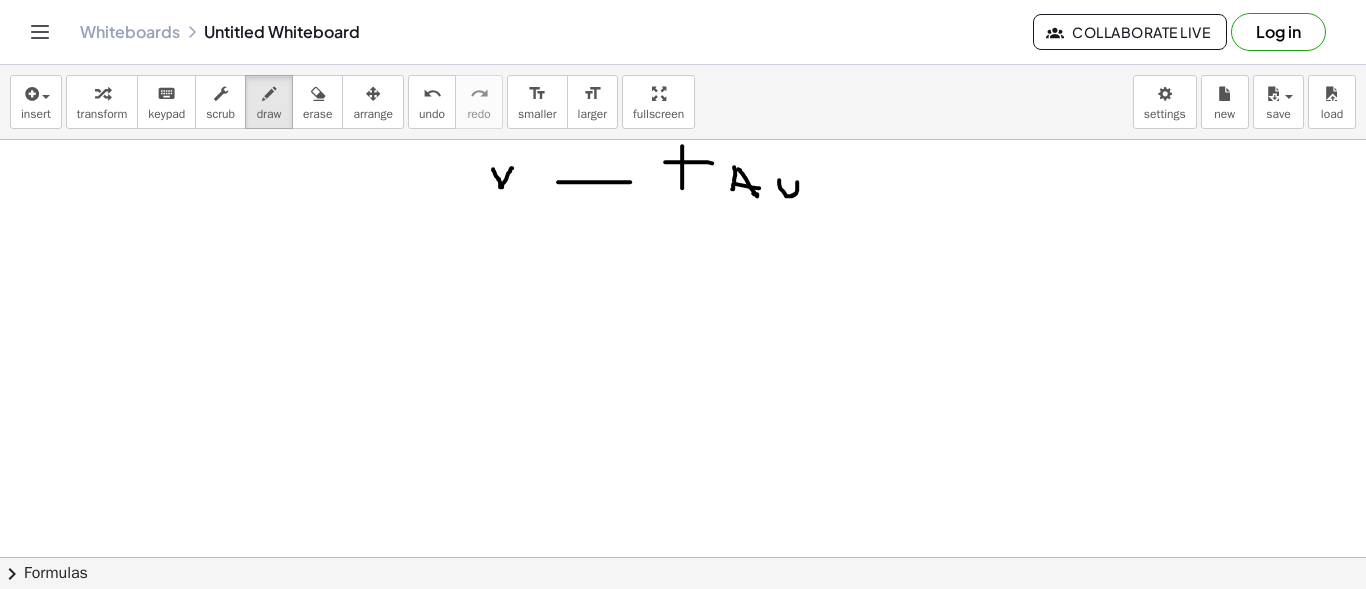 drag, startPoint x: 779, startPoint y: 179, endPoint x: 813, endPoint y: 178, distance: 34.0147 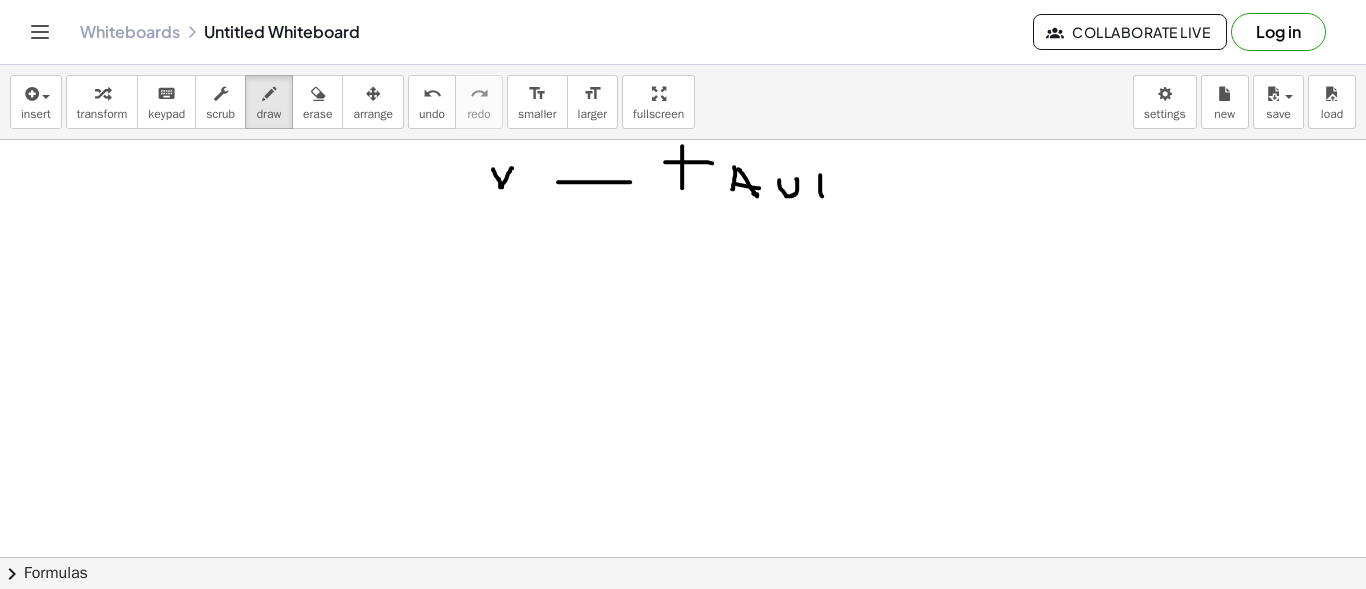 drag, startPoint x: 820, startPoint y: 174, endPoint x: 811, endPoint y: 190, distance: 18.35756 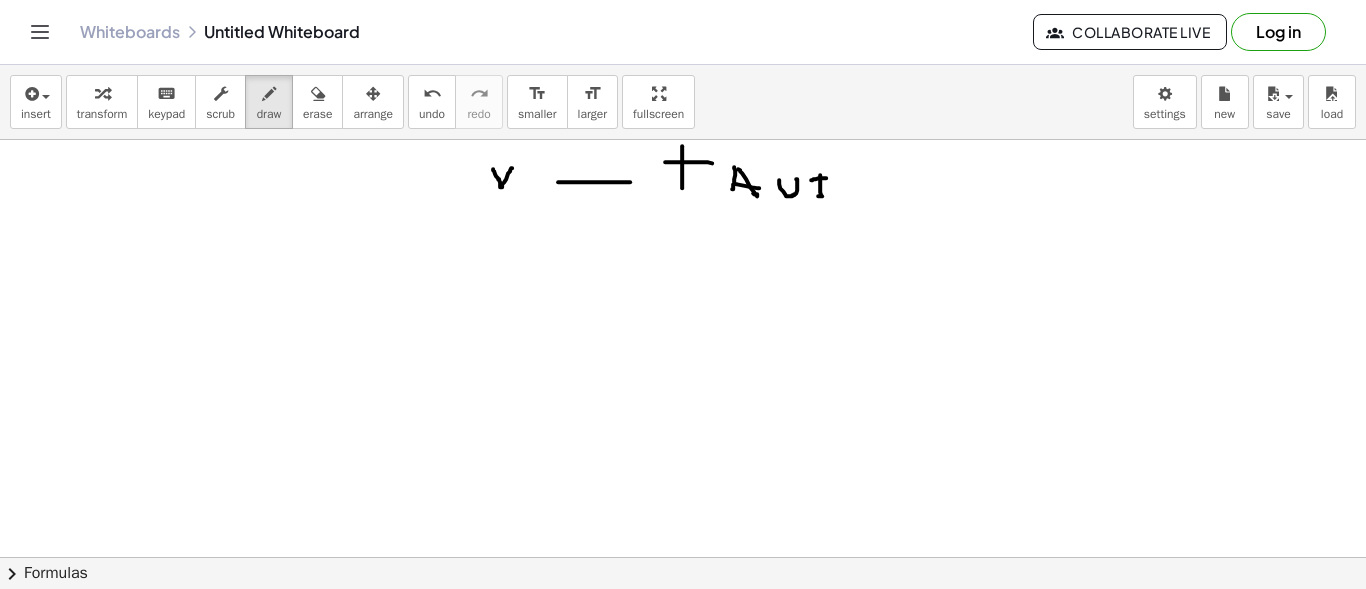 drag, startPoint x: 813, startPoint y: 178, endPoint x: 826, endPoint y: 177, distance: 13.038404 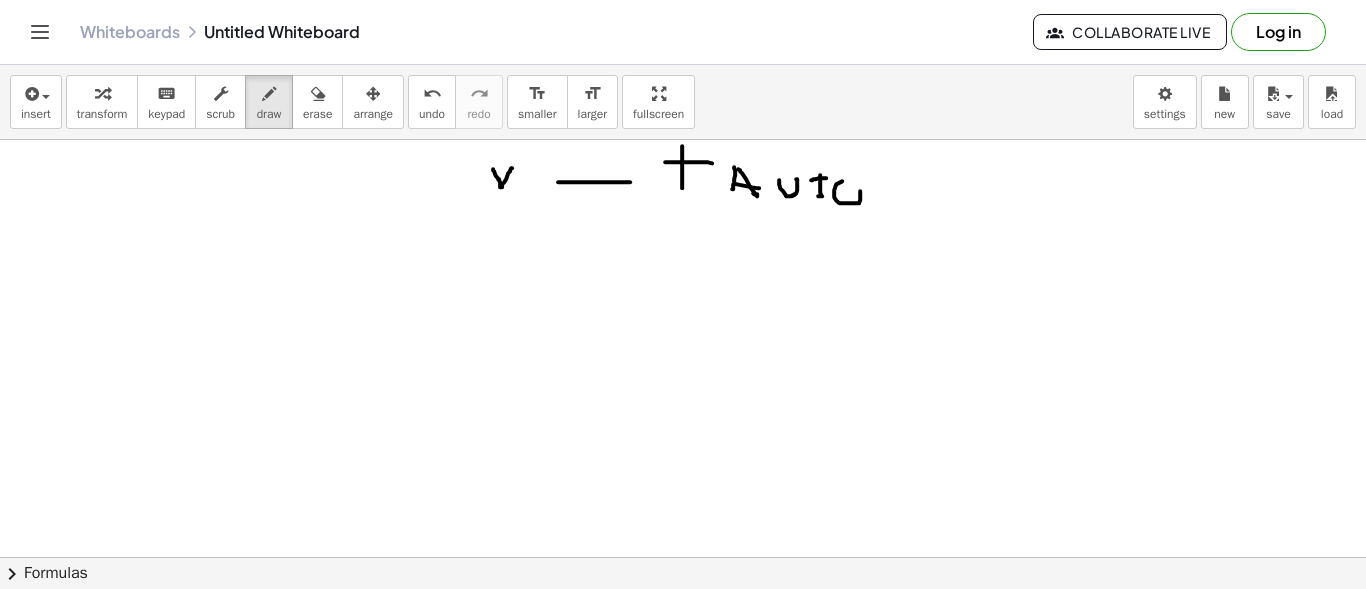 drag, startPoint x: 836, startPoint y: 199, endPoint x: 833, endPoint y: 181, distance: 18.248287 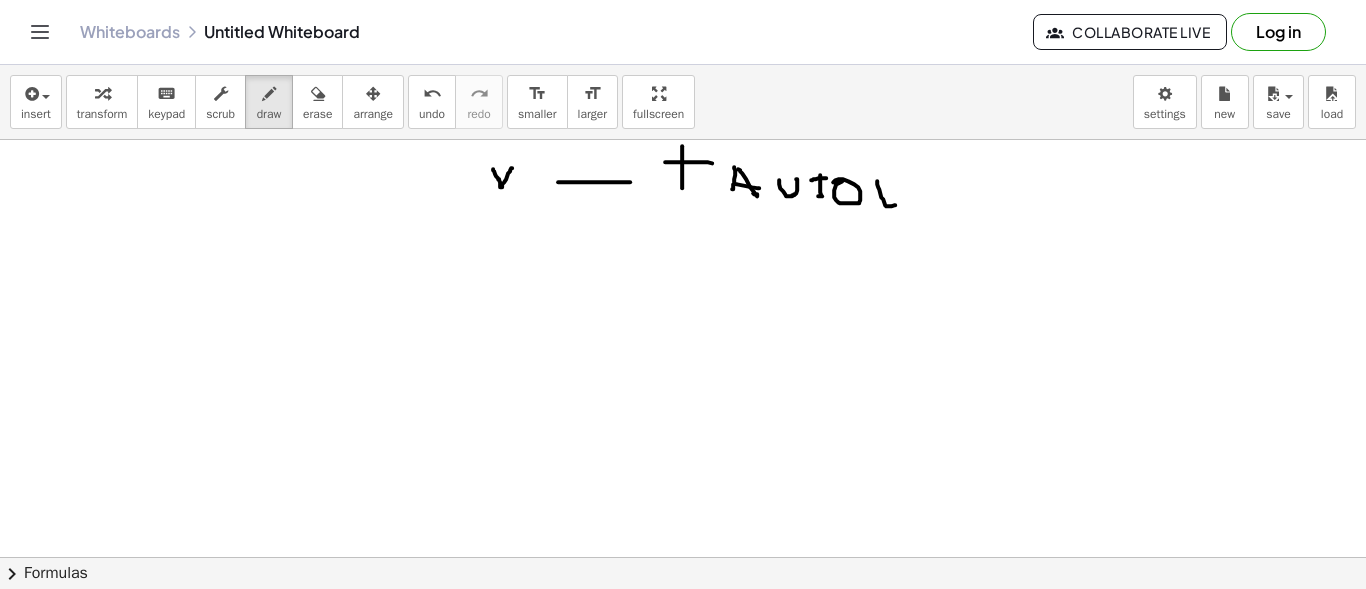 drag, startPoint x: 877, startPoint y: 180, endPoint x: 913, endPoint y: 183, distance: 36.124783 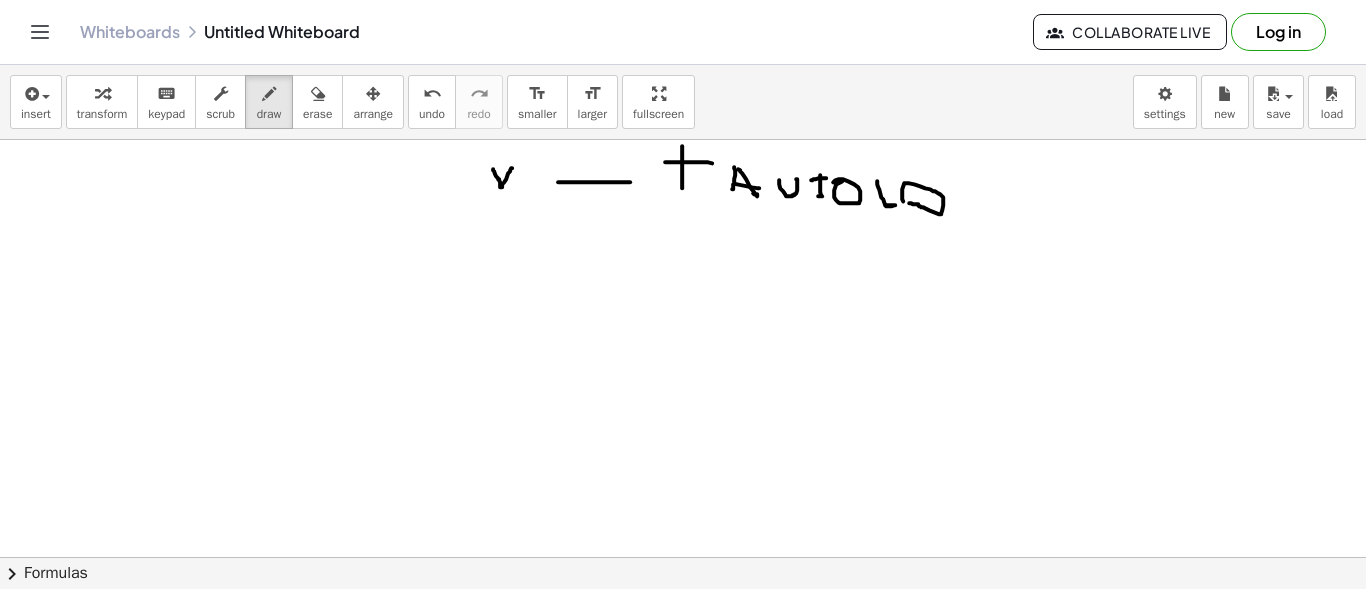 drag, startPoint x: 911, startPoint y: 202, endPoint x: 892, endPoint y: 202, distance: 19 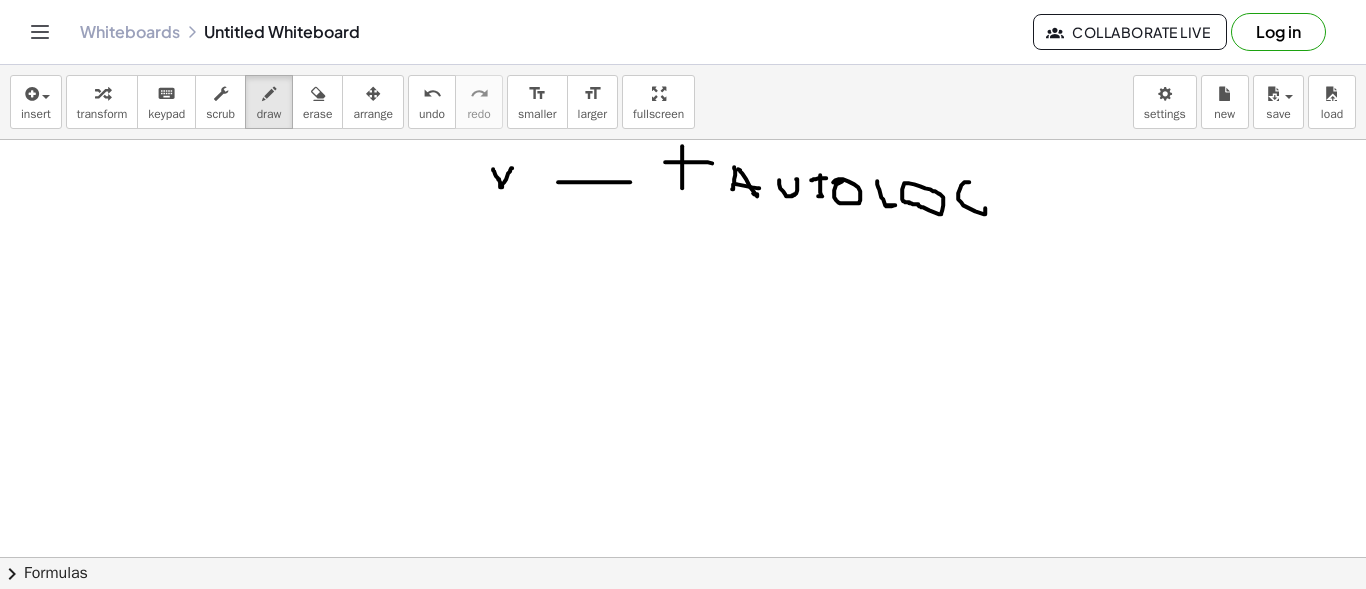 drag, startPoint x: 958, startPoint y: 195, endPoint x: 971, endPoint y: 203, distance: 15.264338 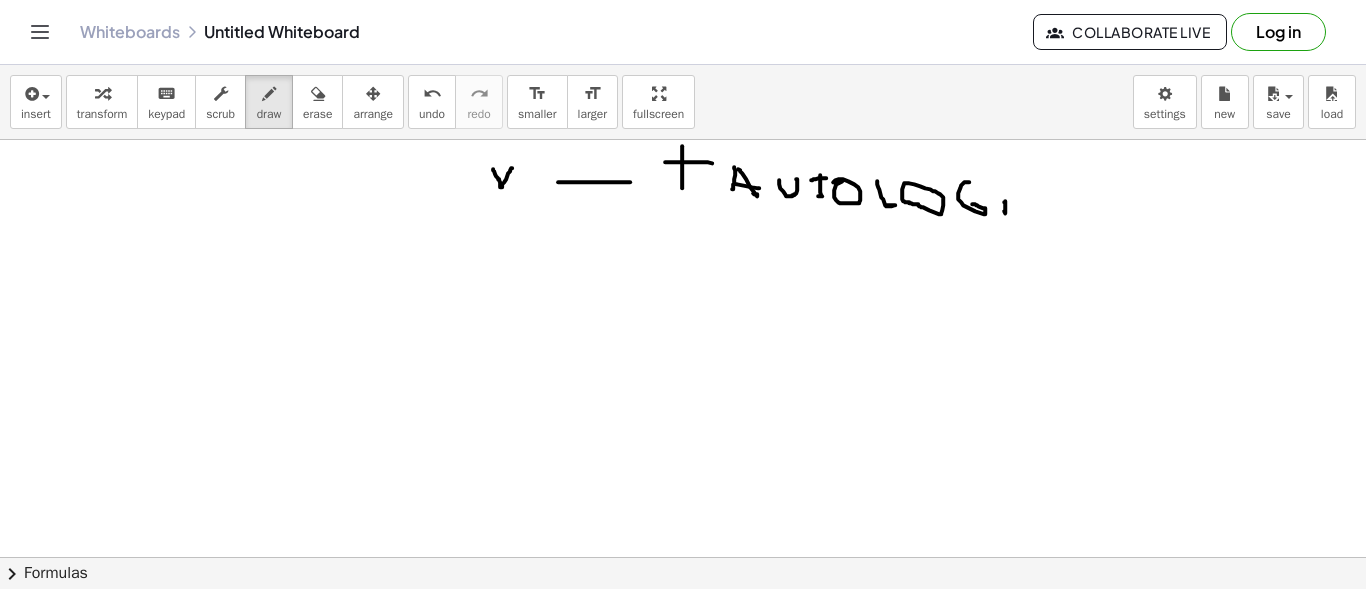 drag, startPoint x: 1005, startPoint y: 212, endPoint x: 990, endPoint y: 200, distance: 19.209373 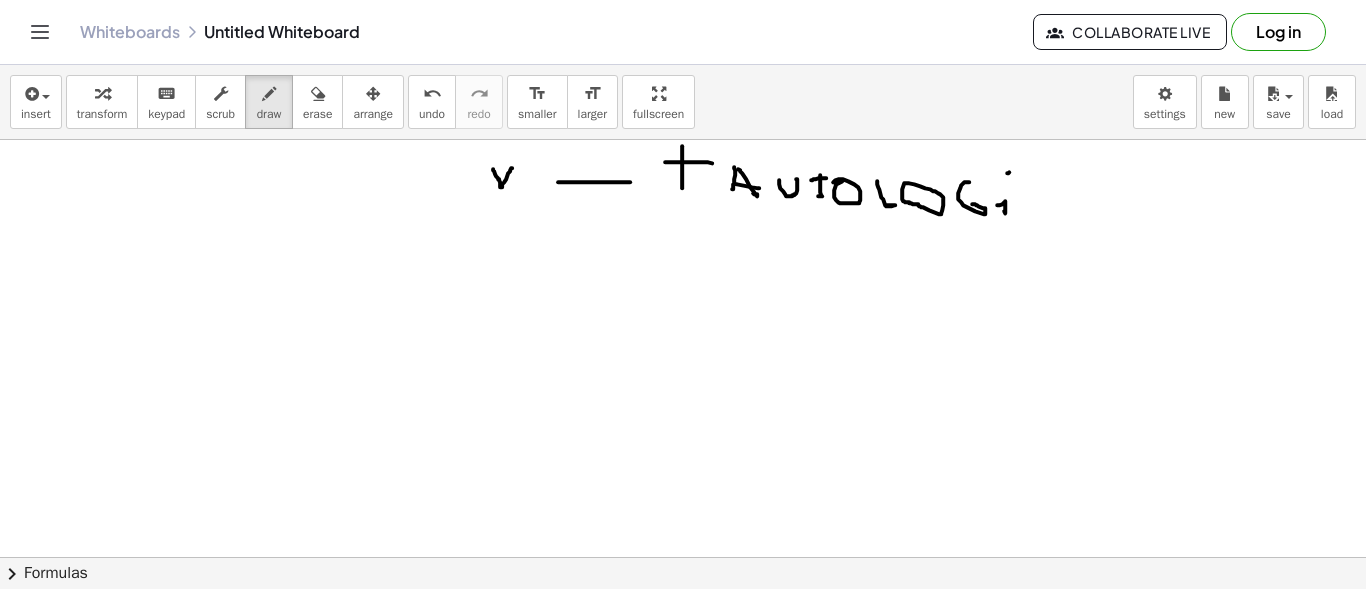 click at bounding box center [683, 622] 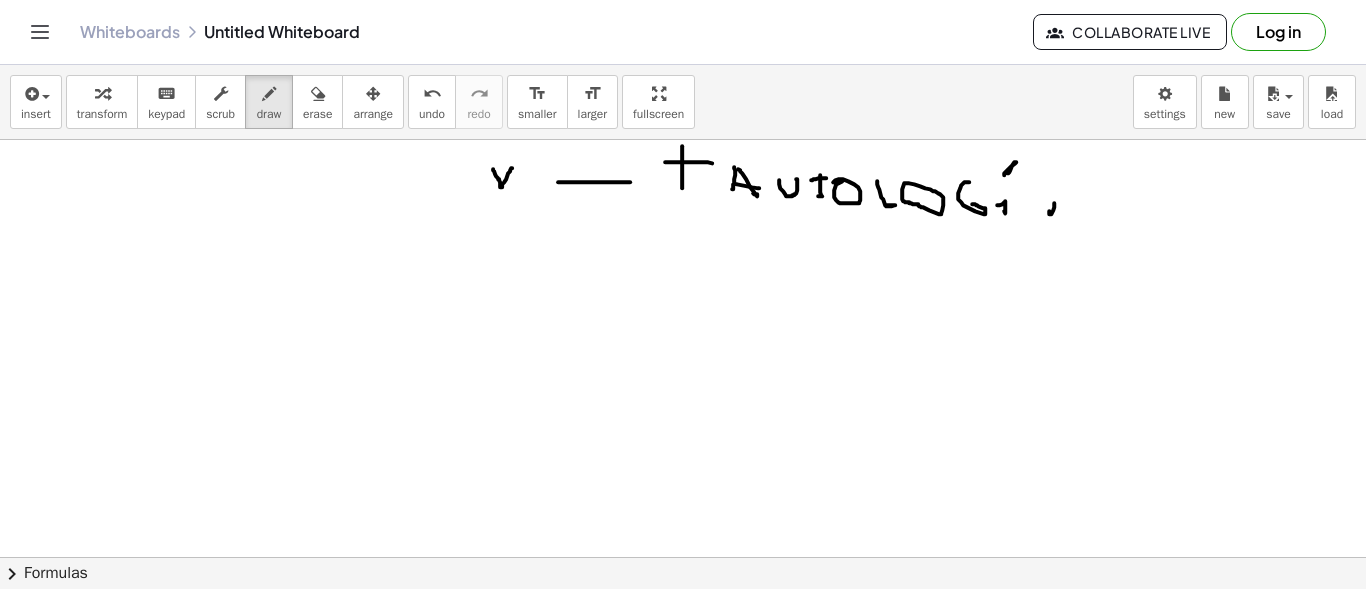 click at bounding box center (683, 622) 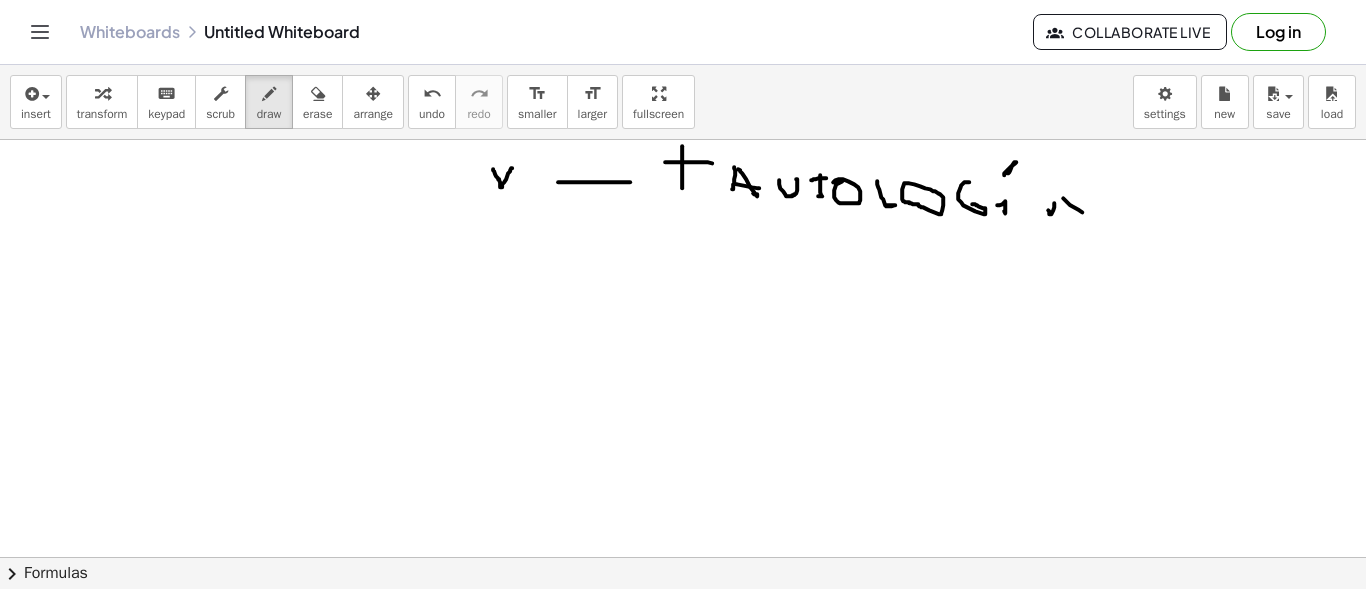 click at bounding box center (683, 622) 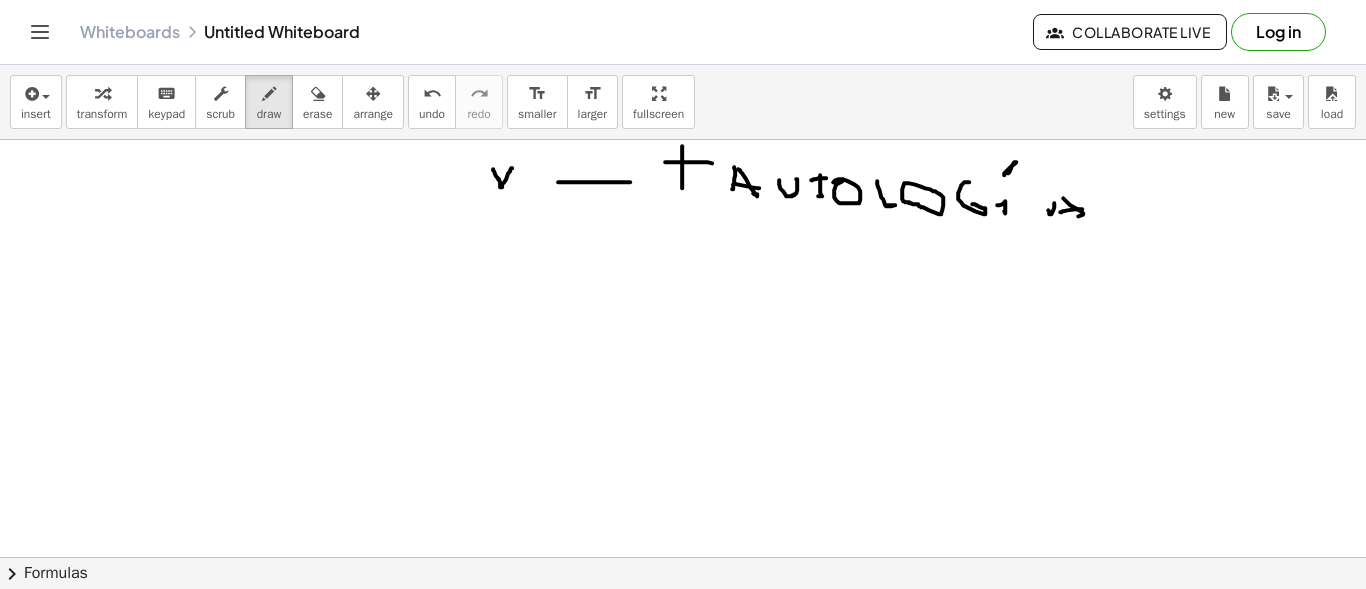 click at bounding box center [683, 622] 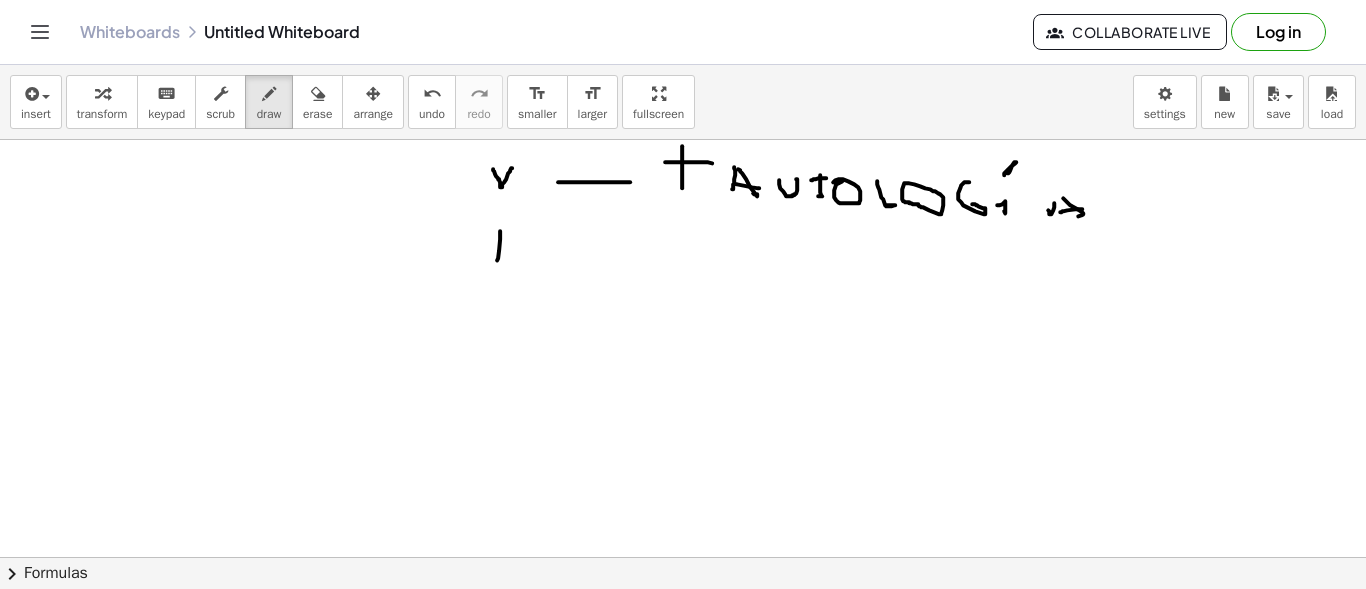 click at bounding box center (683, 622) 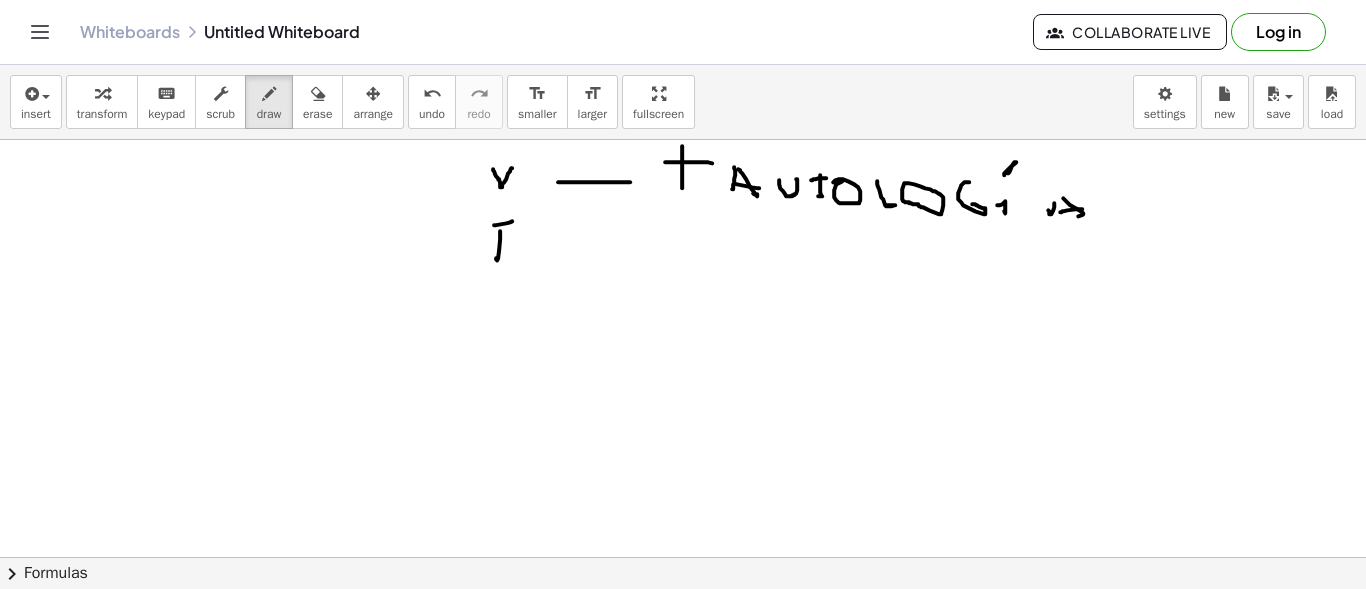 click at bounding box center [683, 622] 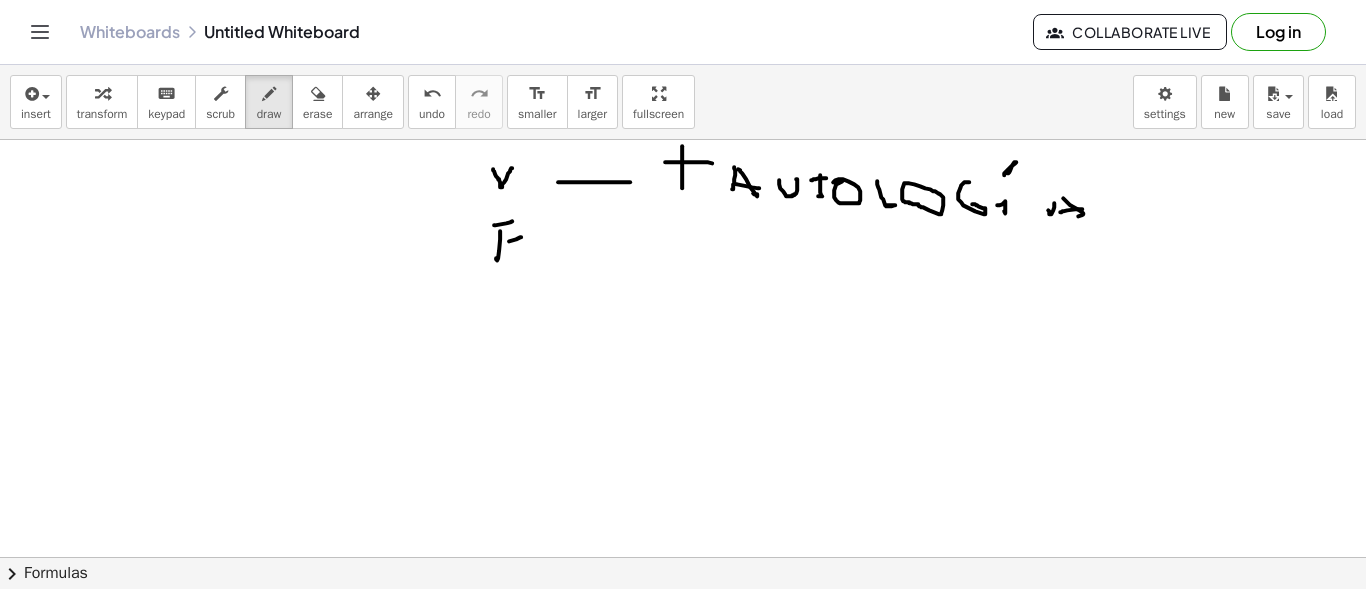 click at bounding box center (683, 622) 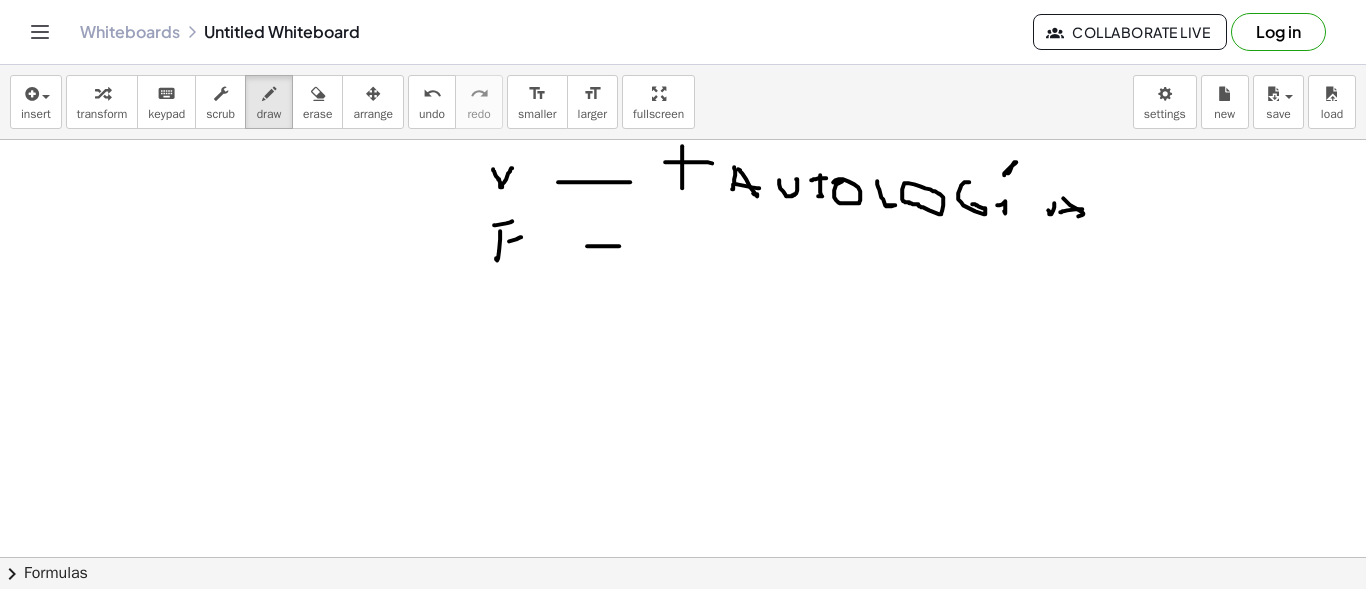 click at bounding box center (683, 622) 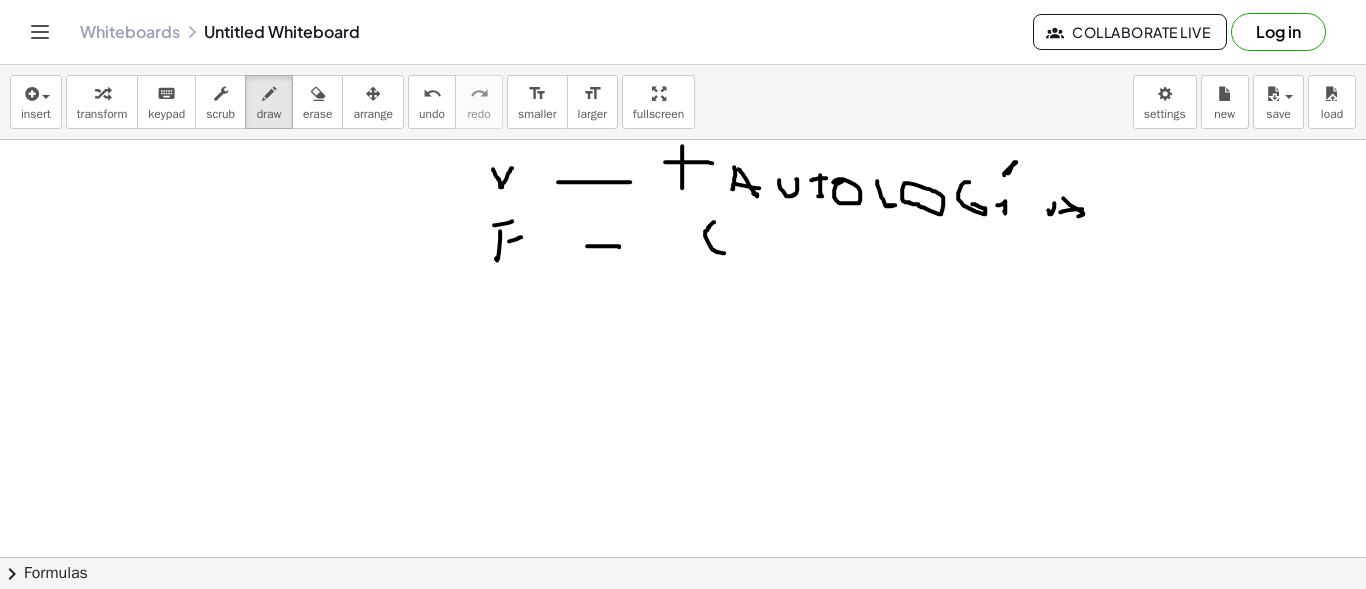 click at bounding box center (683, 622) 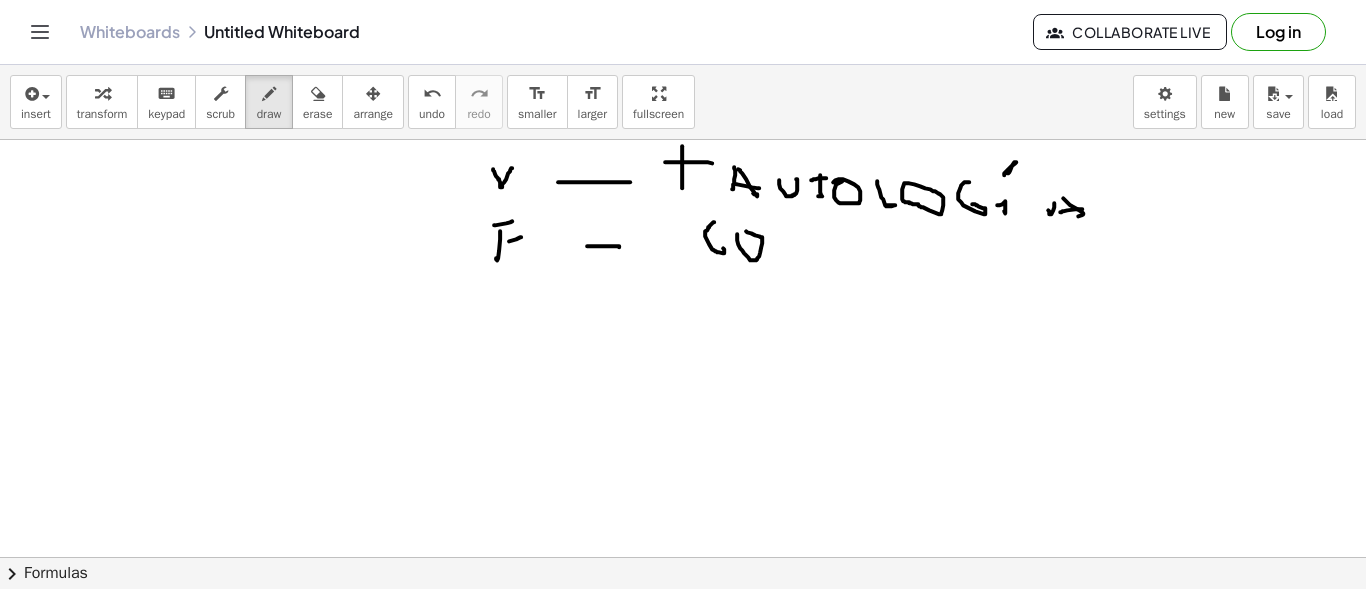 click at bounding box center [683, 622] 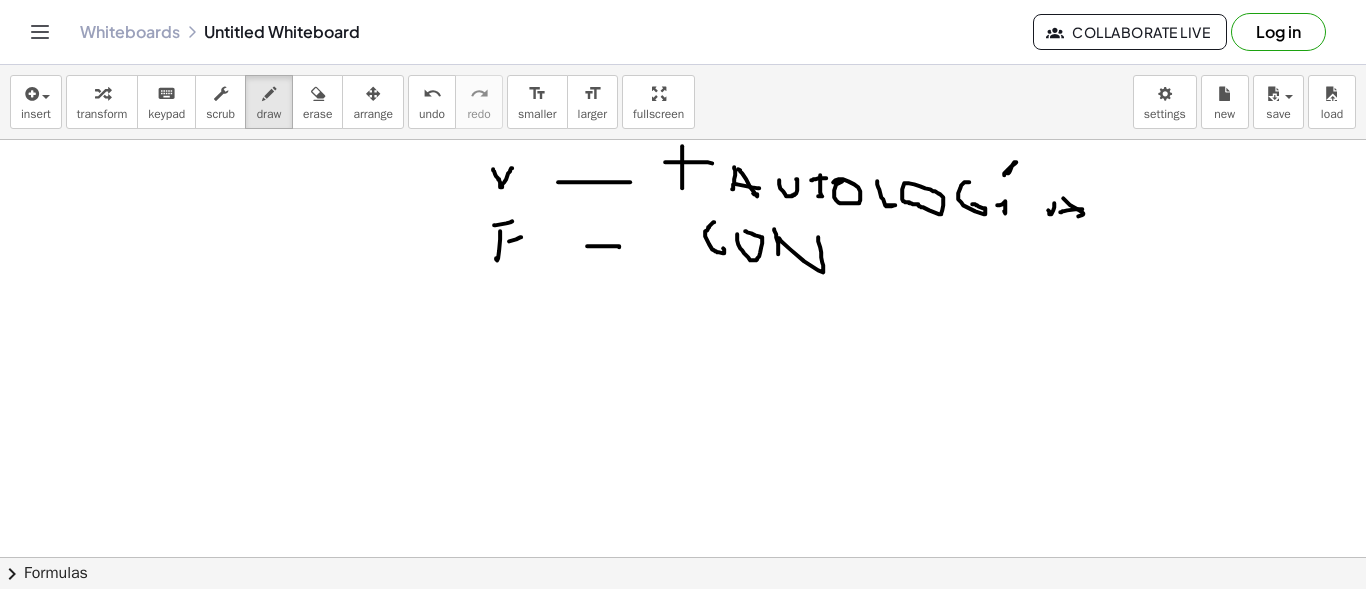 drag, startPoint x: 774, startPoint y: 228, endPoint x: 843, endPoint y: 247, distance: 71.568146 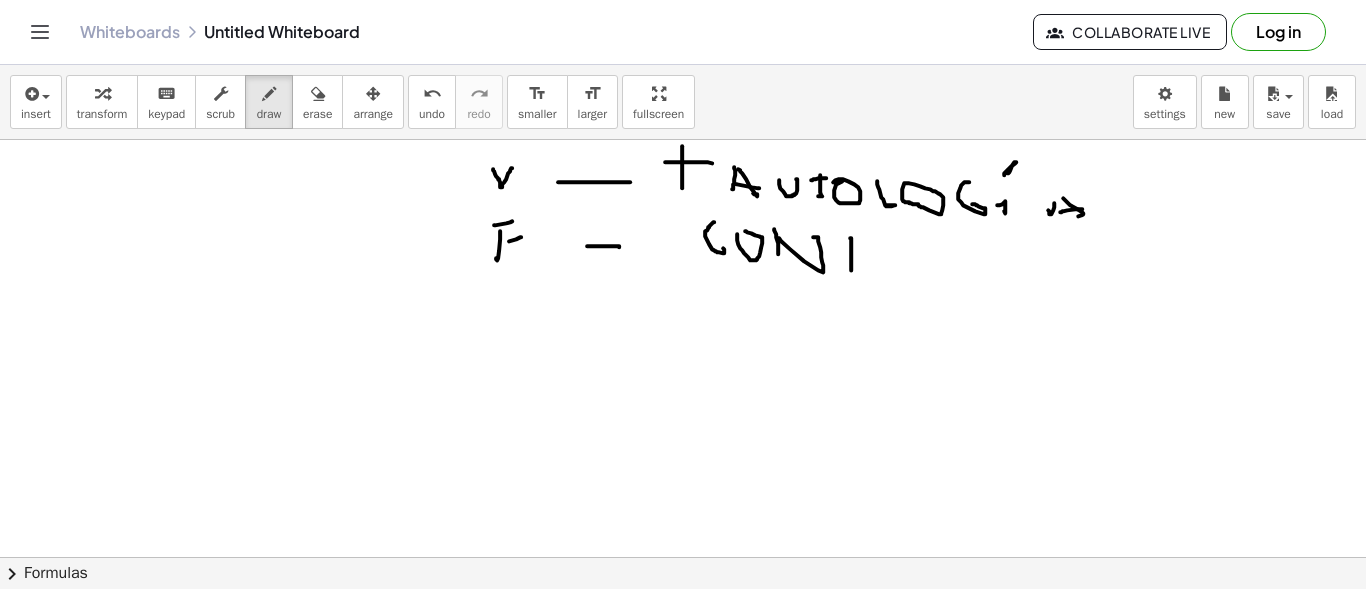 drag, startPoint x: 850, startPoint y: 237, endPoint x: 837, endPoint y: 257, distance: 23.853722 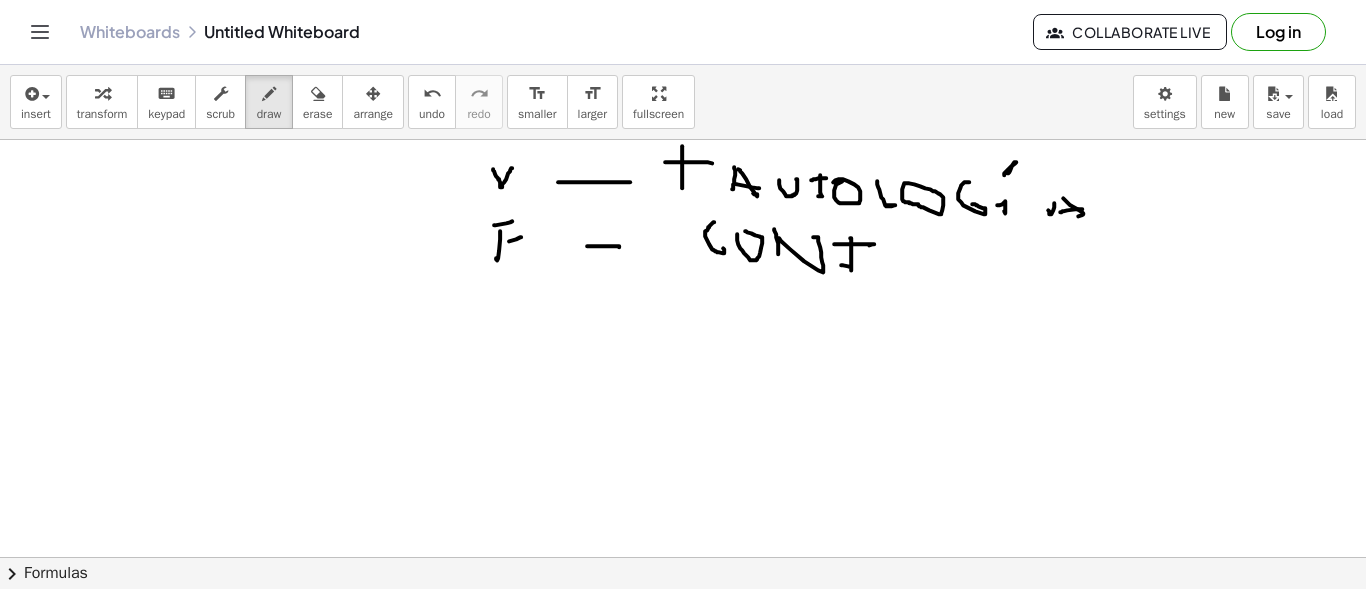 click at bounding box center (683, 622) 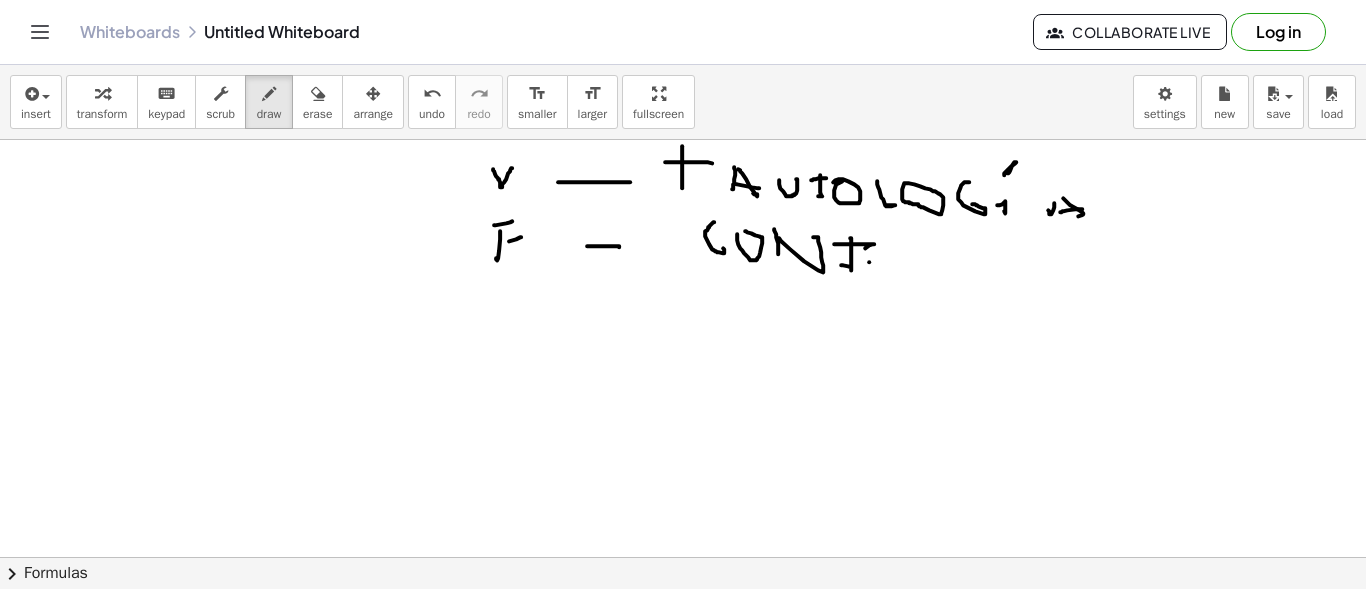 click at bounding box center [683, 622] 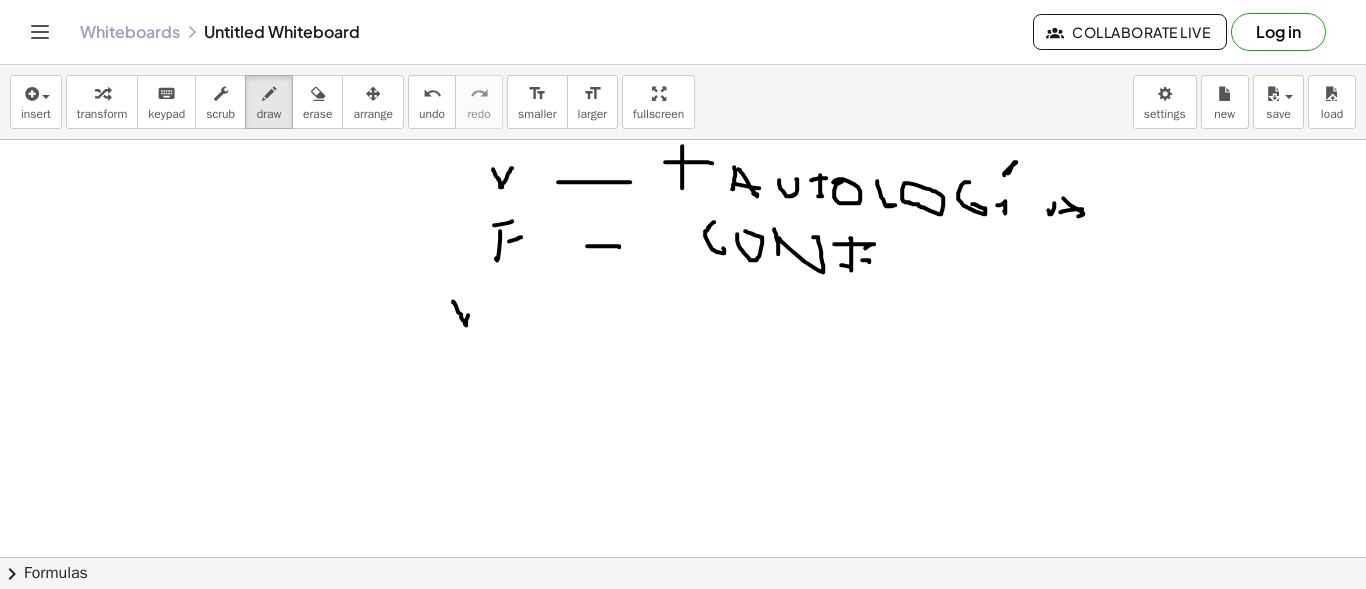 click at bounding box center [683, 622] 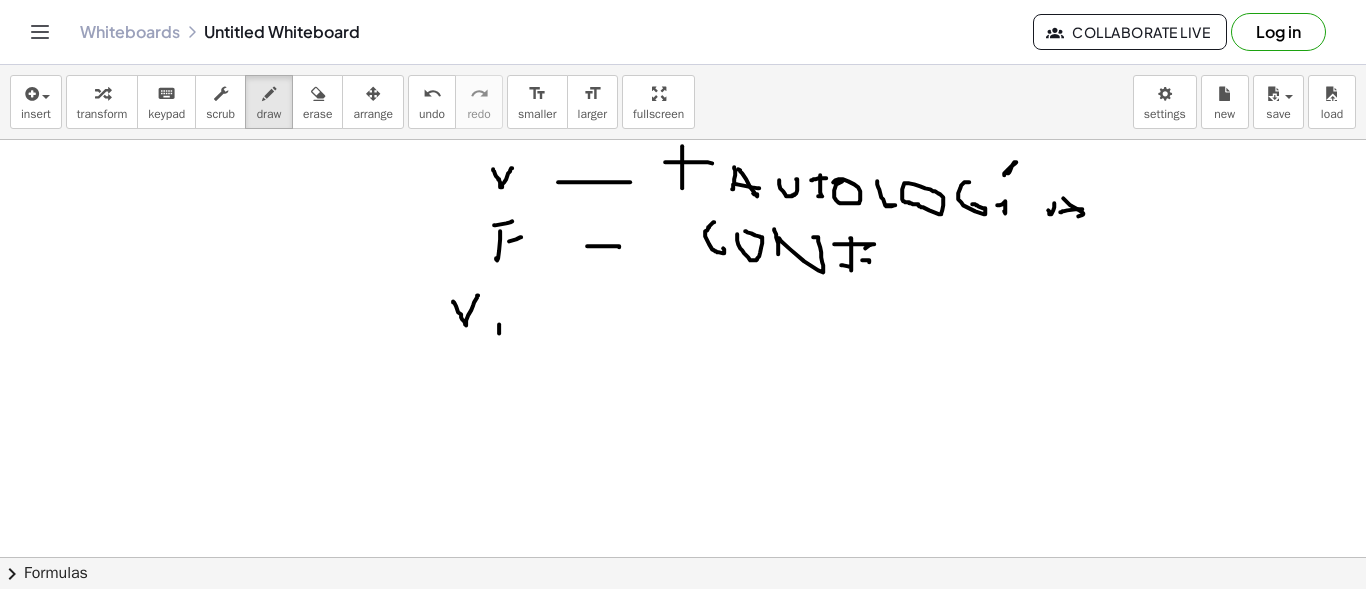 click at bounding box center (683, 622) 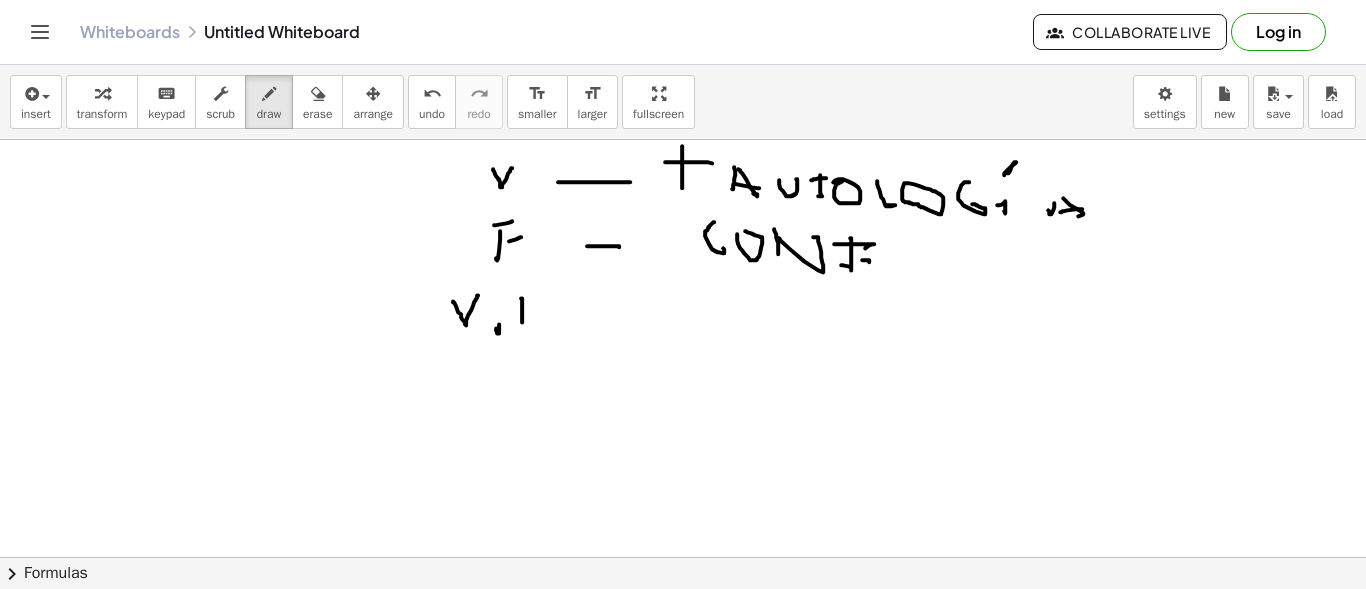 drag, startPoint x: 521, startPoint y: 297, endPoint x: 520, endPoint y: 319, distance: 22.022715 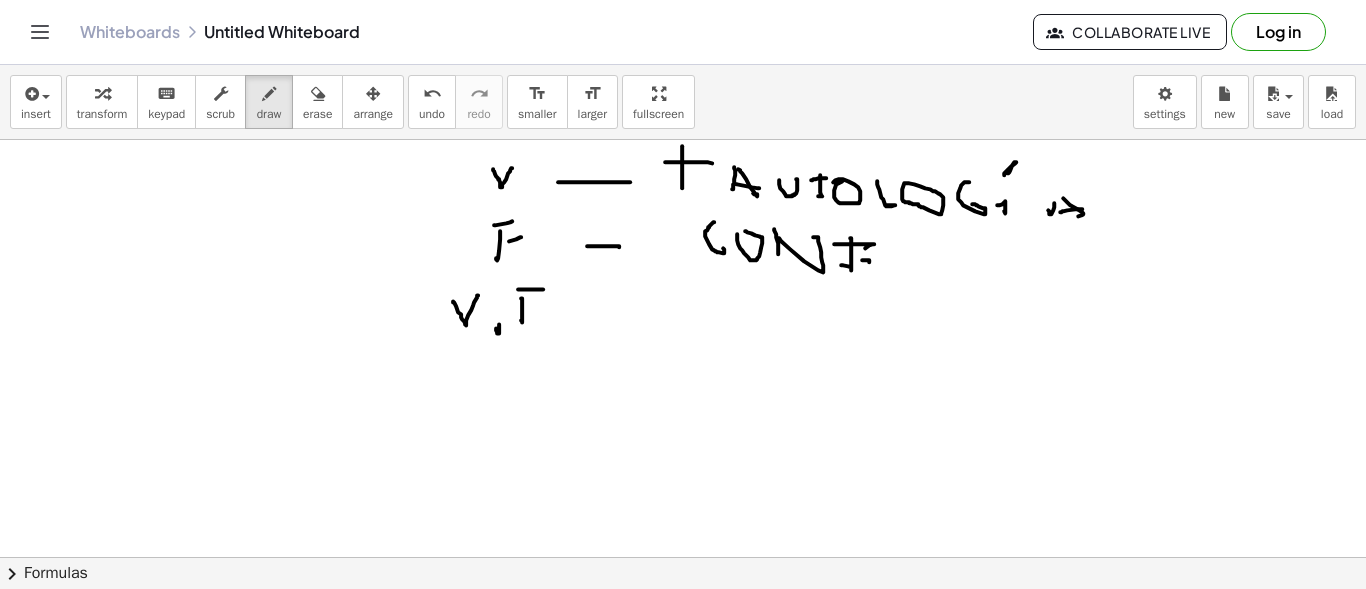 drag, startPoint x: 518, startPoint y: 288, endPoint x: 524, endPoint y: 302, distance: 15.231546 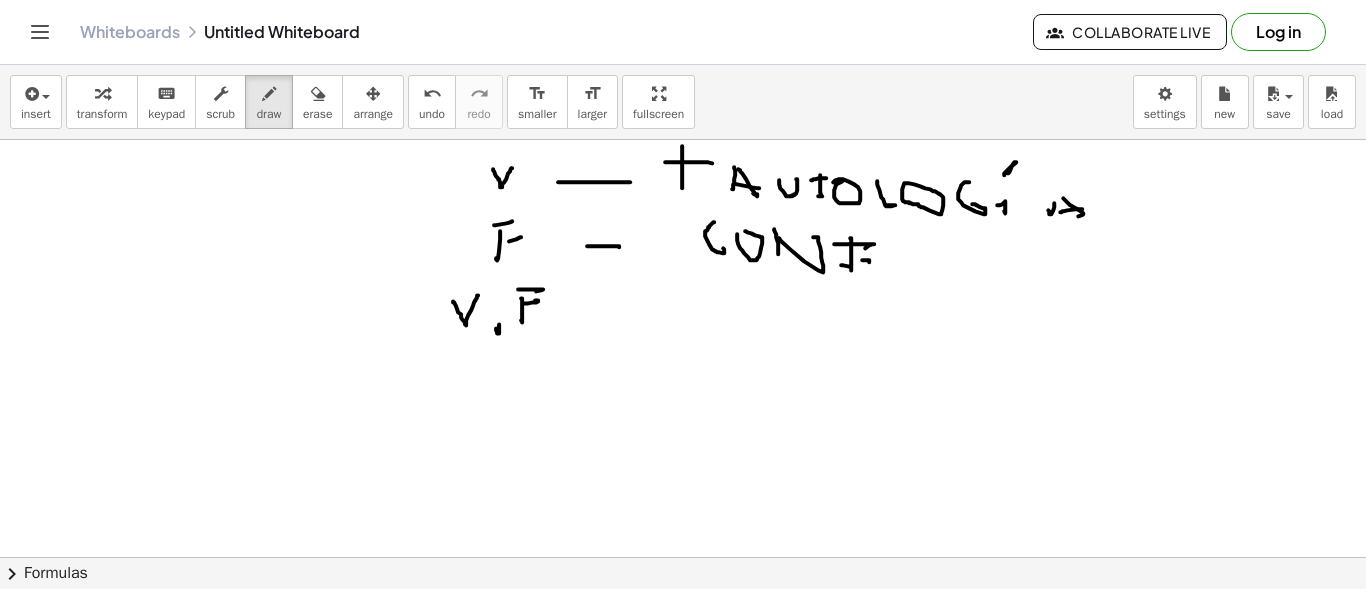 drag, startPoint x: 524, startPoint y: 302, endPoint x: 598, endPoint y: 309, distance: 74.330345 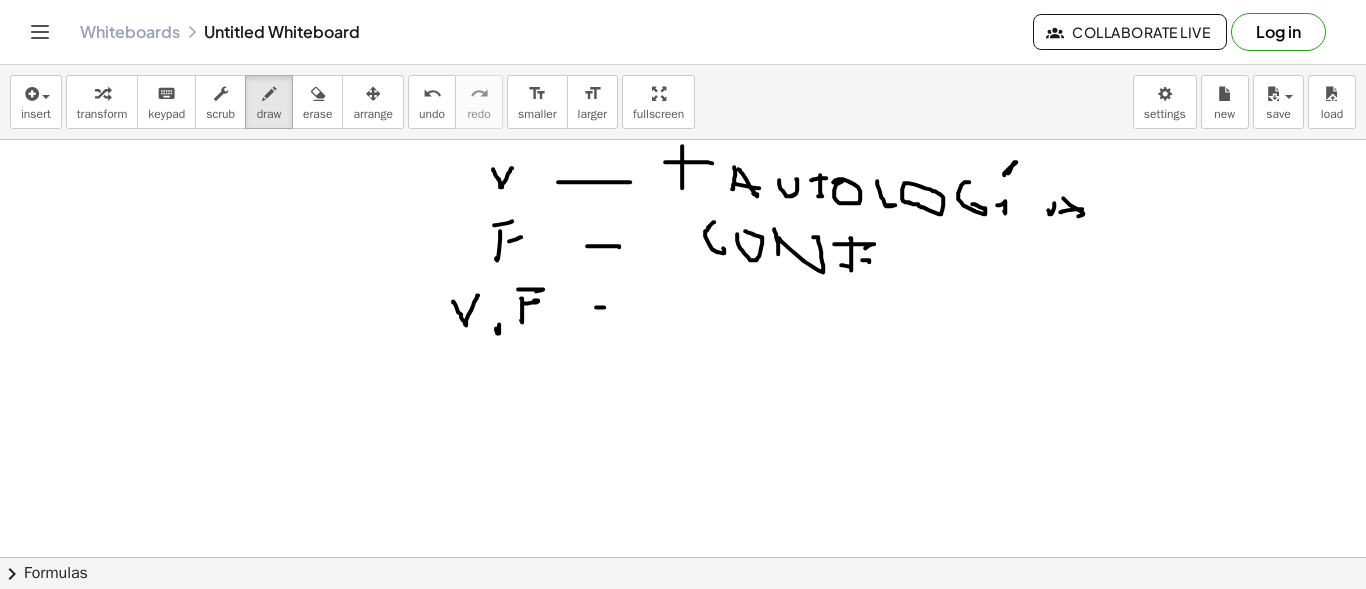 click at bounding box center (683, 622) 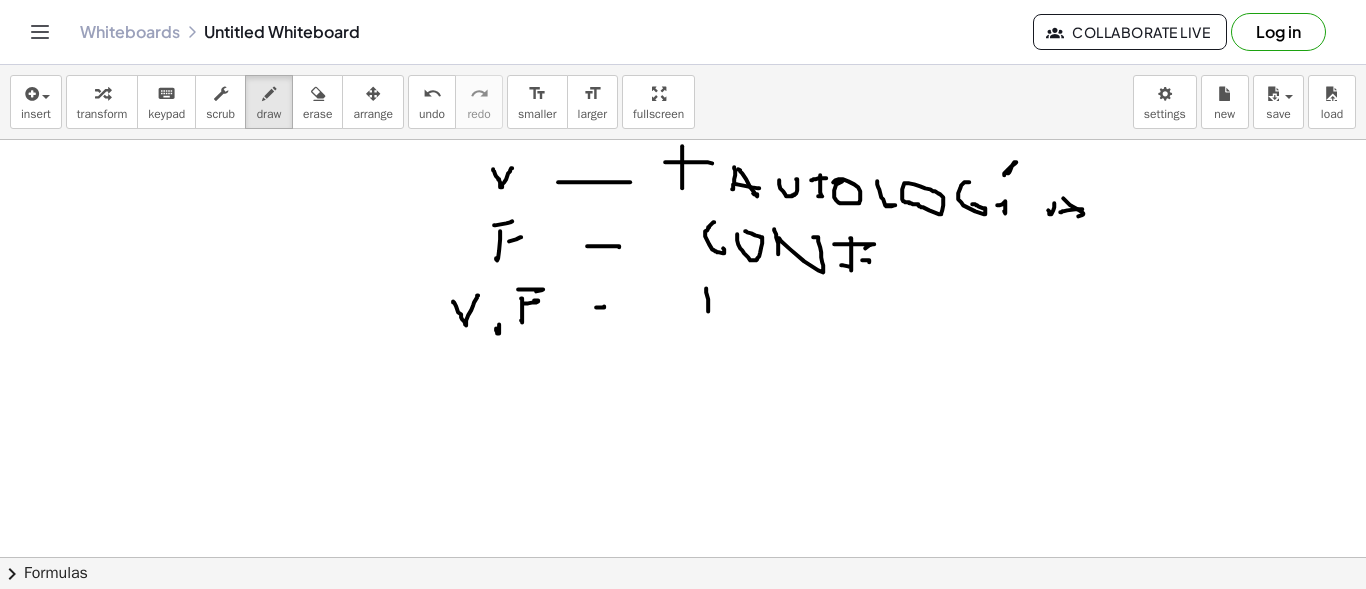 drag, startPoint x: 708, startPoint y: 310, endPoint x: 700, endPoint y: 329, distance: 20.615528 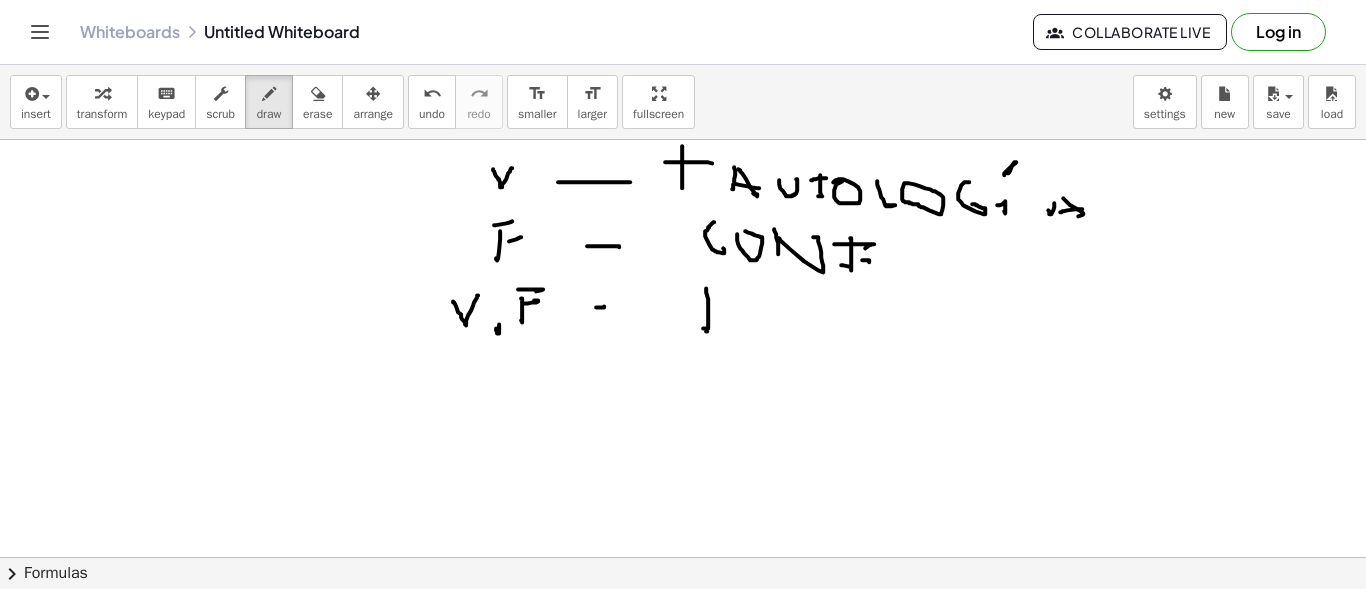 click at bounding box center [683, 622] 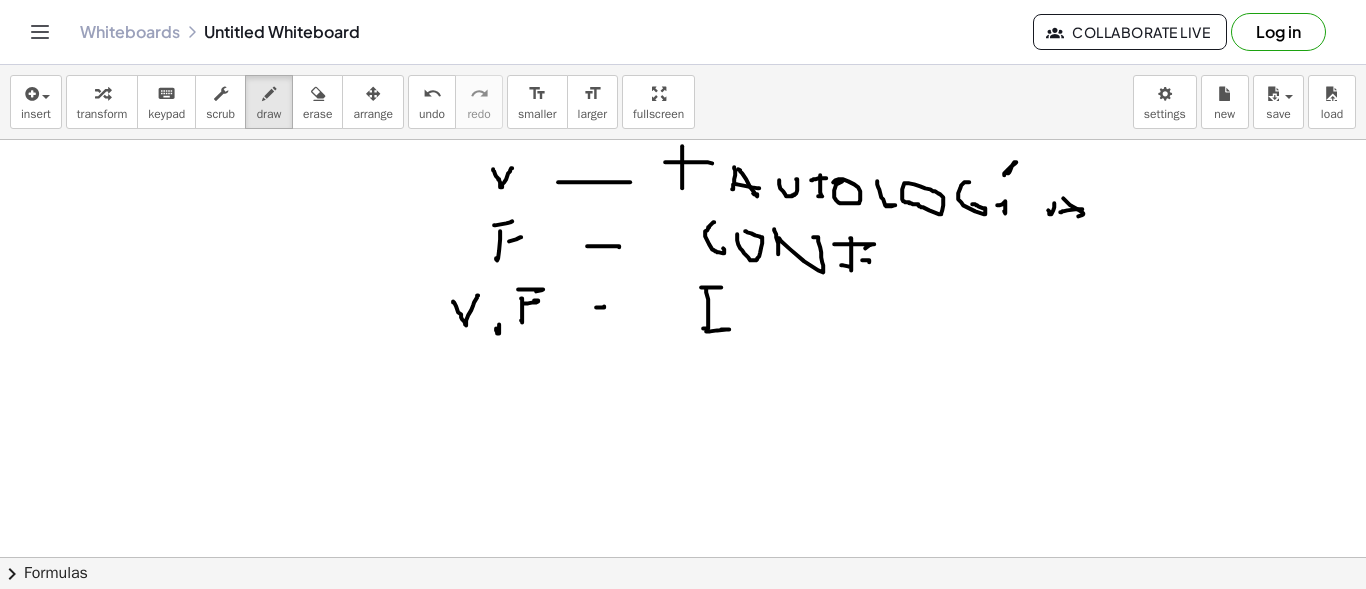 click at bounding box center (683, 622) 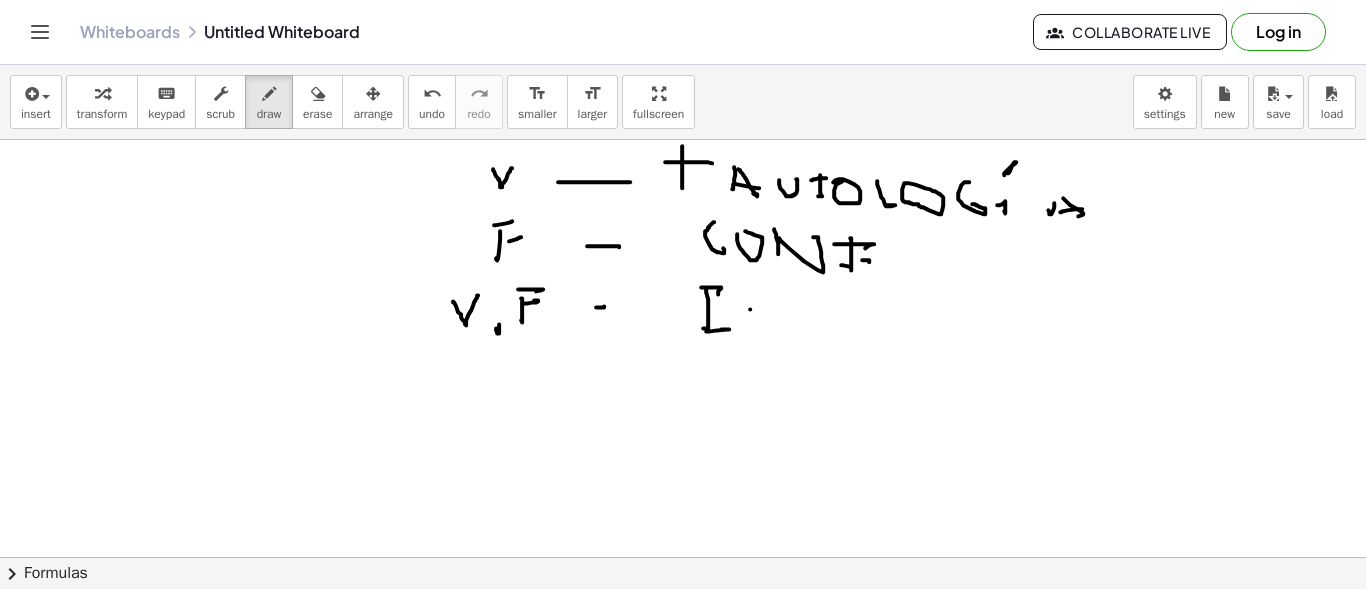 click at bounding box center [683, 622] 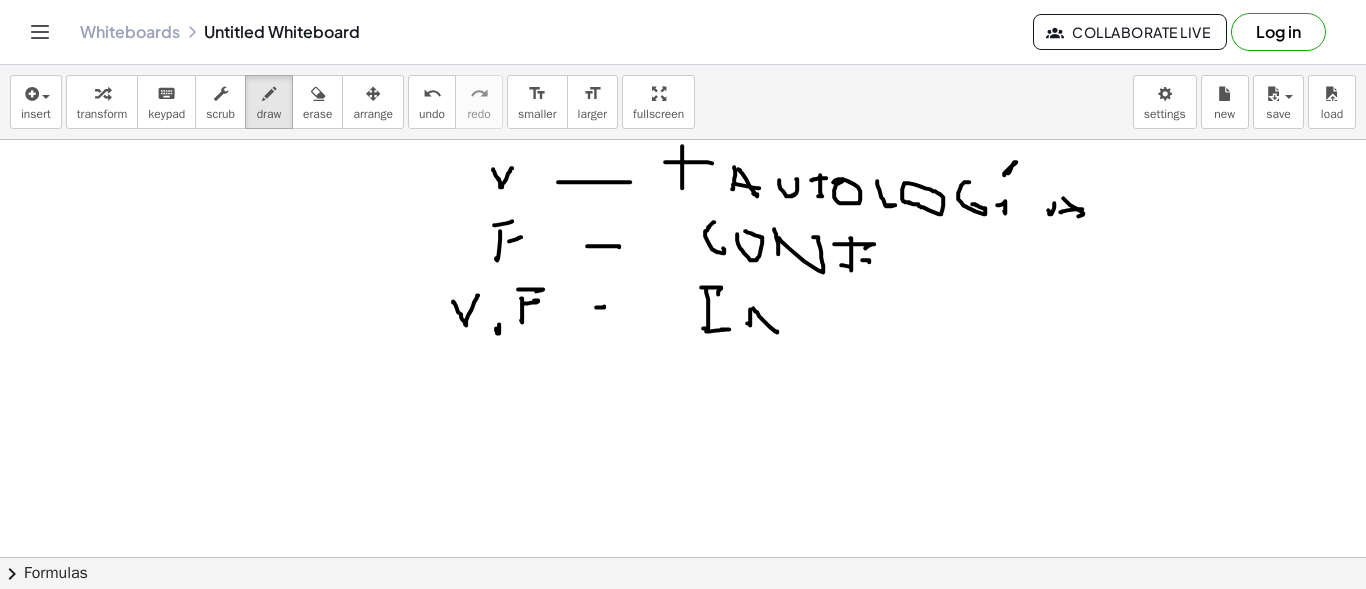 click at bounding box center (683, 622) 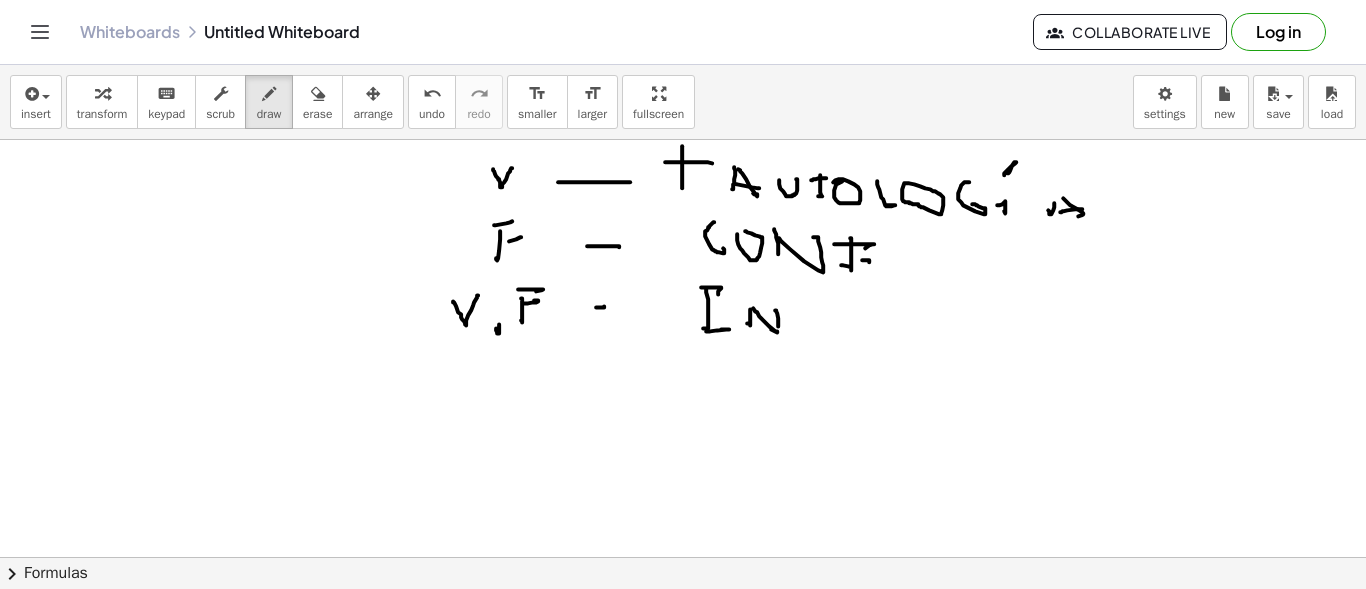 click at bounding box center (683, 622) 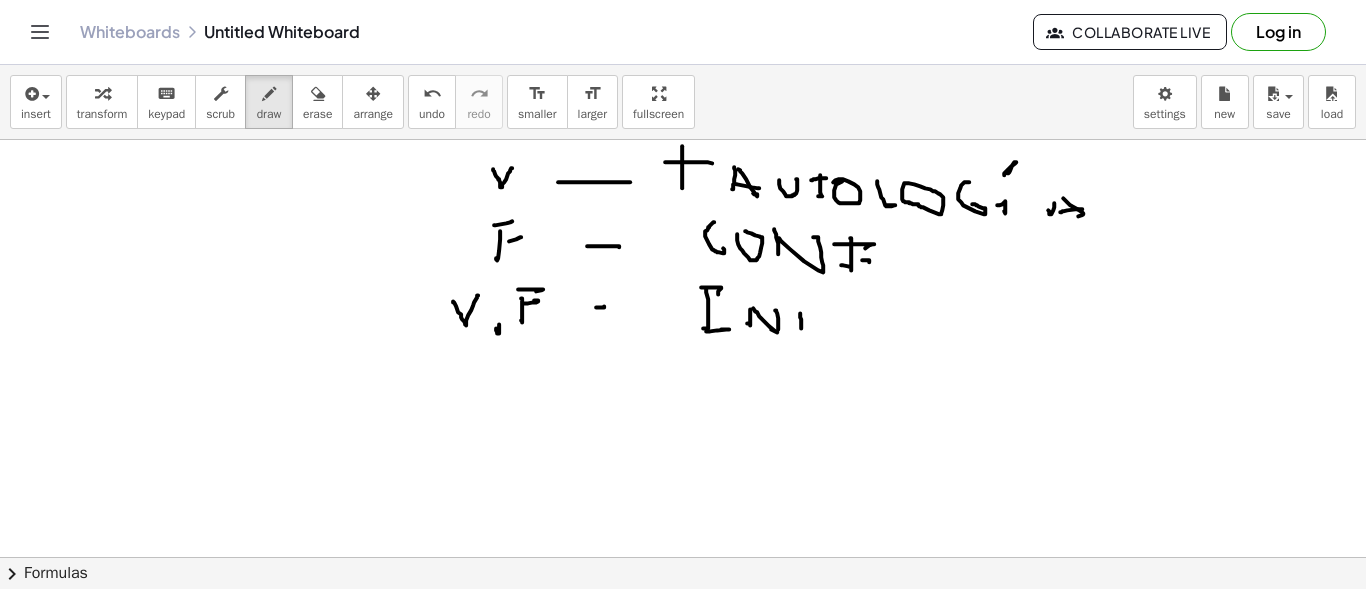 click at bounding box center (683, 622) 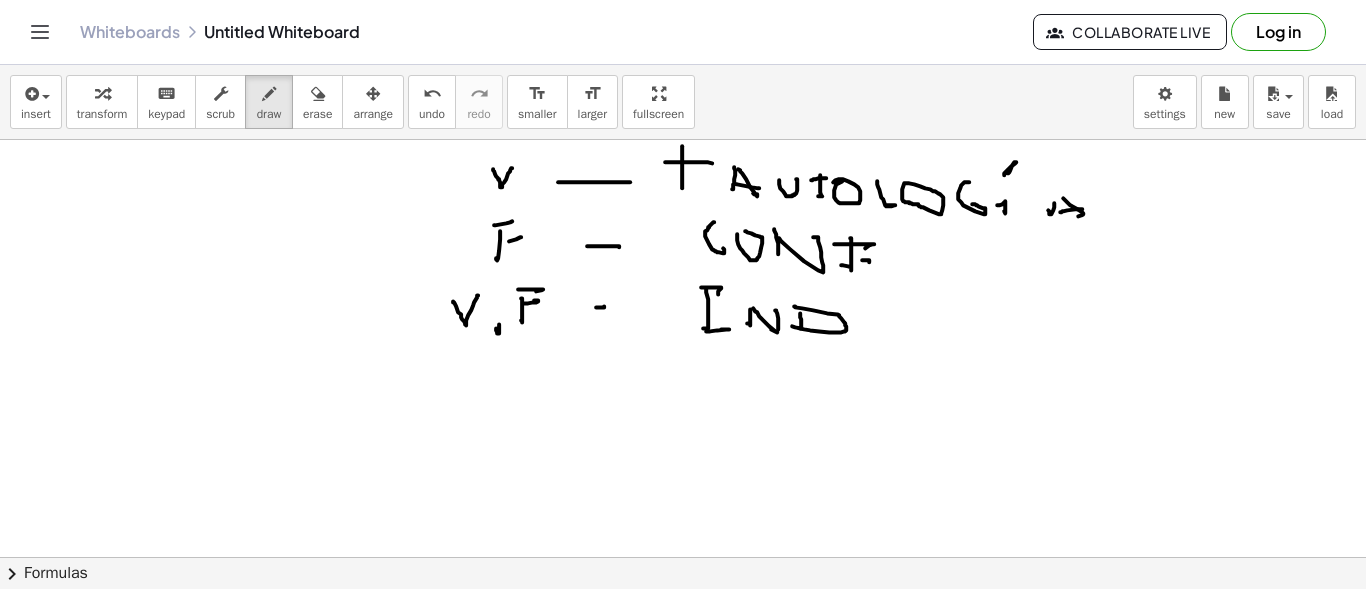 click at bounding box center [683, 622] 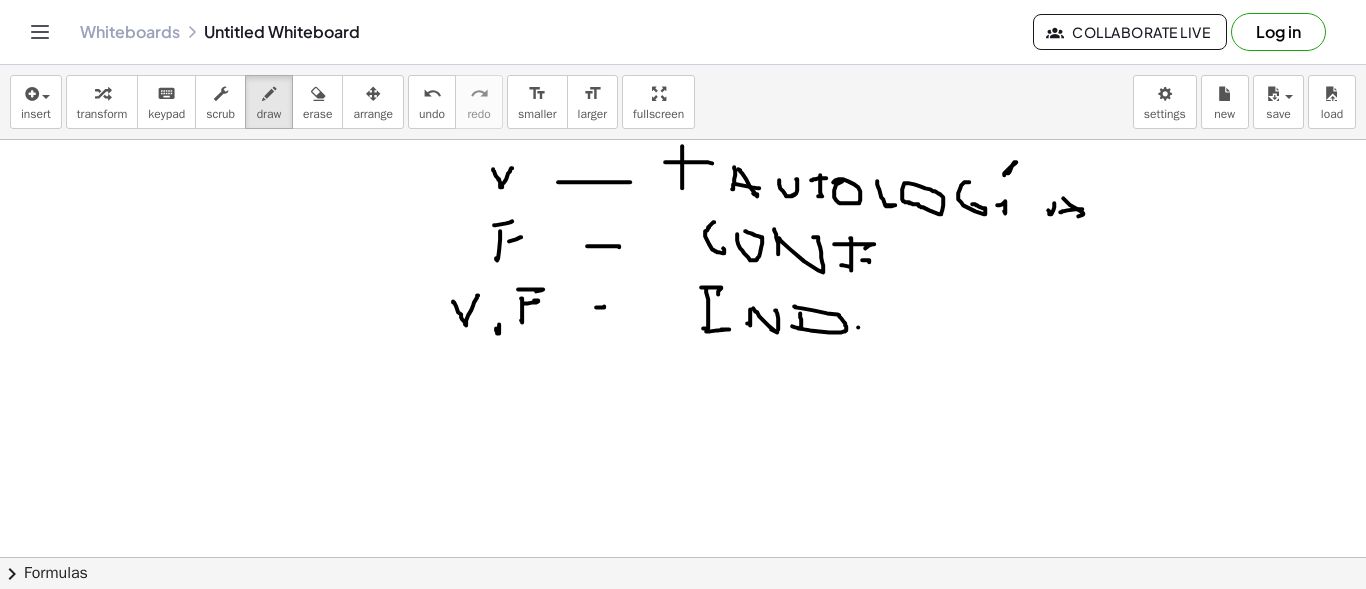 click at bounding box center (683, 622) 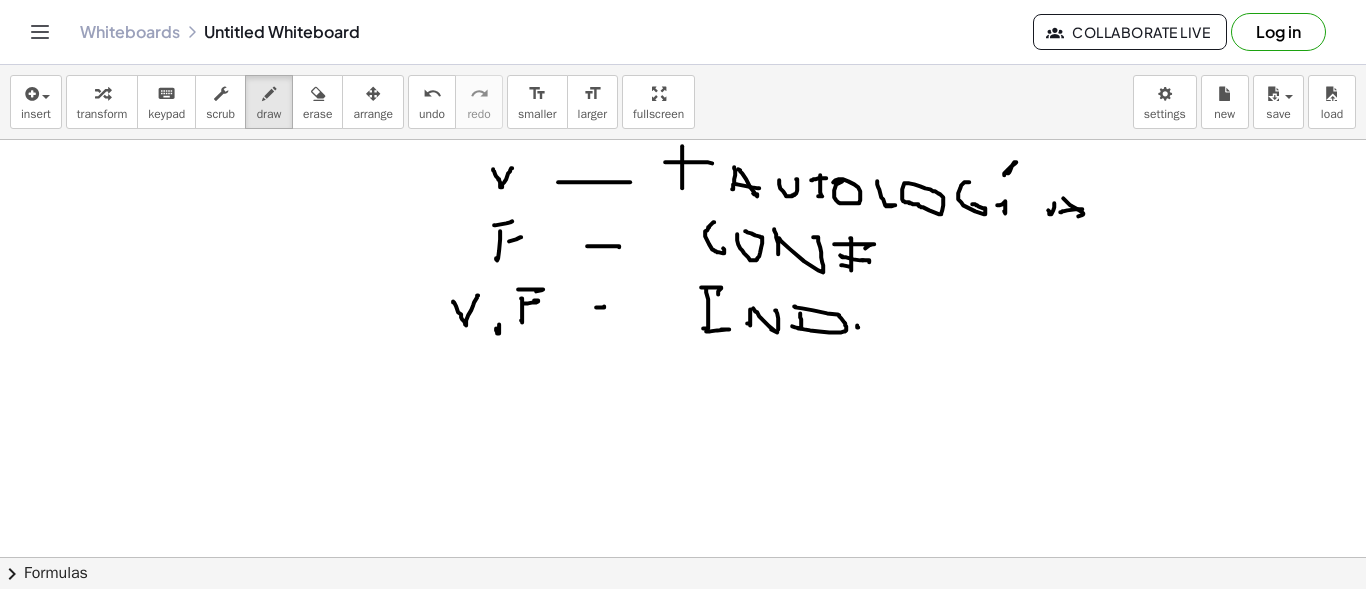 click at bounding box center [683, 622] 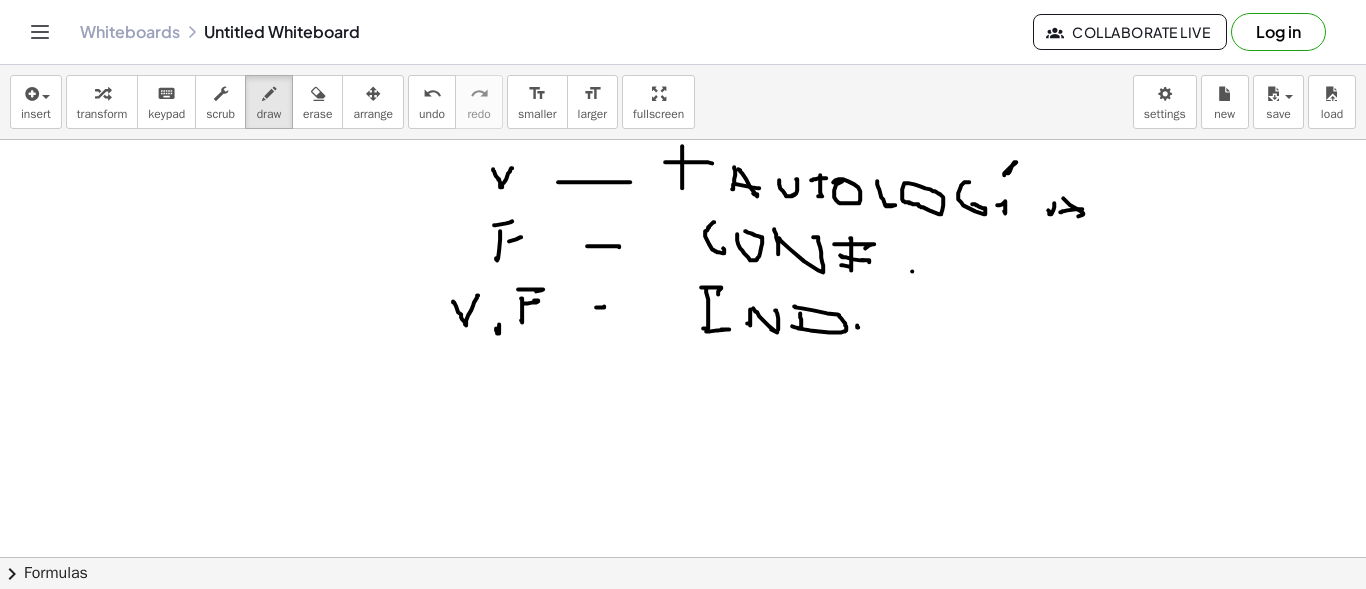 click at bounding box center (683, 622) 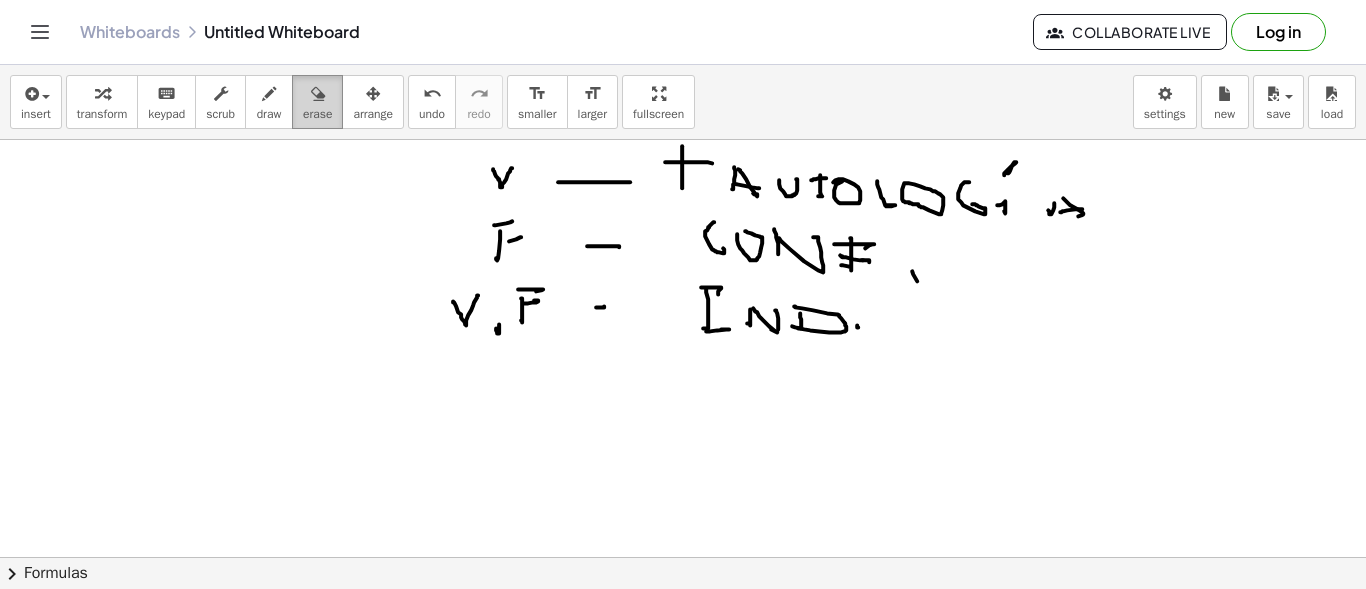 click on "erase" at bounding box center (317, 114) 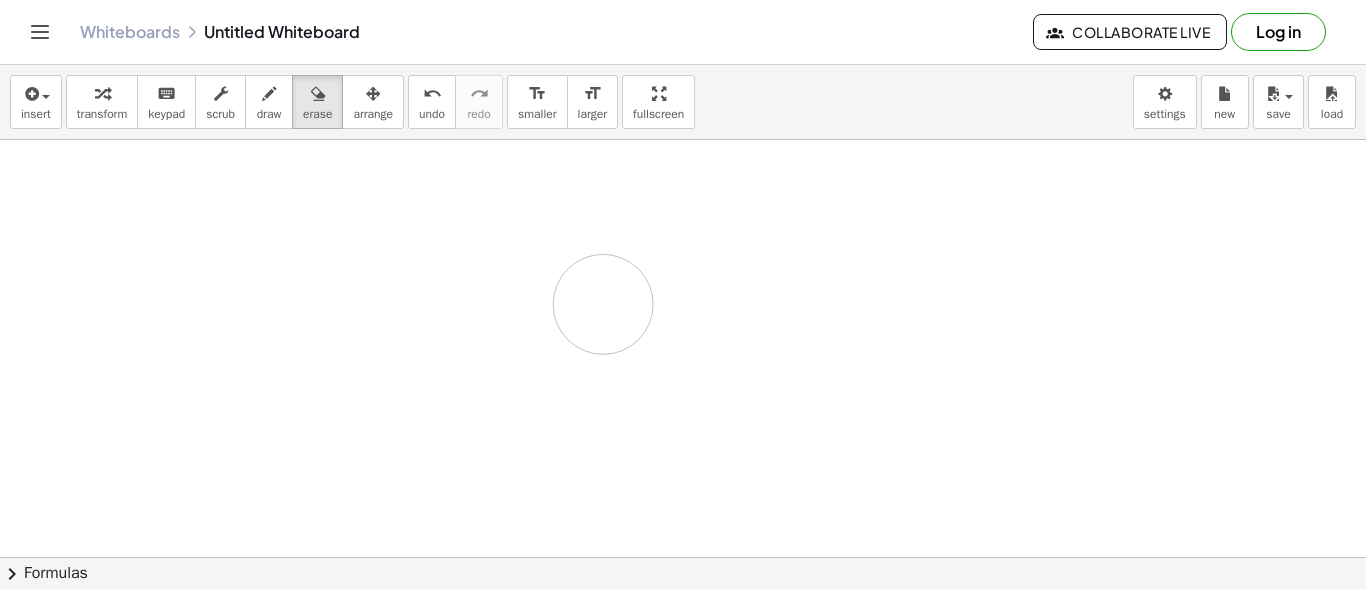 click at bounding box center (683, 622) 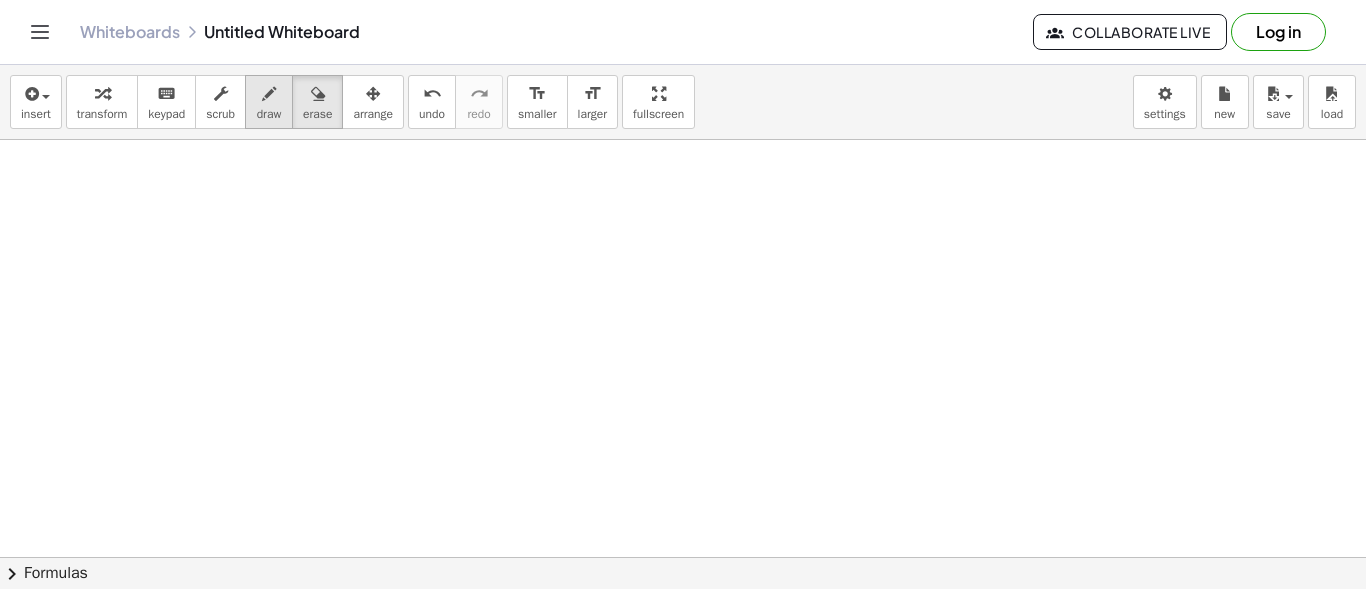 click on "draw" at bounding box center [269, 102] 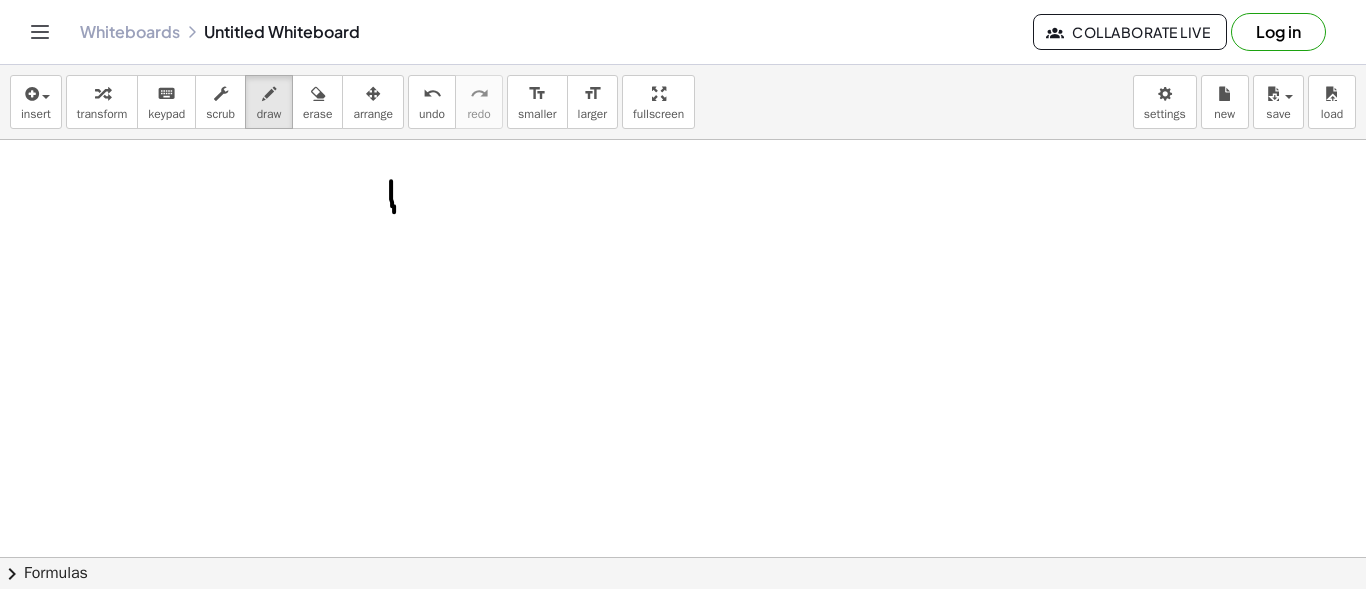 click at bounding box center [683, 622] 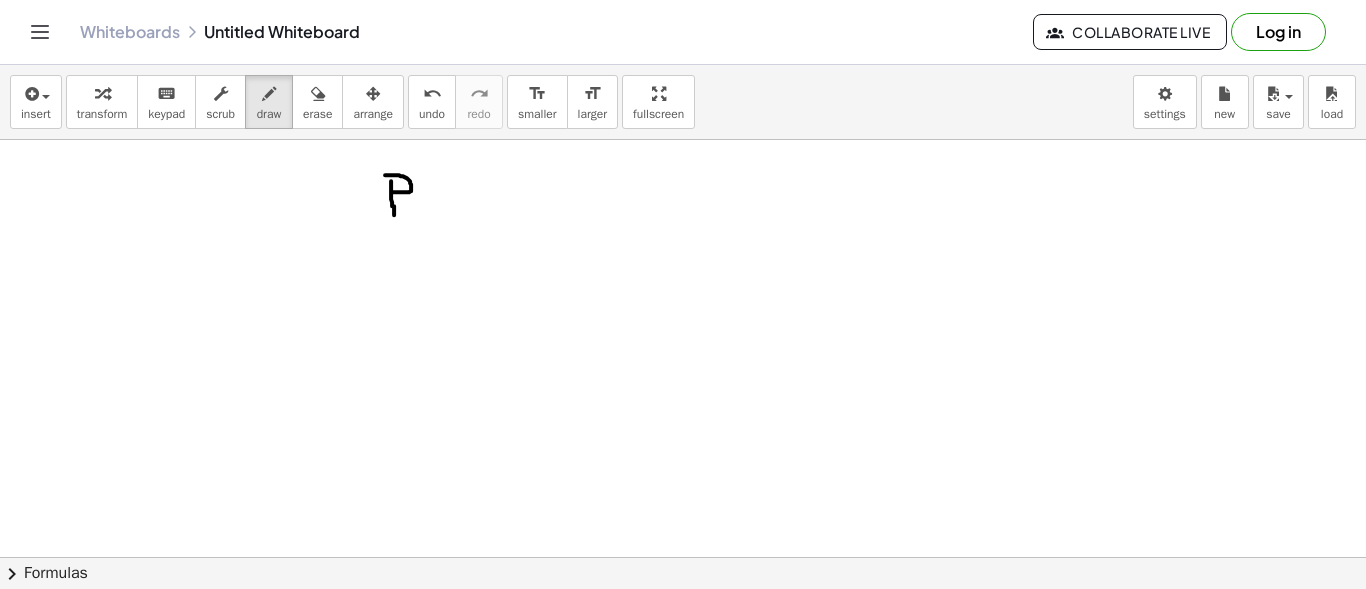 click at bounding box center [683, 622] 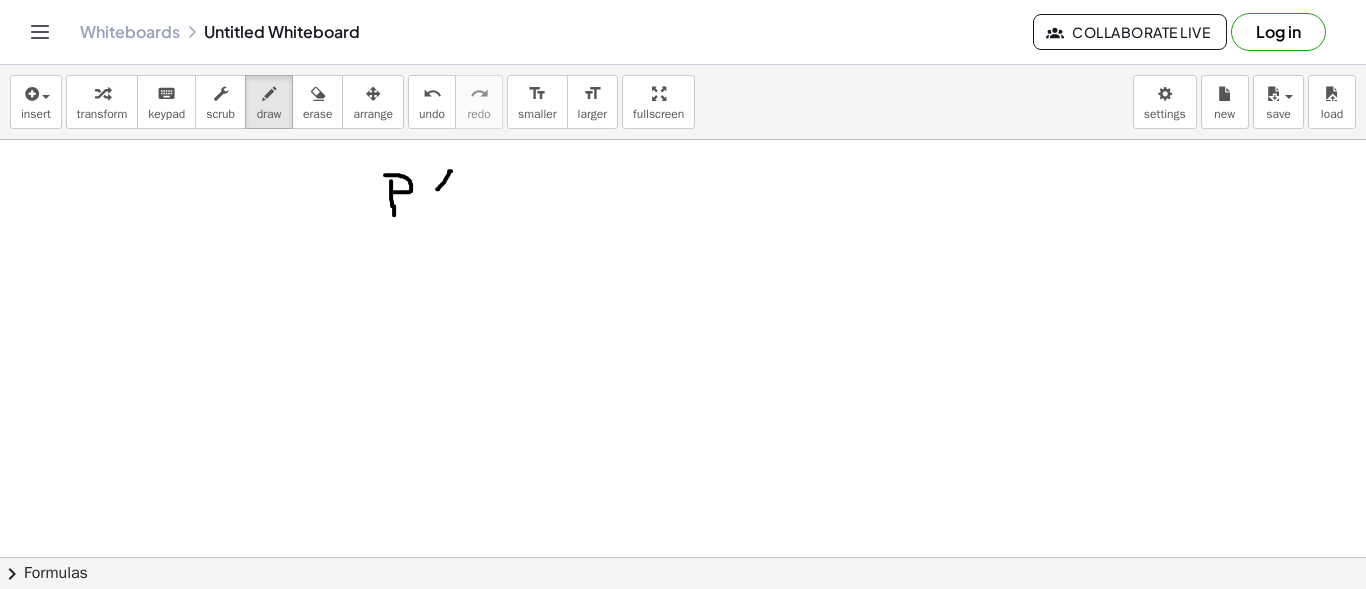 drag, startPoint x: 451, startPoint y: 170, endPoint x: 437, endPoint y: 189, distance: 23.600847 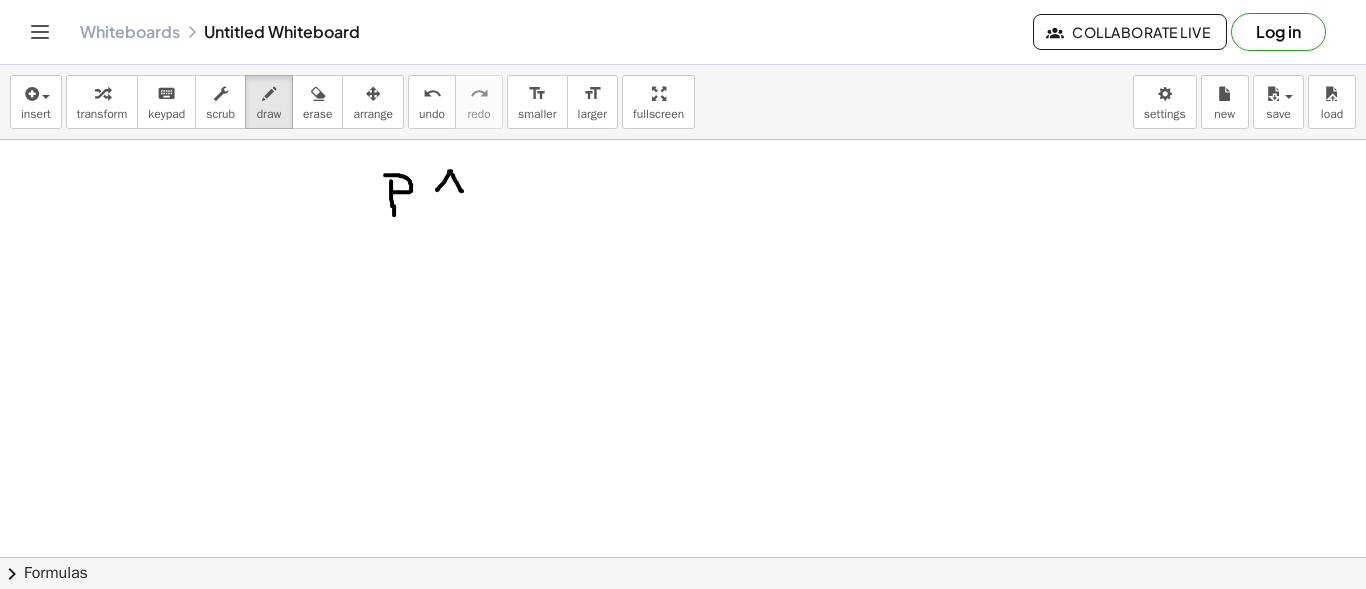 click at bounding box center [683, 622] 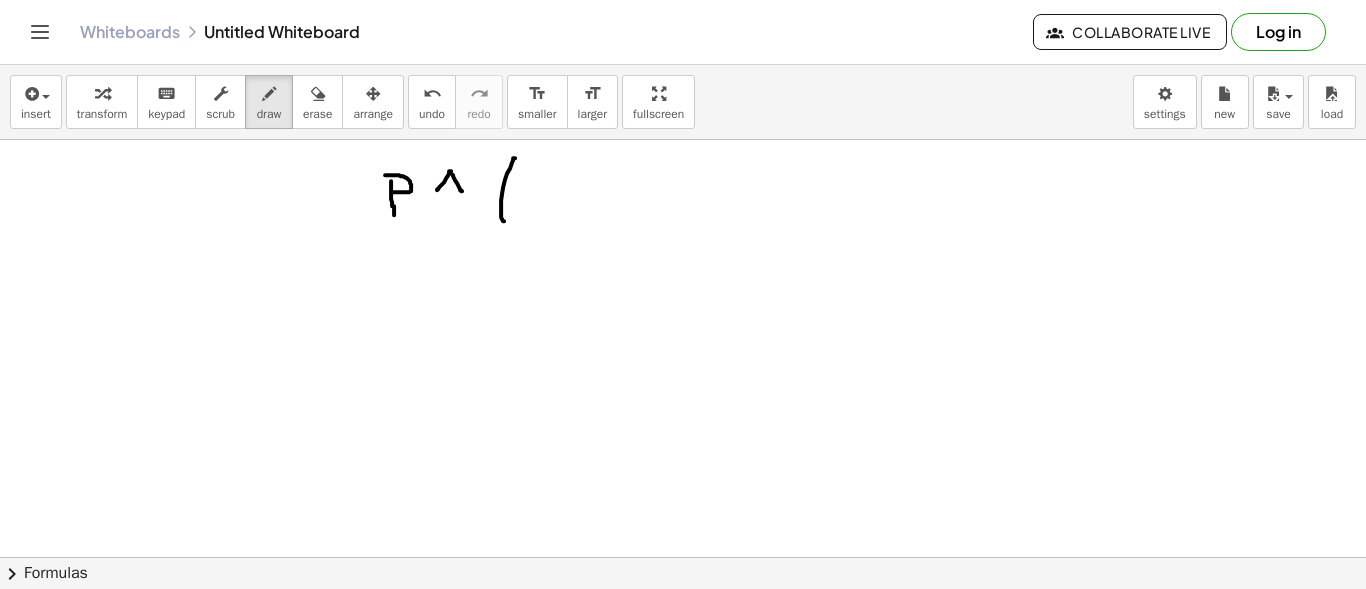 drag, startPoint x: 515, startPoint y: 157, endPoint x: 524, endPoint y: 188, distance: 32.280025 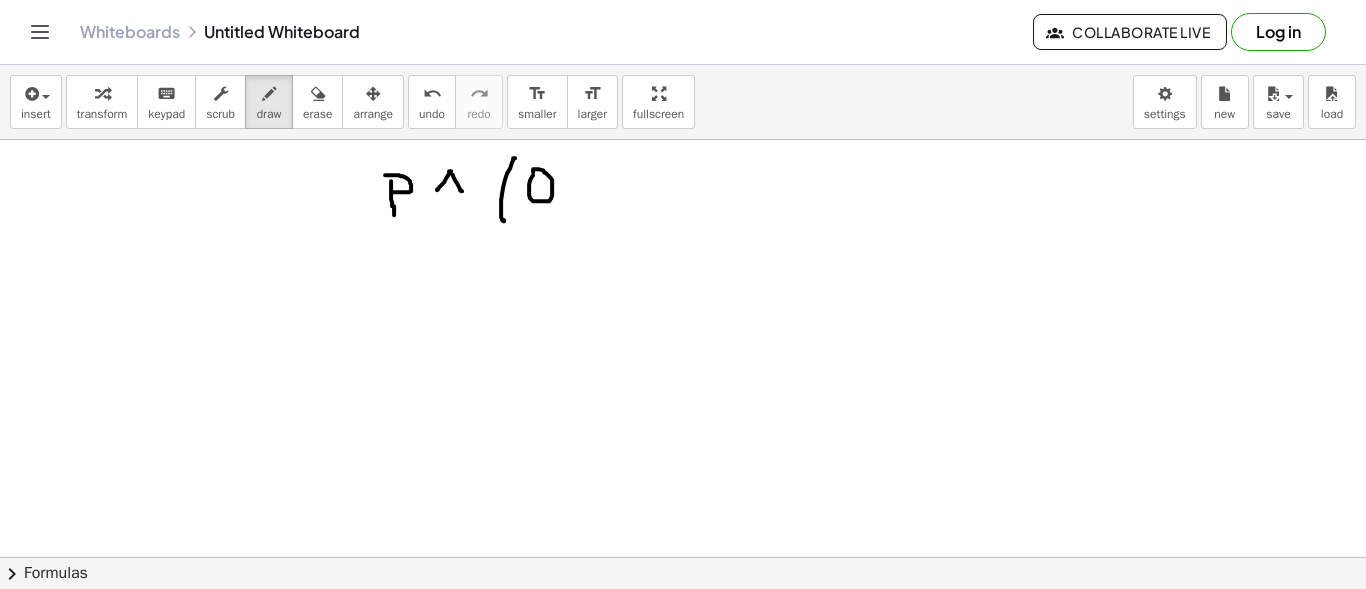 drag, startPoint x: 533, startPoint y: 174, endPoint x: 566, endPoint y: 182, distance: 33.955853 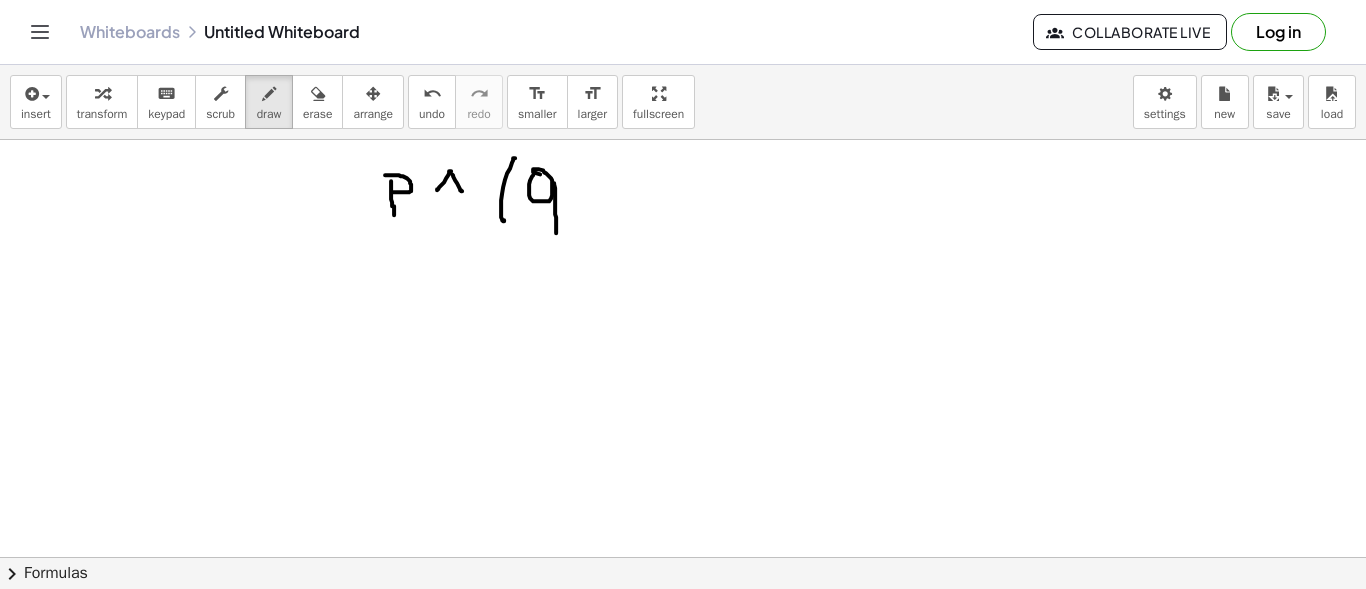 click at bounding box center (683, 622) 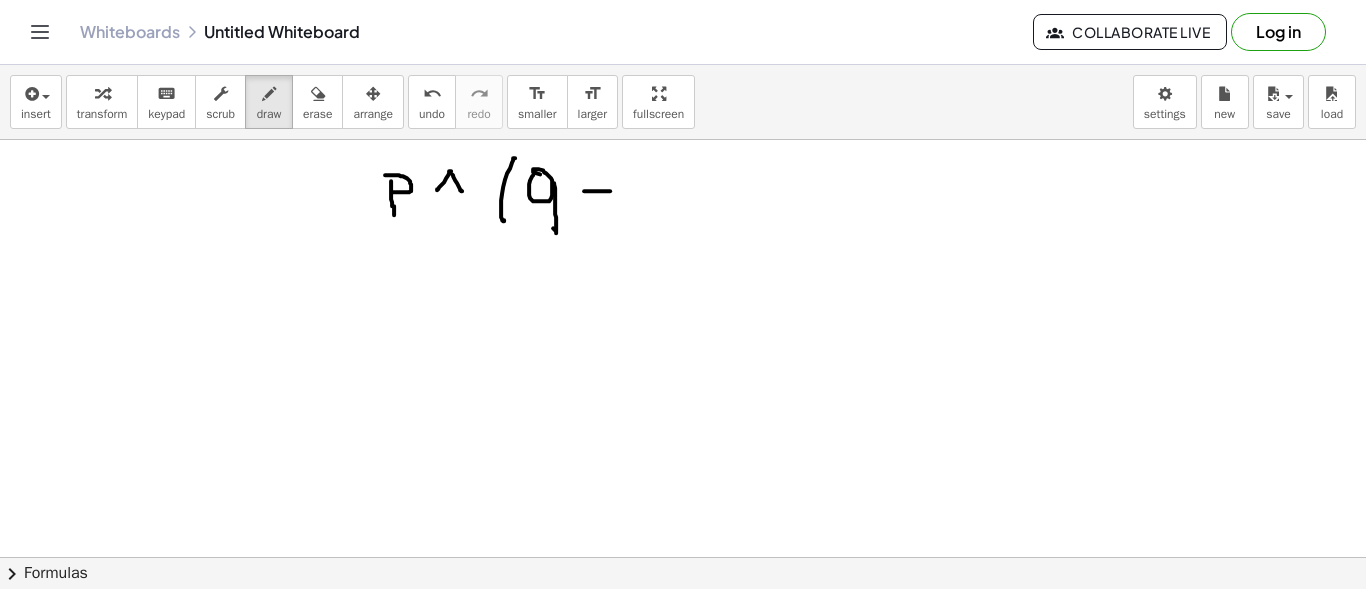 drag, startPoint x: 584, startPoint y: 190, endPoint x: 615, endPoint y: 189, distance: 31.016125 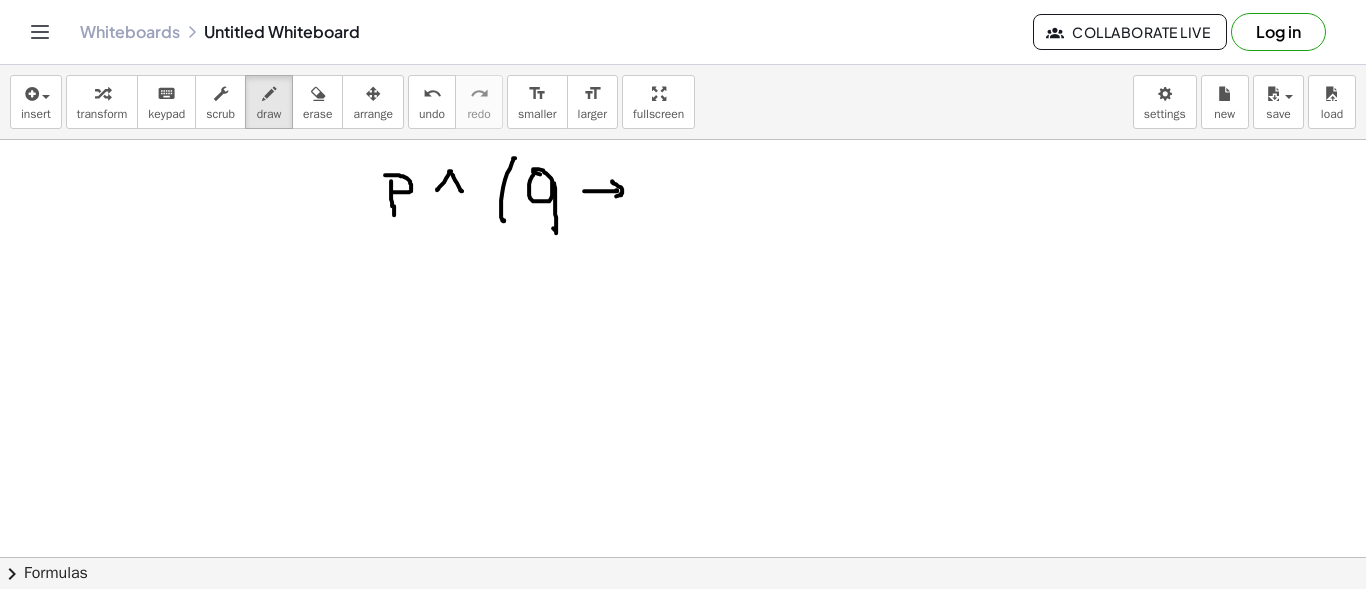 click at bounding box center (683, 622) 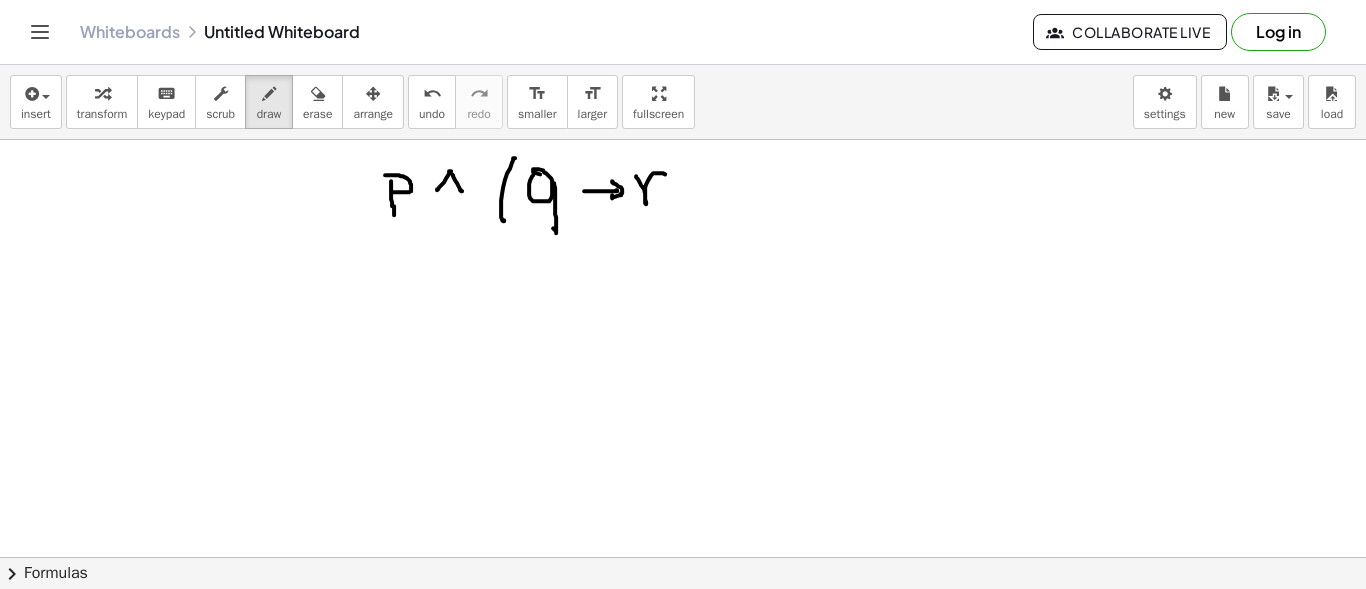click at bounding box center (683, 622) 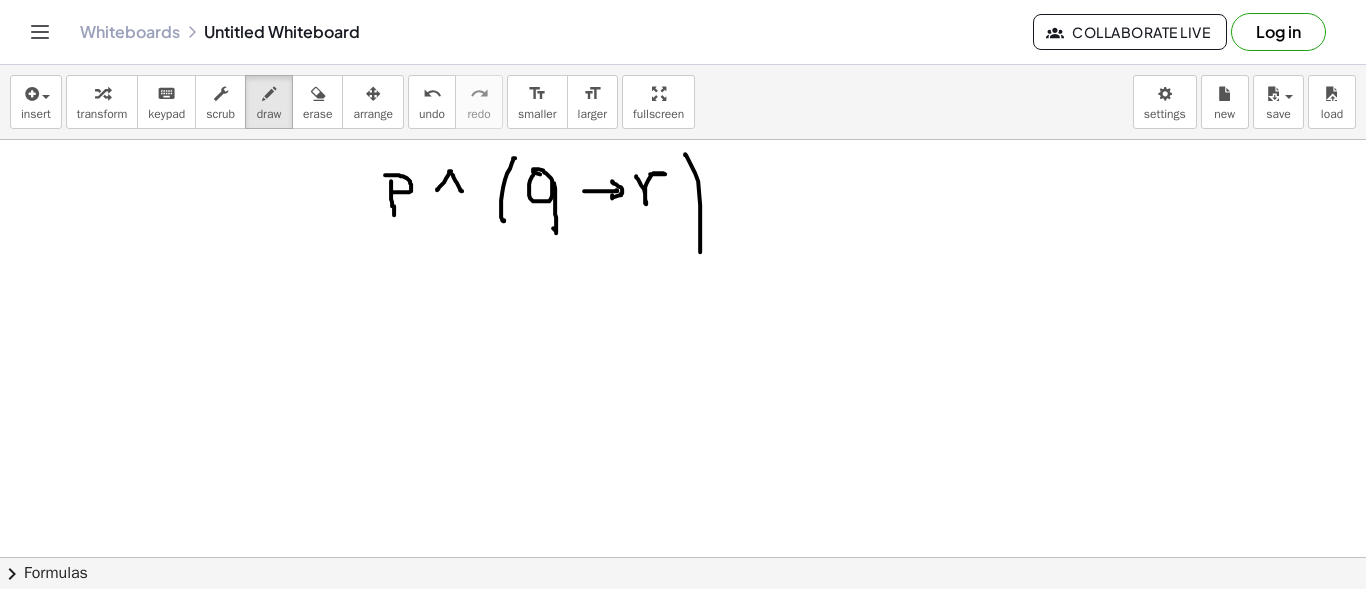 click at bounding box center (683, 622) 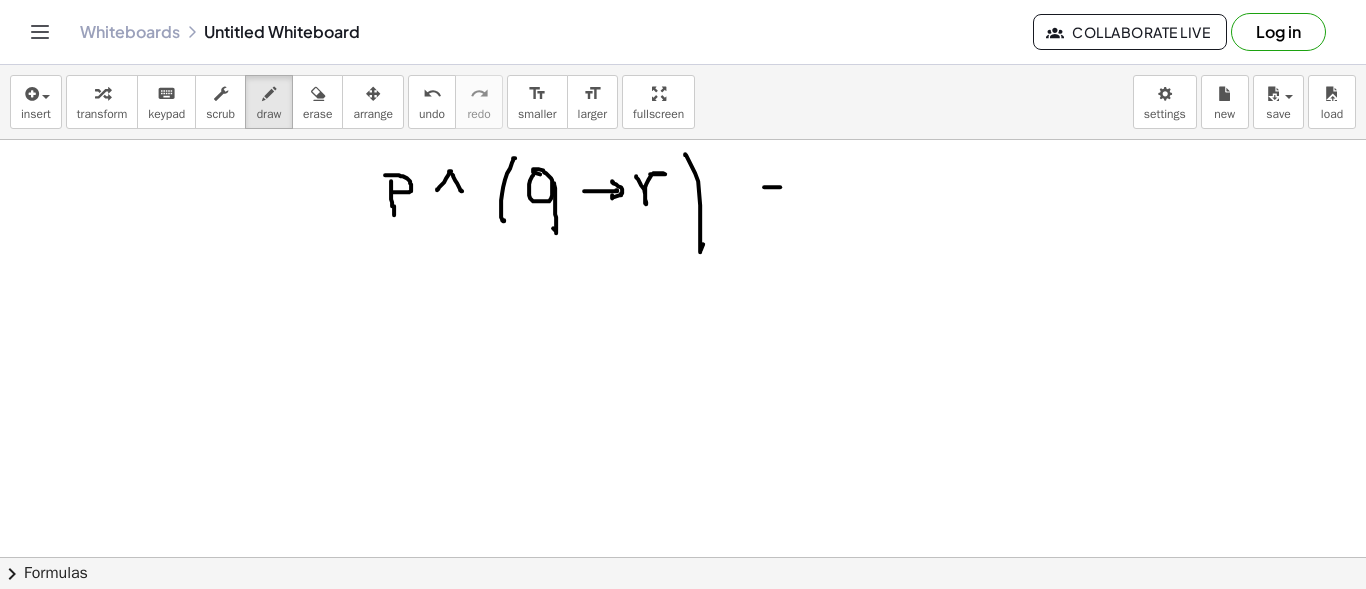 click at bounding box center (683, 622) 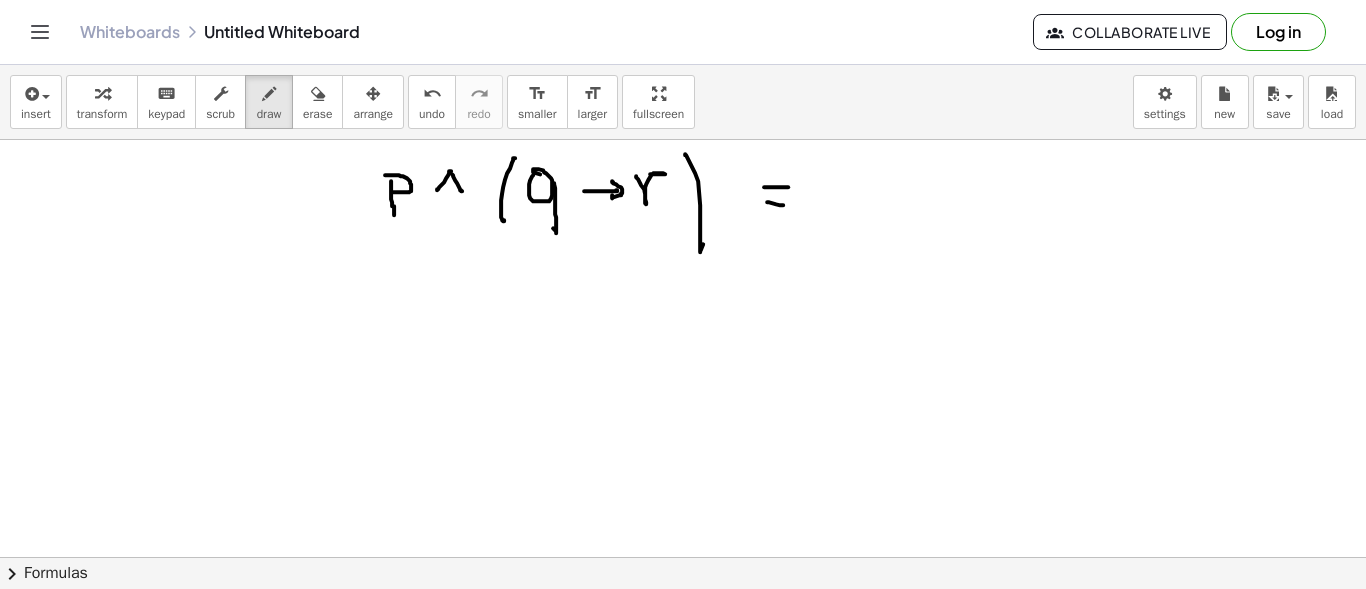 click at bounding box center [683, 622] 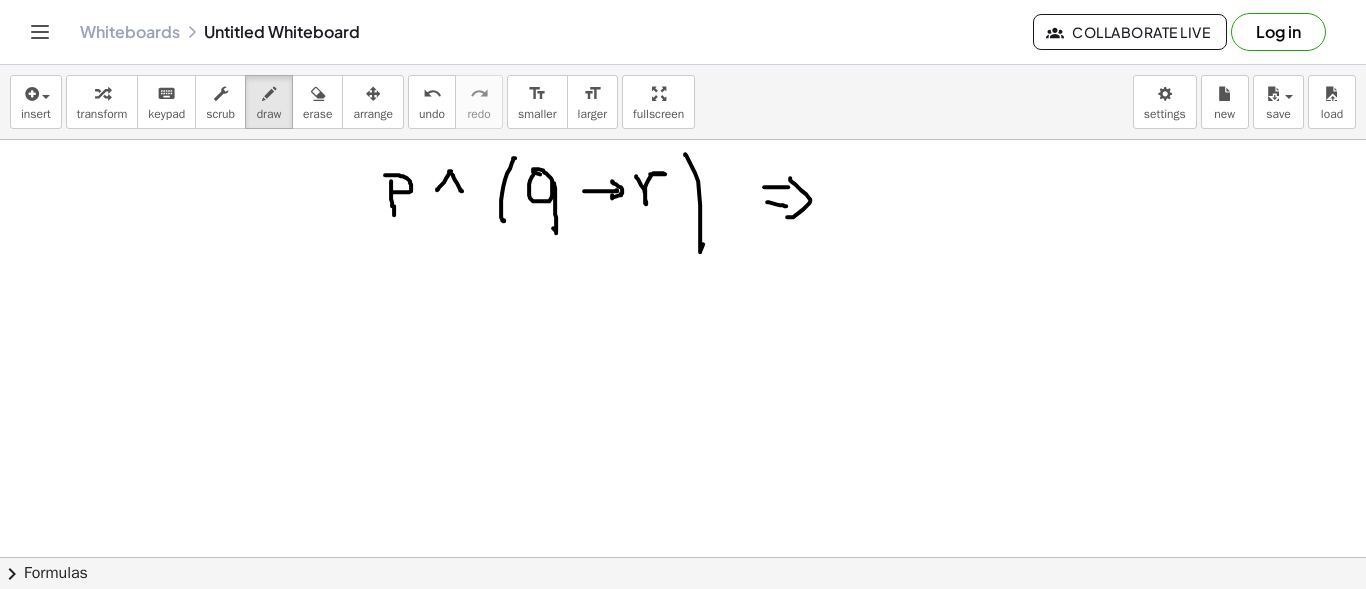 click at bounding box center (683, 622) 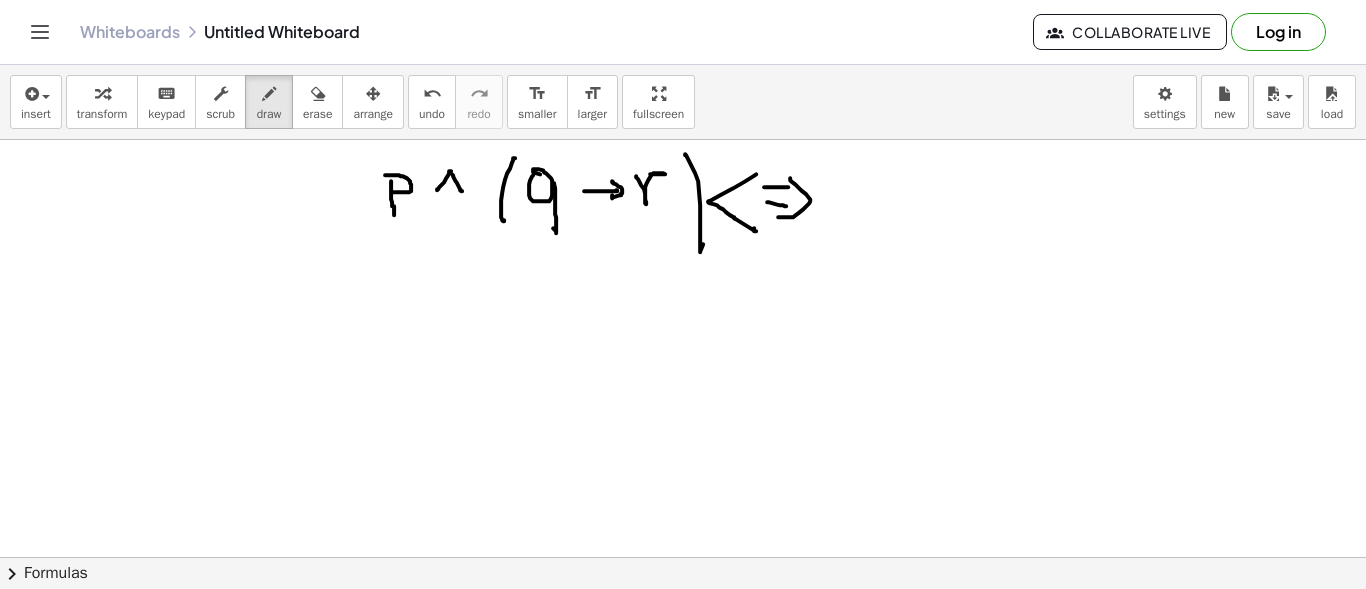 click at bounding box center (683, 622) 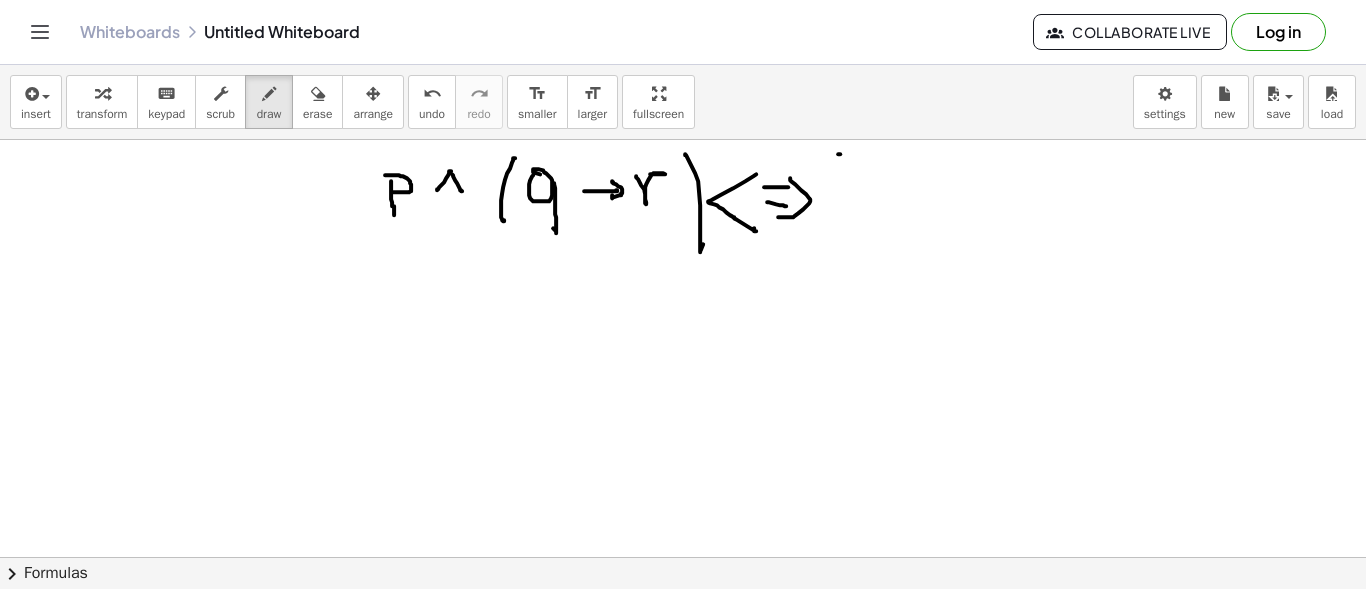 click at bounding box center [683, 622] 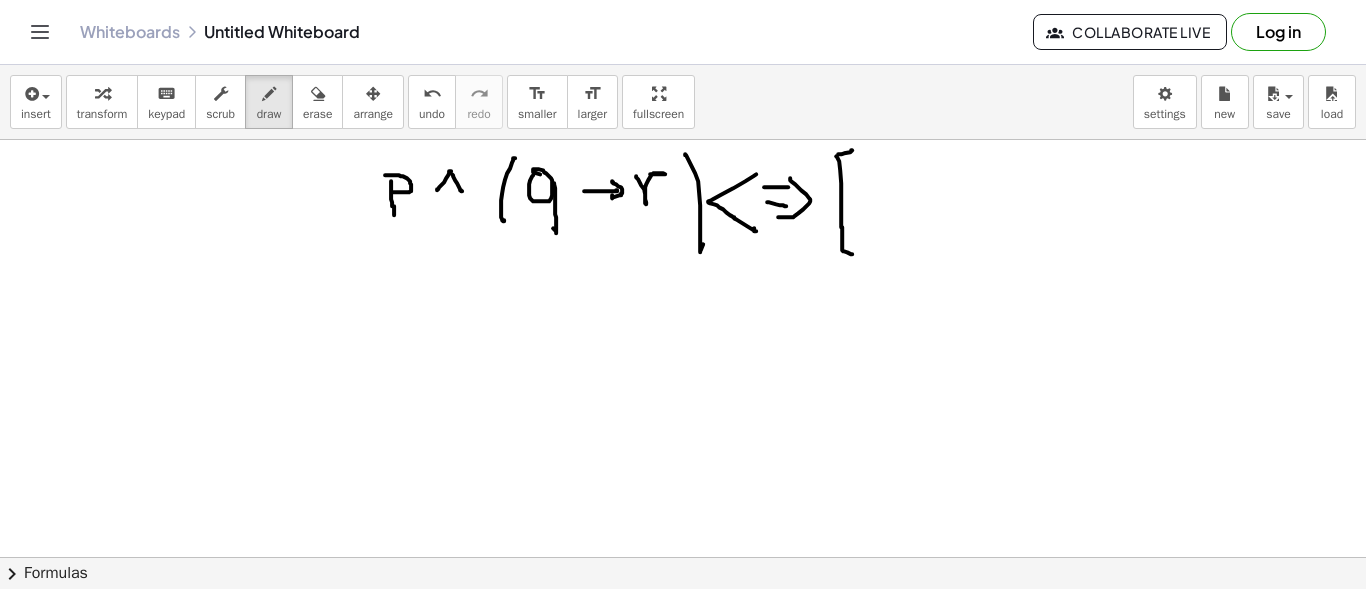 drag, startPoint x: 841, startPoint y: 205, endPoint x: 852, endPoint y: 253, distance: 49.24429 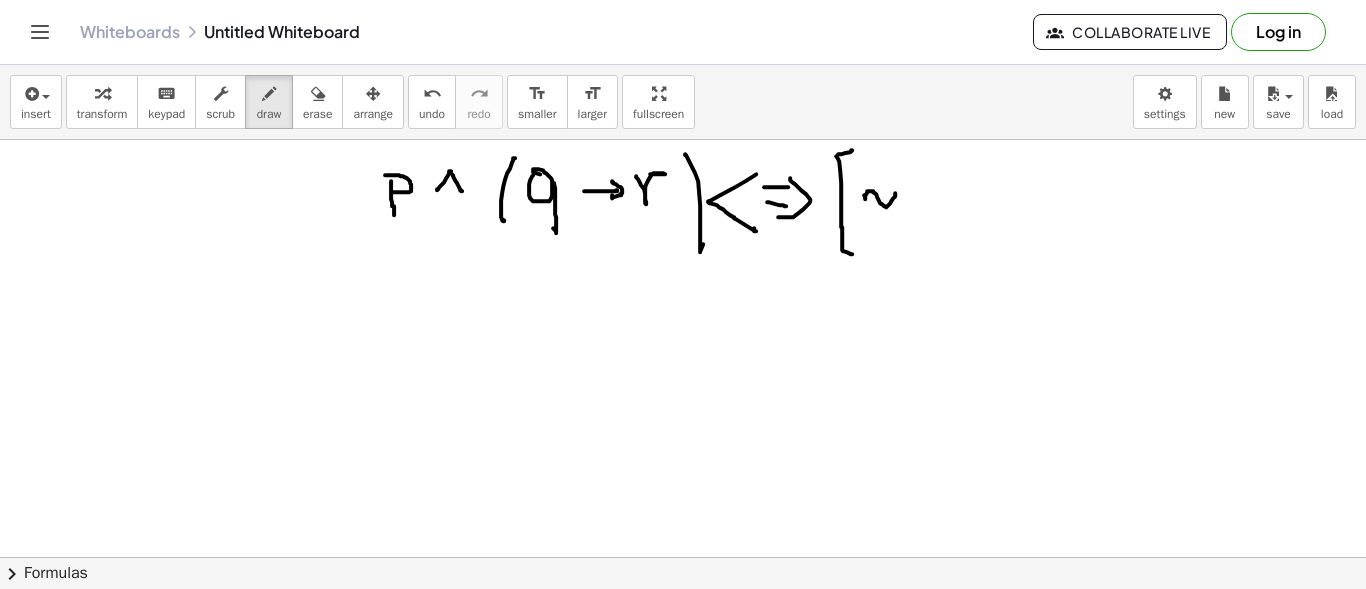 drag, startPoint x: 864, startPoint y: 194, endPoint x: 915, endPoint y: 207, distance: 52.63079 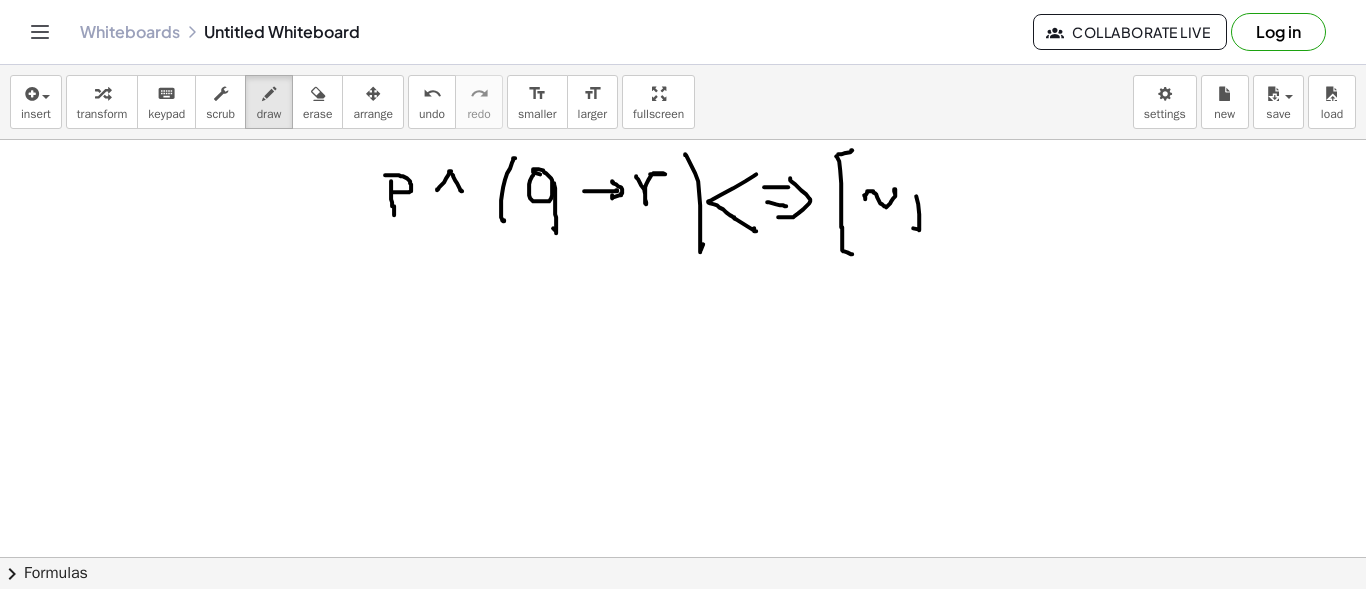 click at bounding box center (683, 622) 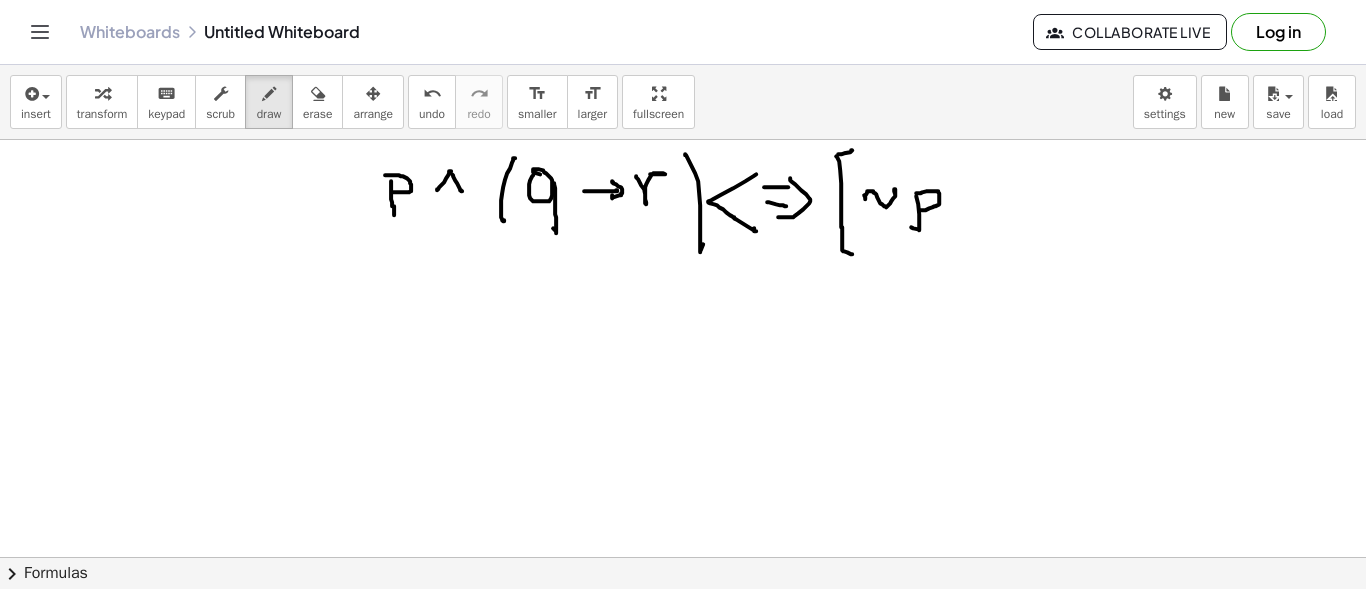 click at bounding box center (683, 622) 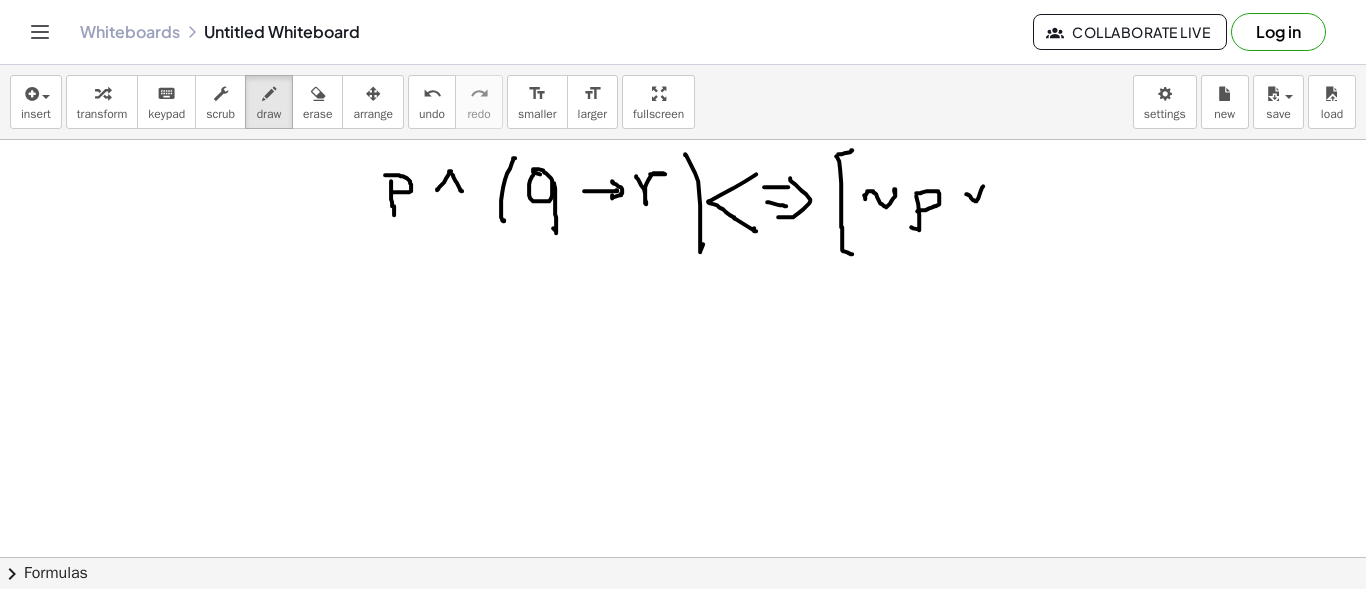 drag, startPoint x: 966, startPoint y: 193, endPoint x: 969, endPoint y: 205, distance: 12.369317 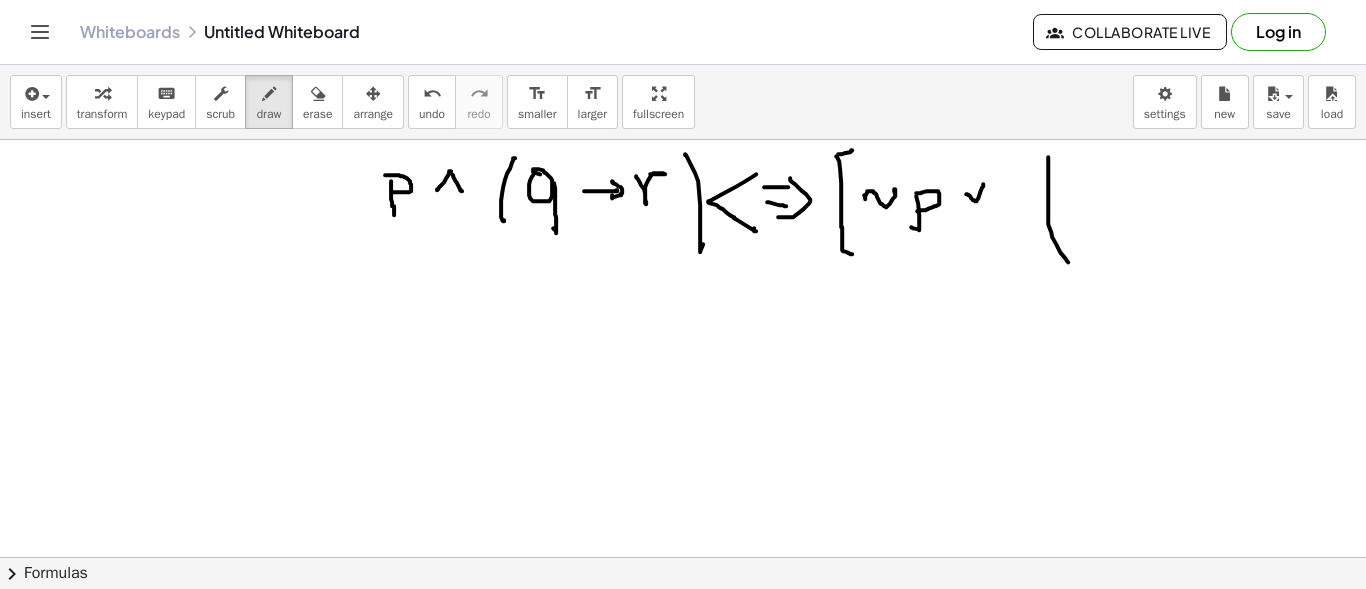drag, startPoint x: 1048, startPoint y: 156, endPoint x: 1064, endPoint y: 260, distance: 105.22357 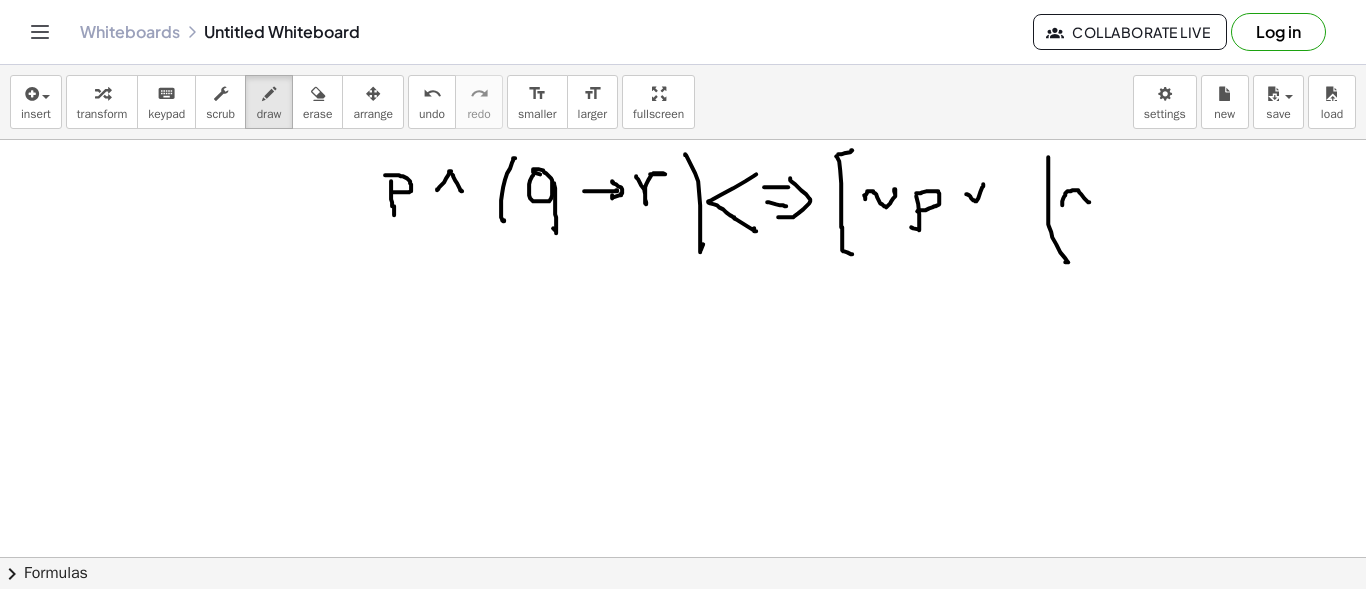 drag, startPoint x: 1062, startPoint y: 204, endPoint x: 1086, endPoint y: 201, distance: 24.186773 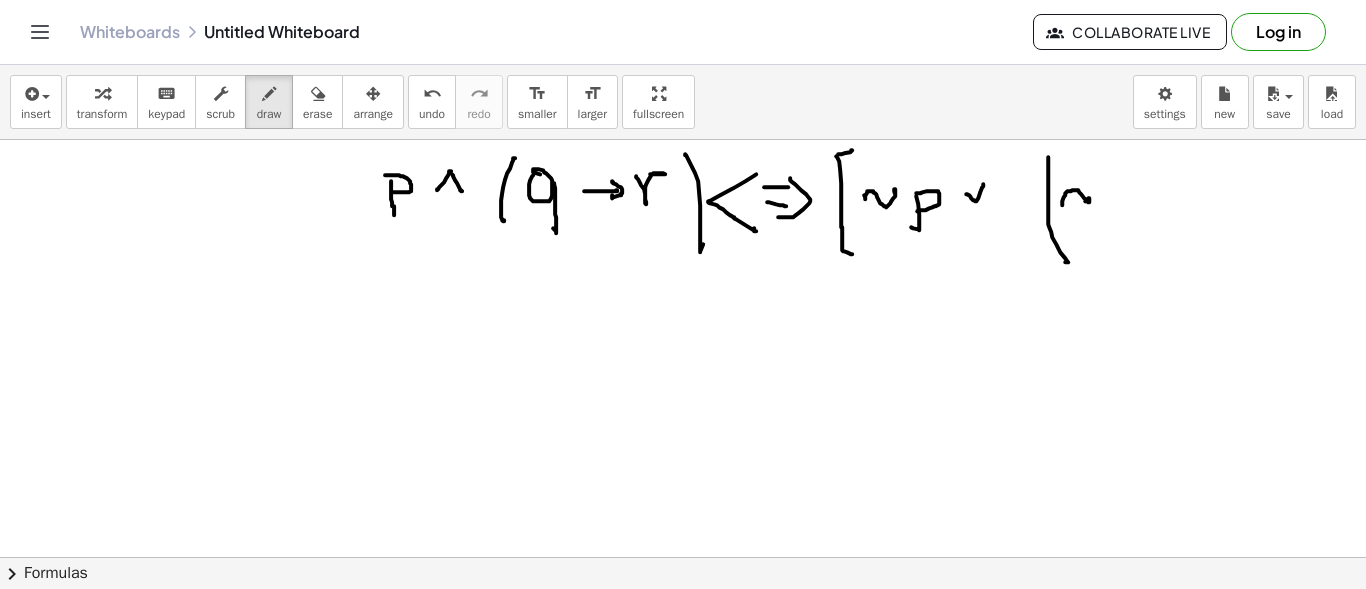 click at bounding box center [683, 622] 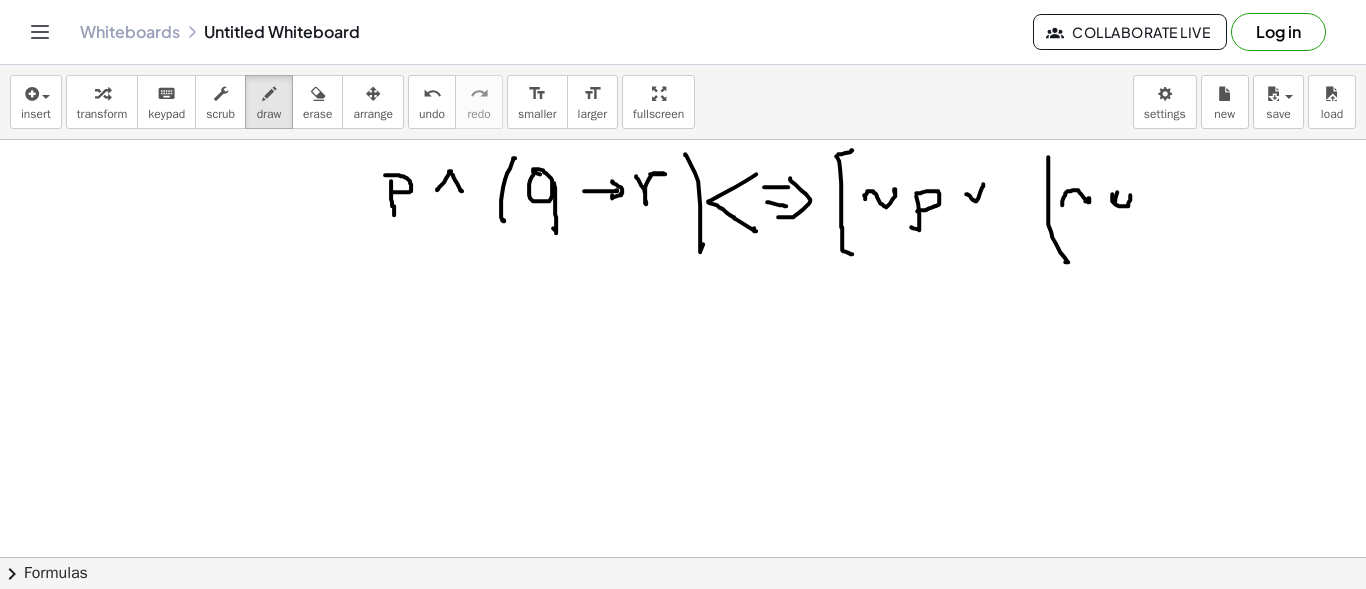 click at bounding box center (683, 622) 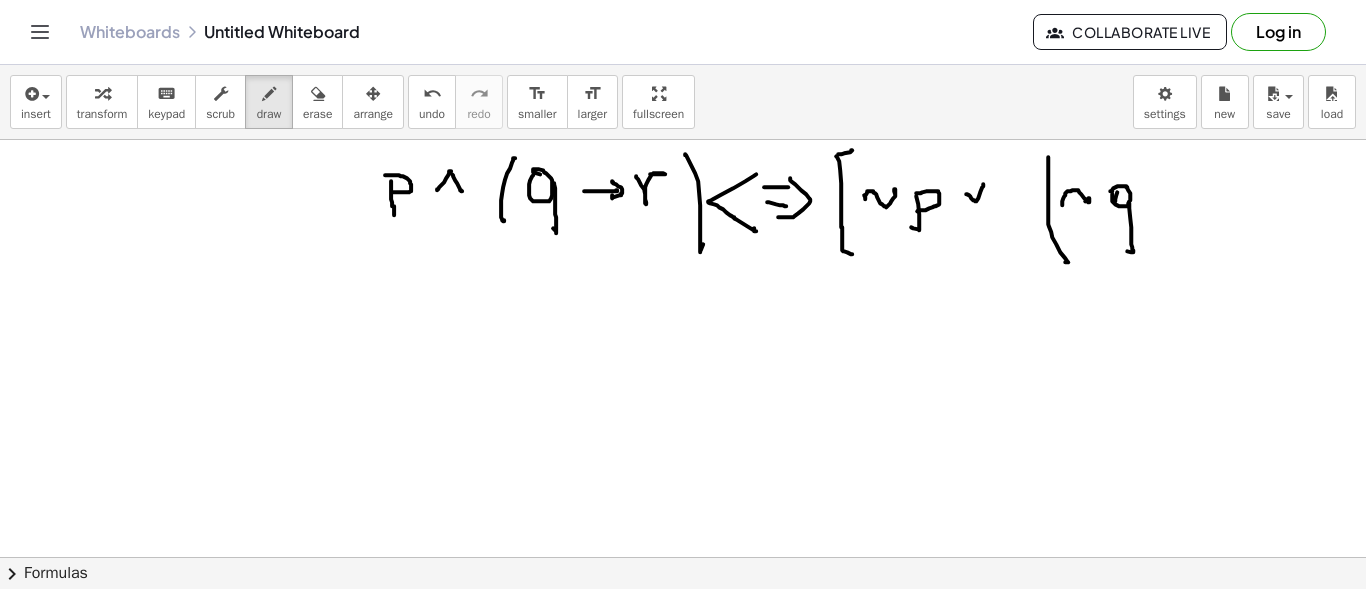 drag, startPoint x: 1131, startPoint y: 235, endPoint x: 1151, endPoint y: 238, distance: 20.22375 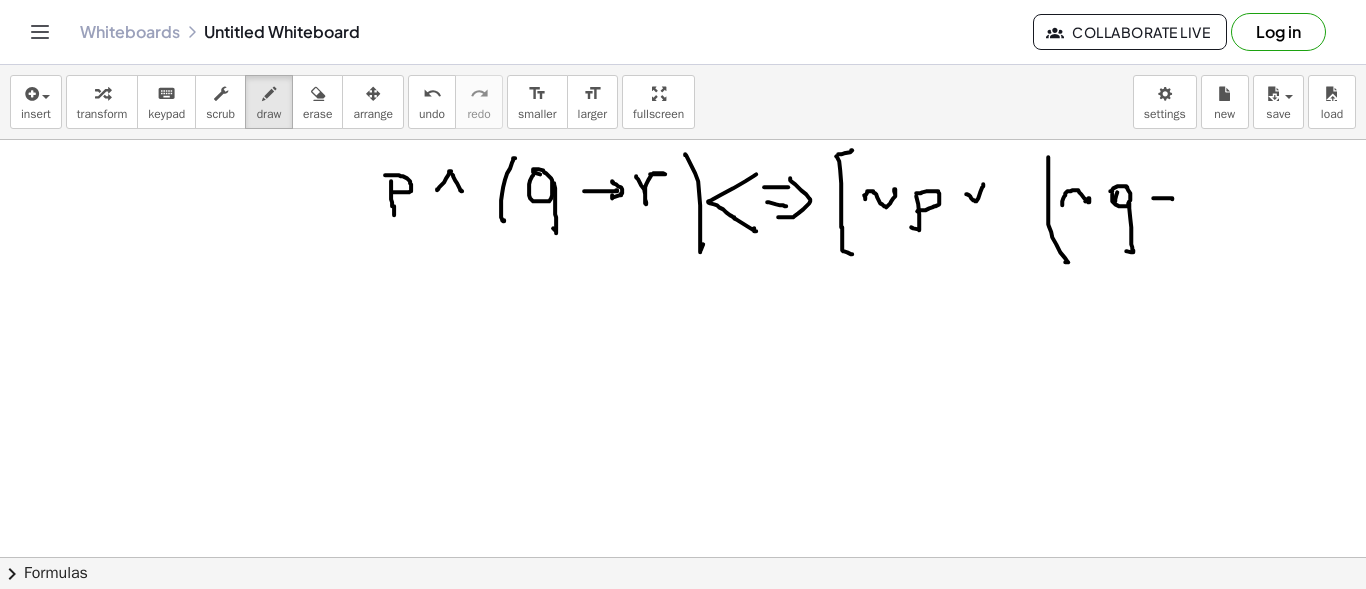 drag, startPoint x: 1153, startPoint y: 197, endPoint x: 1212, endPoint y: 201, distance: 59.135437 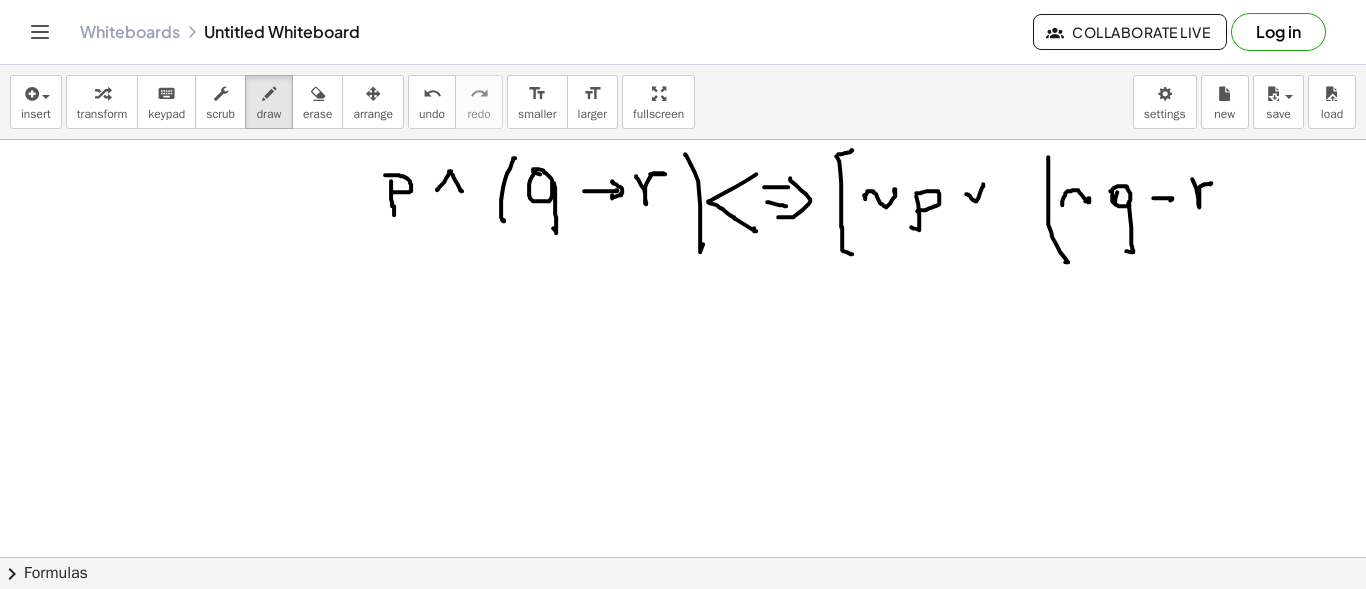 drag, startPoint x: 1192, startPoint y: 178, endPoint x: 1251, endPoint y: 192, distance: 60.63827 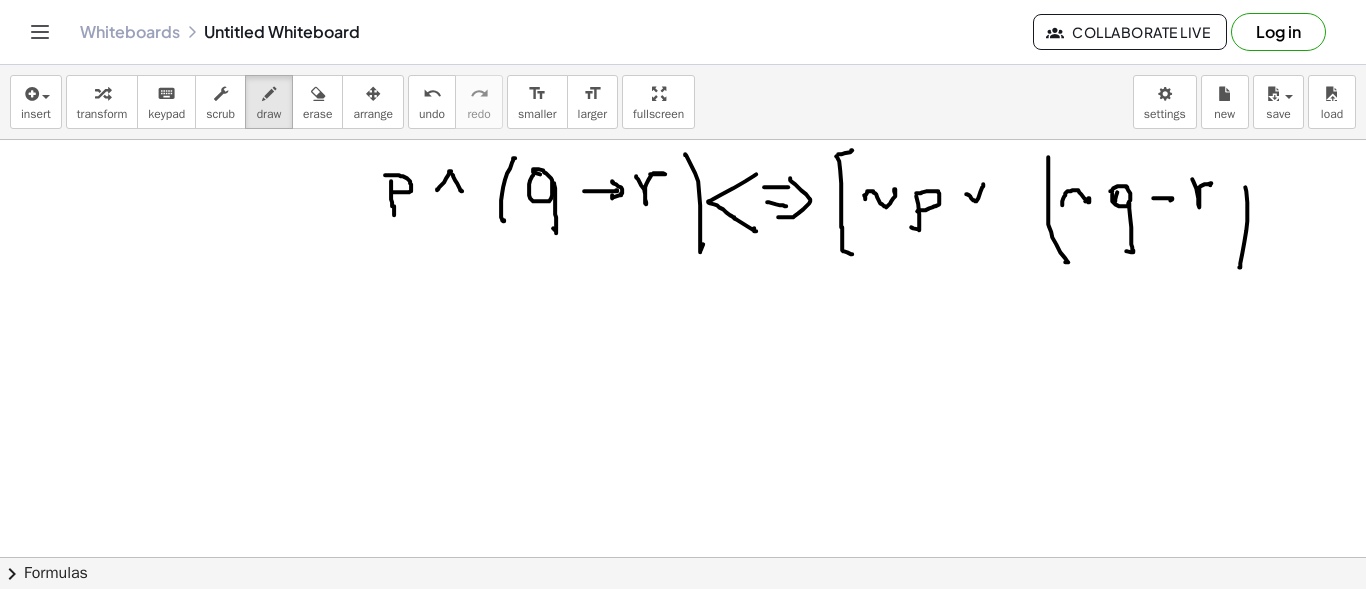 drag, startPoint x: 1247, startPoint y: 213, endPoint x: 1247, endPoint y: 251, distance: 38 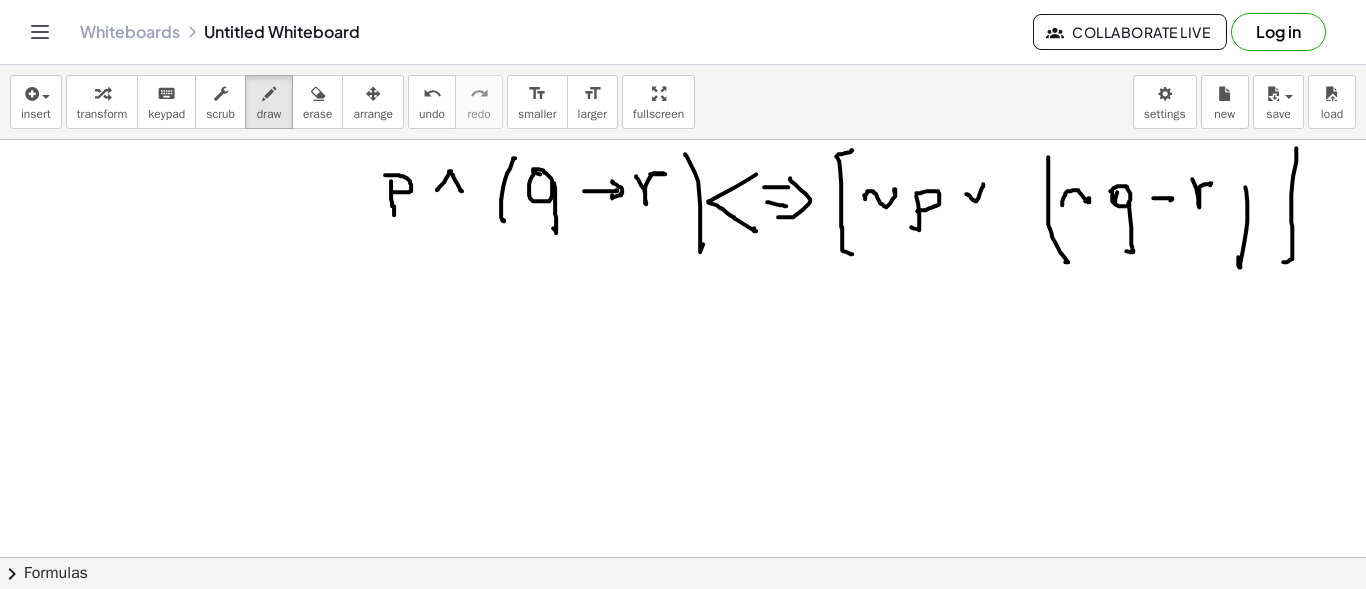 drag, startPoint x: 1296, startPoint y: 147, endPoint x: 1276, endPoint y: 251, distance: 105.90562 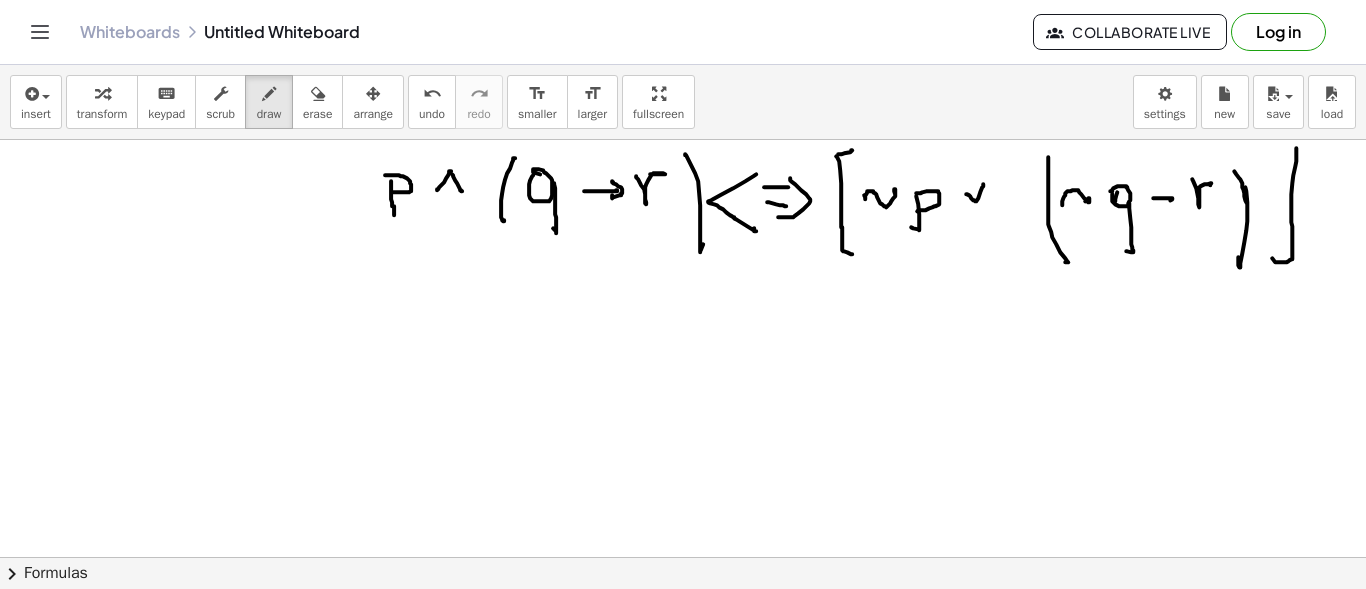 drag, startPoint x: 1234, startPoint y: 170, endPoint x: 1236, endPoint y: 194, distance: 24.083189 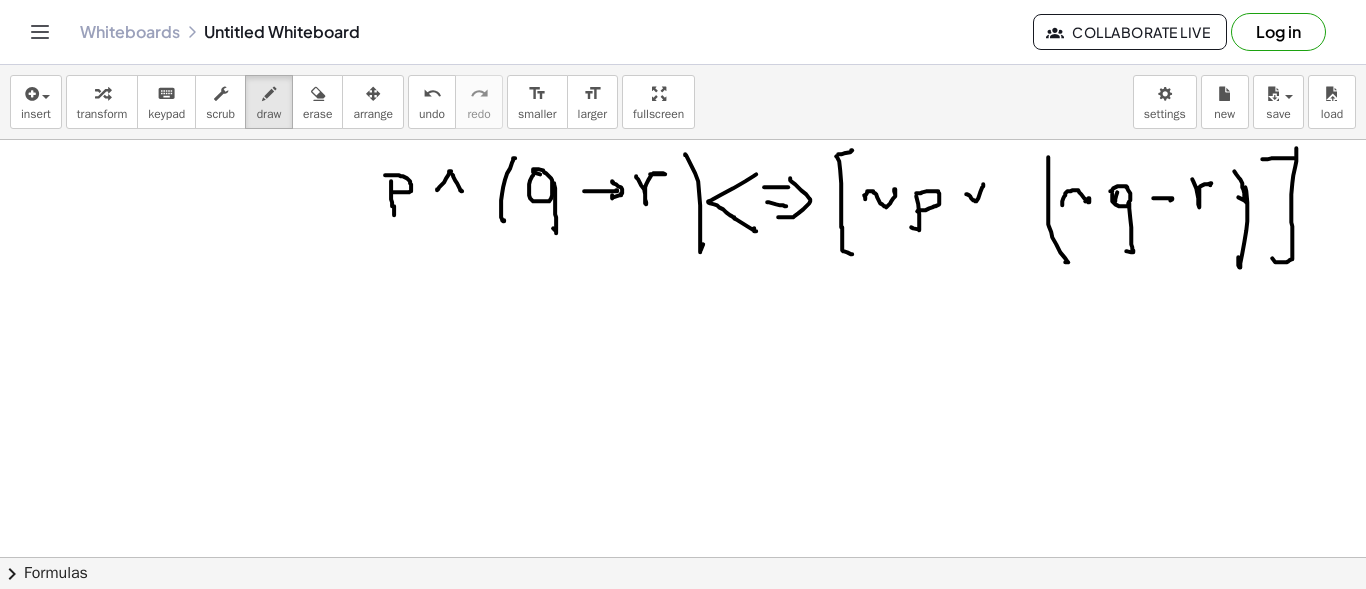 drag, startPoint x: 1280, startPoint y: 157, endPoint x: 1234, endPoint y: 238, distance: 93.15041 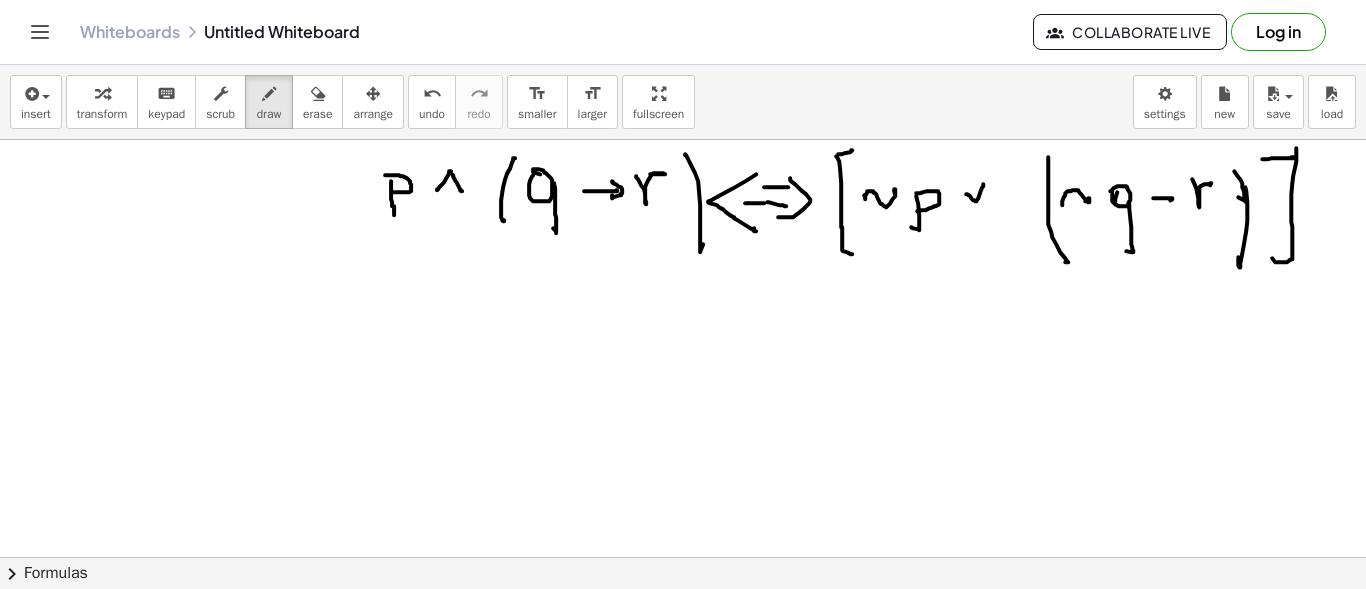drag, startPoint x: 745, startPoint y: 202, endPoint x: 769, endPoint y: 198, distance: 24.33105 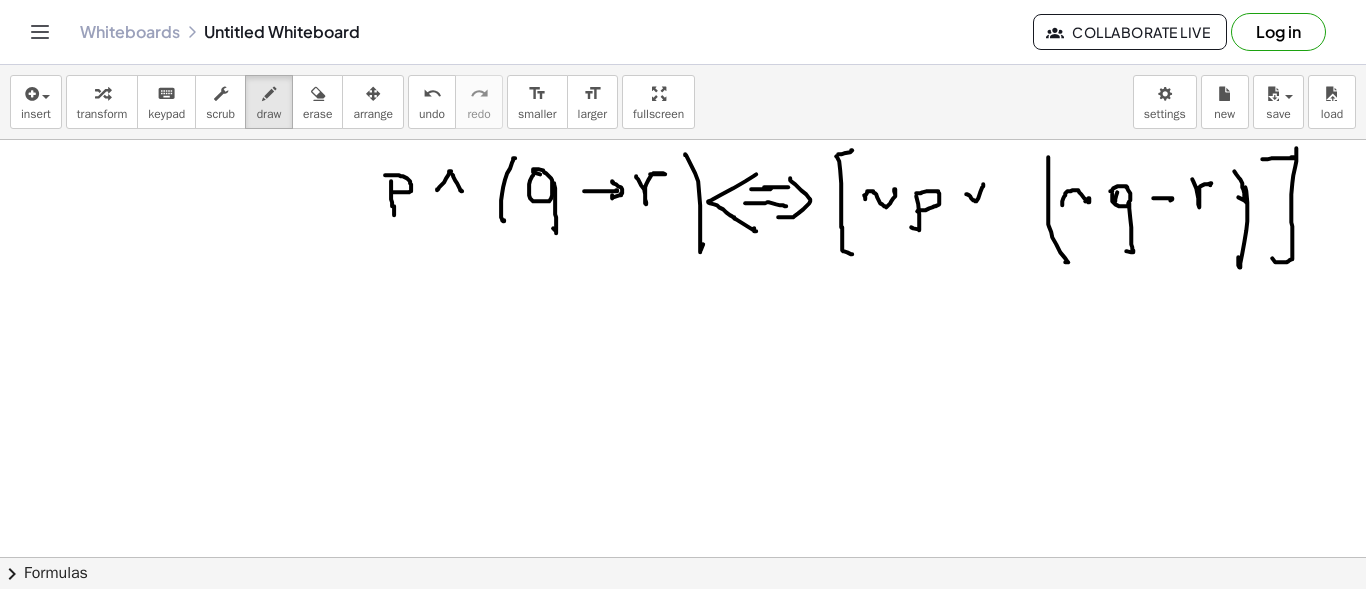 click at bounding box center (683, 622) 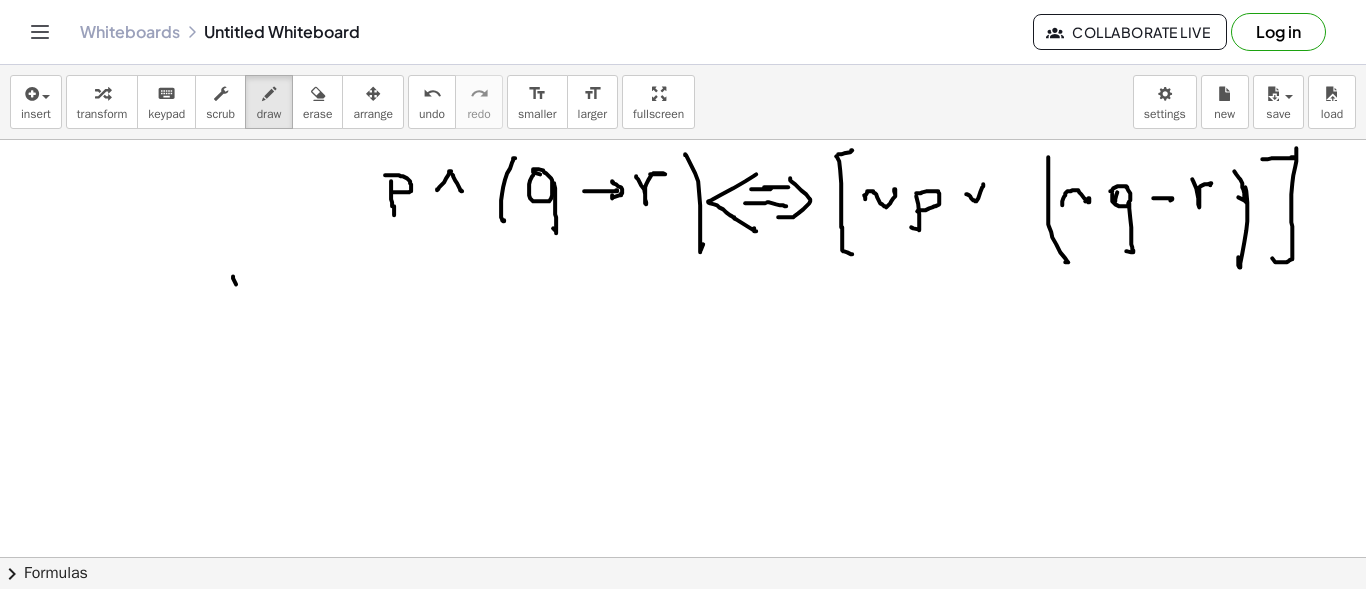click at bounding box center [683, 622] 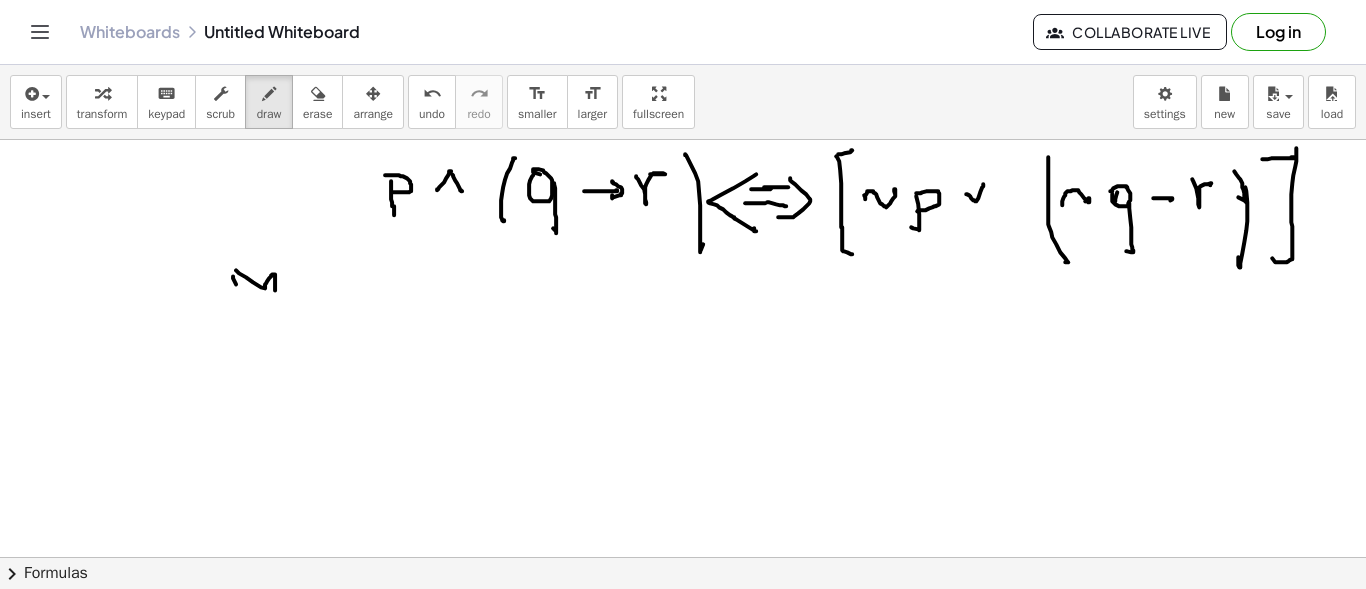 click at bounding box center [683, 622] 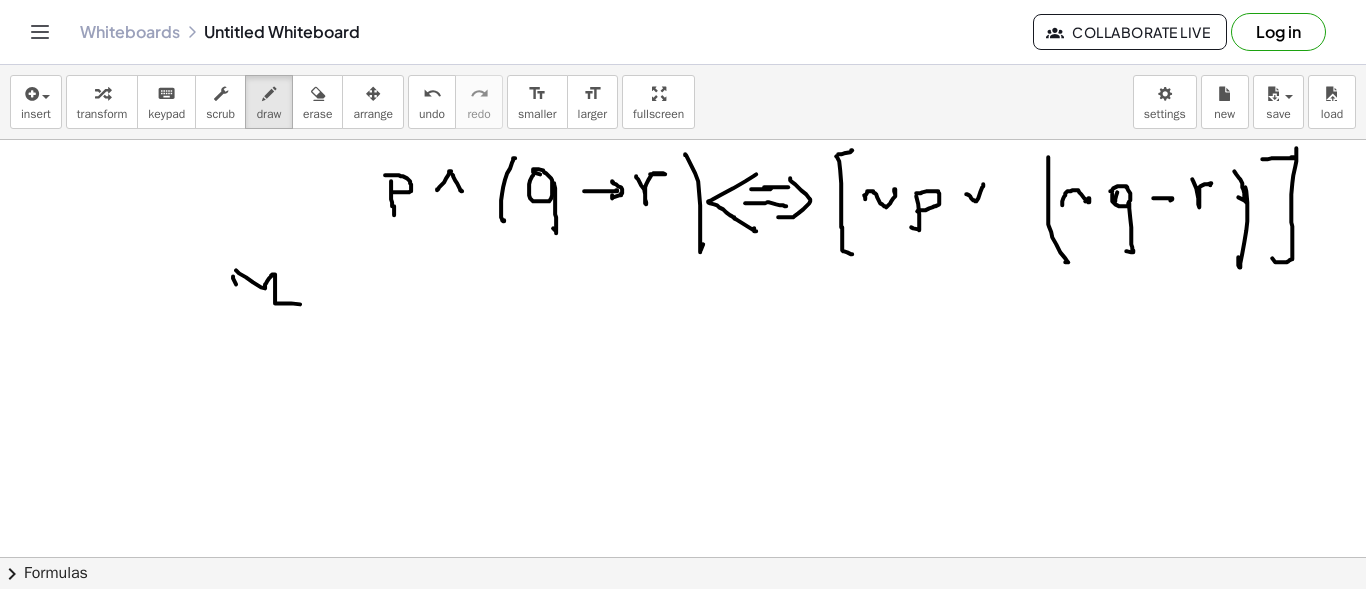 click at bounding box center (683, 622) 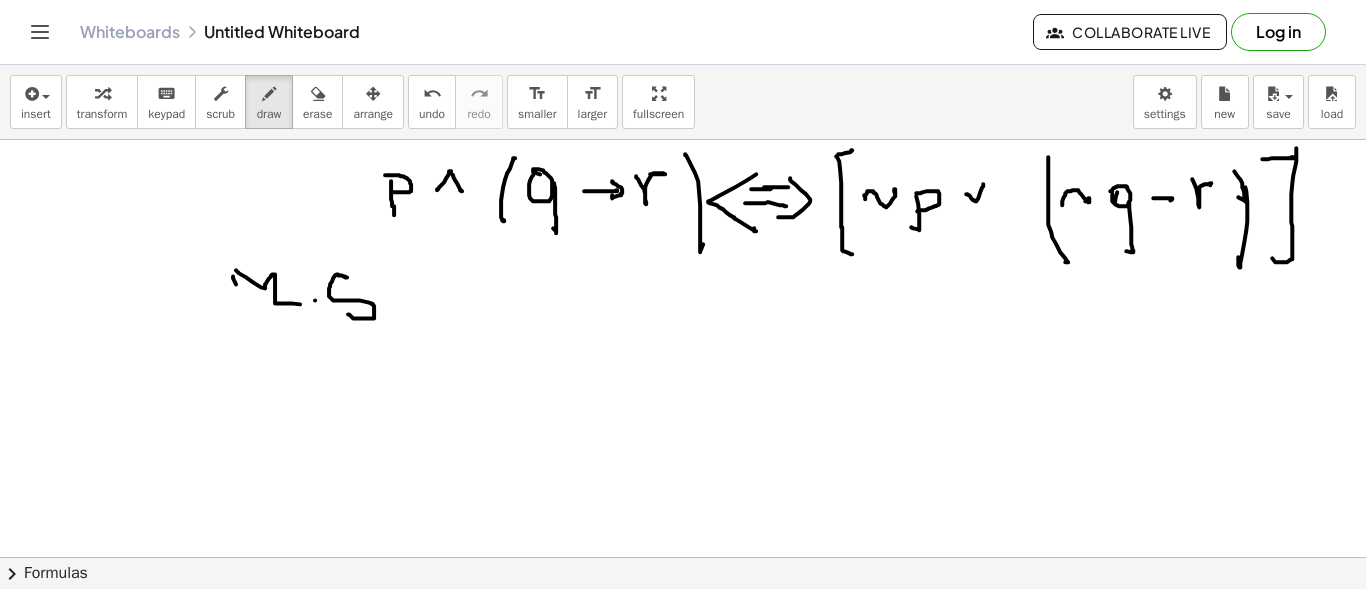 click at bounding box center [683, 622] 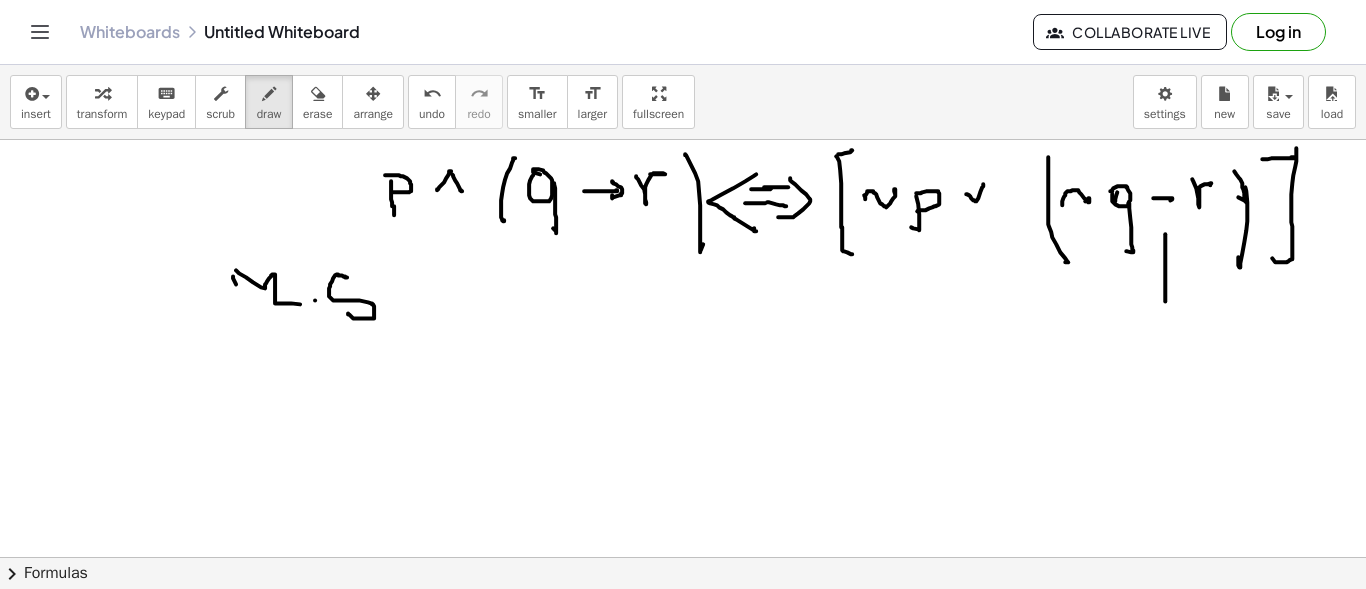 drag, startPoint x: 1165, startPoint y: 233, endPoint x: 1165, endPoint y: 300, distance: 67 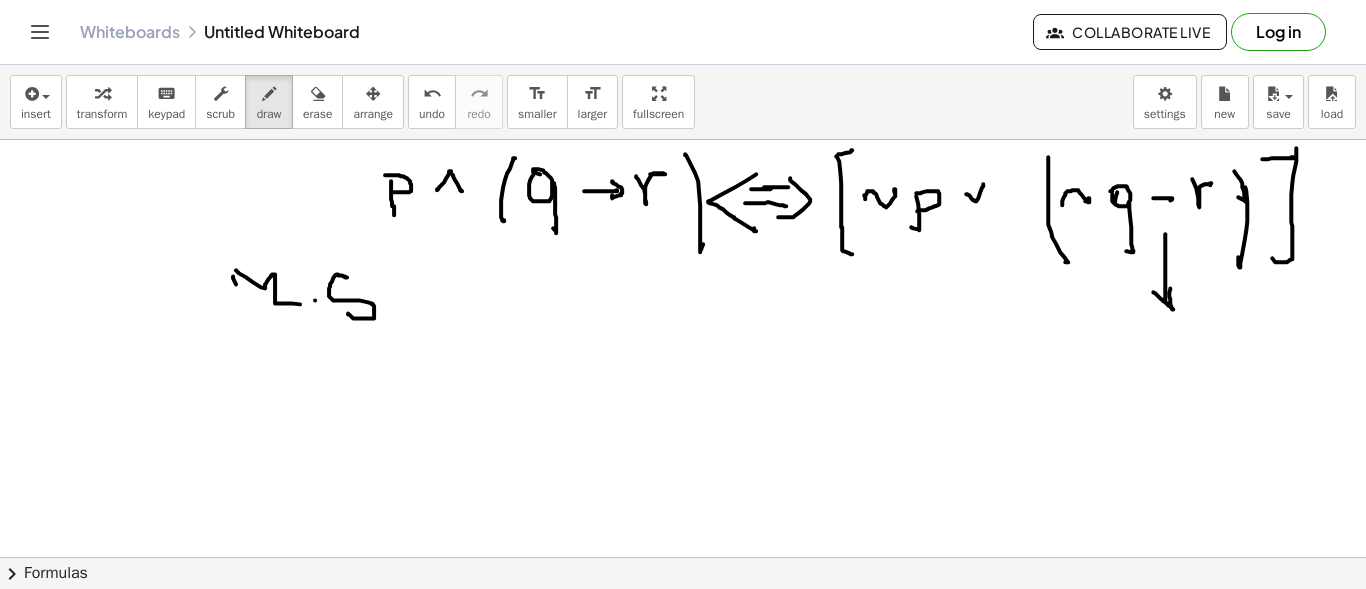 drag, startPoint x: 1159, startPoint y: 296, endPoint x: 1191, endPoint y: 347, distance: 60.207973 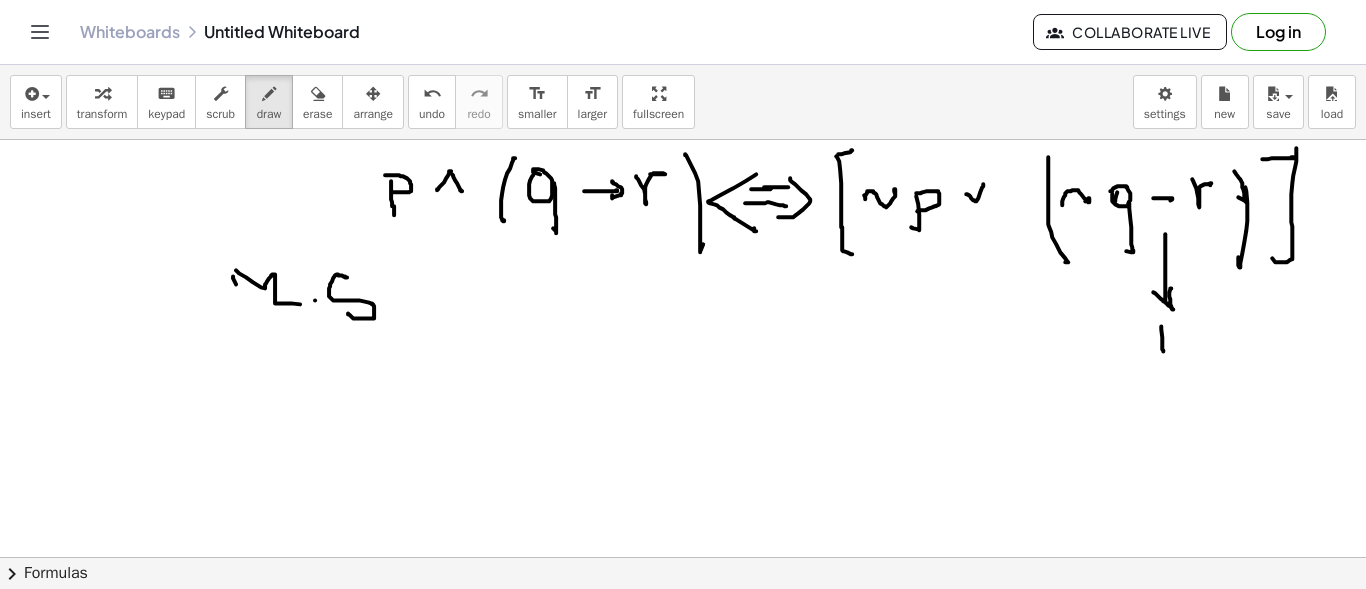 click at bounding box center (683, 622) 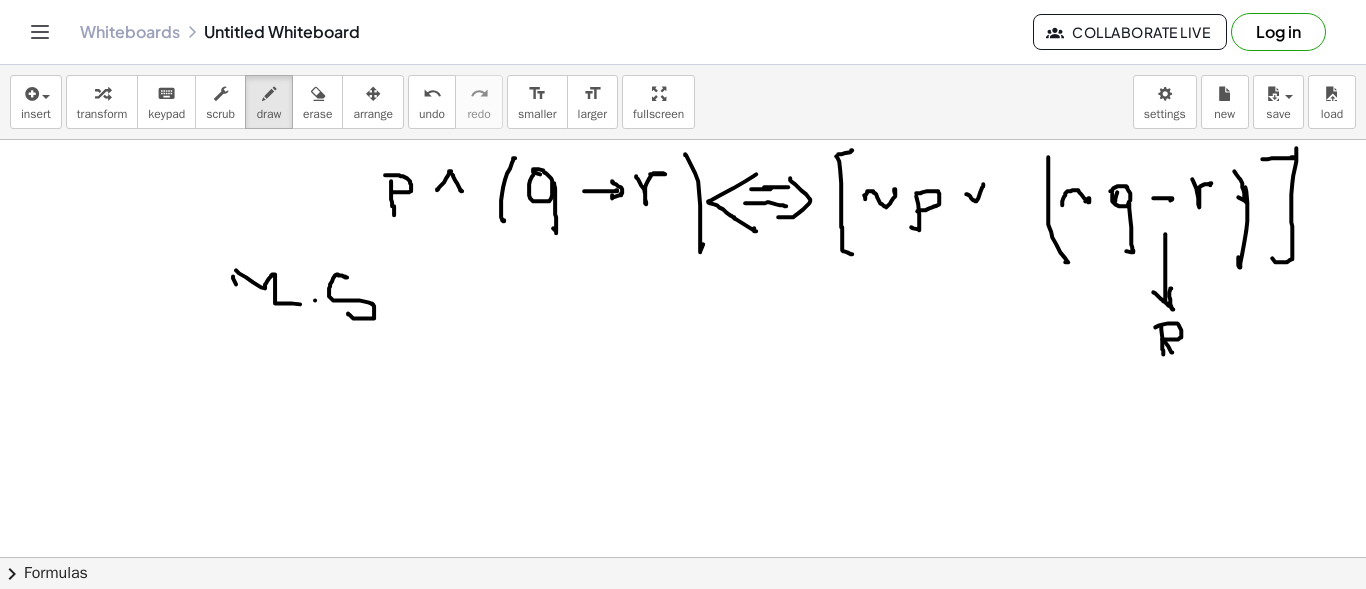 drag, startPoint x: 1172, startPoint y: 322, endPoint x: 1197, endPoint y: 364, distance: 48.8774 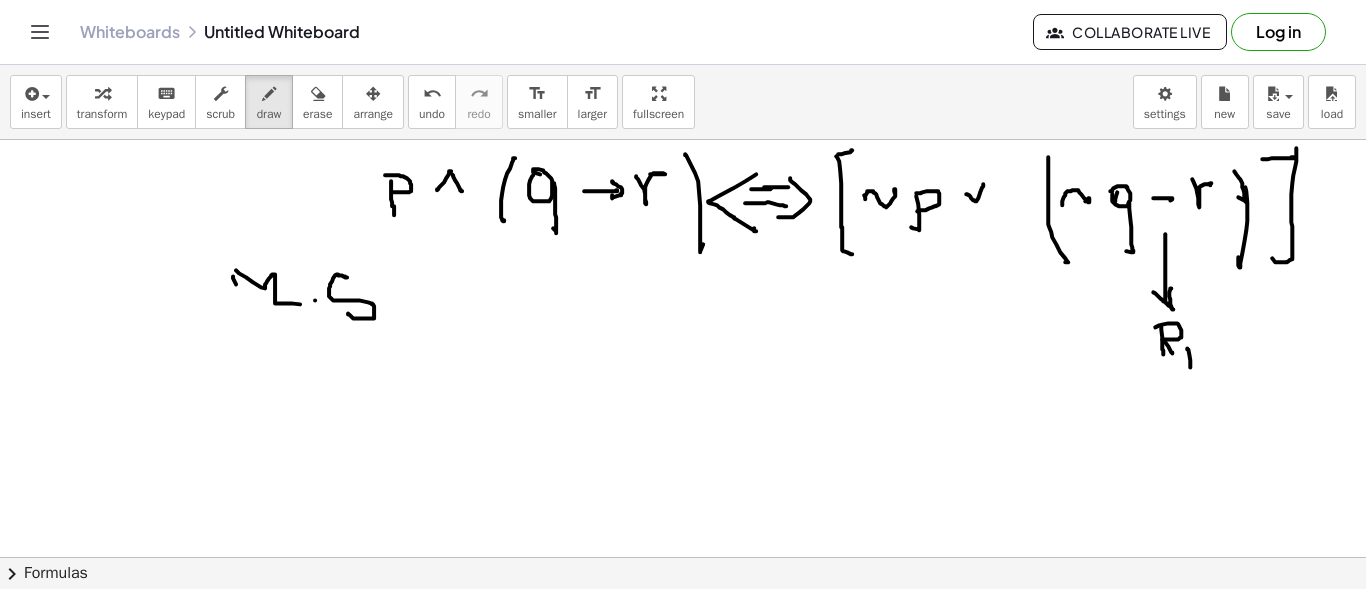 drag, startPoint x: 1187, startPoint y: 347, endPoint x: 1190, endPoint y: 376, distance: 29.15476 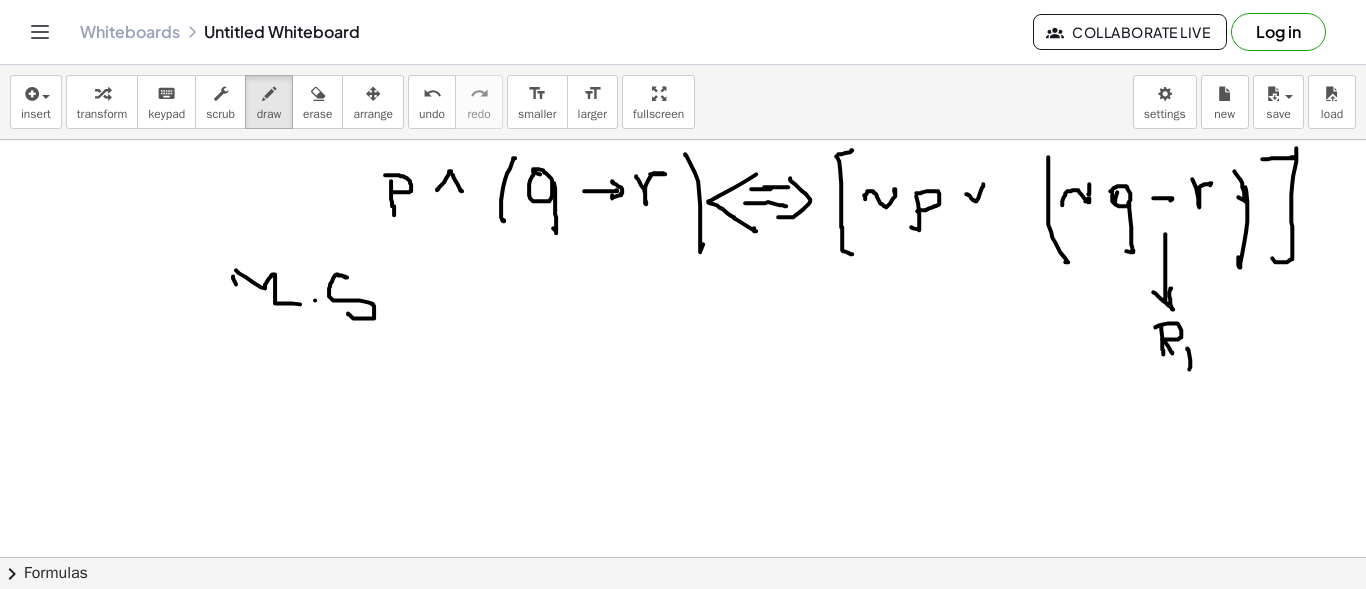 drag, startPoint x: 1089, startPoint y: 183, endPoint x: 1088, endPoint y: 193, distance: 10.049875 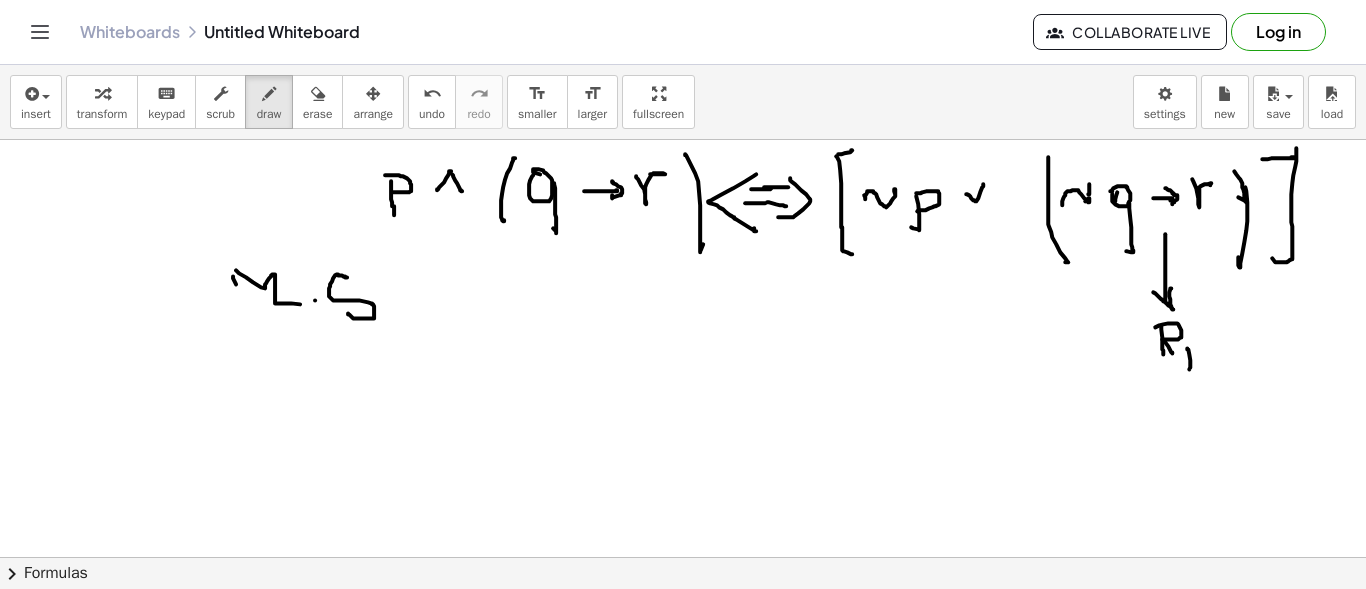 drag, startPoint x: 1165, startPoint y: 187, endPoint x: 1163, endPoint y: 313, distance: 126.01587 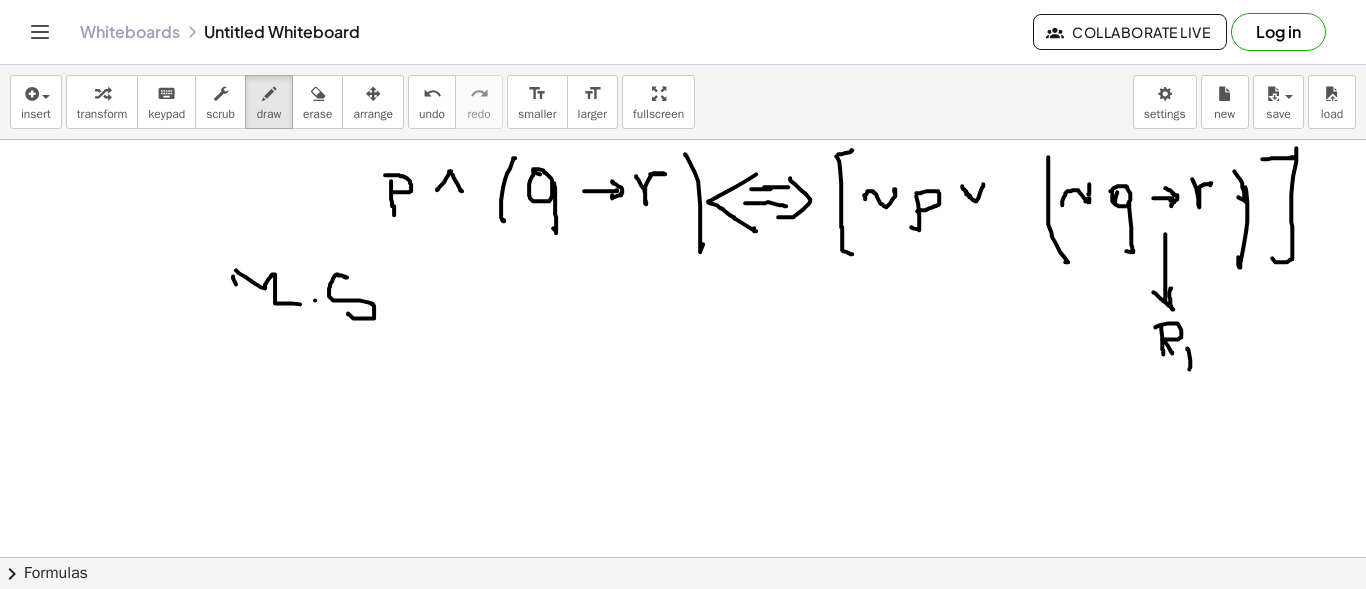 drag, startPoint x: 962, startPoint y: 185, endPoint x: 970, endPoint y: 196, distance: 13.601471 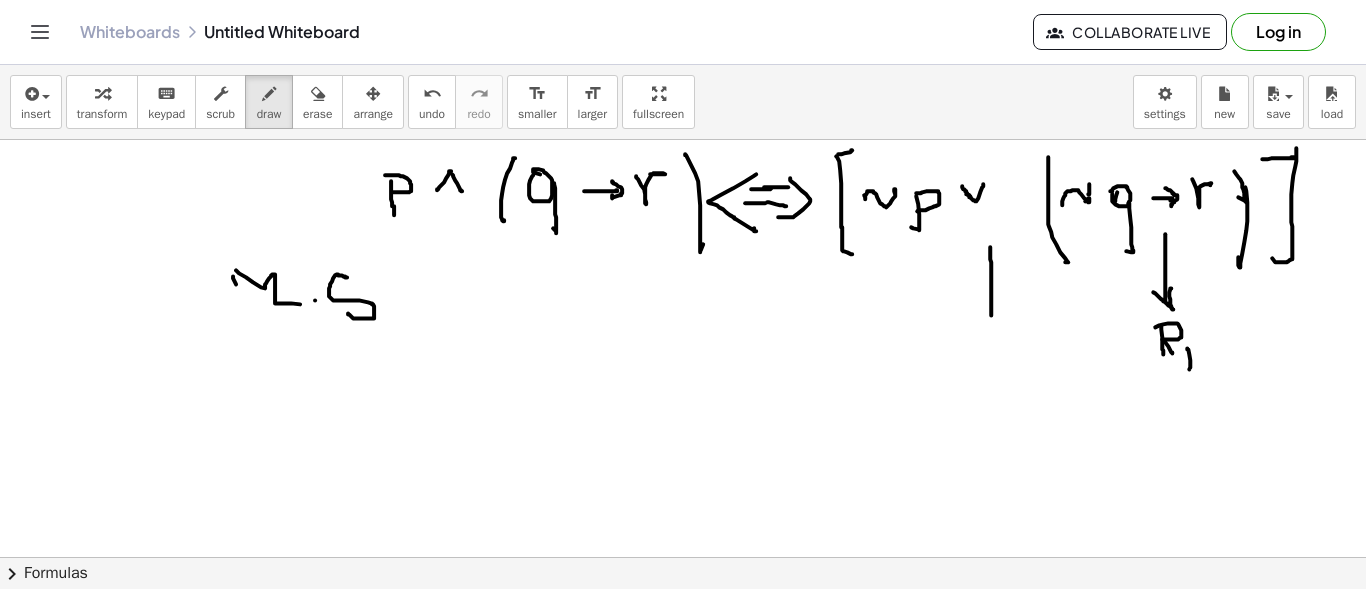 drag, startPoint x: 990, startPoint y: 246, endPoint x: 1062, endPoint y: 335, distance: 114.47707 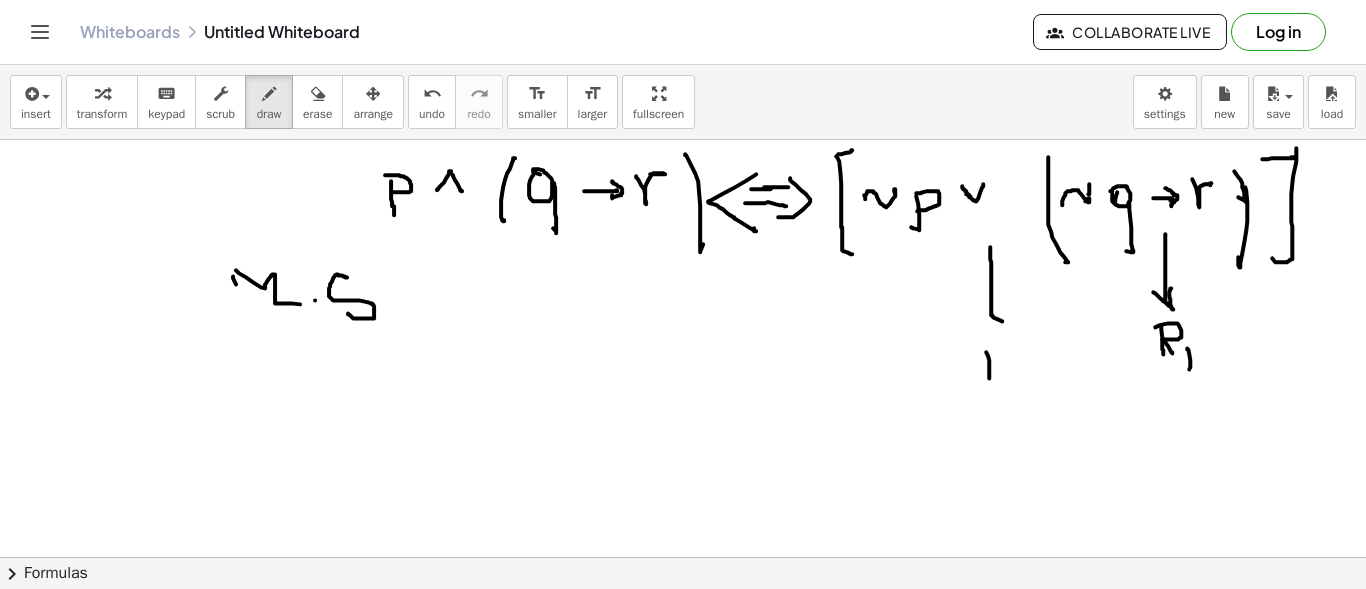 click at bounding box center [683, 622] 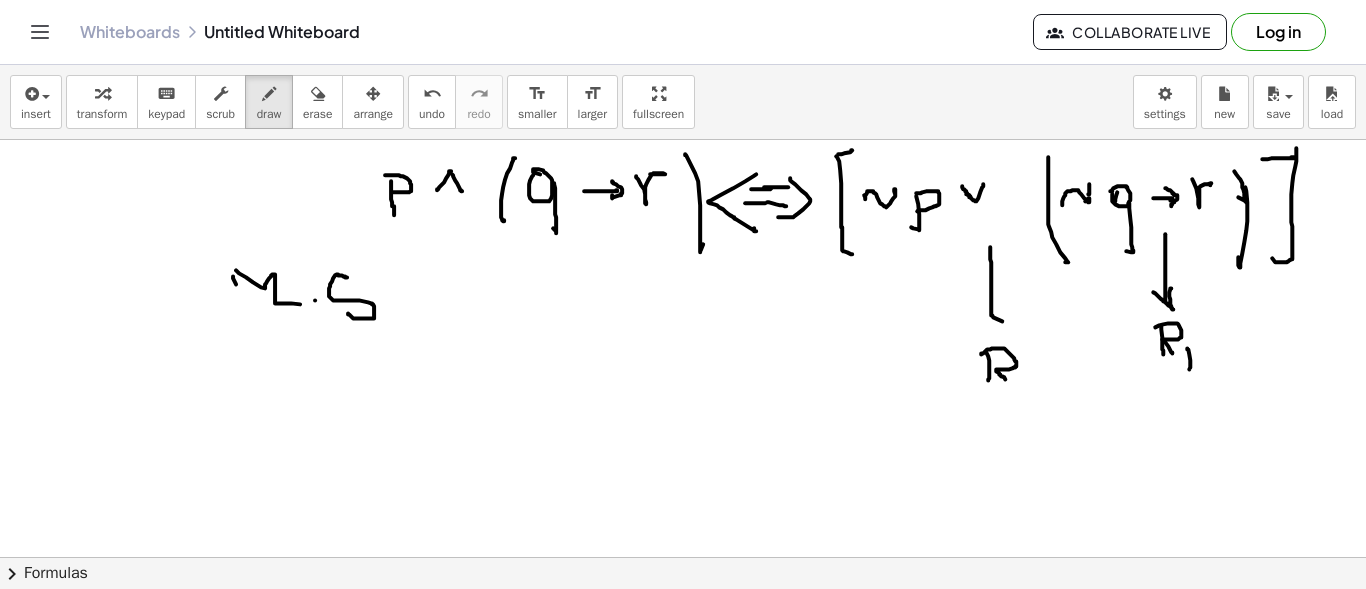 drag, startPoint x: 981, startPoint y: 353, endPoint x: 1014, endPoint y: 385, distance: 45.96738 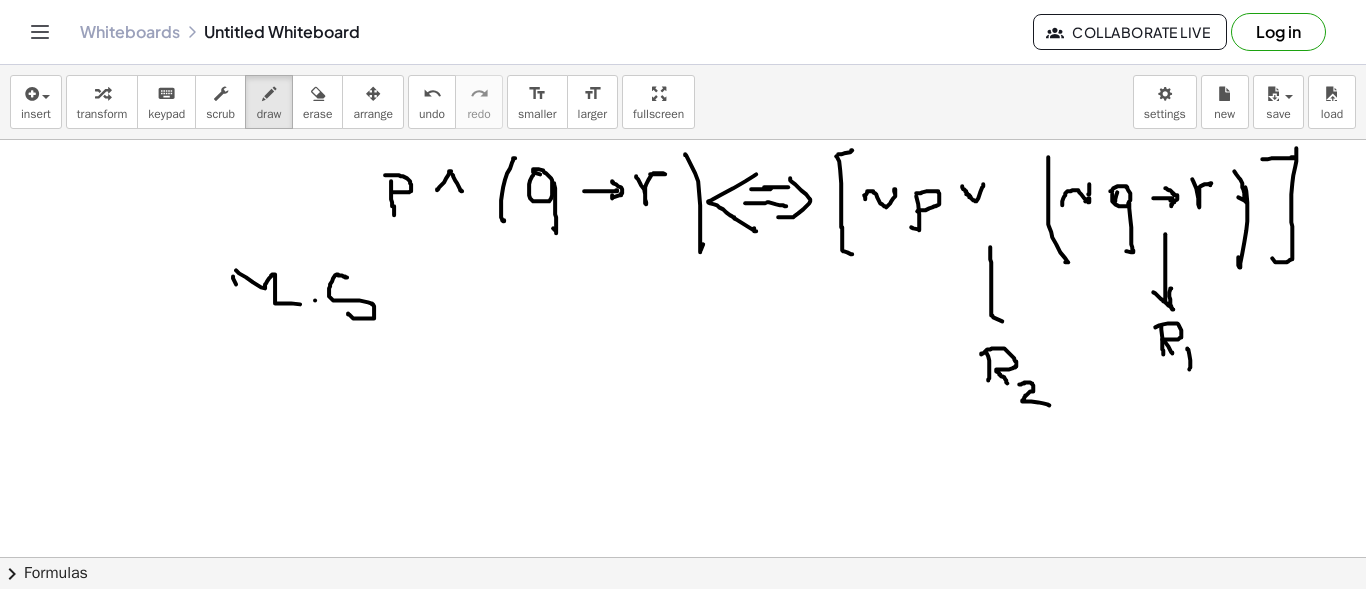 drag, startPoint x: 1019, startPoint y: 383, endPoint x: 1049, endPoint y: 403, distance: 36.05551 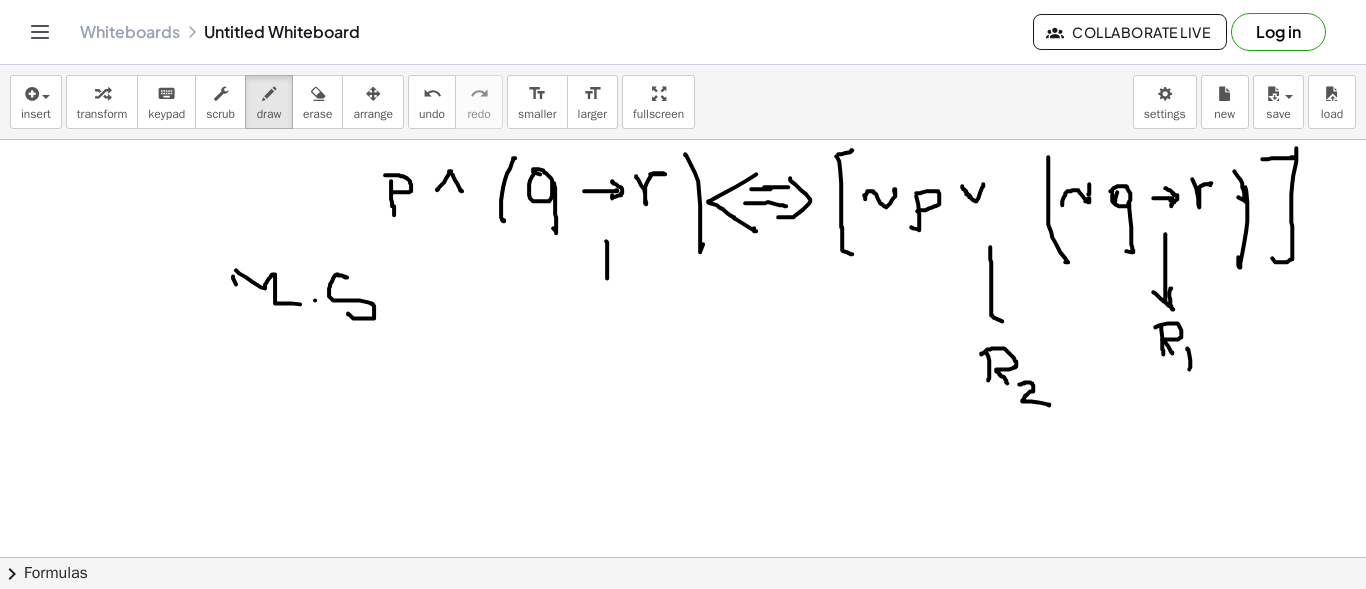 drag, startPoint x: 606, startPoint y: 240, endPoint x: 607, endPoint y: 282, distance: 42.0119 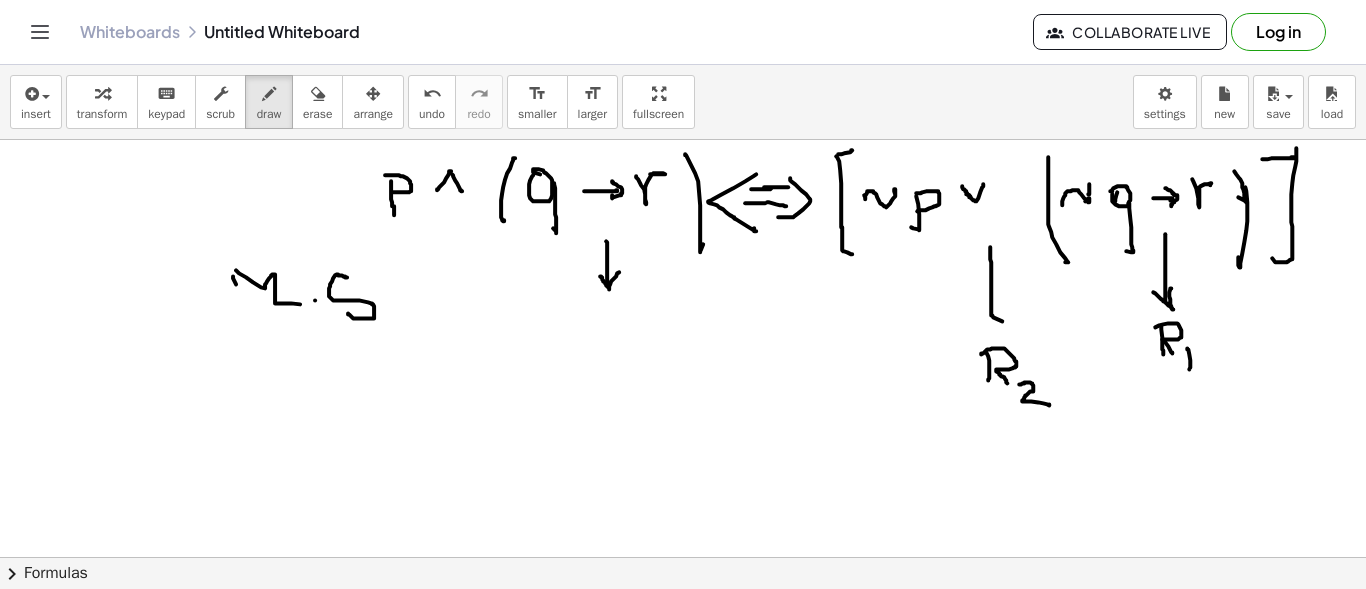 drag, startPoint x: 600, startPoint y: 275, endPoint x: 619, endPoint y: 271, distance: 19.416489 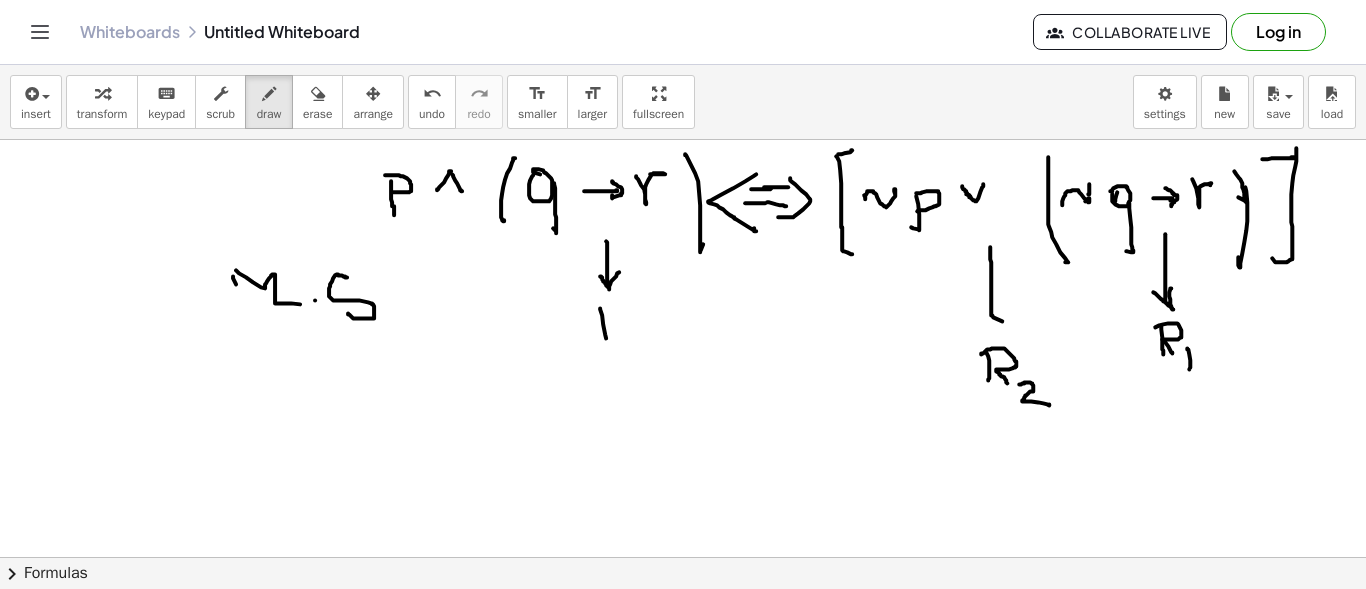 drag, startPoint x: 602, startPoint y: 314, endPoint x: 606, endPoint y: 334, distance: 20.396078 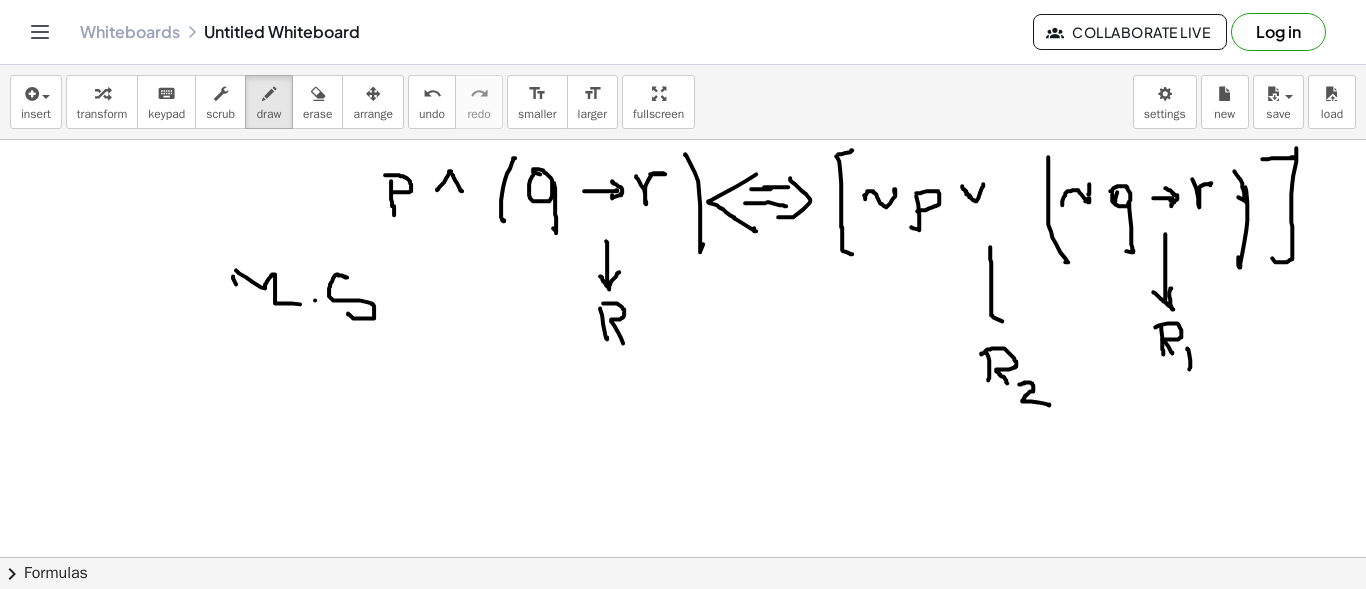 drag, startPoint x: 609, startPoint y: 302, endPoint x: 623, endPoint y: 341, distance: 41.4367 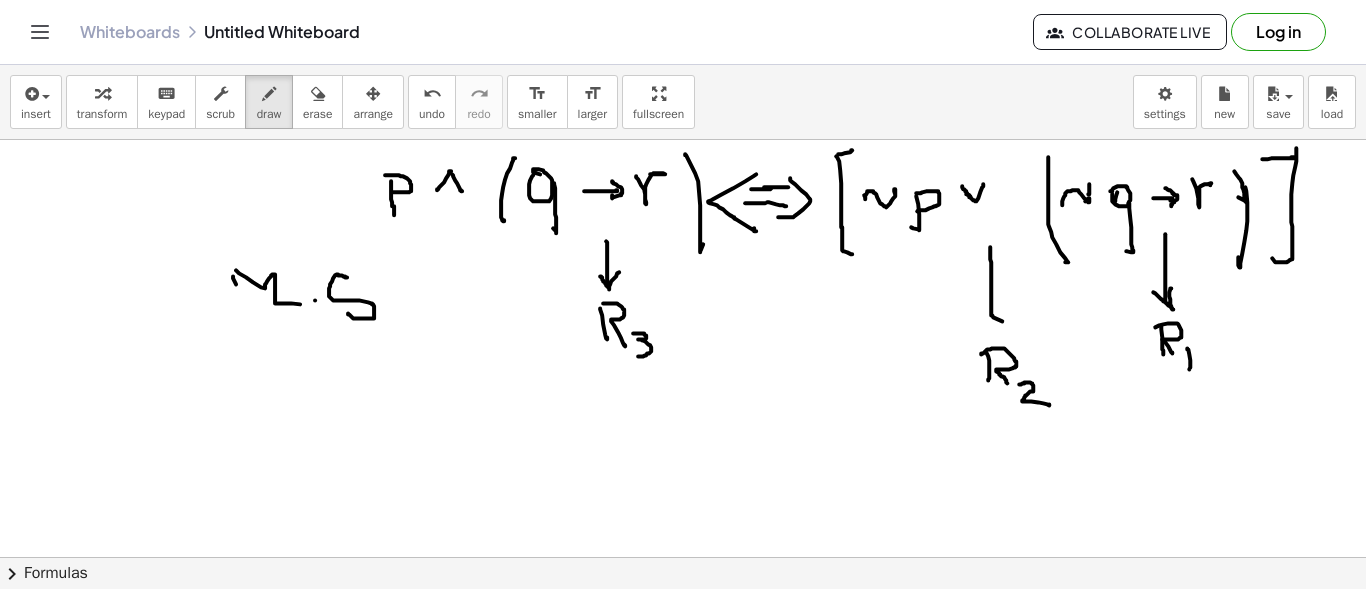 drag, startPoint x: 633, startPoint y: 332, endPoint x: 634, endPoint y: 352, distance: 20.024984 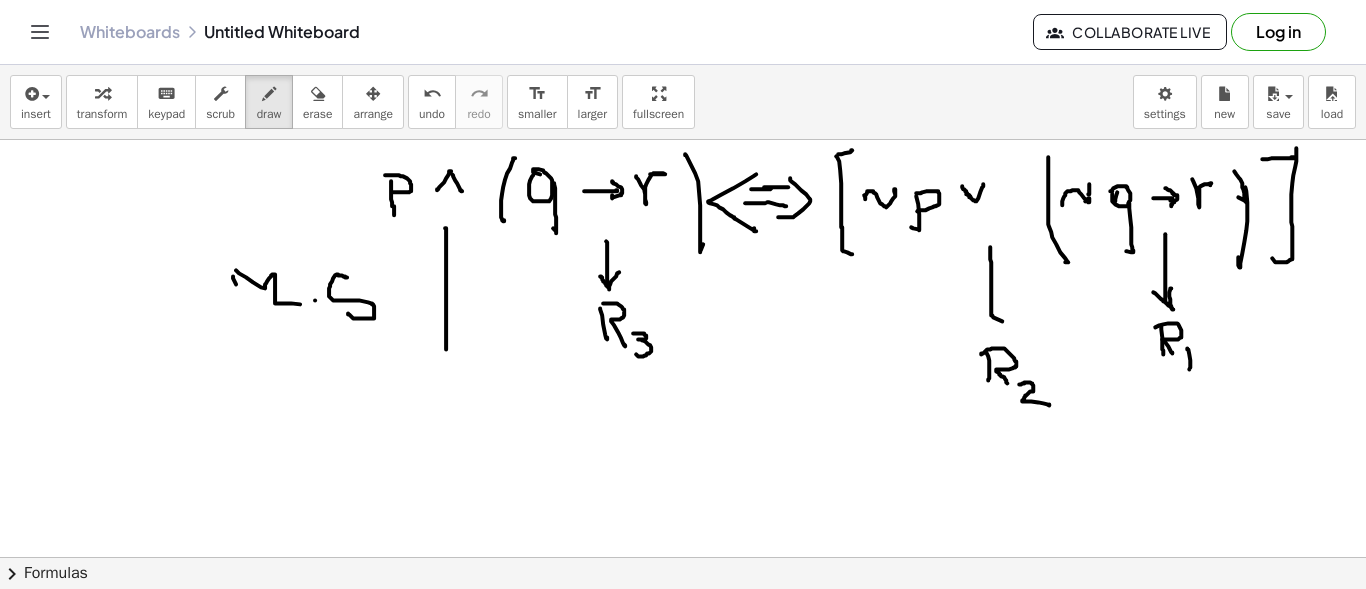 drag, startPoint x: 445, startPoint y: 227, endPoint x: 442, endPoint y: 351, distance: 124.036285 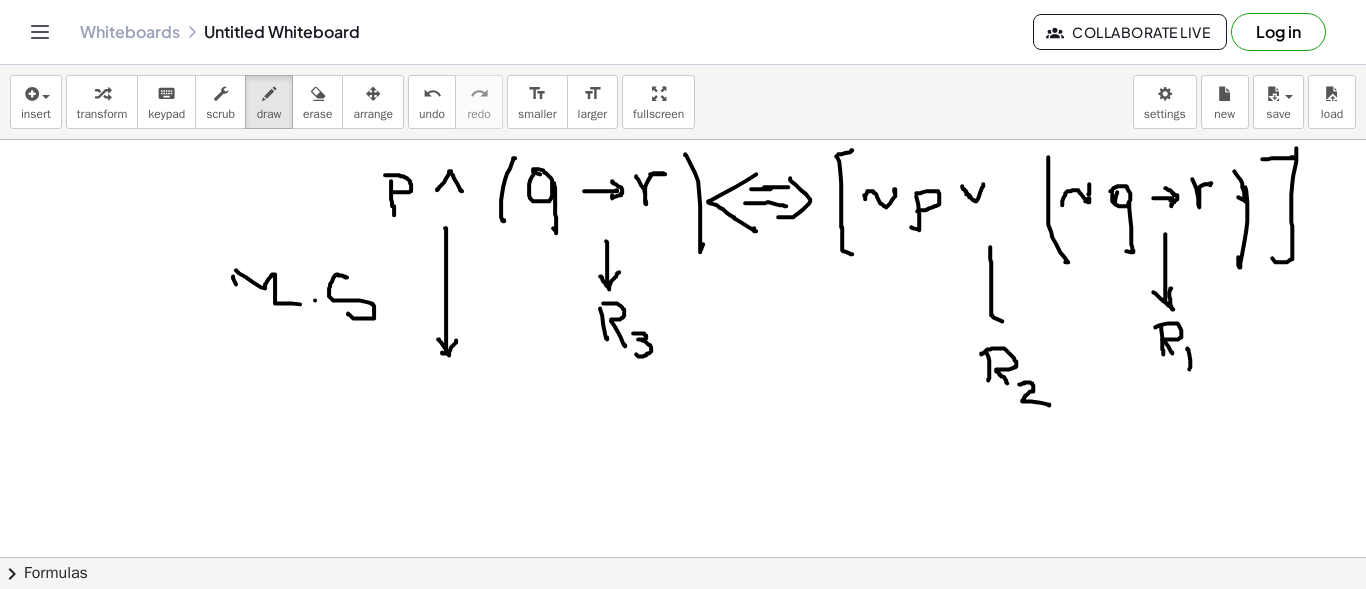 drag, startPoint x: 438, startPoint y: 338, endPoint x: 451, endPoint y: 403, distance: 66.287254 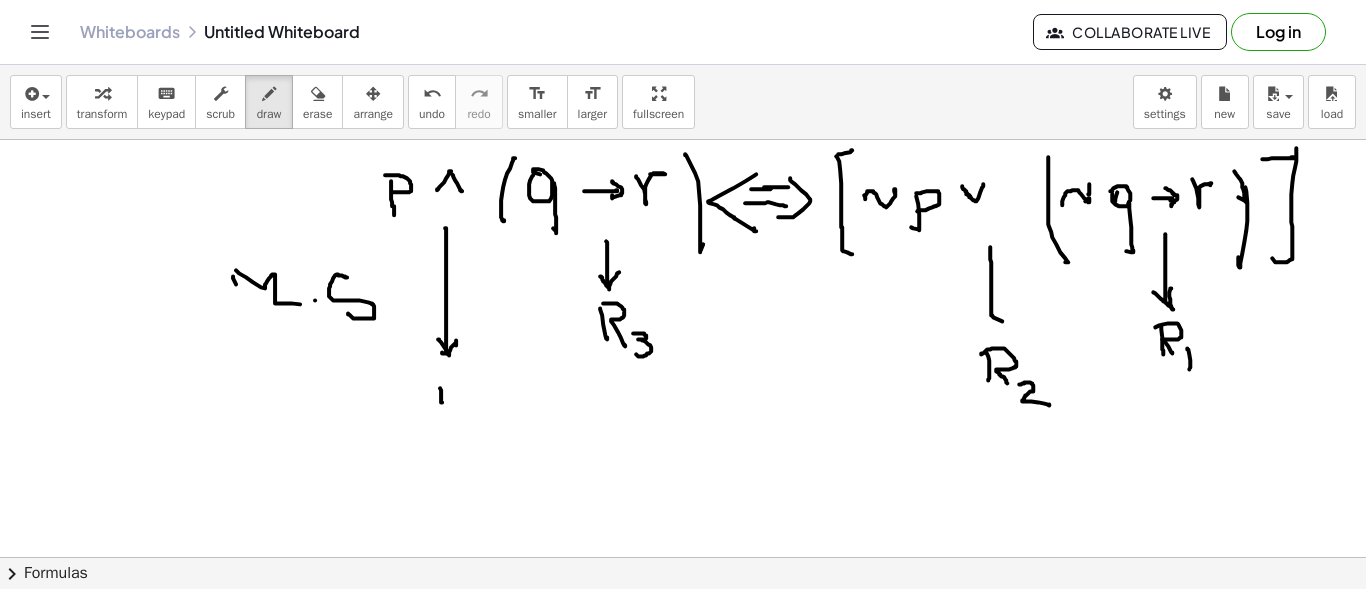 click at bounding box center (683, 622) 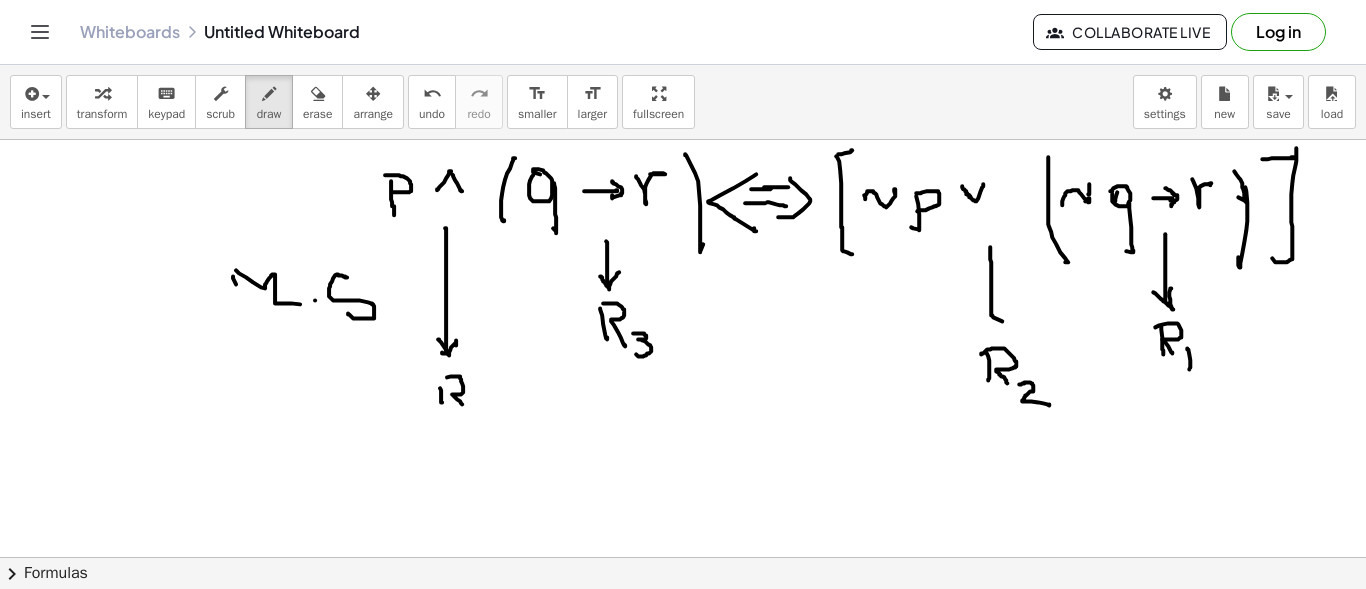 drag, startPoint x: 452, startPoint y: 375, endPoint x: 486, endPoint y: 396, distance: 39.962482 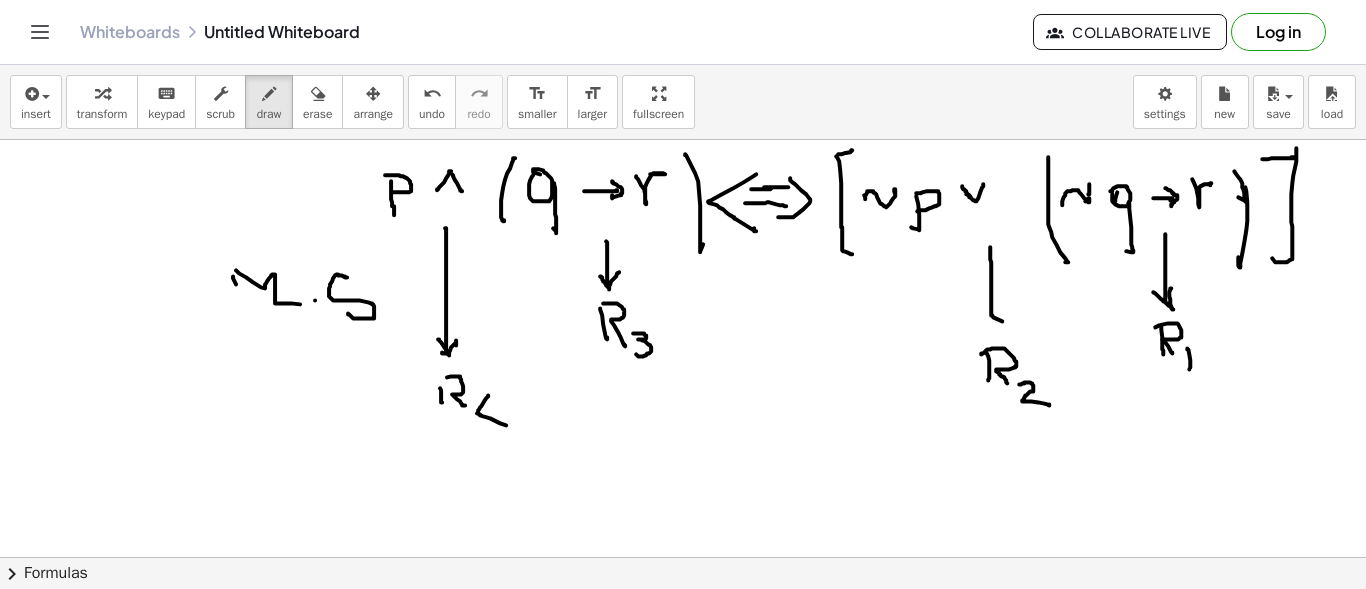 click at bounding box center [683, 622] 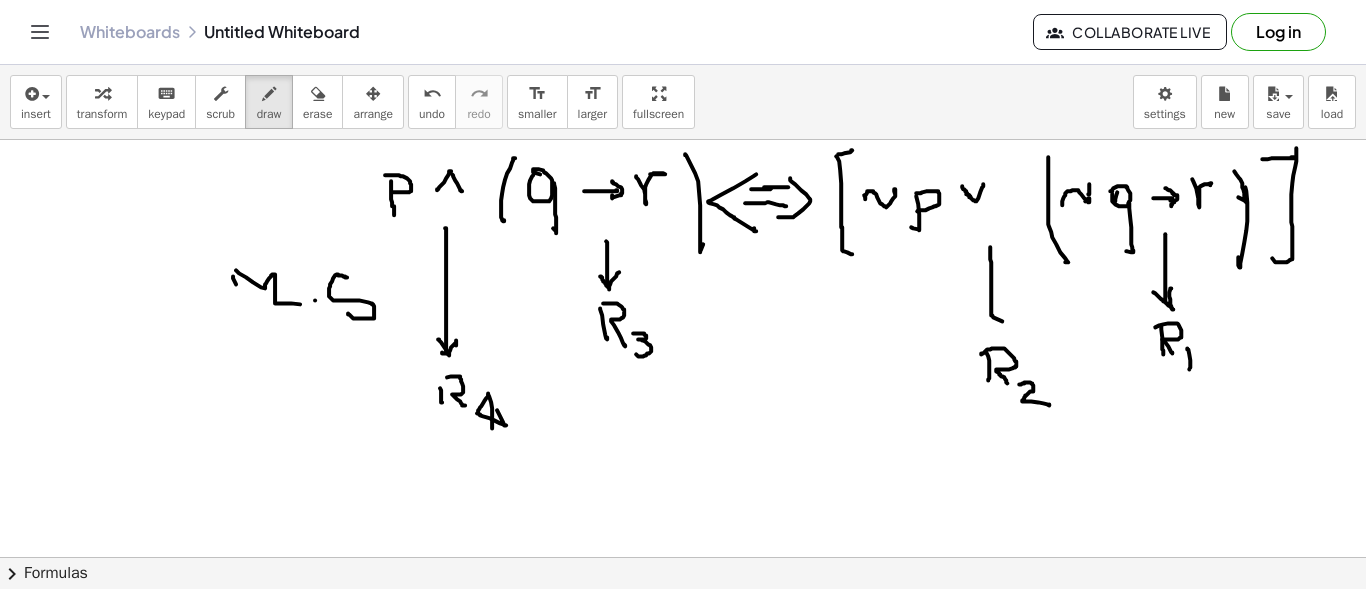 drag, startPoint x: 488, startPoint y: 393, endPoint x: 525, endPoint y: 473, distance: 88.14193 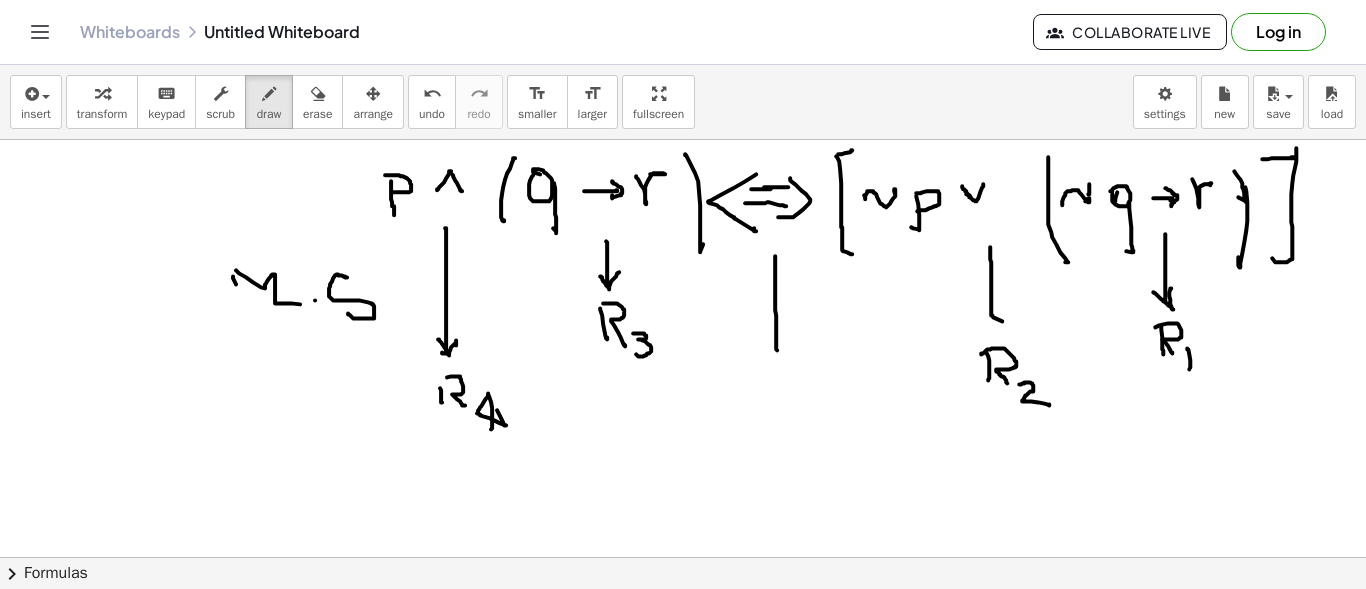 drag, startPoint x: 775, startPoint y: 255, endPoint x: 783, endPoint y: 359, distance: 104.307236 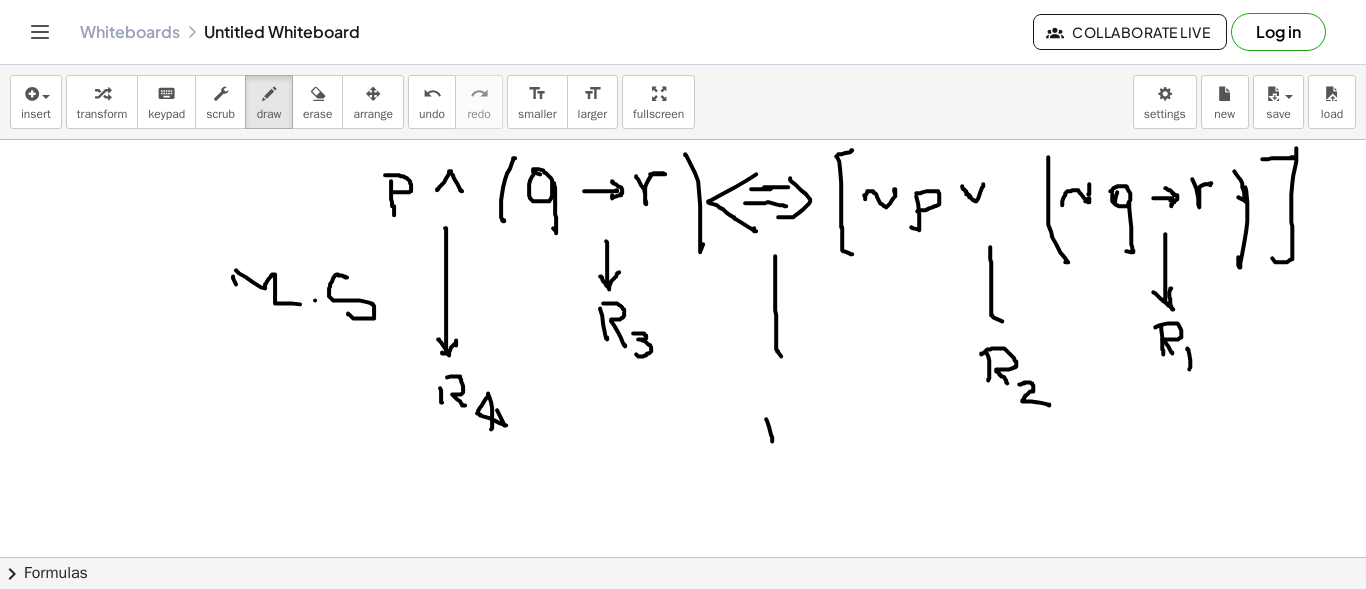 drag, startPoint x: 766, startPoint y: 418, endPoint x: 754, endPoint y: 440, distance: 25.059929 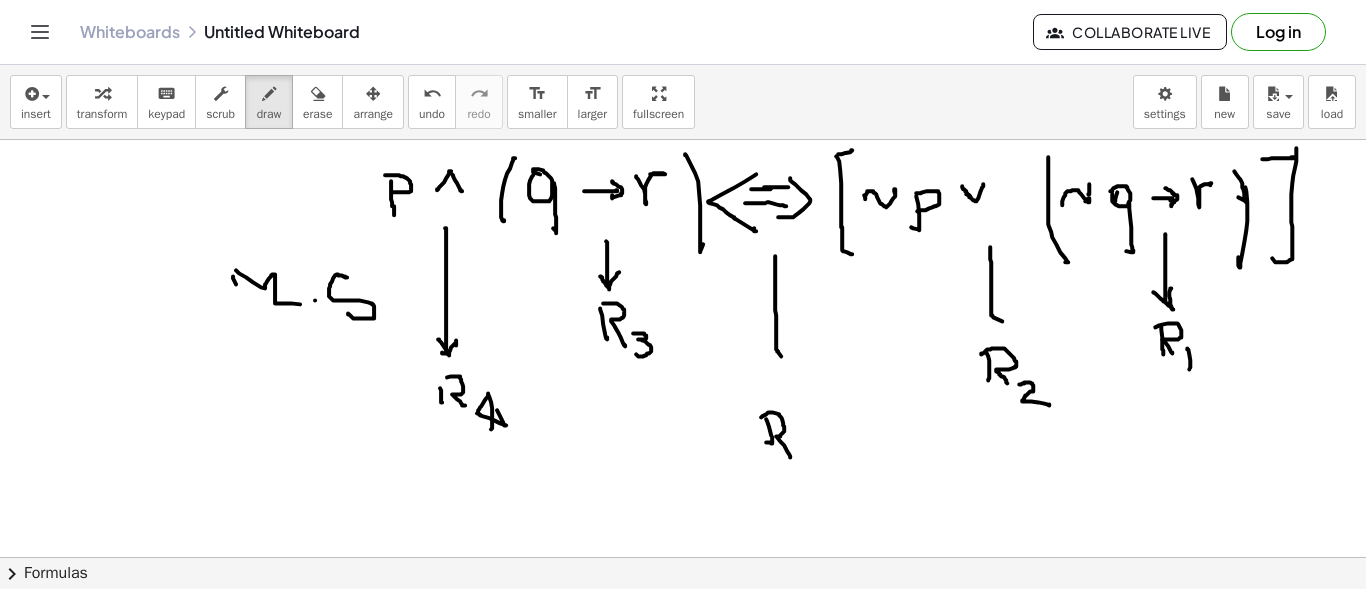 drag, startPoint x: 769, startPoint y: 411, endPoint x: 790, endPoint y: 452, distance: 46.06517 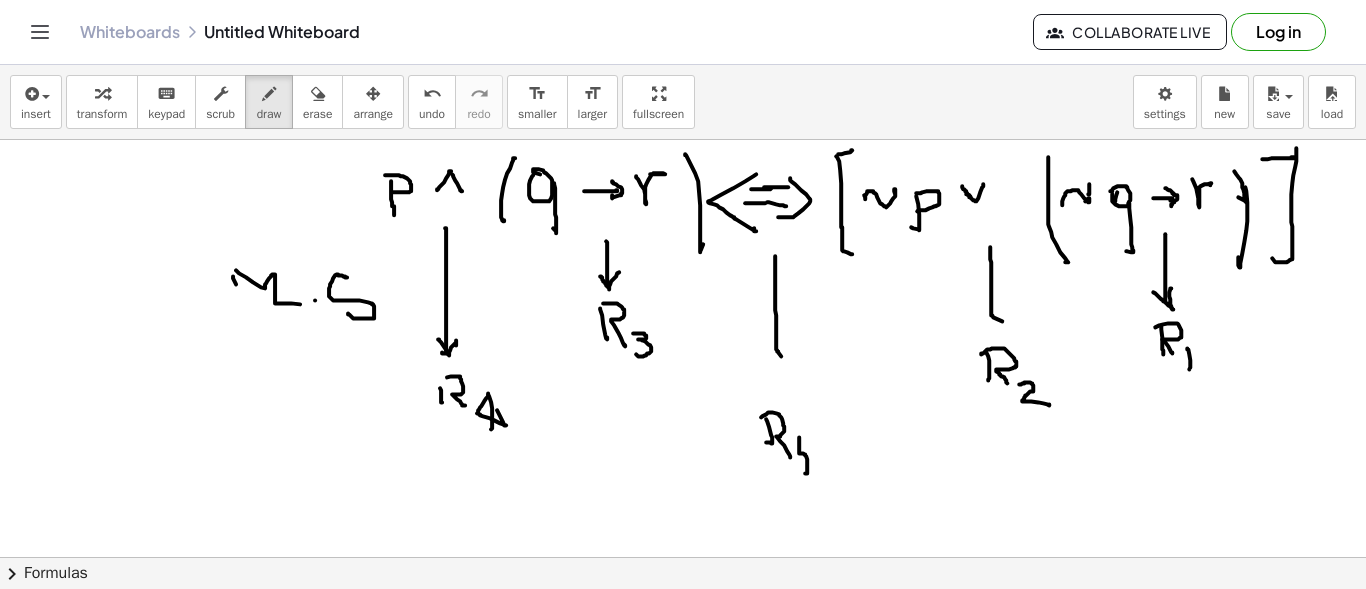 click at bounding box center [683, 622] 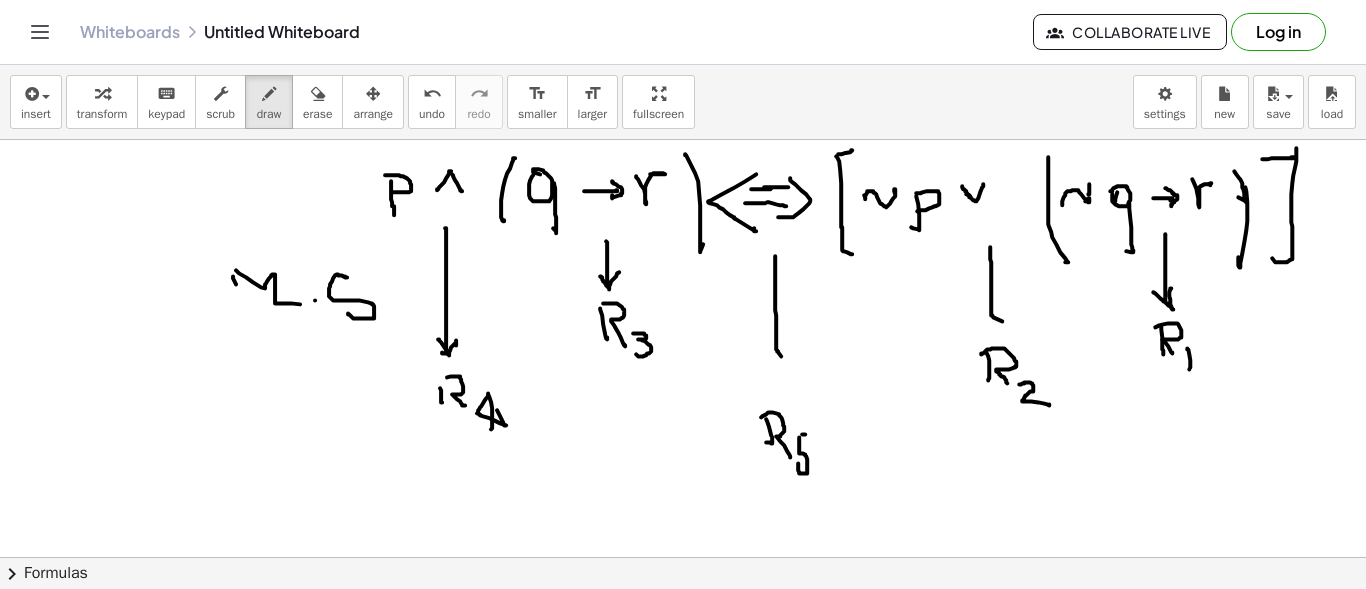 drag, startPoint x: 802, startPoint y: 433, endPoint x: 807, endPoint y: 450, distance: 17.720045 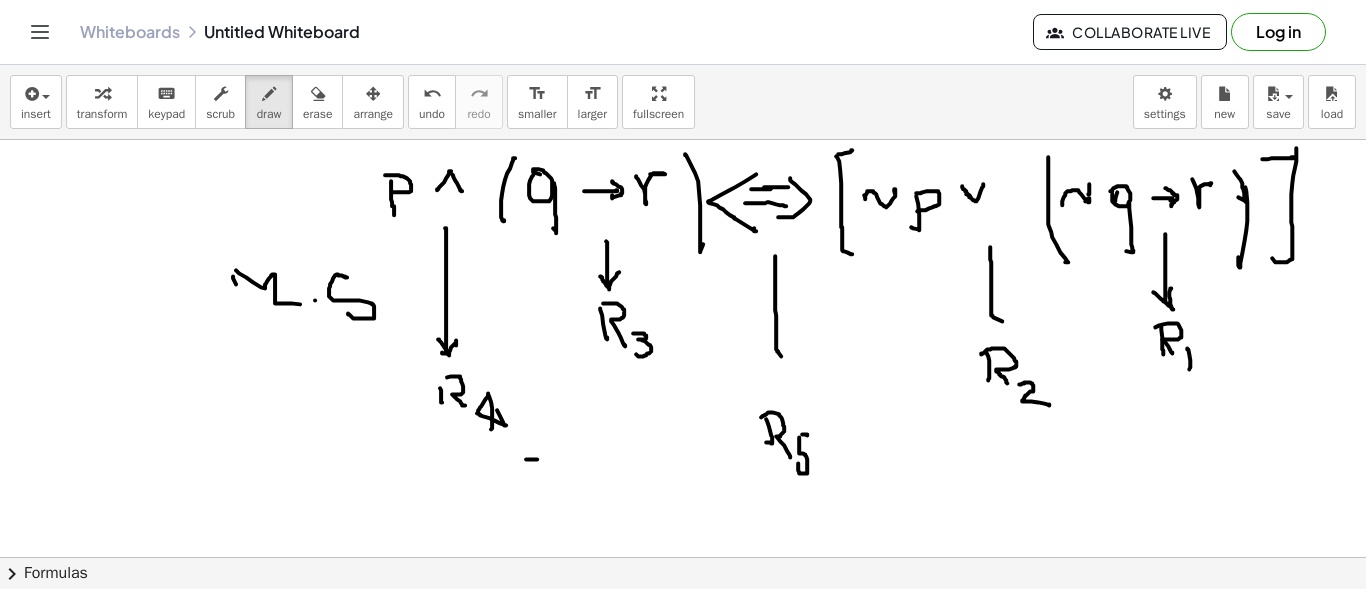 drag, startPoint x: 537, startPoint y: 458, endPoint x: 518, endPoint y: 442, distance: 24.839485 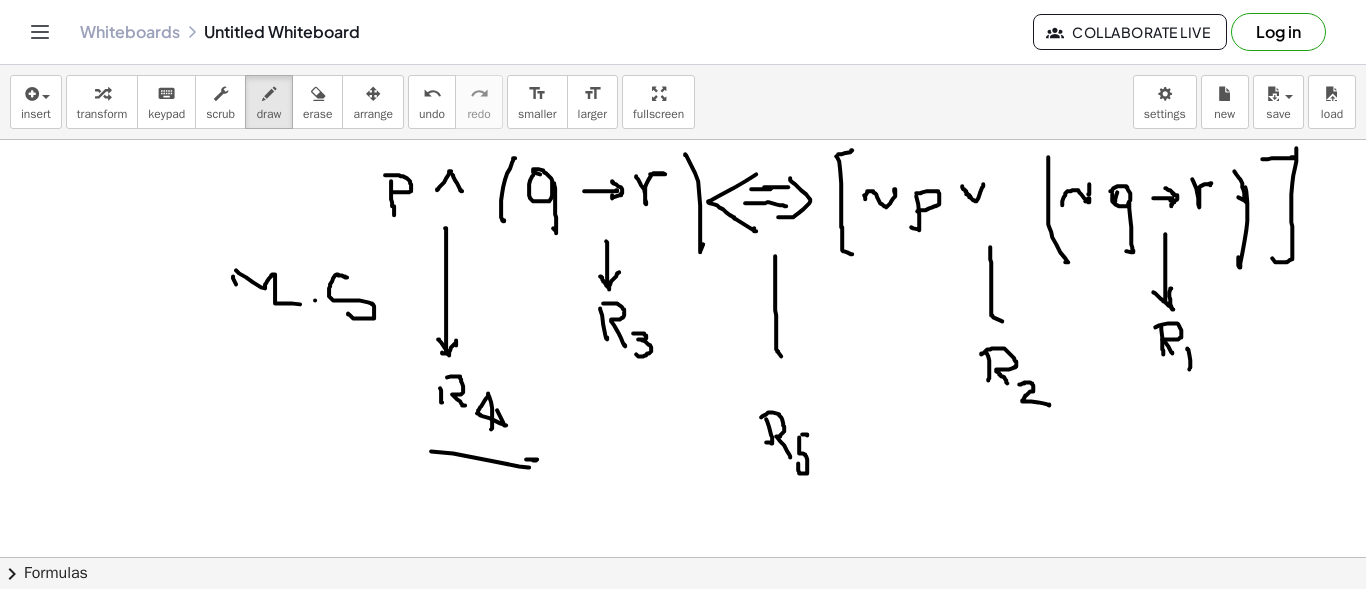 drag, startPoint x: 453, startPoint y: 452, endPoint x: 529, endPoint y: 466, distance: 77.27872 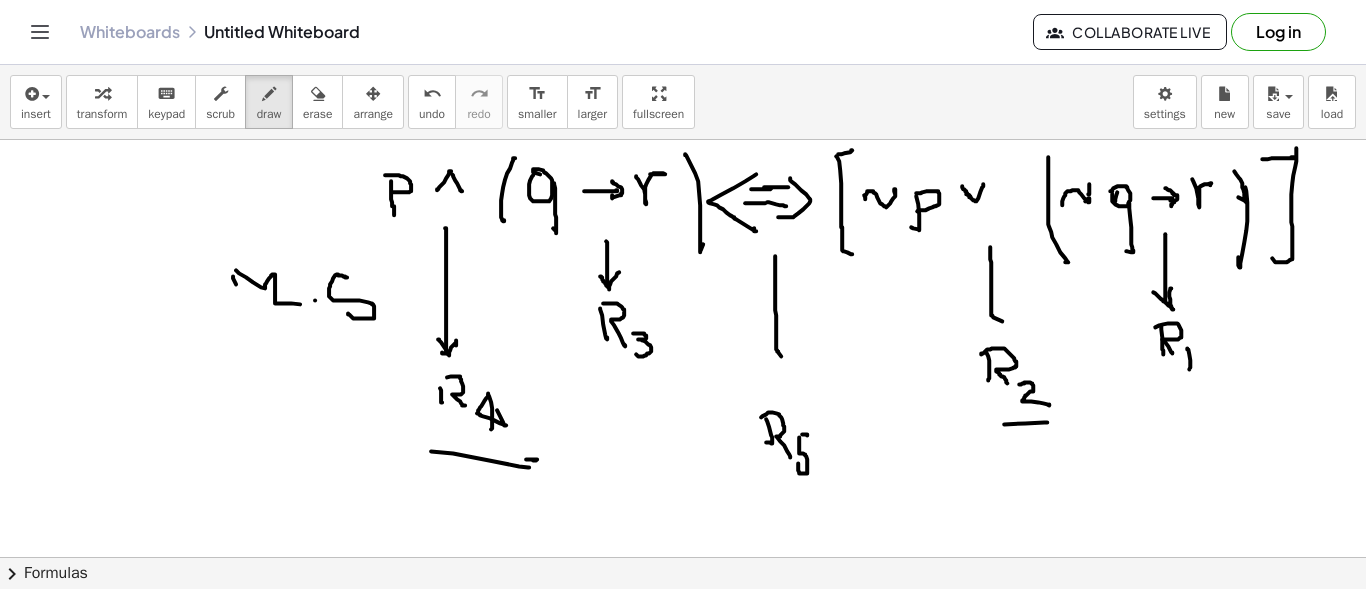 drag, startPoint x: 1047, startPoint y: 421, endPoint x: 1060, endPoint y: 468, distance: 48.76474 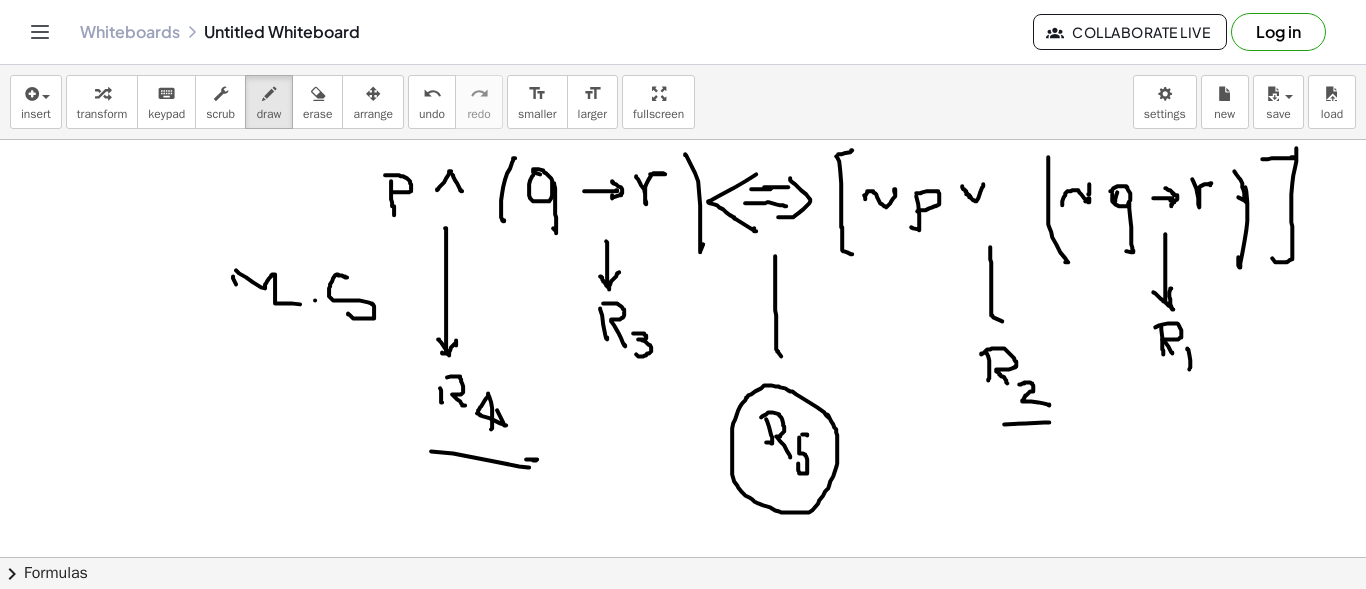 drag, startPoint x: 828, startPoint y: 416, endPoint x: 829, endPoint y: 429, distance: 13.038404 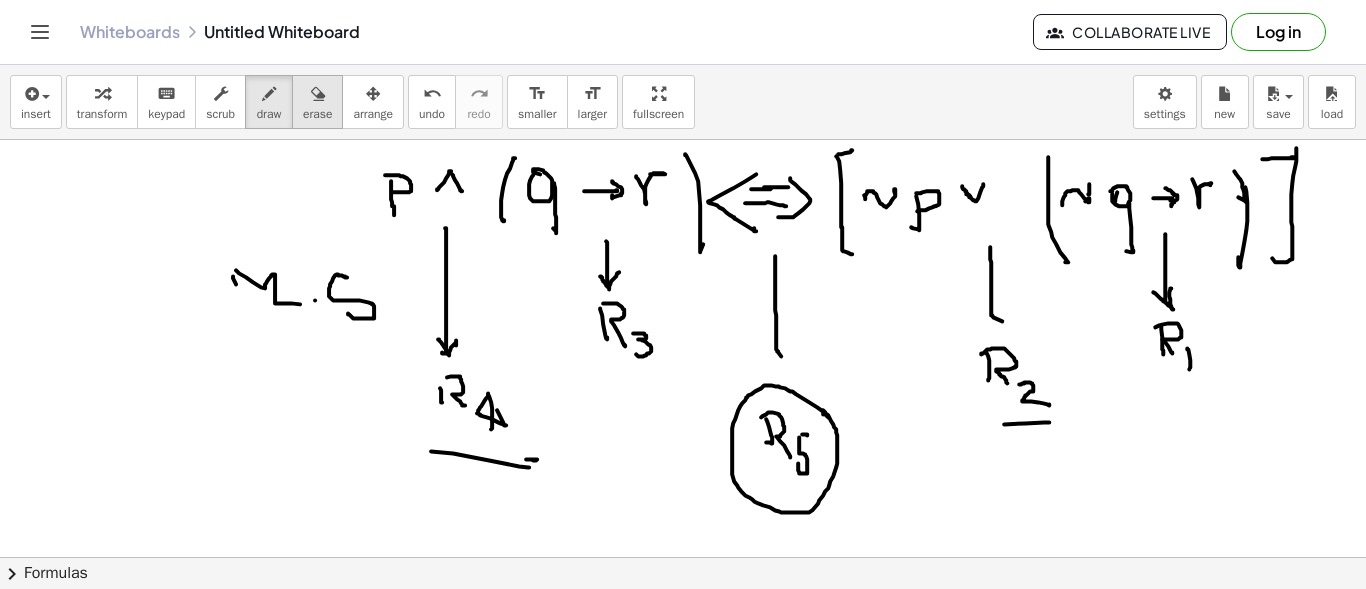 click on "erase" at bounding box center (317, 114) 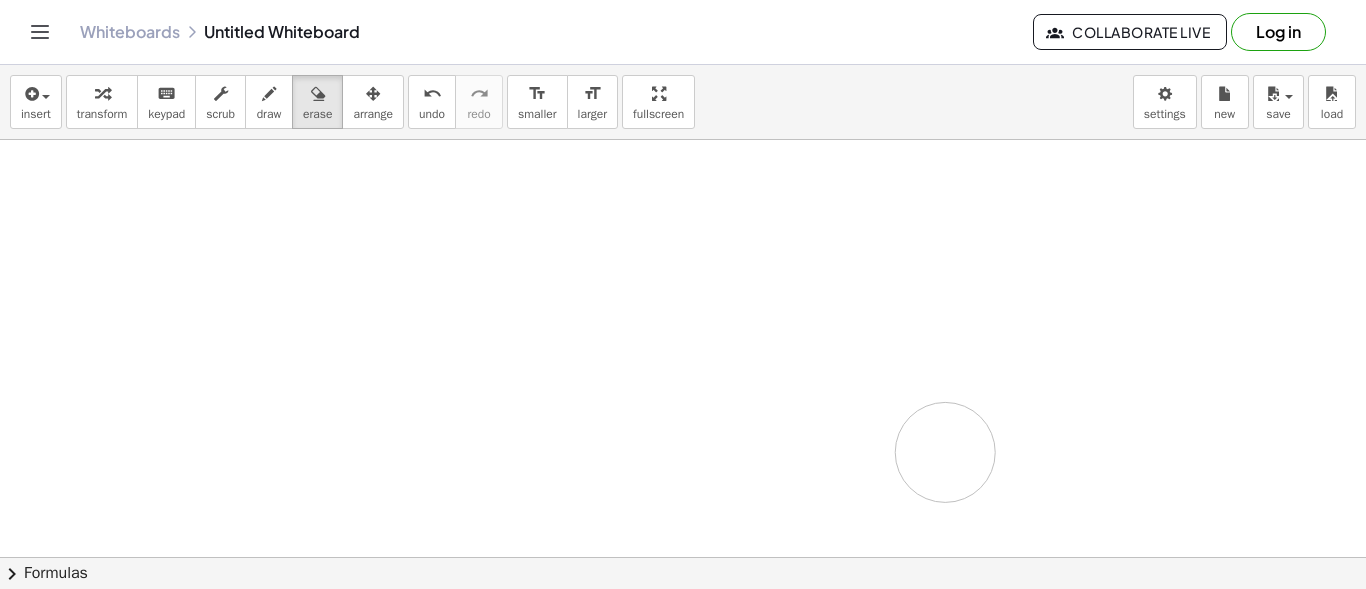 drag, startPoint x: 333, startPoint y: 190, endPoint x: 432, endPoint y: 51, distance: 170.65169 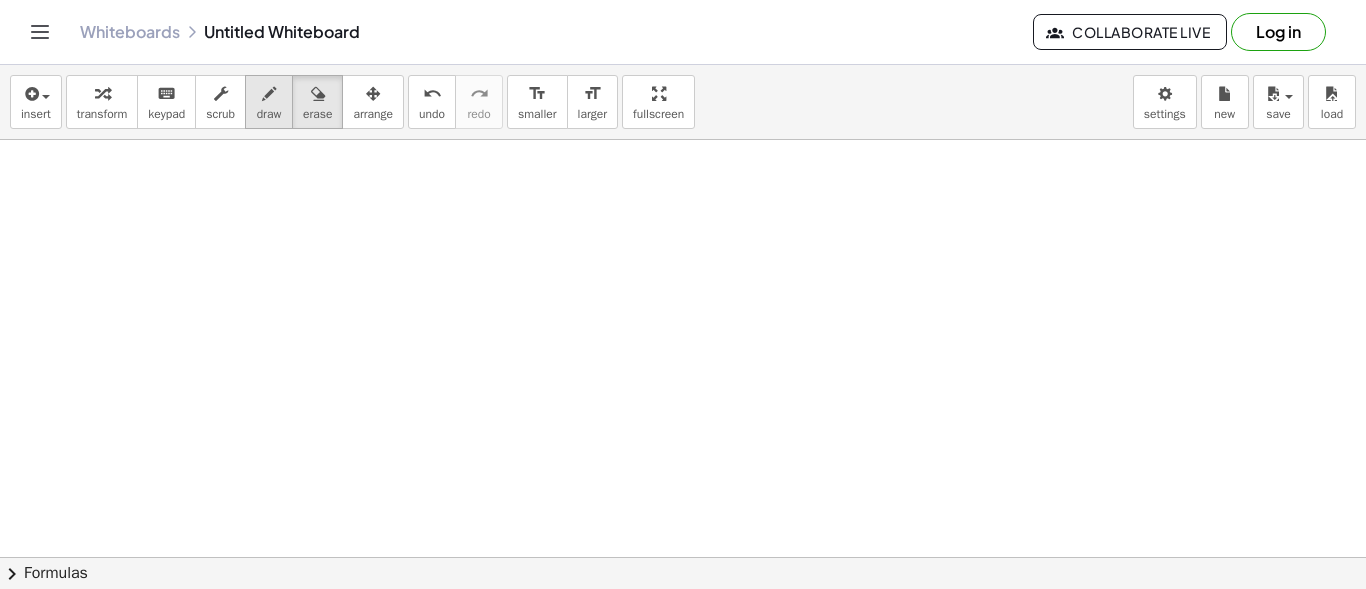 click on "draw" at bounding box center [269, 114] 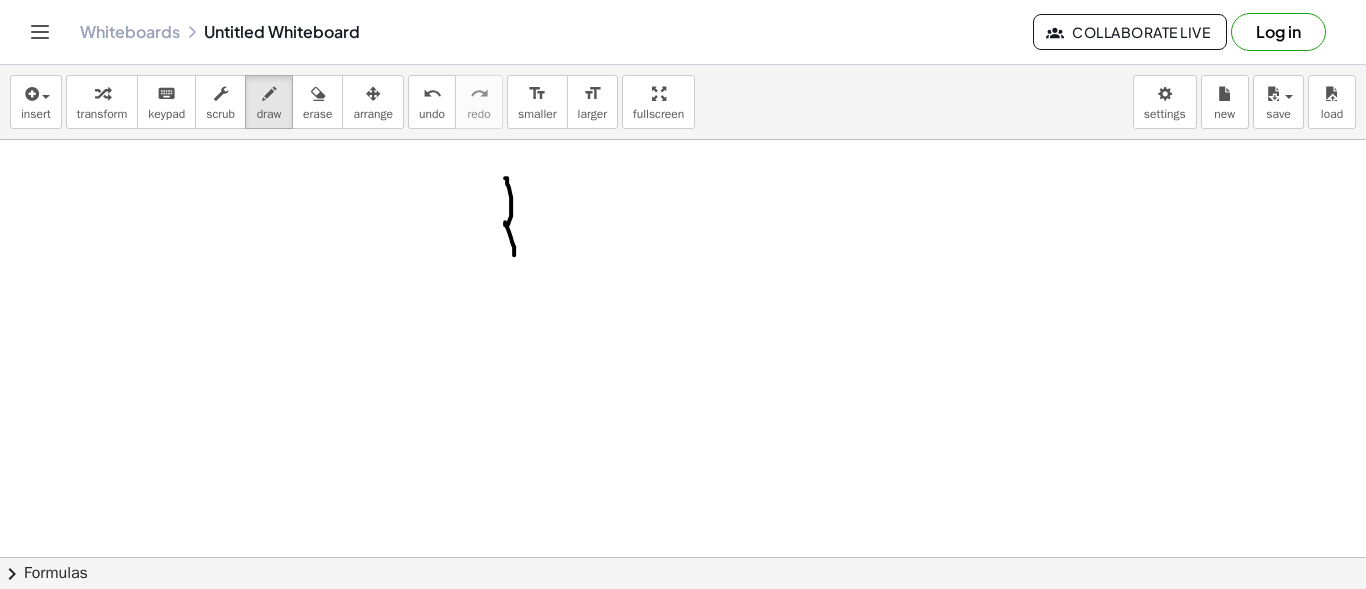 drag, startPoint x: 505, startPoint y: 177, endPoint x: 570, endPoint y: 273, distance: 115.935326 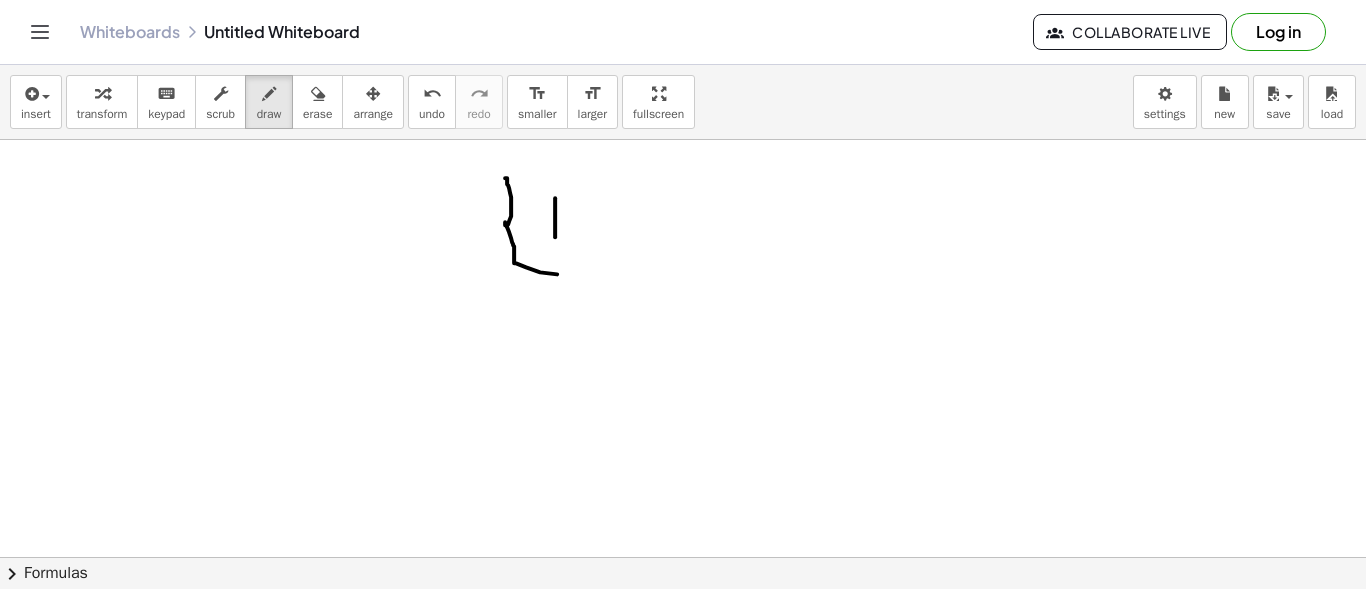 drag, startPoint x: 555, startPoint y: 197, endPoint x: 569, endPoint y: 226, distance: 32.202484 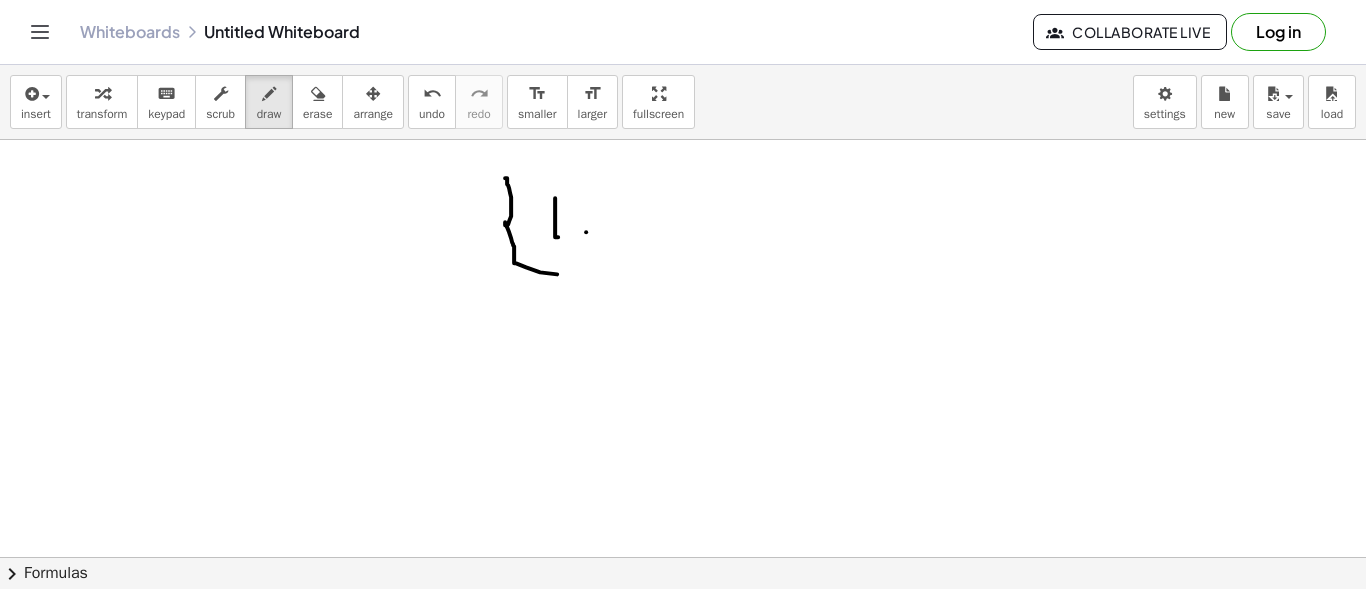 drag, startPoint x: 586, startPoint y: 231, endPoint x: 585, endPoint y: 252, distance: 21.023796 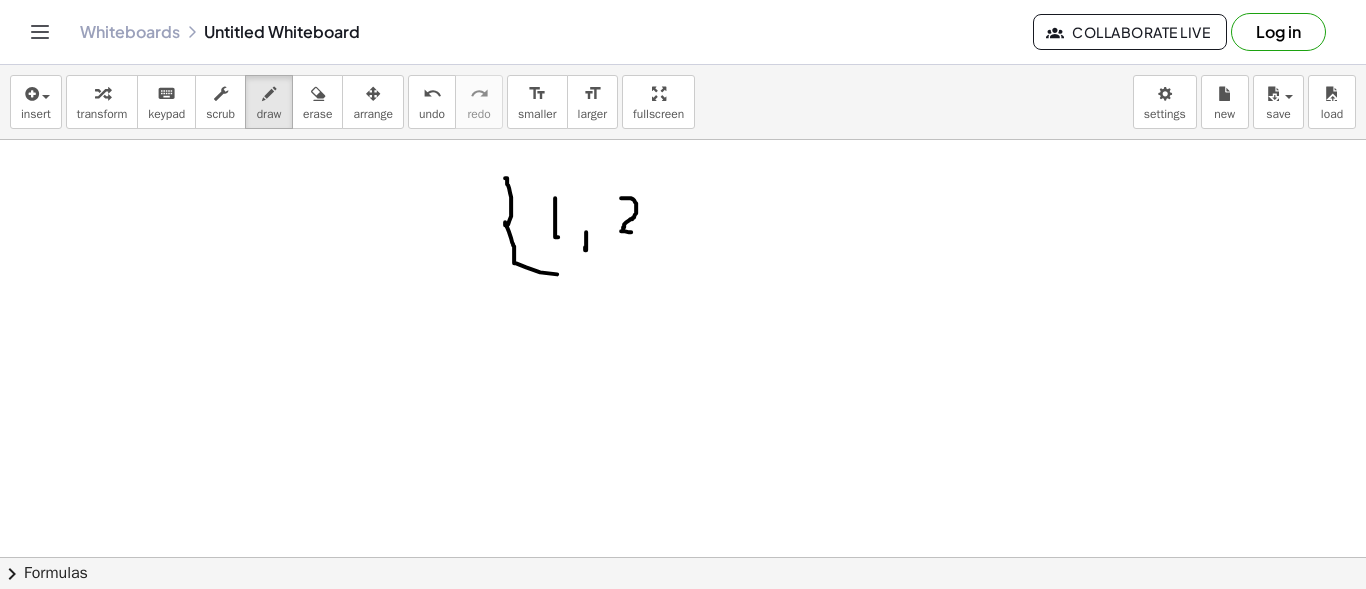 drag, startPoint x: 621, startPoint y: 197, endPoint x: 684, endPoint y: 238, distance: 75.16648 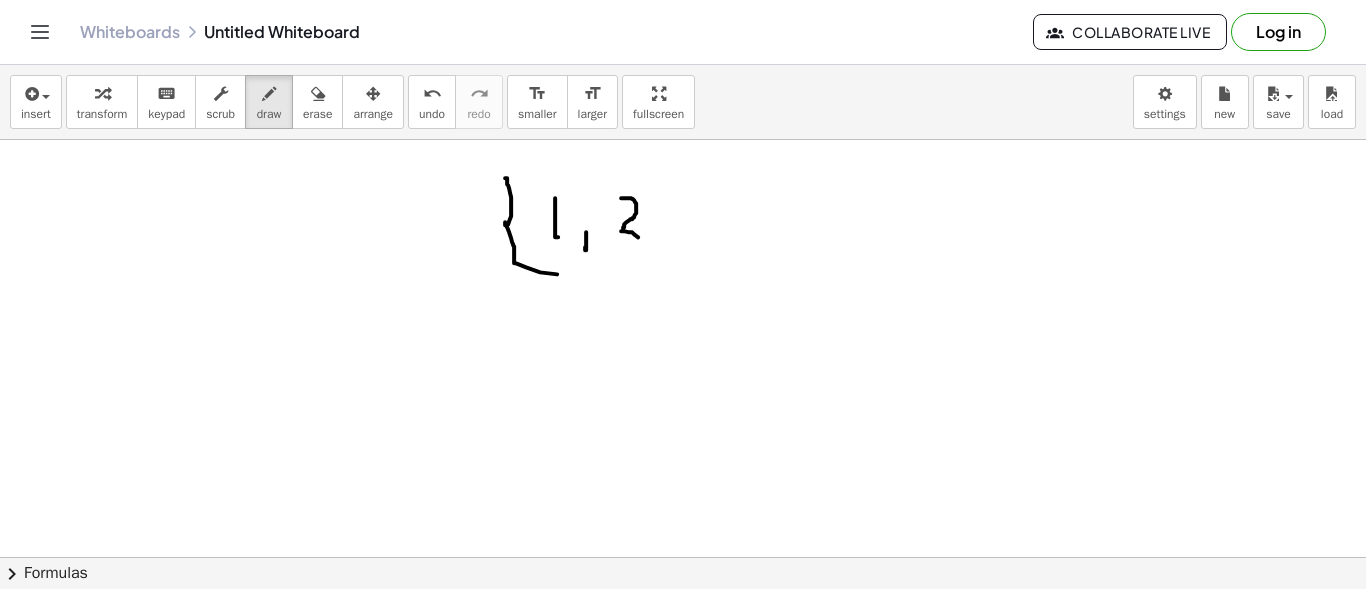 drag, startPoint x: 665, startPoint y: 236, endPoint x: 663, endPoint y: 251, distance: 15.132746 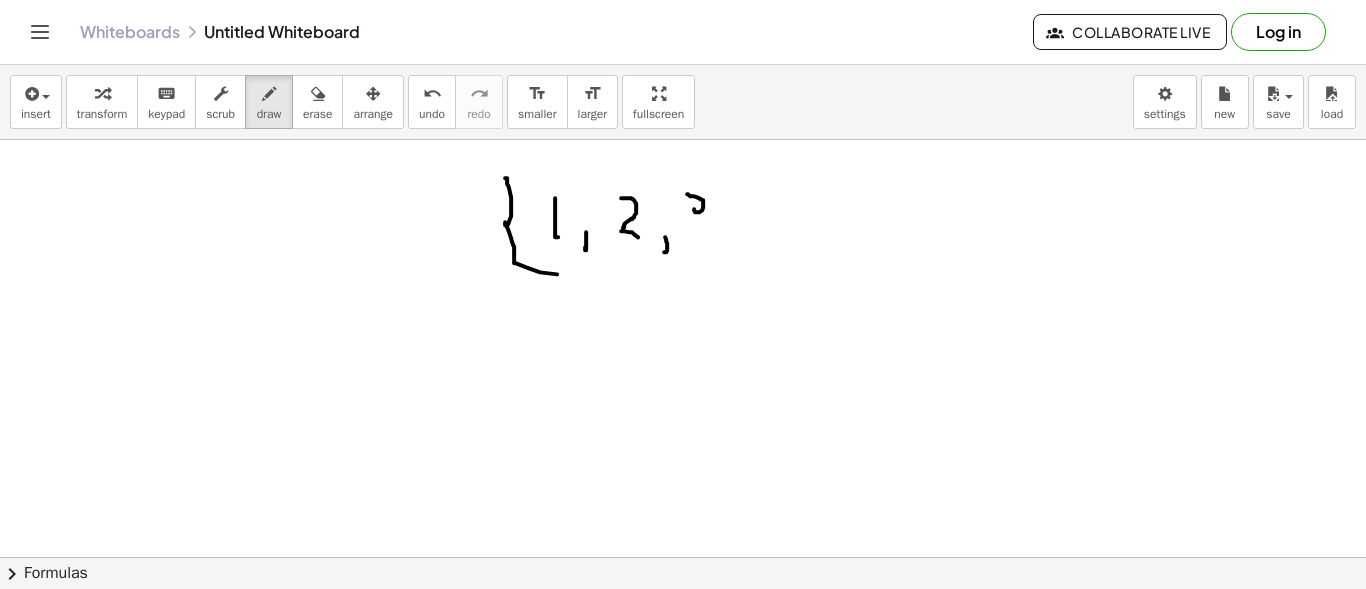 drag, startPoint x: 687, startPoint y: 193, endPoint x: 700, endPoint y: 212, distance: 23.021729 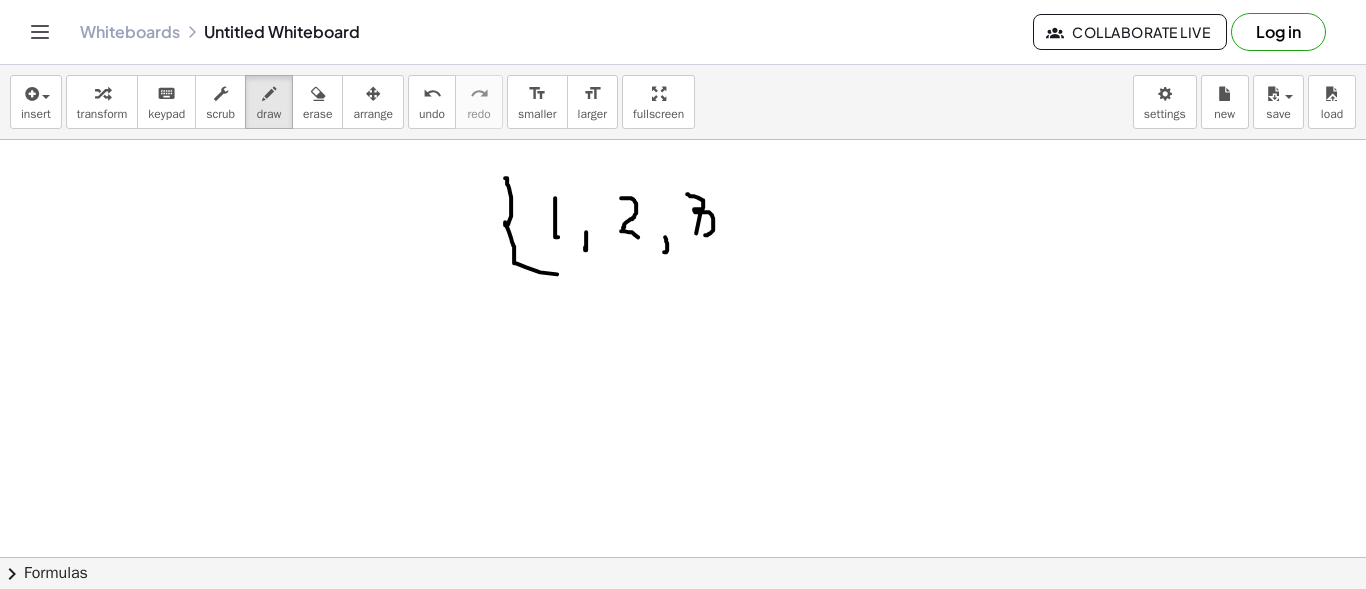 drag, startPoint x: 699, startPoint y: 211, endPoint x: 726, endPoint y: 281, distance: 75.026665 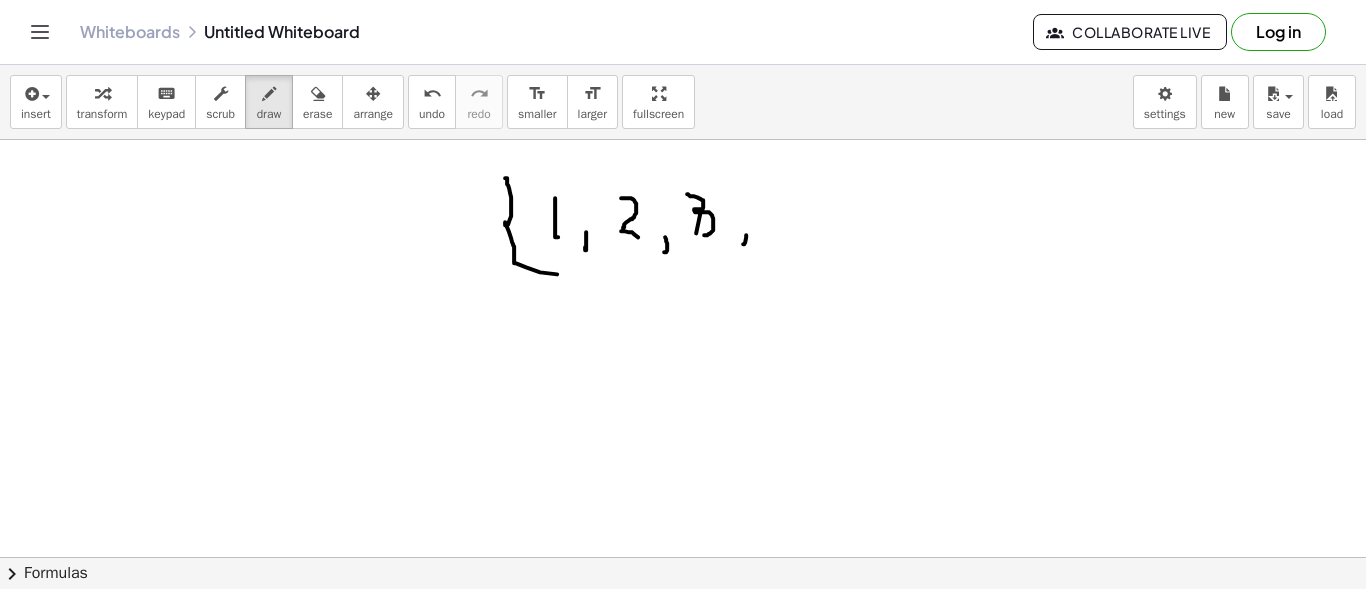 drag, startPoint x: 746, startPoint y: 236, endPoint x: 739, endPoint y: 247, distance: 13.038404 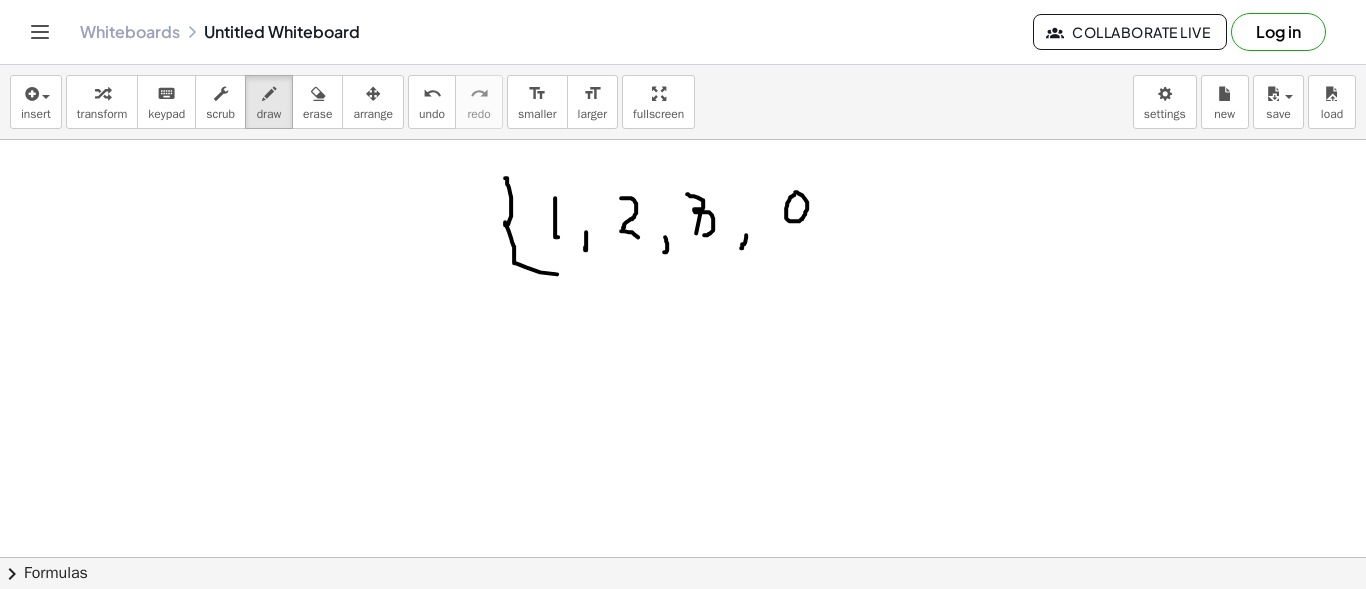 drag, startPoint x: 793, startPoint y: 194, endPoint x: 791, endPoint y: 225, distance: 31.06445 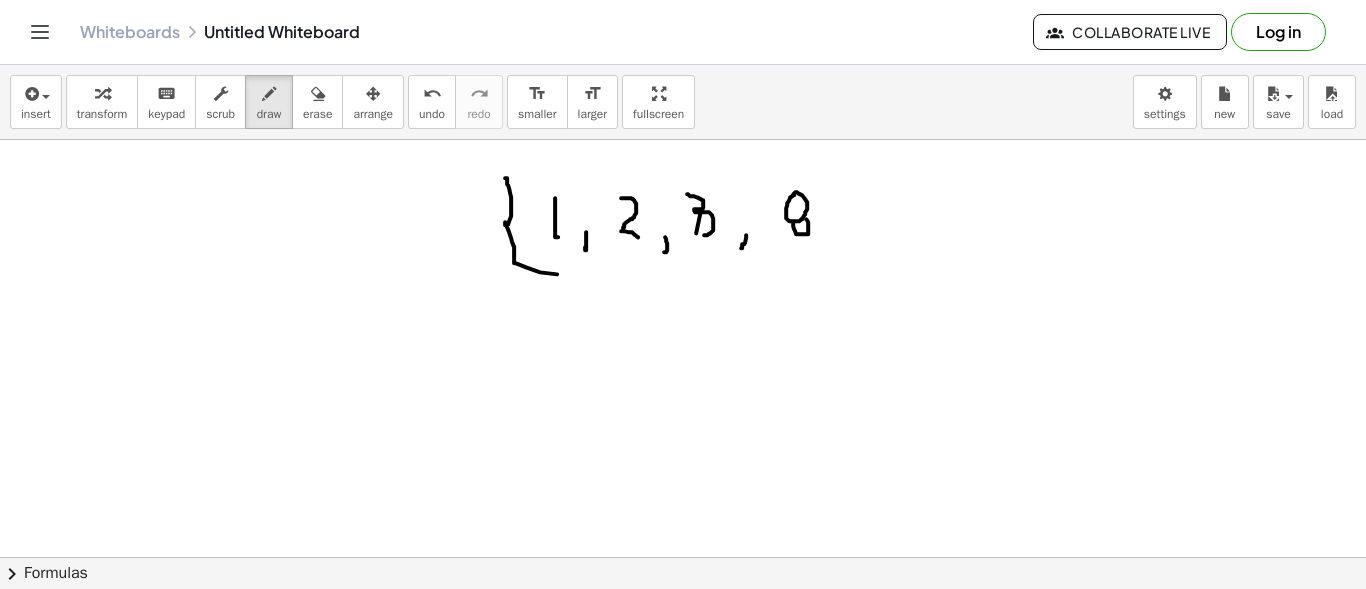 click at bounding box center (683, 622) 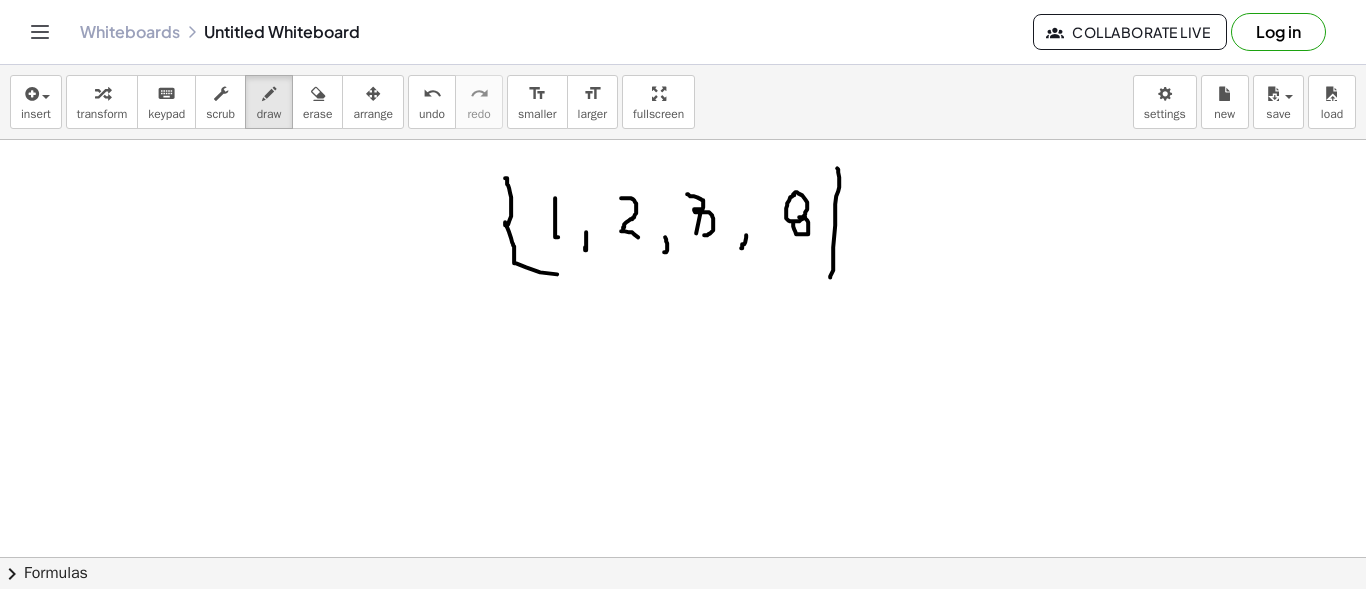 drag, startPoint x: 837, startPoint y: 167, endPoint x: 827, endPoint y: 267, distance: 100.49876 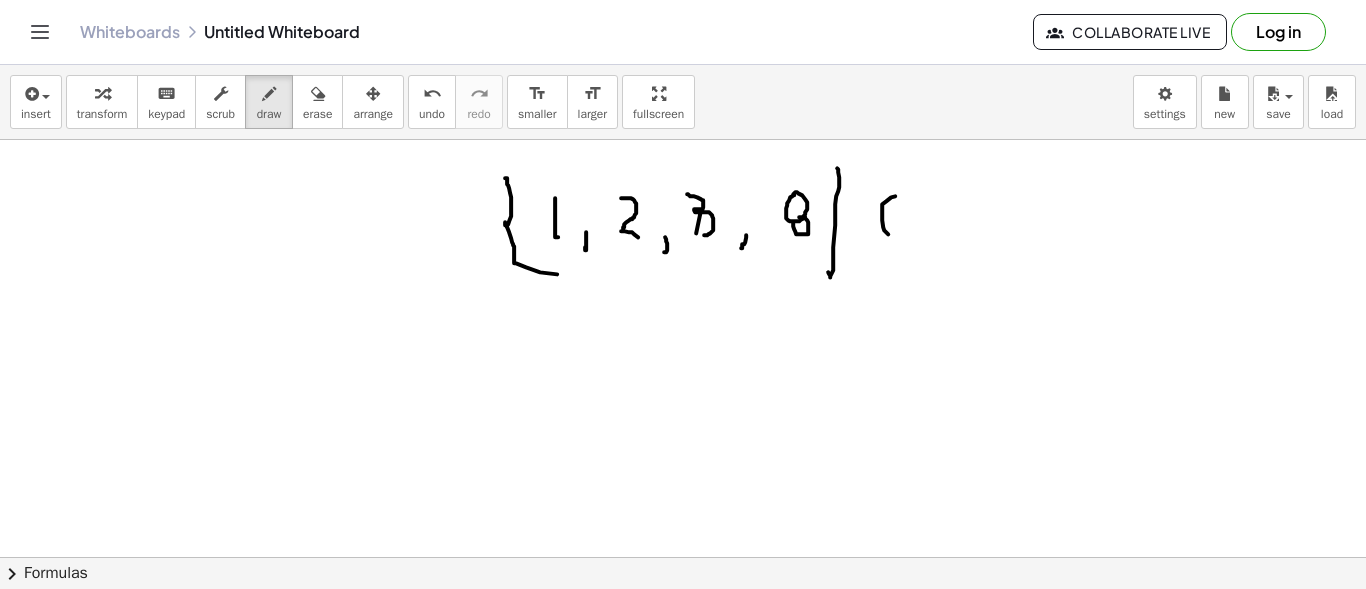 drag, startPoint x: 886, startPoint y: 200, endPoint x: 897, endPoint y: 236, distance: 37.64306 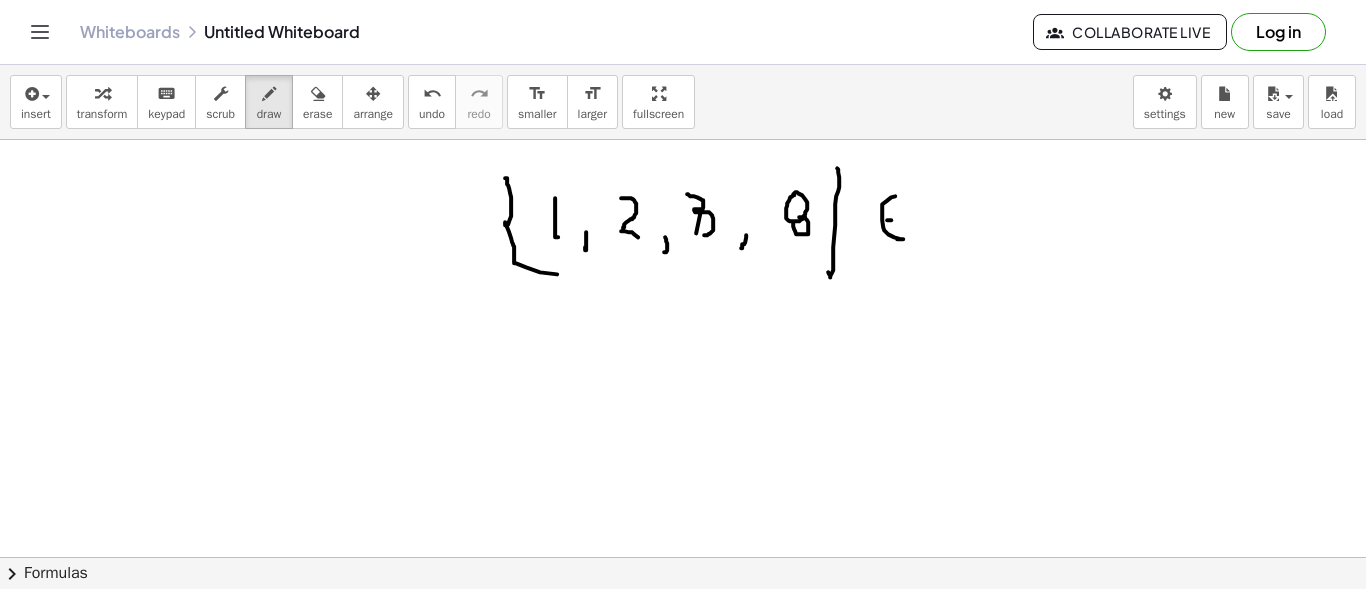 drag, startPoint x: 887, startPoint y: 219, endPoint x: 898, endPoint y: 219, distance: 11 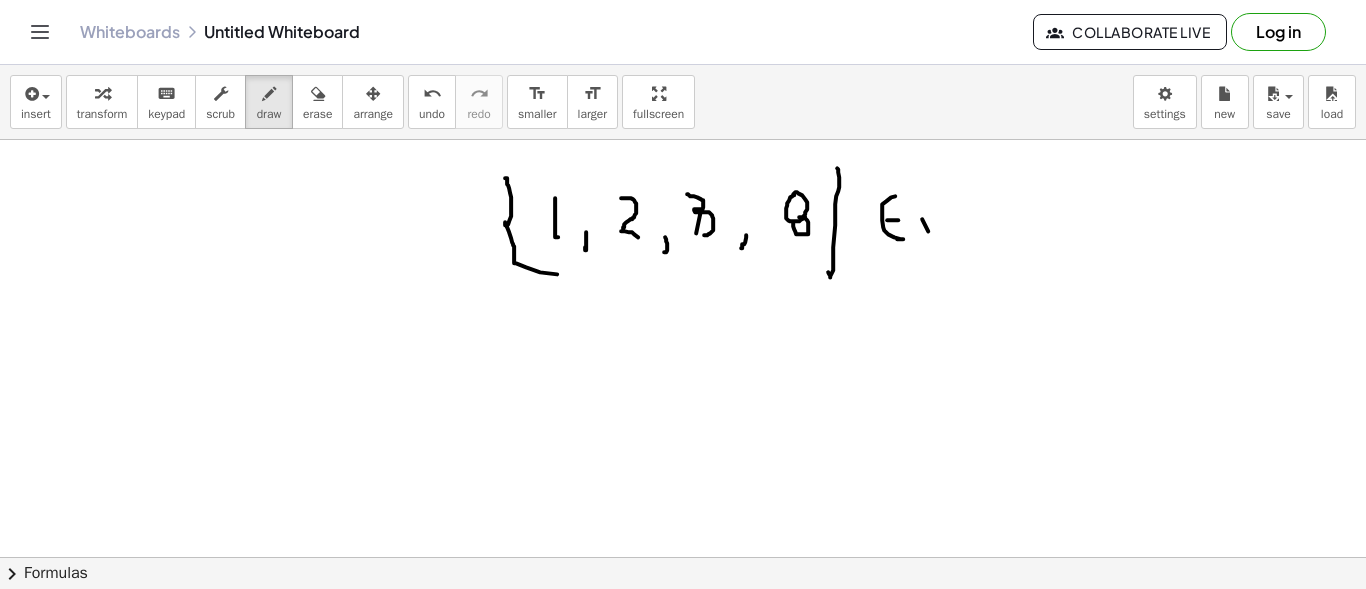 click at bounding box center [683, 622] 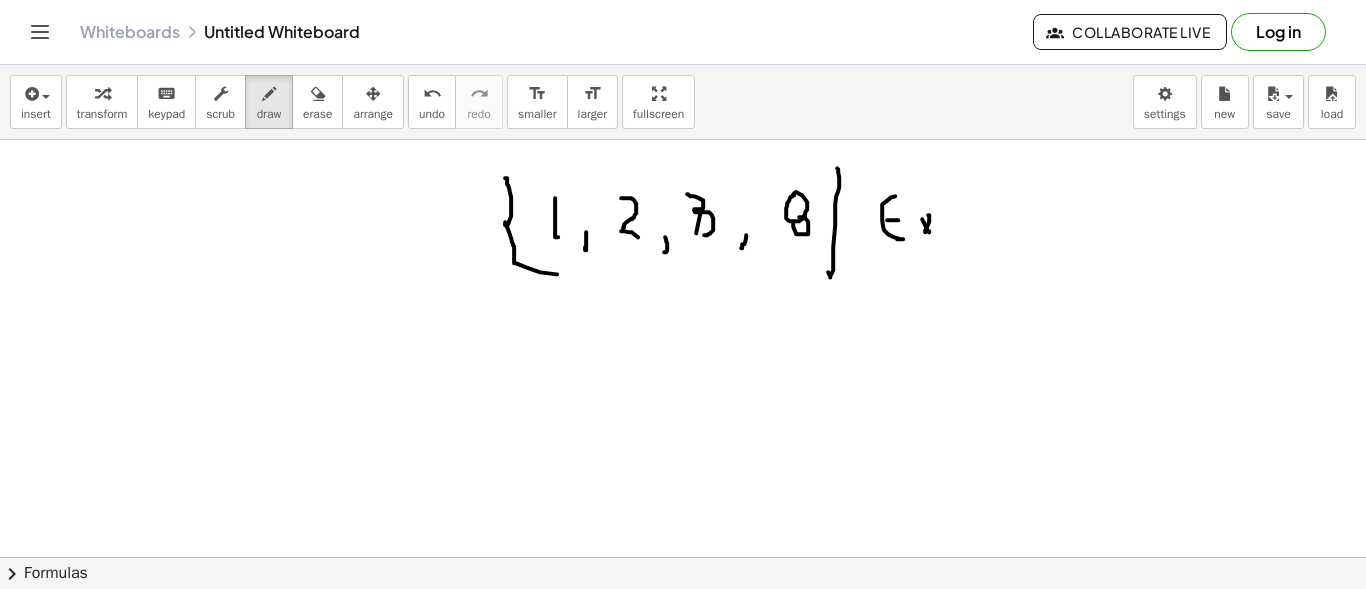 drag, startPoint x: 928, startPoint y: 214, endPoint x: 888, endPoint y: 325, distance: 117.98729 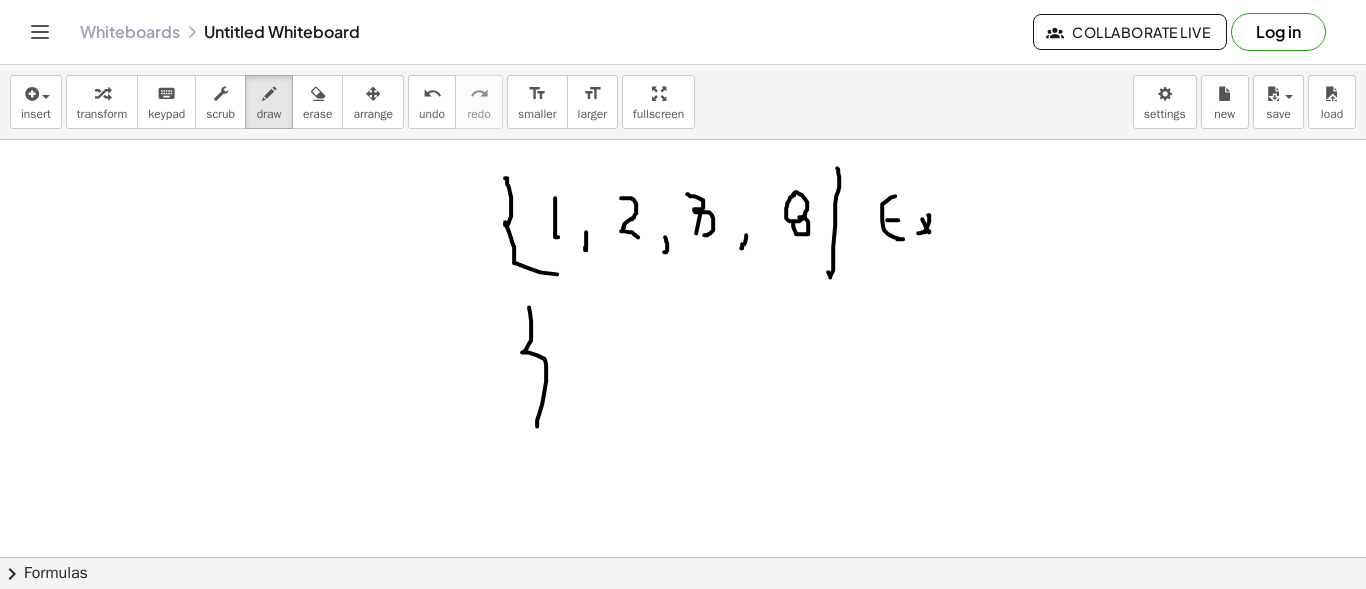 drag, startPoint x: 529, startPoint y: 306, endPoint x: 561, endPoint y: 420, distance: 118.40608 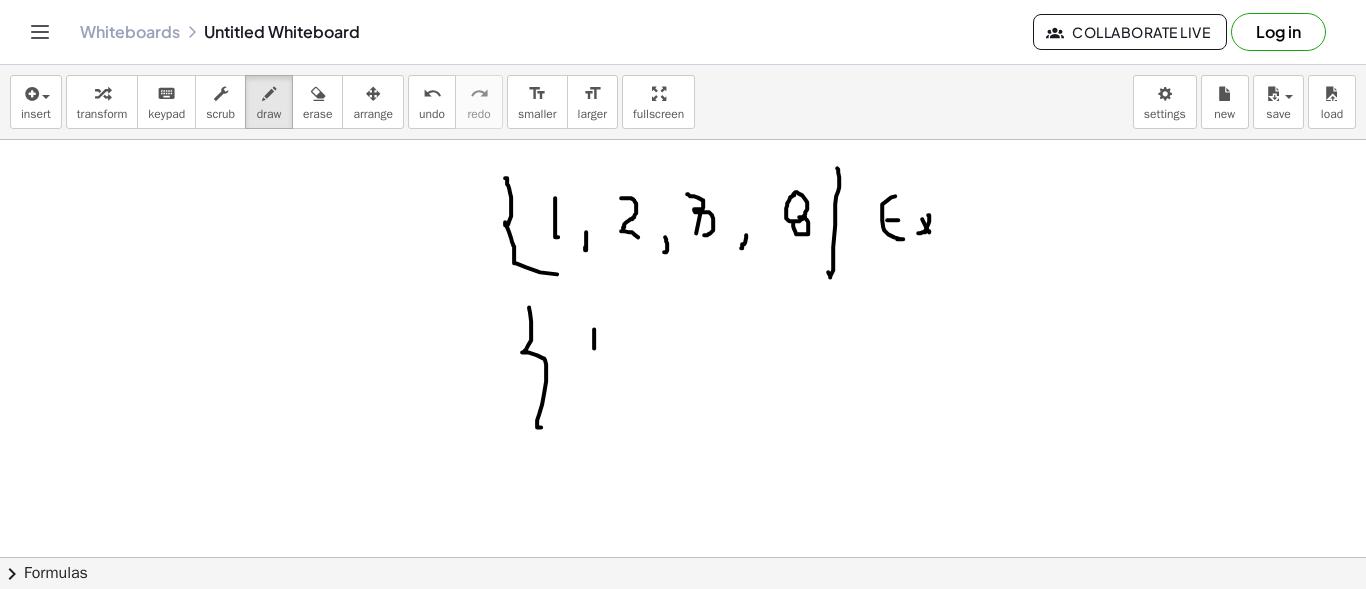 drag, startPoint x: 594, startPoint y: 328, endPoint x: 606, endPoint y: 356, distance: 30.463093 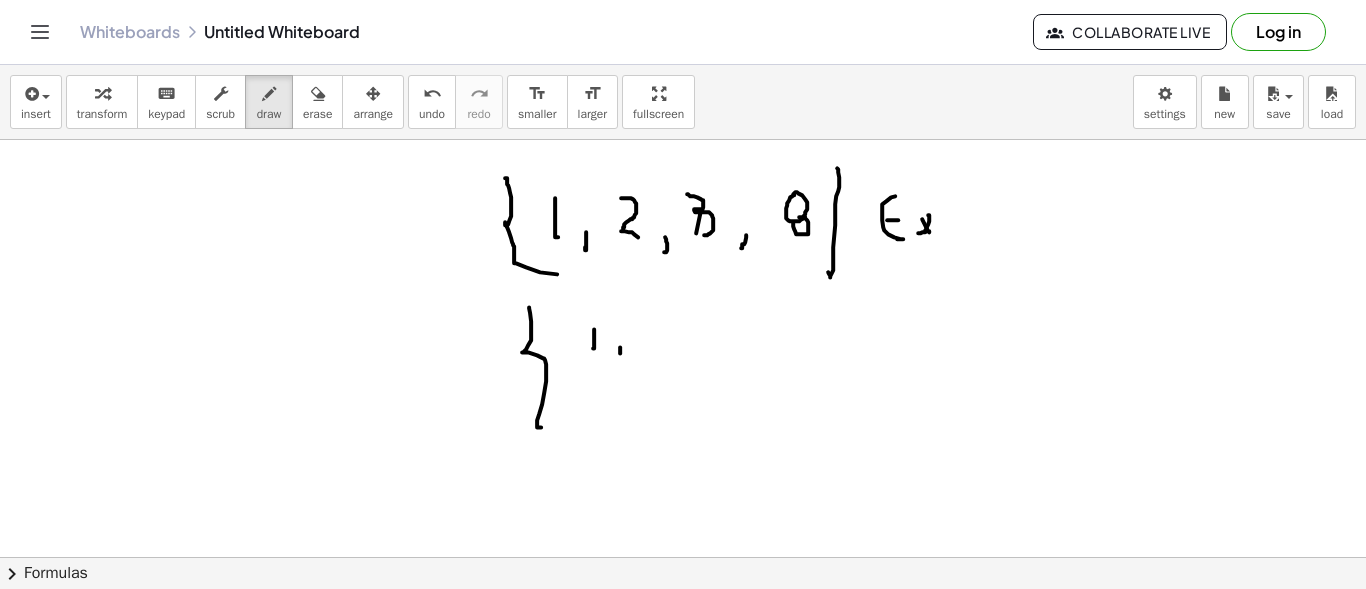 click at bounding box center [683, 622] 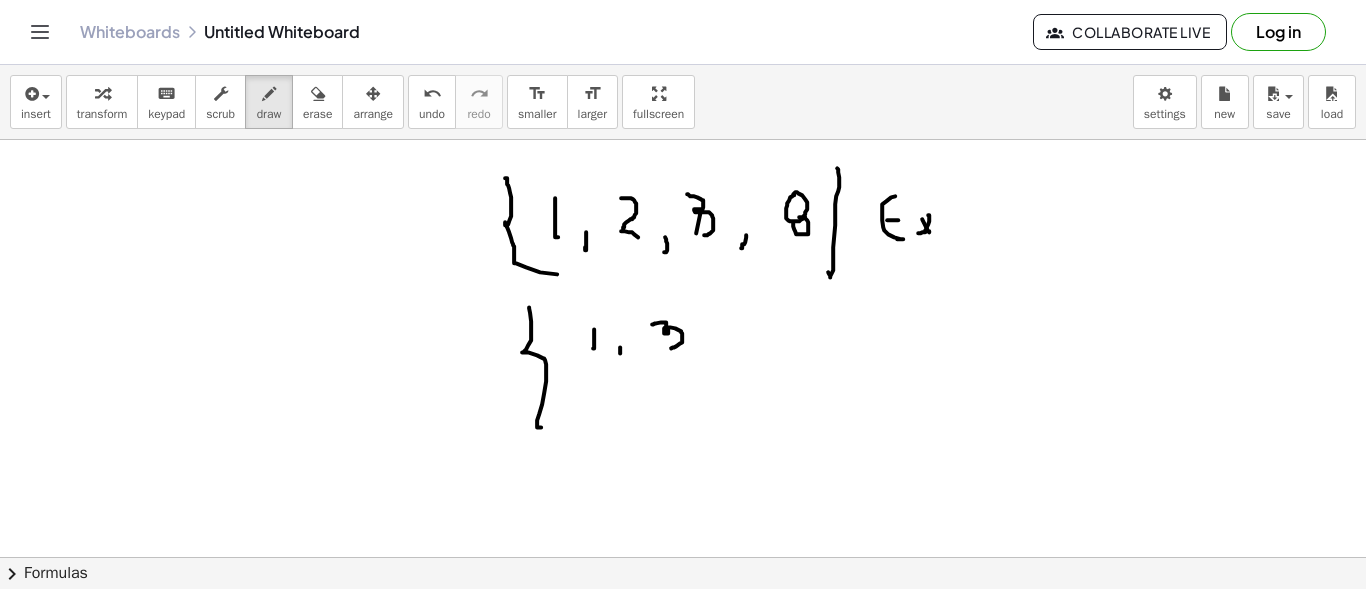 drag, startPoint x: 652, startPoint y: 323, endPoint x: 684, endPoint y: 365, distance: 52.801514 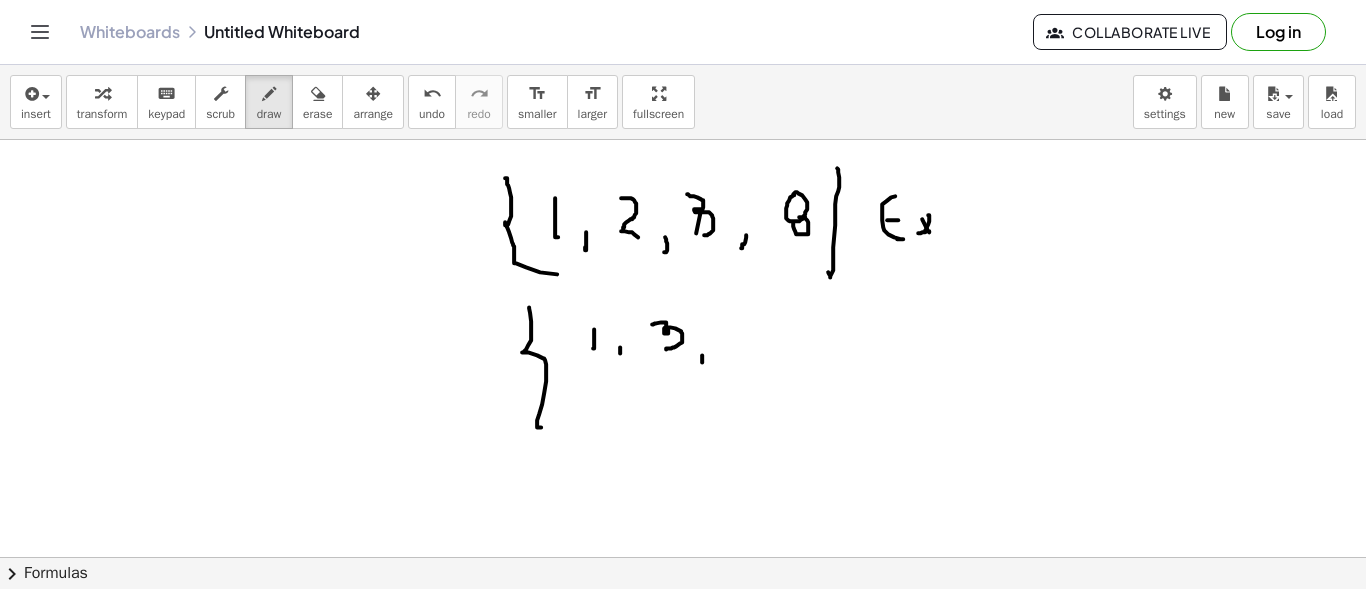 drag, startPoint x: 702, startPoint y: 361, endPoint x: 718, endPoint y: 342, distance: 24.839485 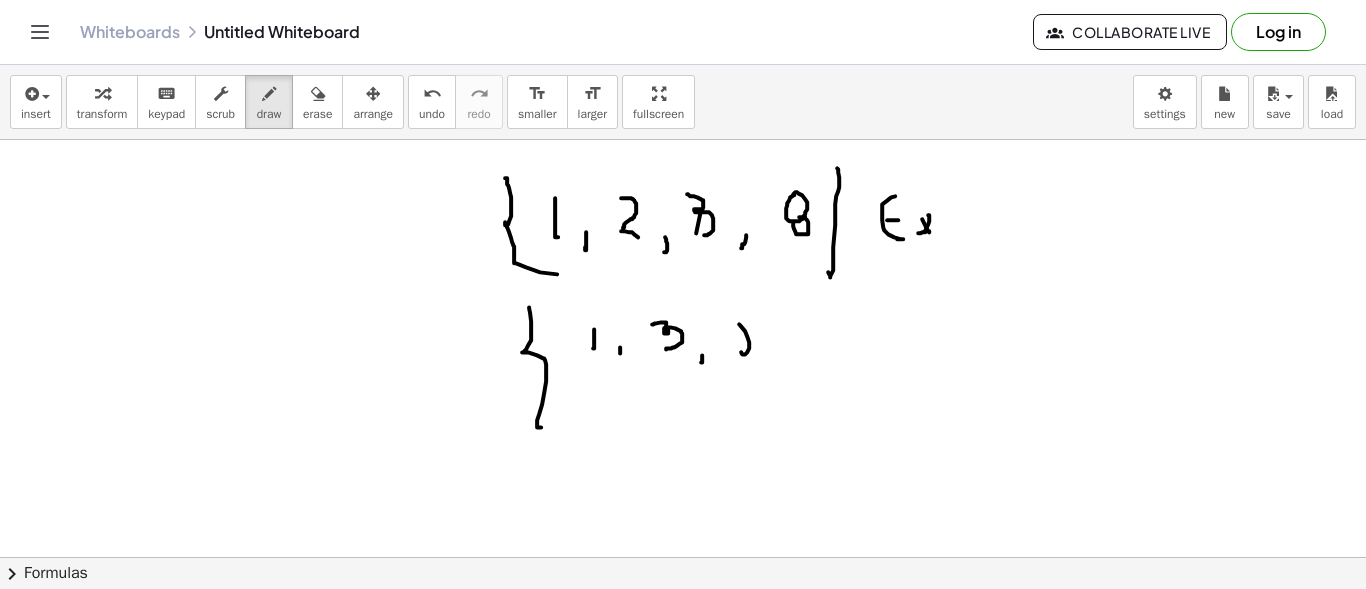 drag, startPoint x: 739, startPoint y: 323, endPoint x: 726, endPoint y: 337, distance: 19.104973 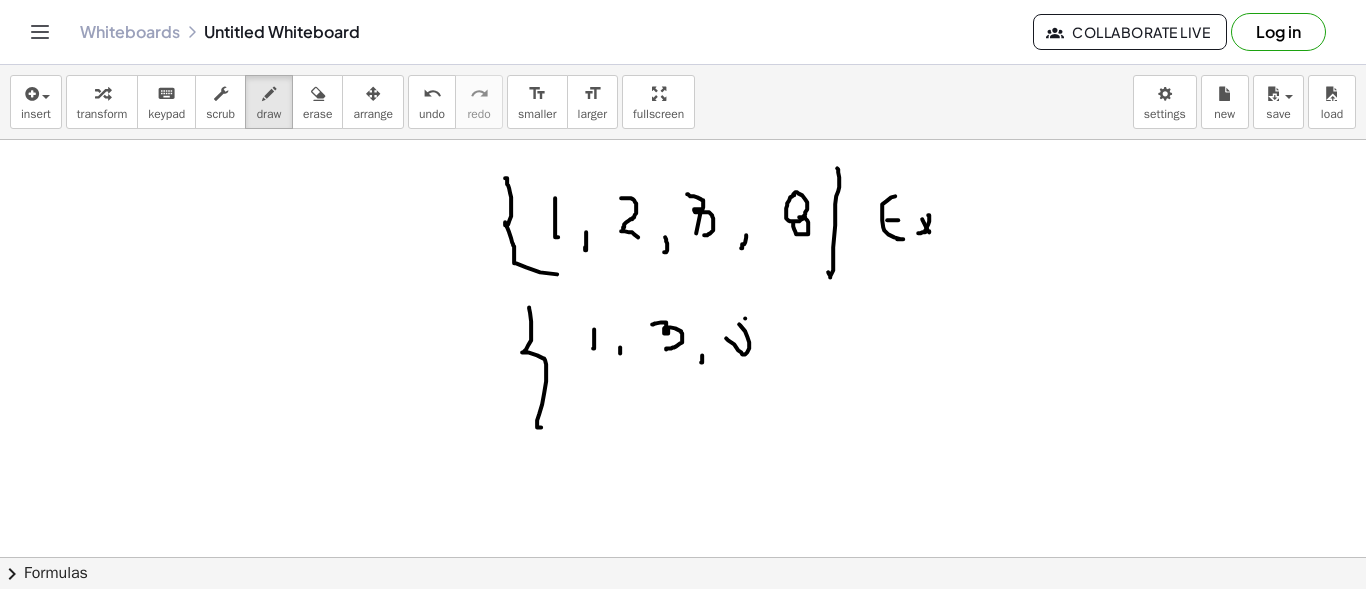 click at bounding box center [683, 622] 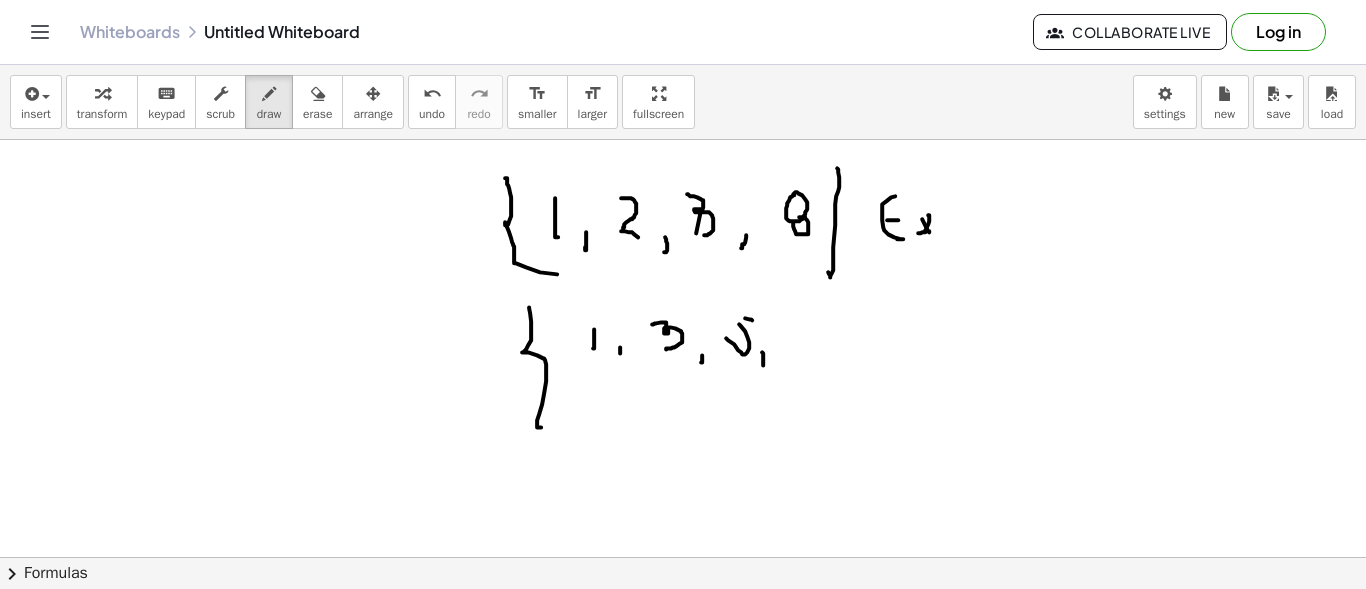 drag, startPoint x: 763, startPoint y: 363, endPoint x: 770, endPoint y: 343, distance: 21.189621 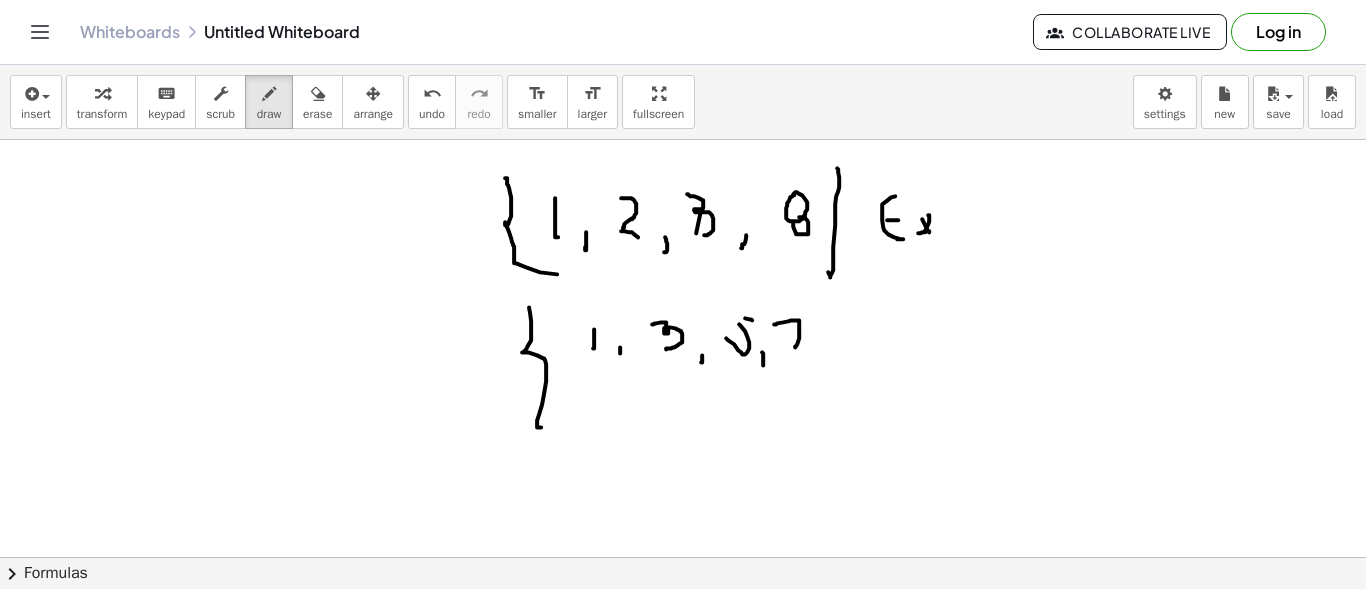 drag, startPoint x: 774, startPoint y: 323, endPoint x: 790, endPoint y: 369, distance: 48.703182 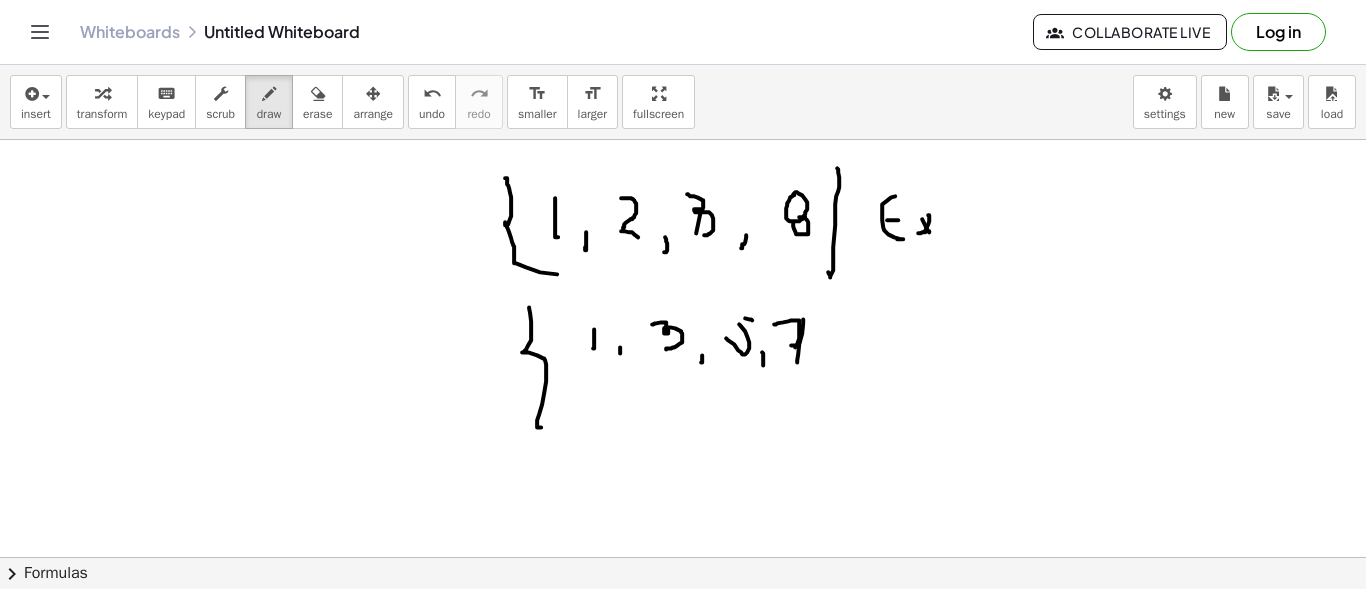 drag, startPoint x: 803, startPoint y: 318, endPoint x: 789, endPoint y: 358, distance: 42.379242 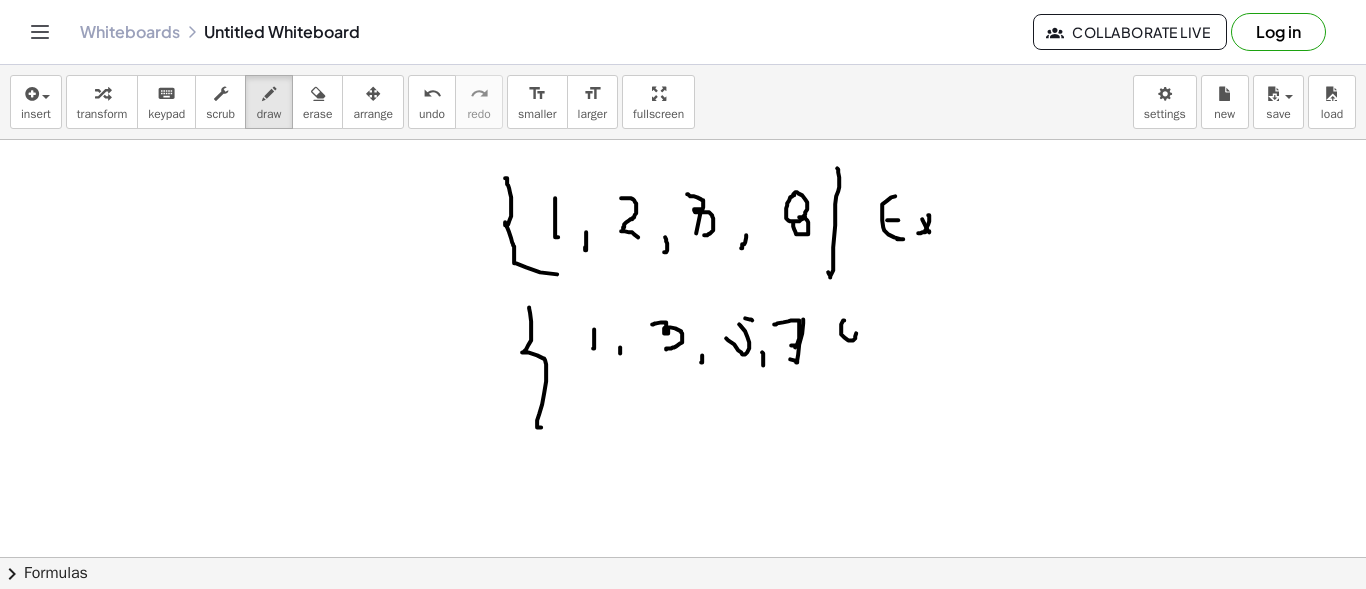 click at bounding box center (683, 622) 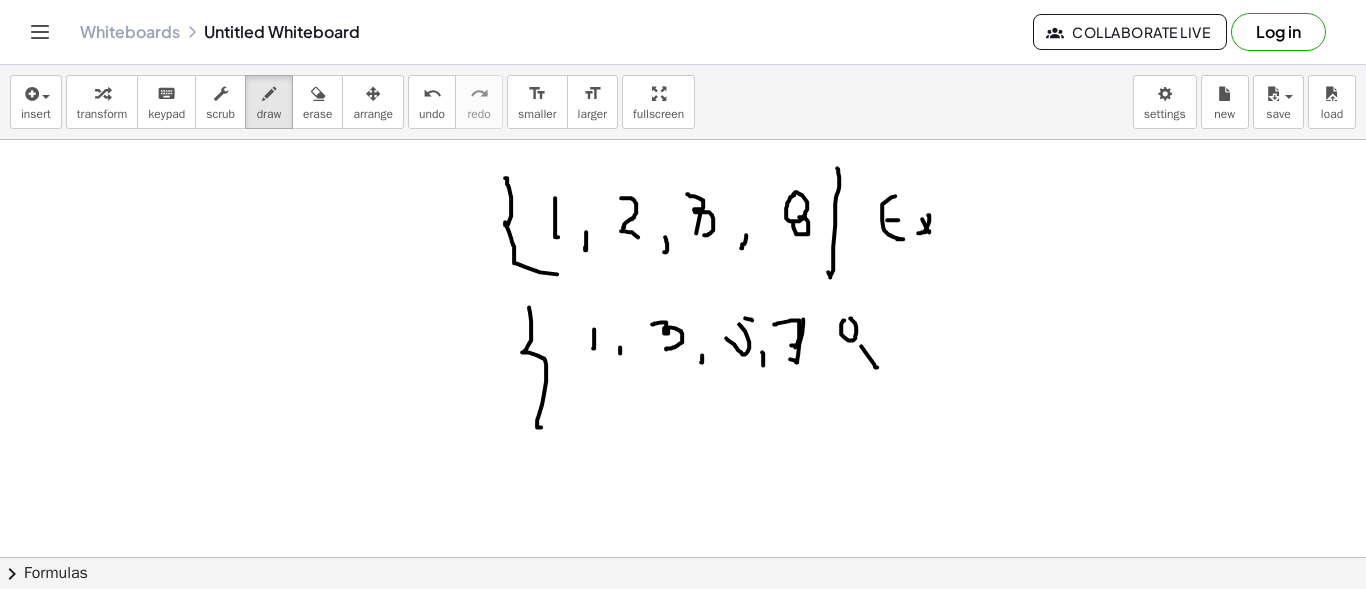 drag, startPoint x: 866, startPoint y: 352, endPoint x: 854, endPoint y: 373, distance: 24.186773 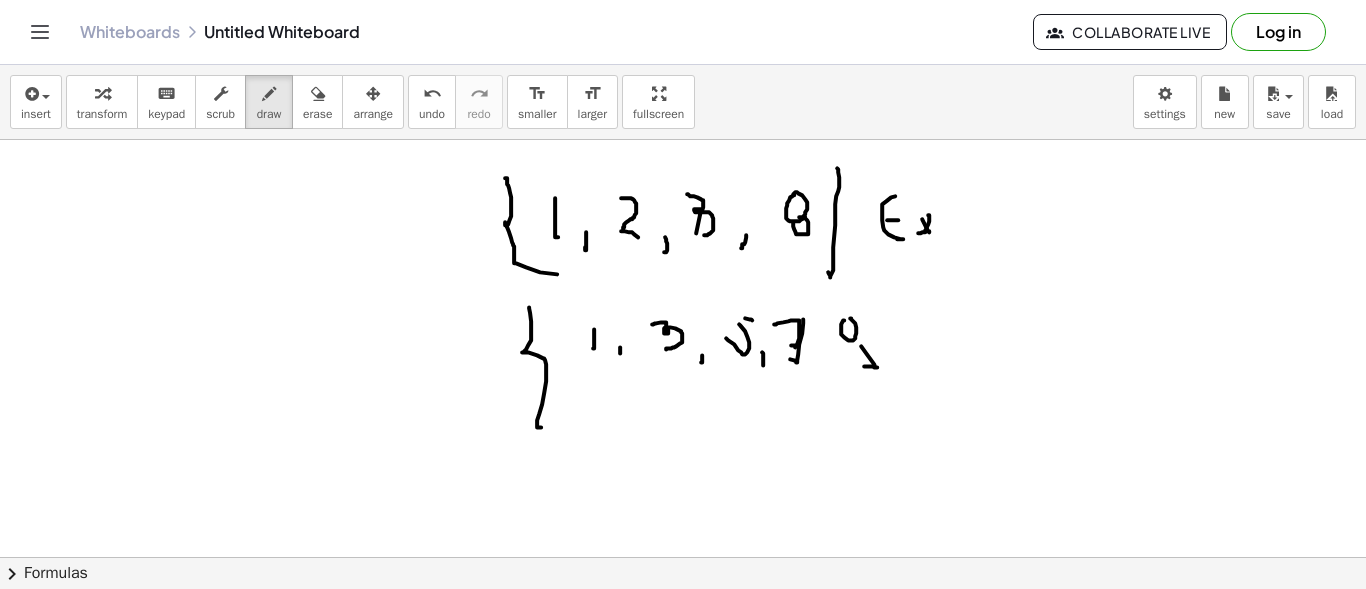 drag, startPoint x: 845, startPoint y: 374, endPoint x: 860, endPoint y: 372, distance: 15.132746 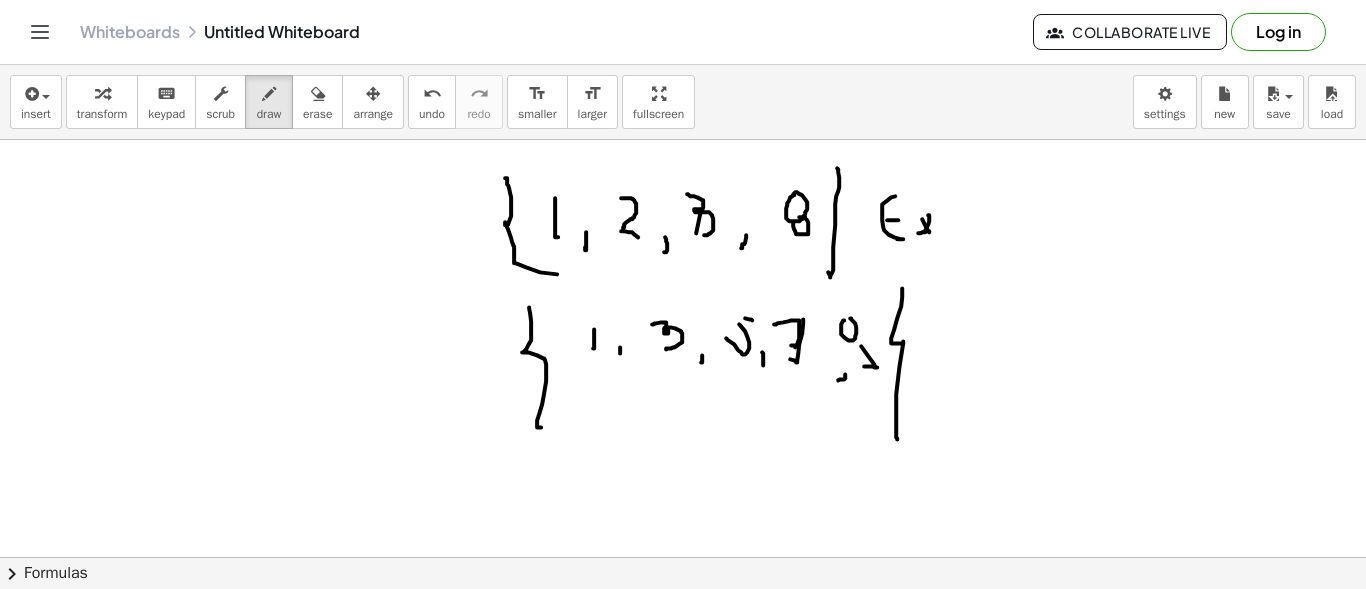 drag, startPoint x: 897, startPoint y: 317, endPoint x: 915, endPoint y: 403, distance: 87.86353 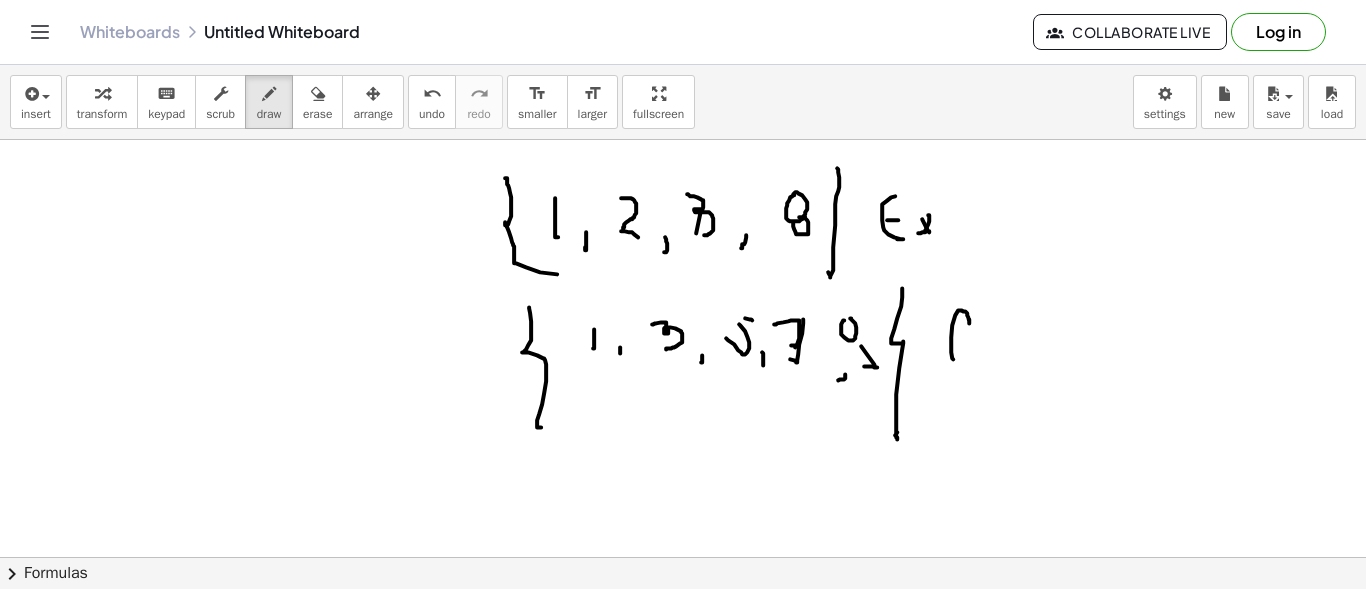 drag, startPoint x: 969, startPoint y: 318, endPoint x: 941, endPoint y: 367, distance: 56.435802 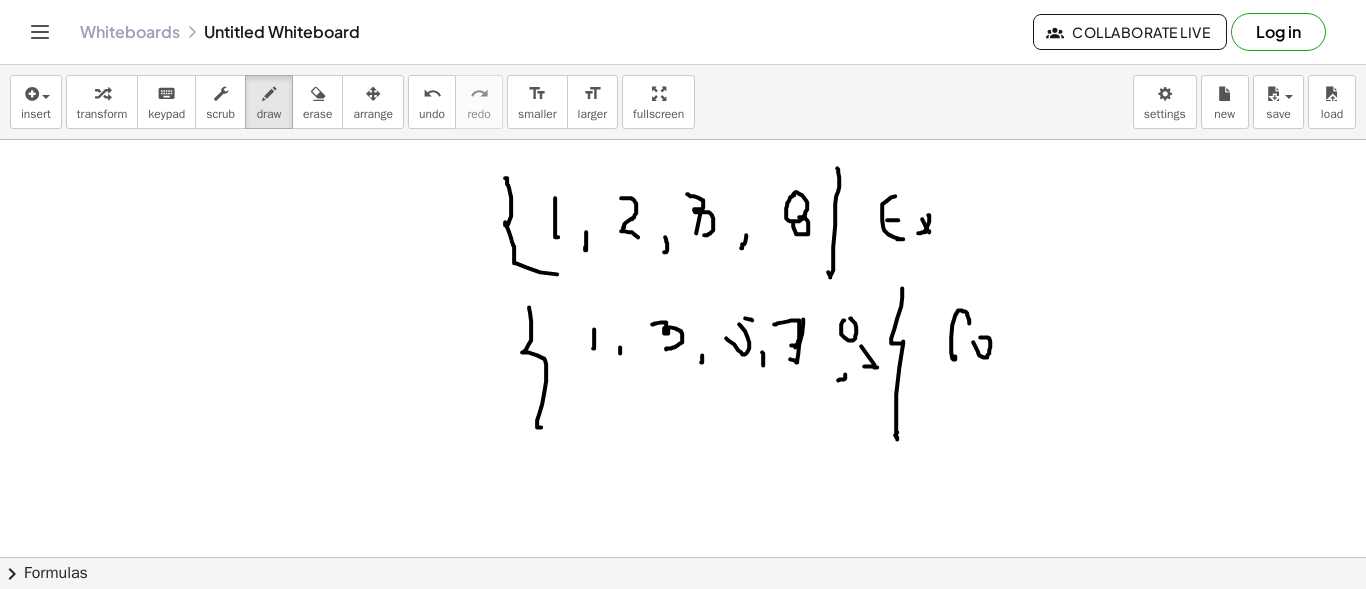 drag, startPoint x: 979, startPoint y: 354, endPoint x: 980, endPoint y: 336, distance: 18.027756 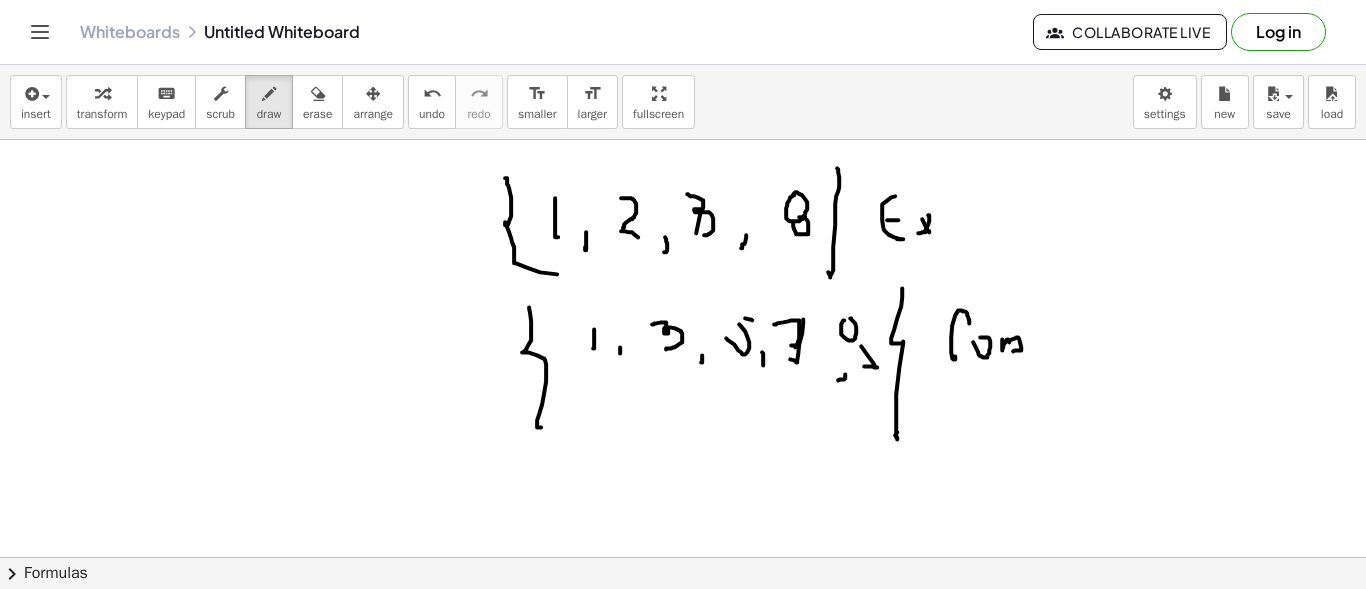 drag, startPoint x: 1002, startPoint y: 349, endPoint x: 1058, endPoint y: 333, distance: 58.24088 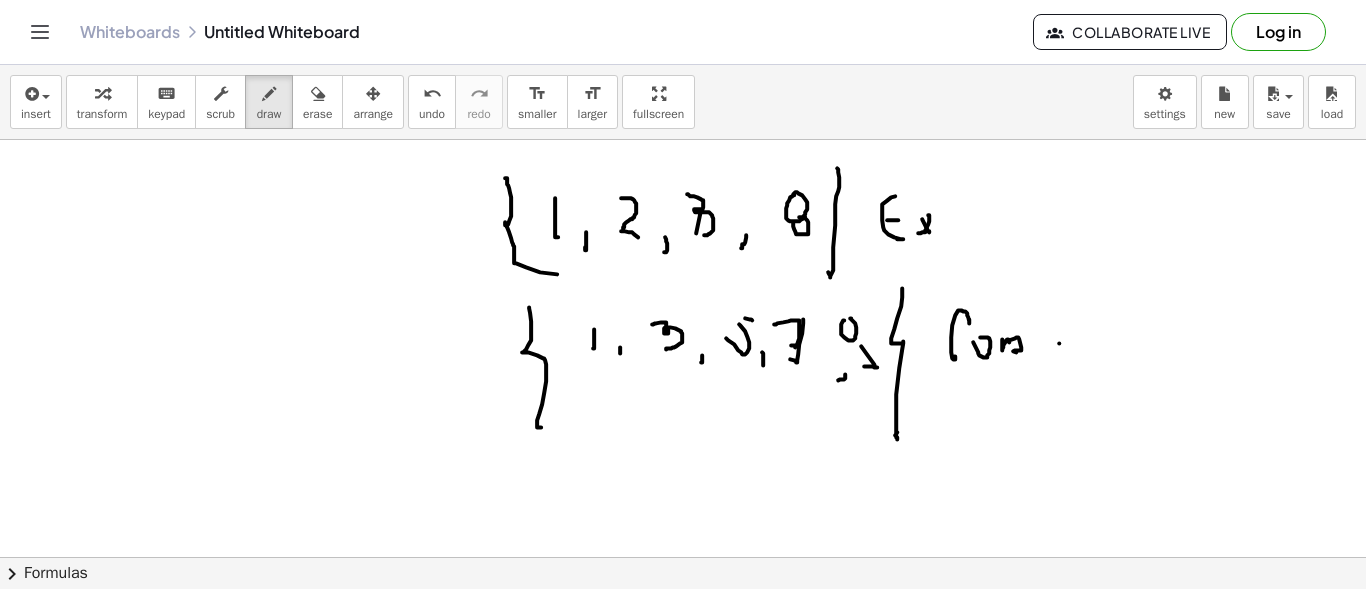 drag, startPoint x: 1059, startPoint y: 342, endPoint x: 1058, endPoint y: 381, distance: 39.012817 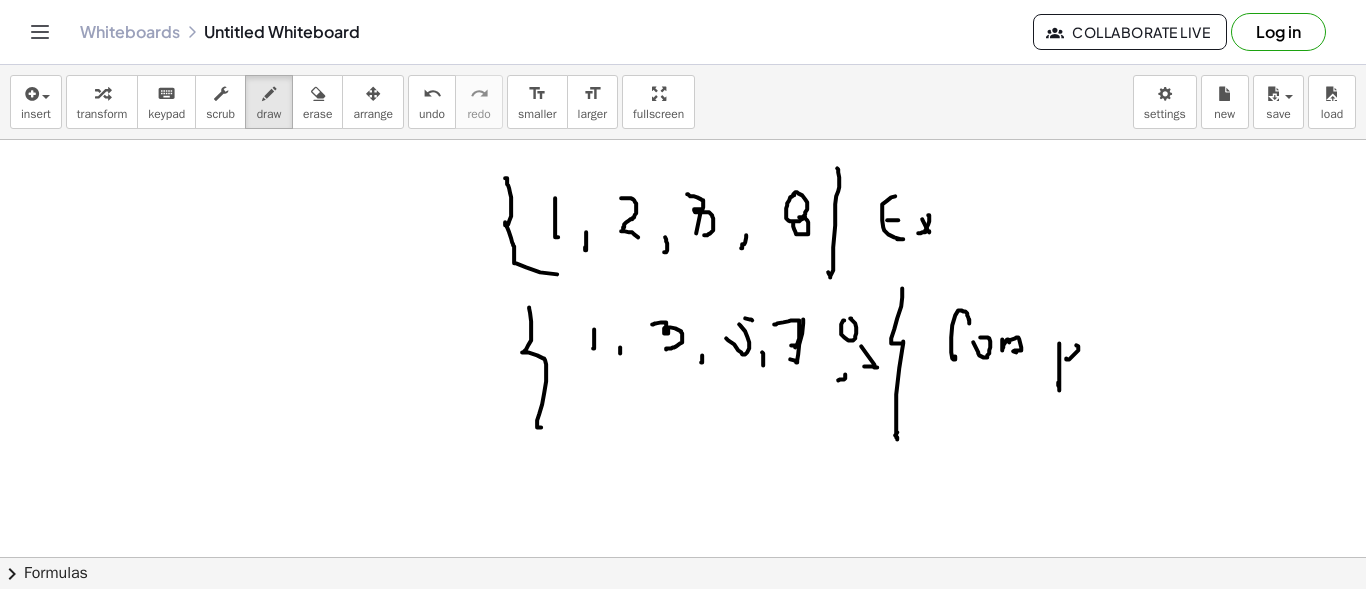 drag, startPoint x: 1078, startPoint y: 345, endPoint x: 1058, endPoint y: 349, distance: 20.396078 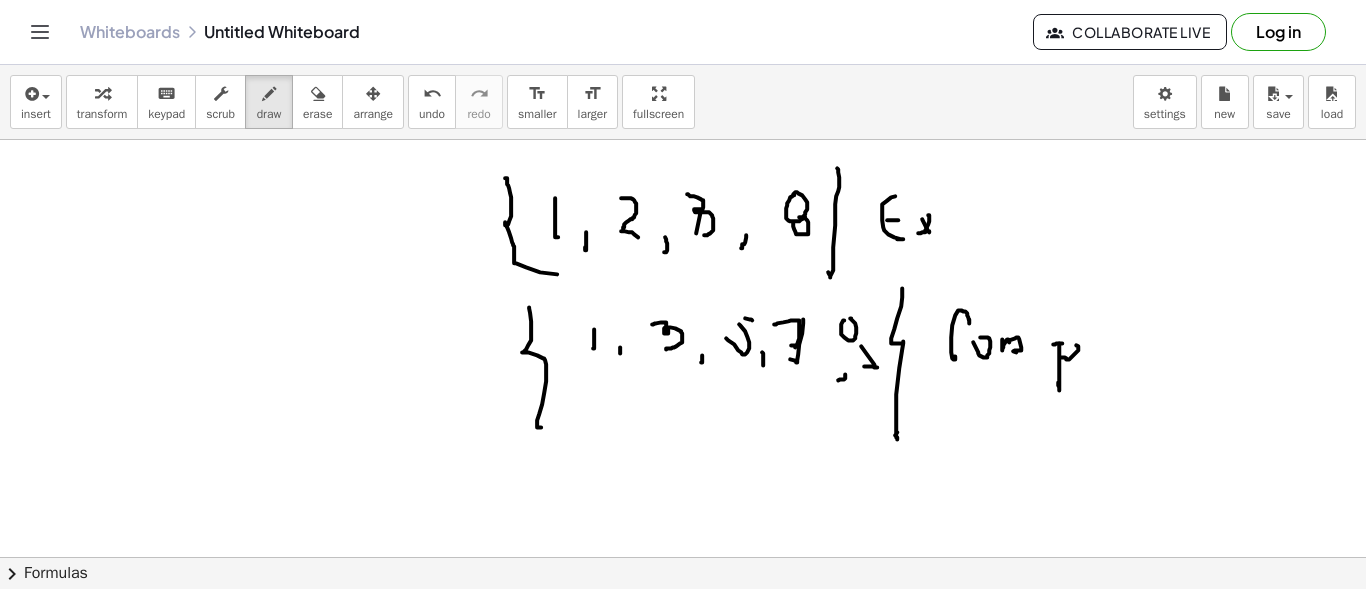 drag, startPoint x: 1062, startPoint y: 342, endPoint x: 1043, endPoint y: 347, distance: 19.646883 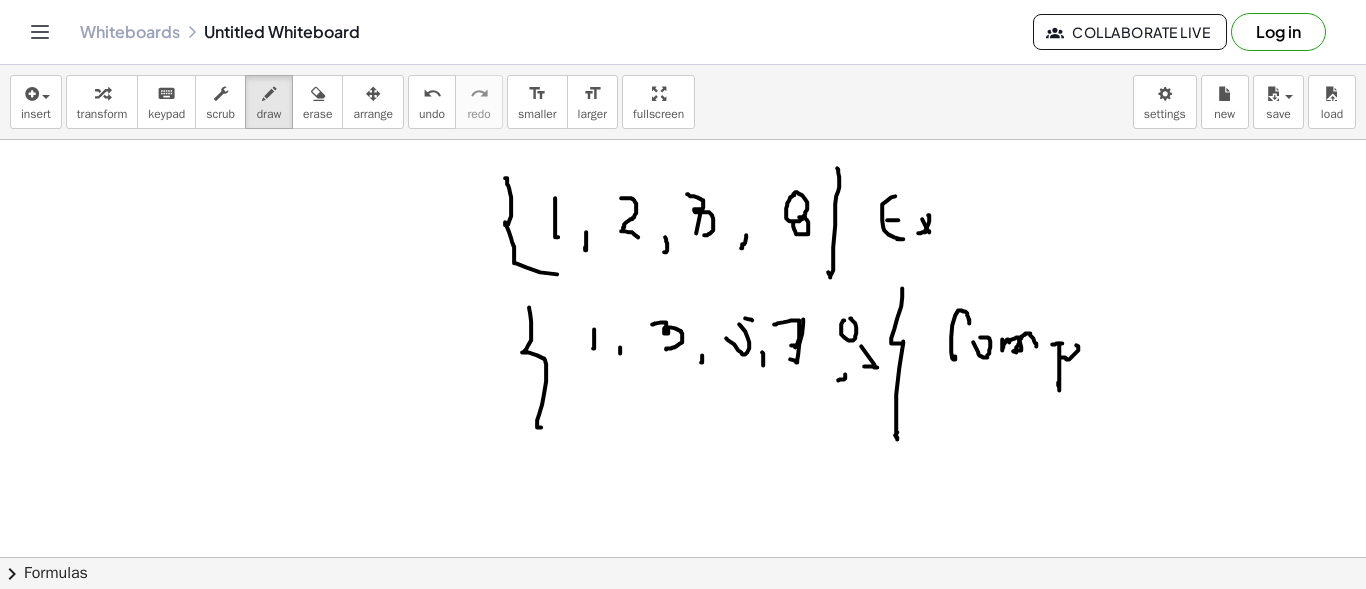 click at bounding box center [683, 622] 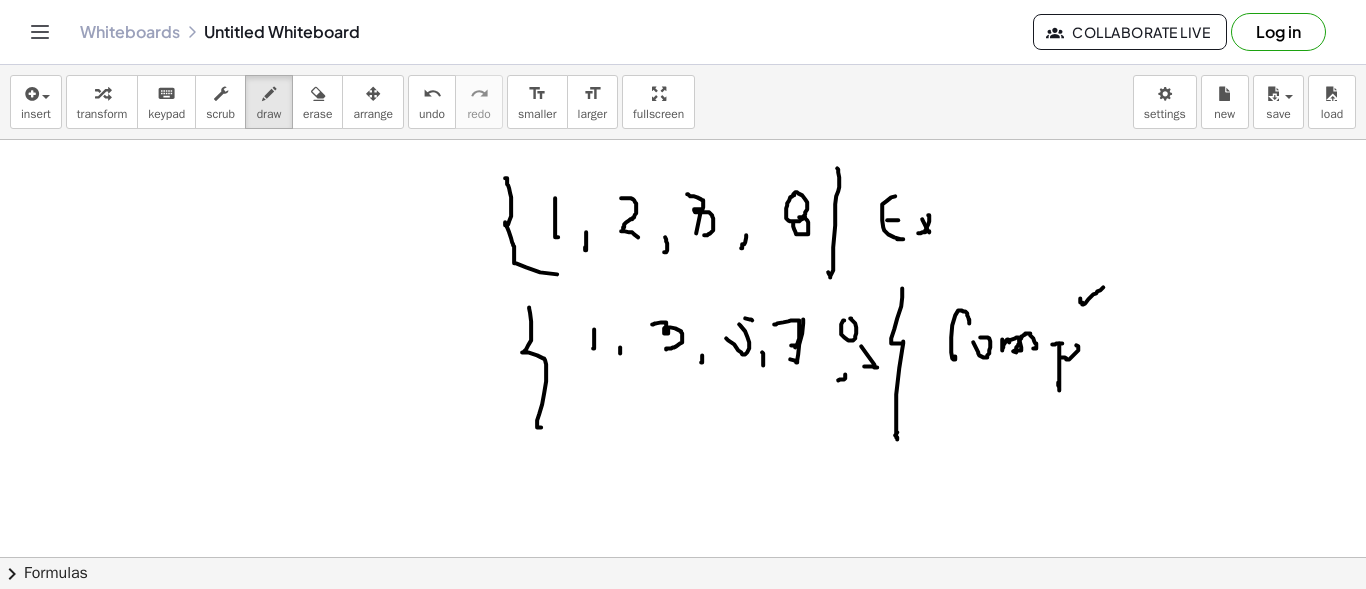 click at bounding box center (683, 622) 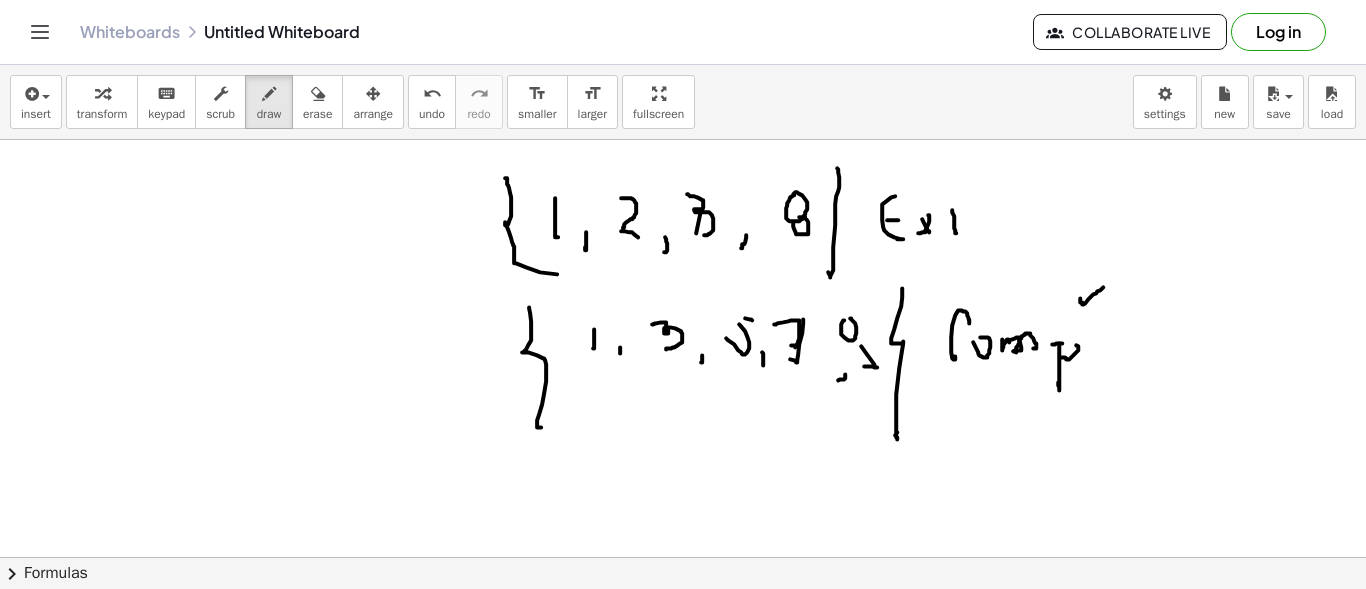 click at bounding box center (683, 622) 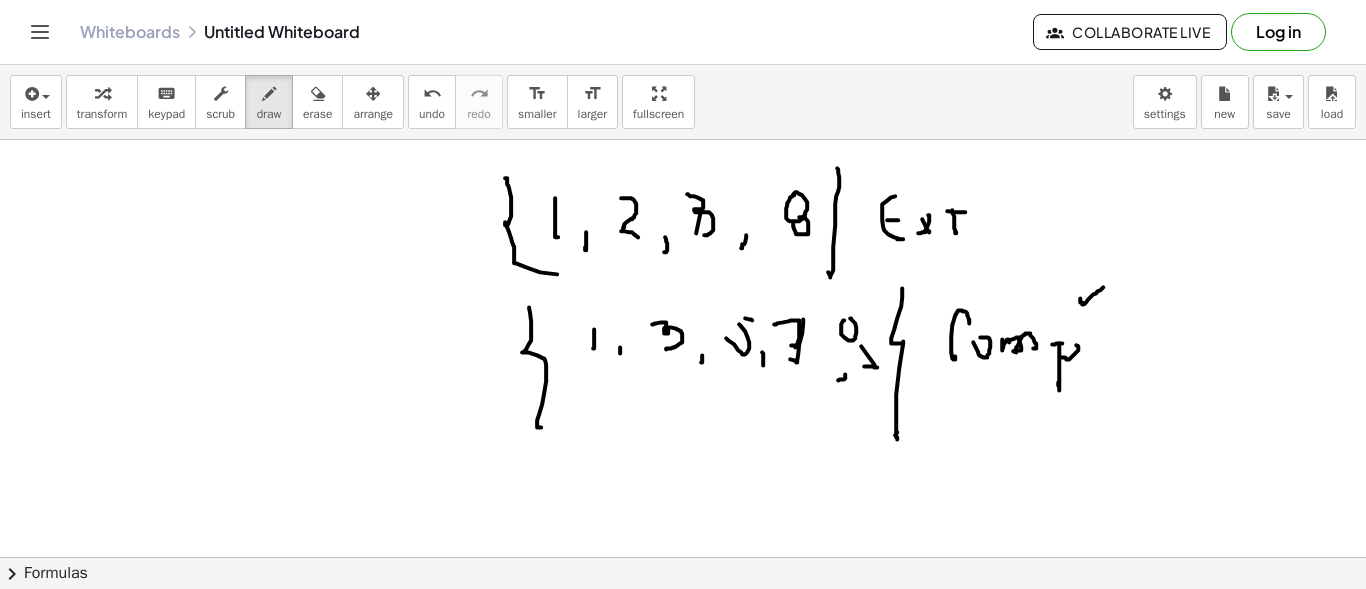 click at bounding box center (683, 622) 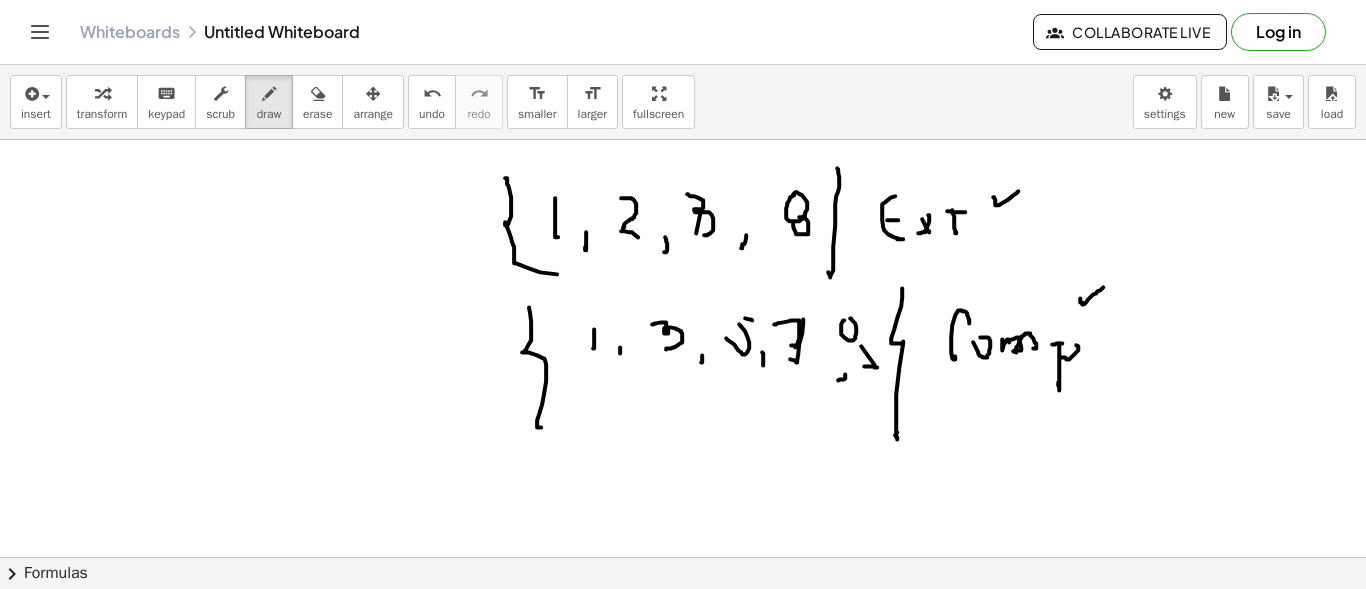 click at bounding box center [683, 622] 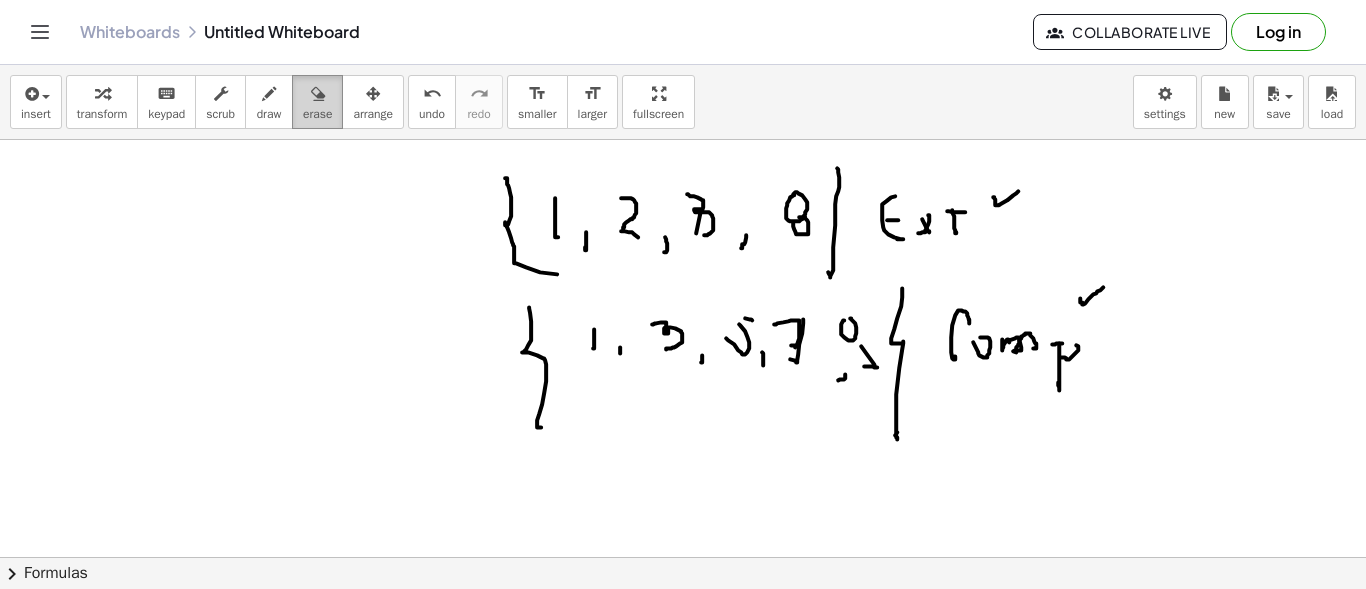 click on "erase" at bounding box center [317, 114] 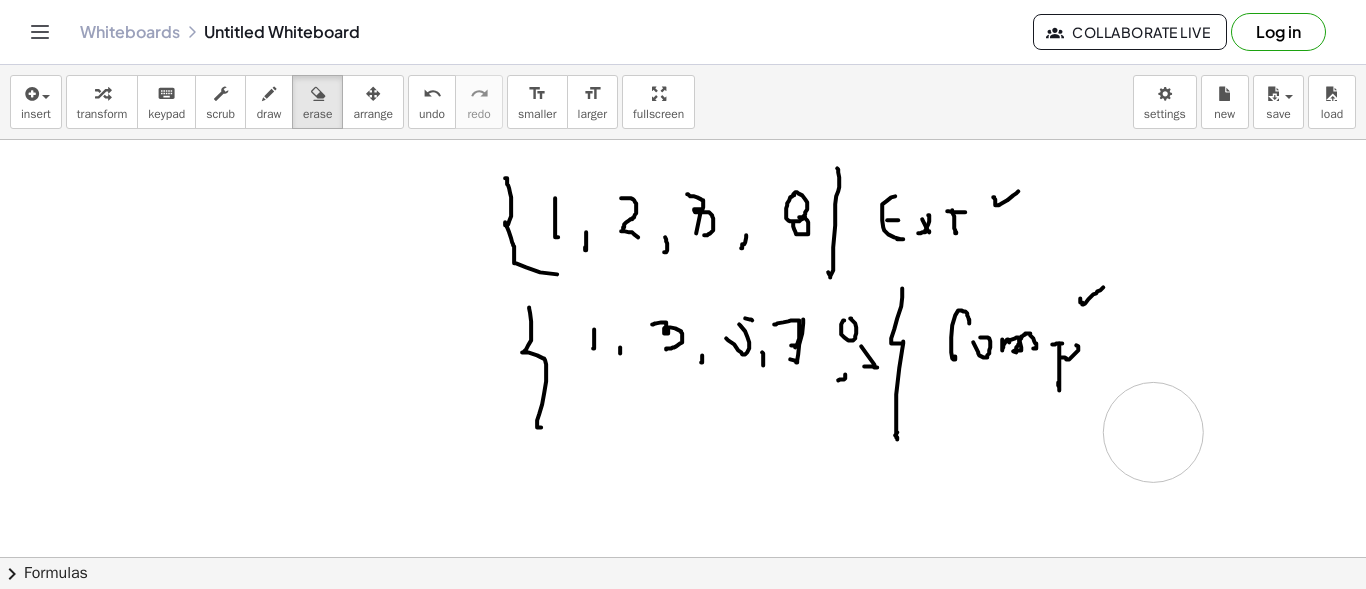 click at bounding box center (683, 622) 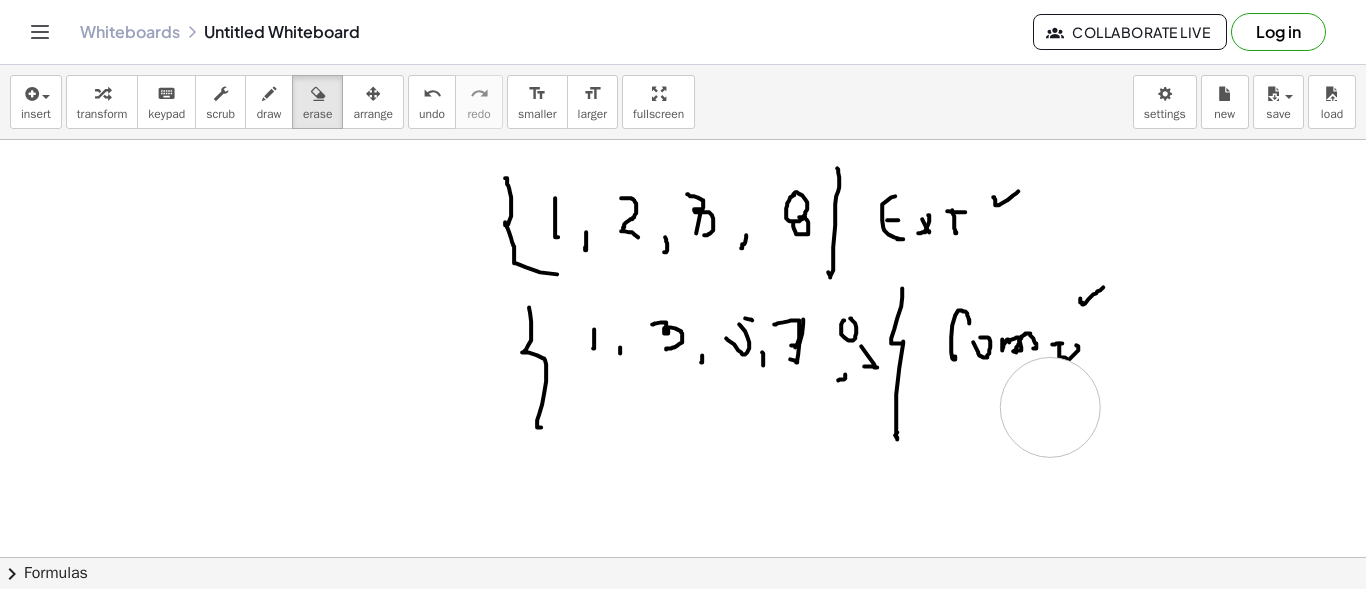 drag, startPoint x: 1050, startPoint y: 406, endPoint x: 1064, endPoint y: 400, distance: 15.231546 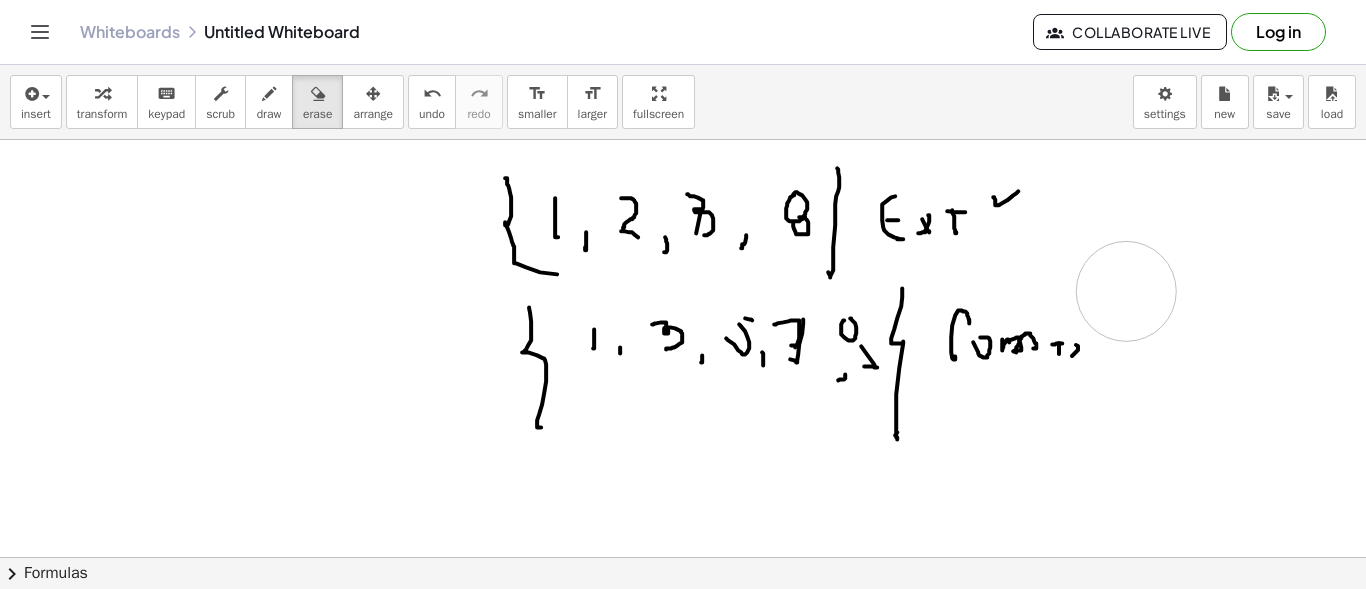 click at bounding box center [683, 622] 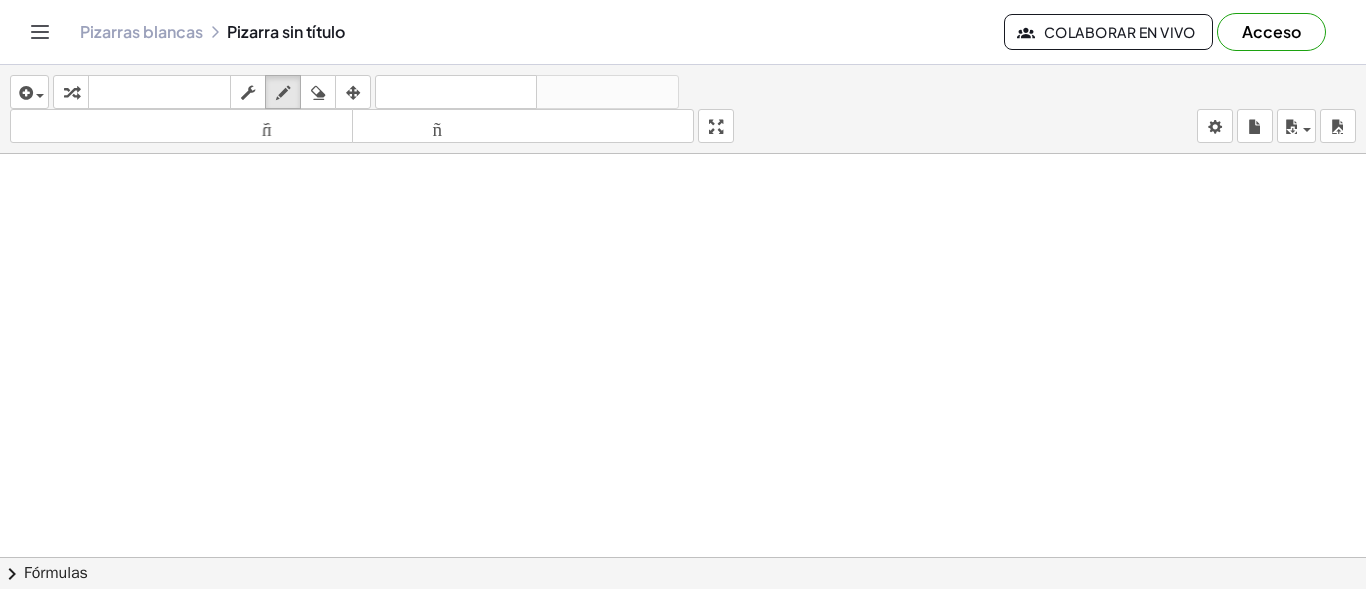 scroll, scrollTop: 0, scrollLeft: 0, axis: both 